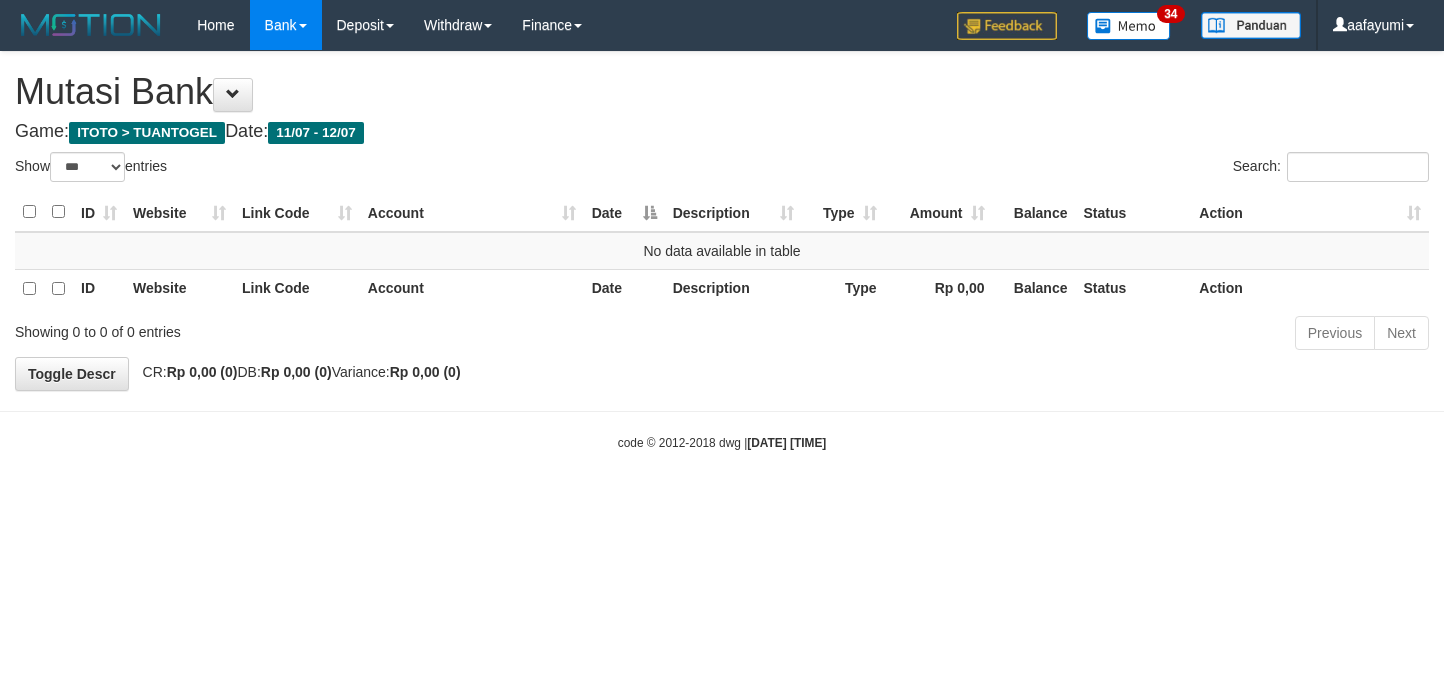 select on "***" 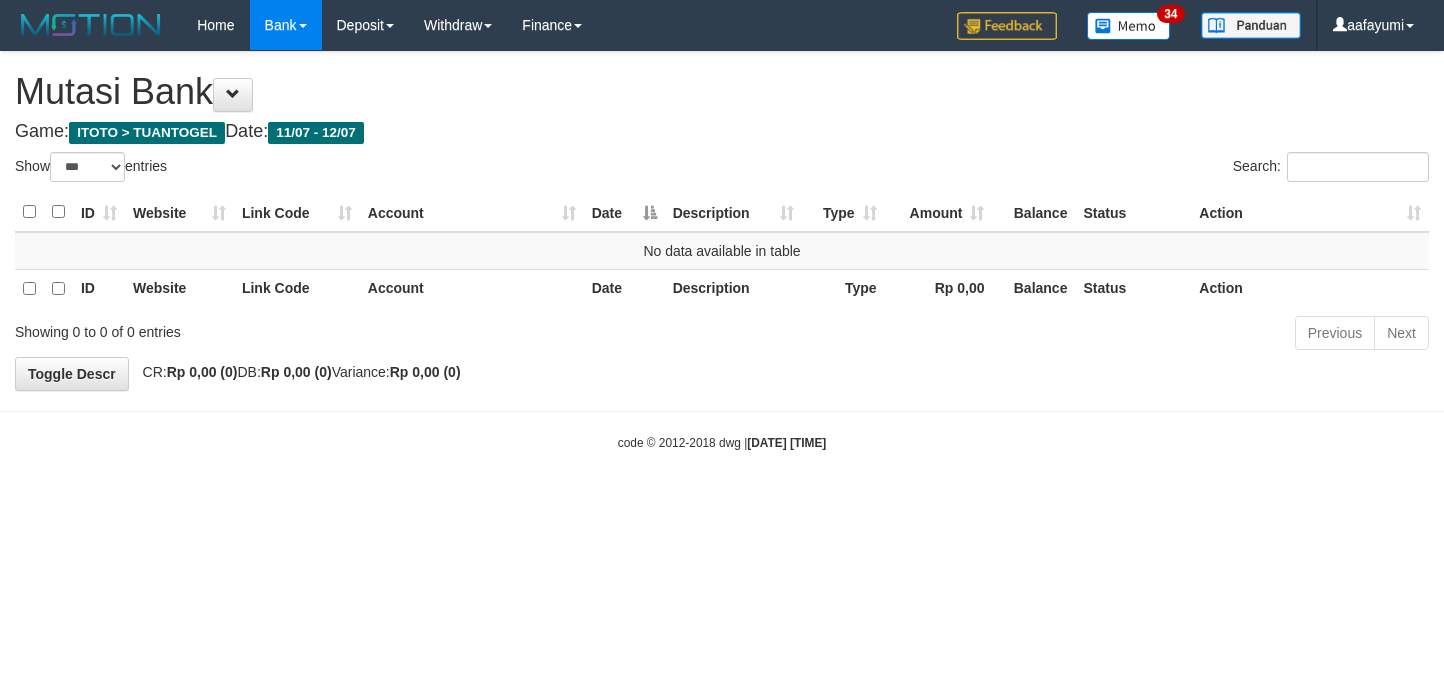 scroll, scrollTop: 0, scrollLeft: 0, axis: both 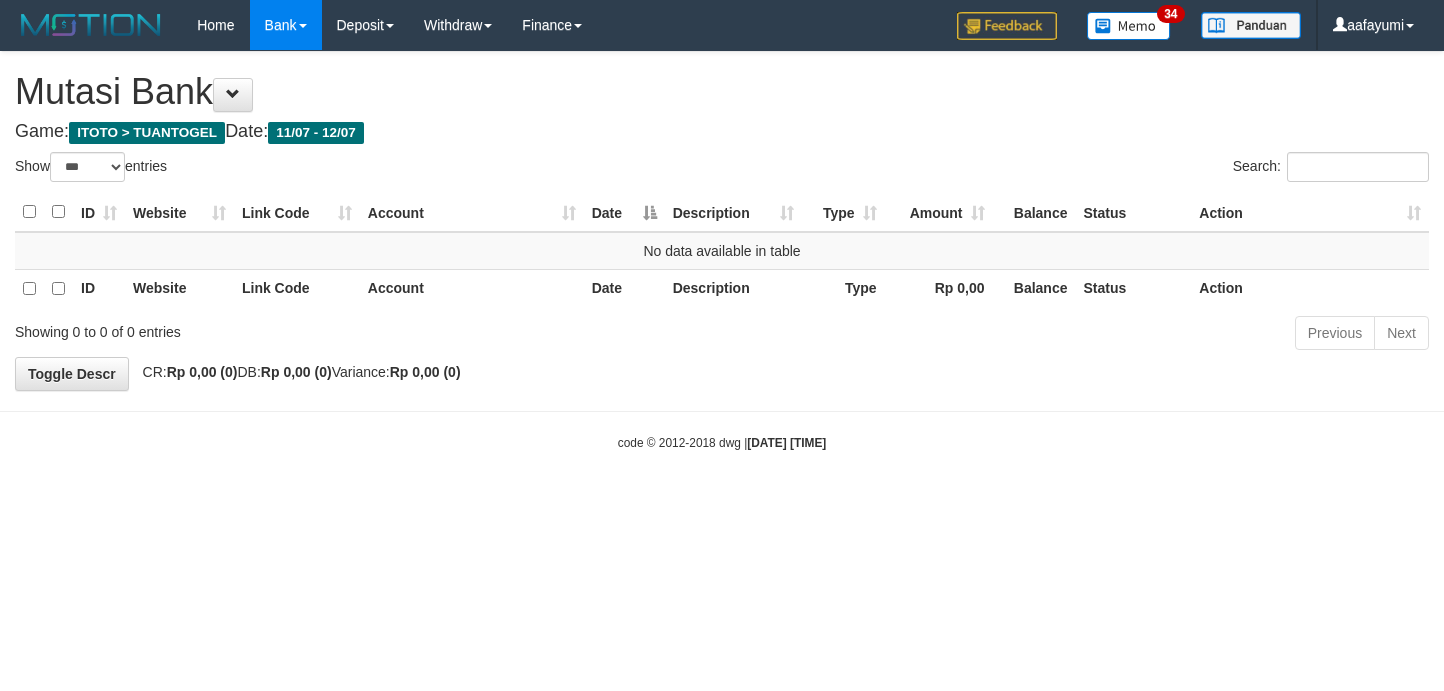 select on "***" 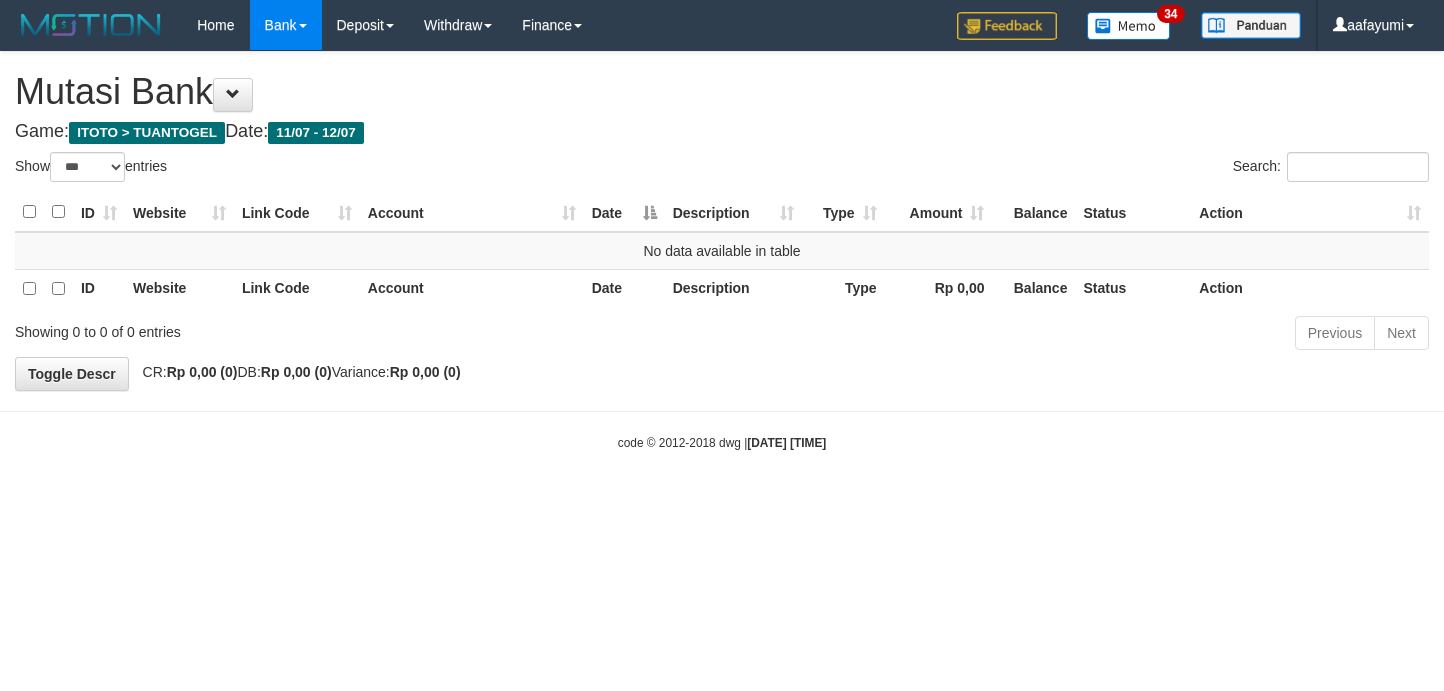 scroll, scrollTop: 0, scrollLeft: 0, axis: both 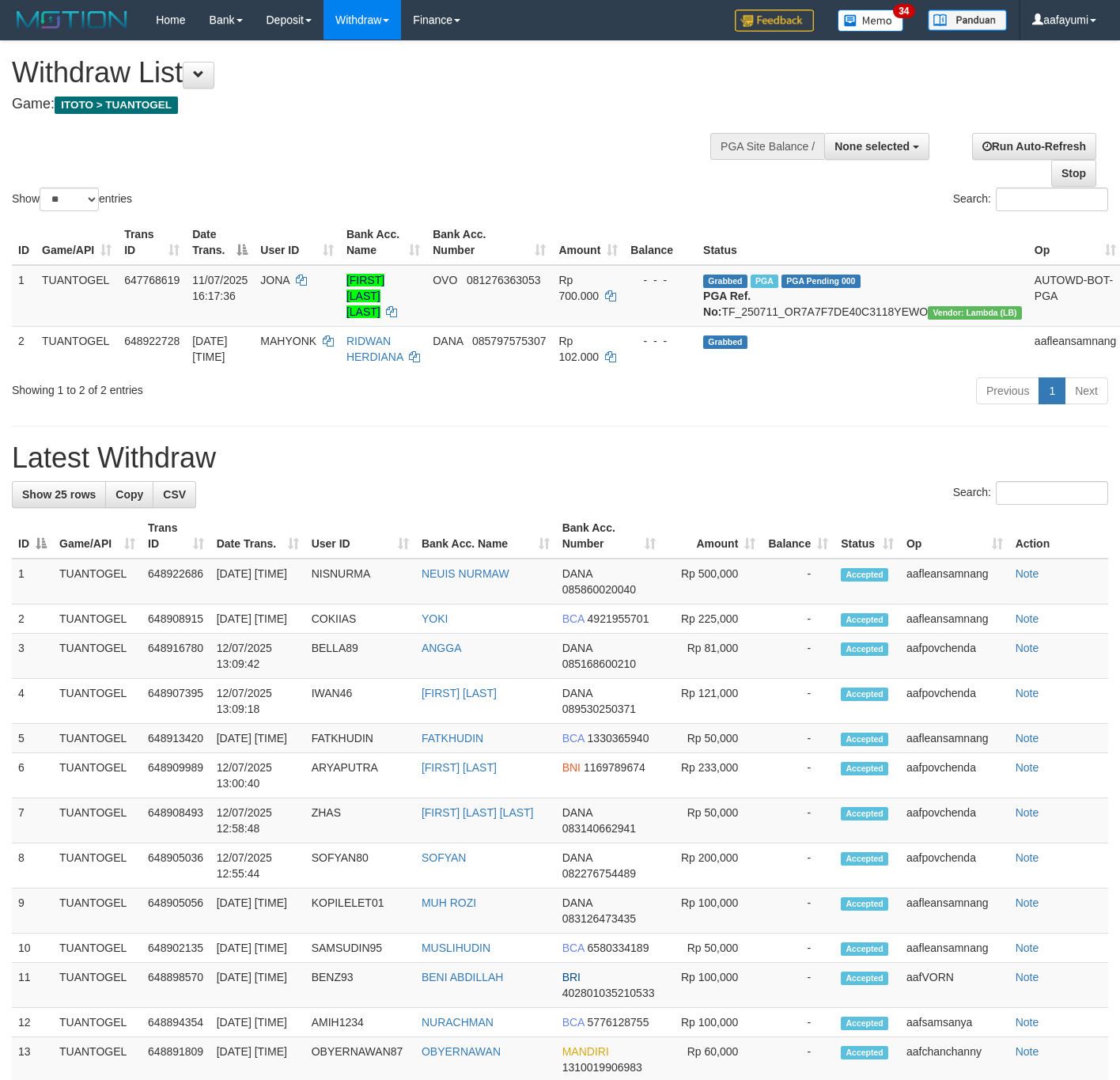 select 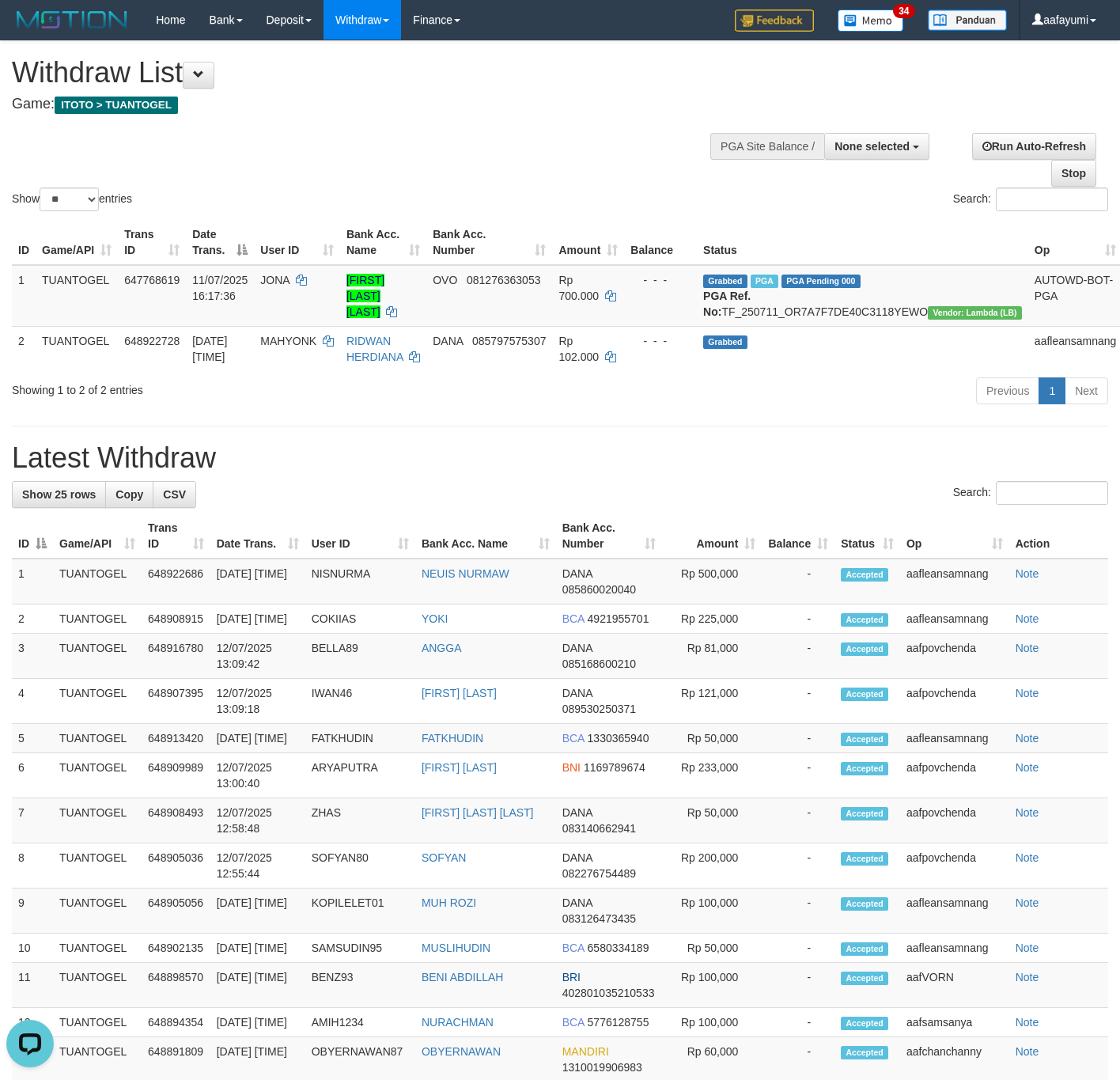 scroll, scrollTop: 0, scrollLeft: 0, axis: both 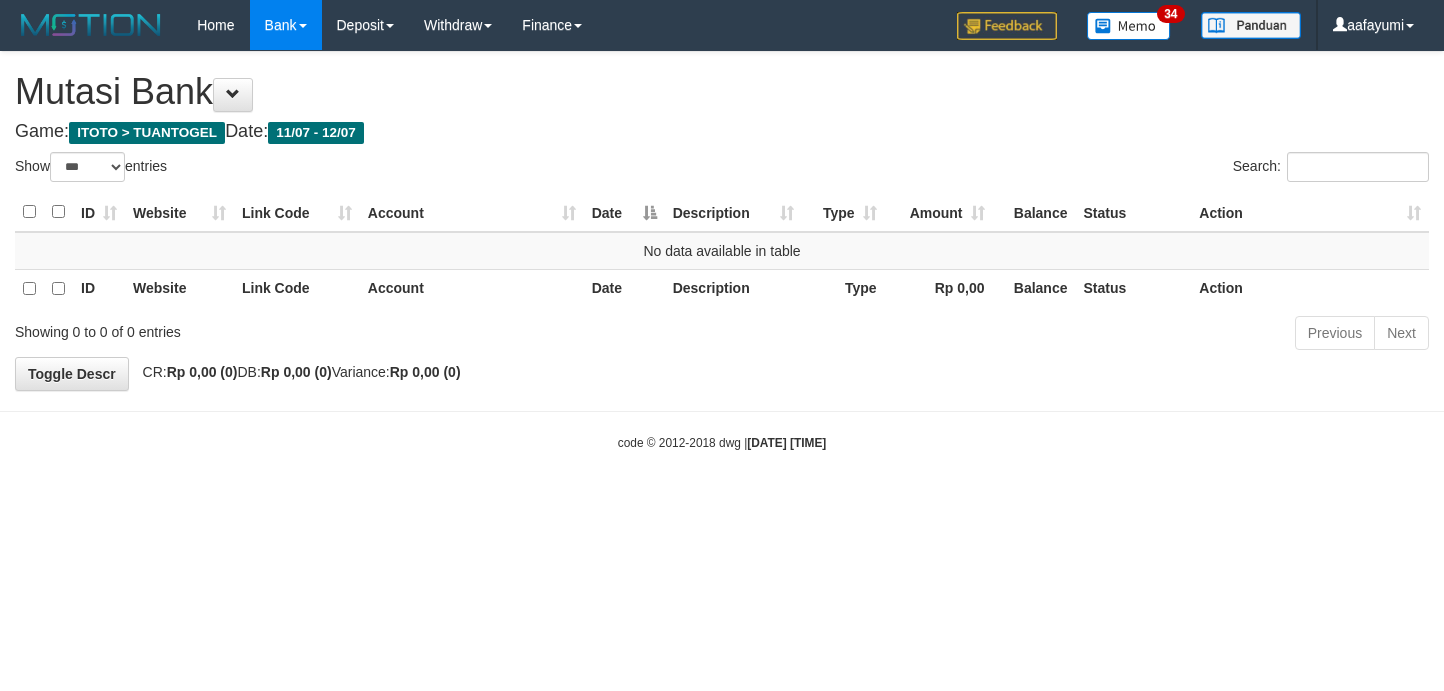 select on "***" 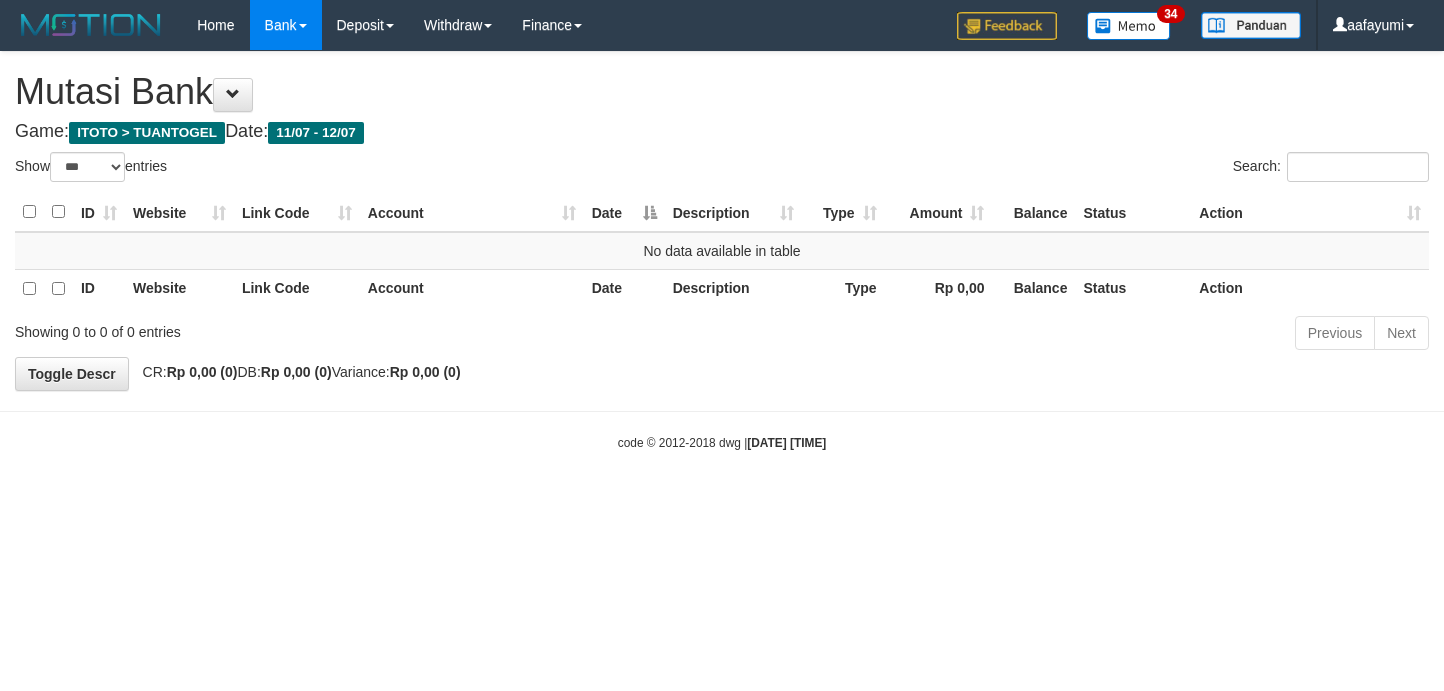 scroll, scrollTop: 0, scrollLeft: 0, axis: both 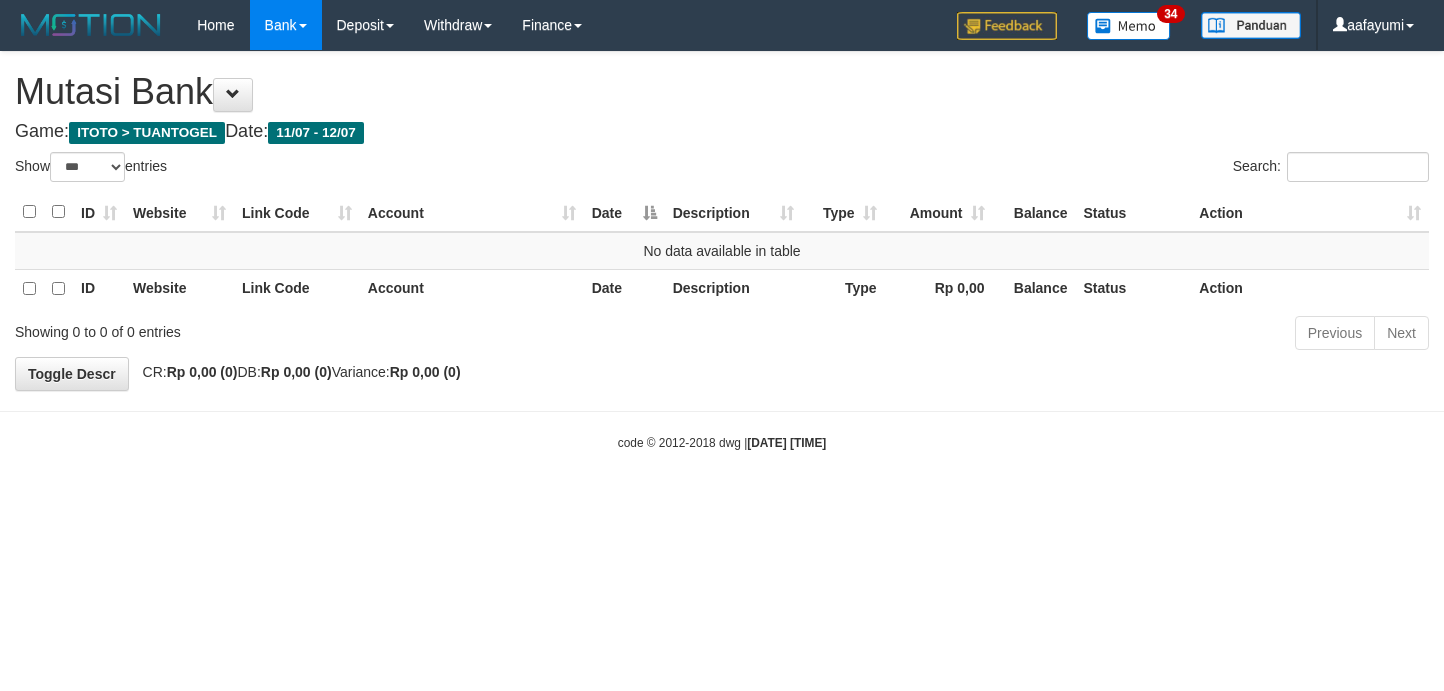select on "***" 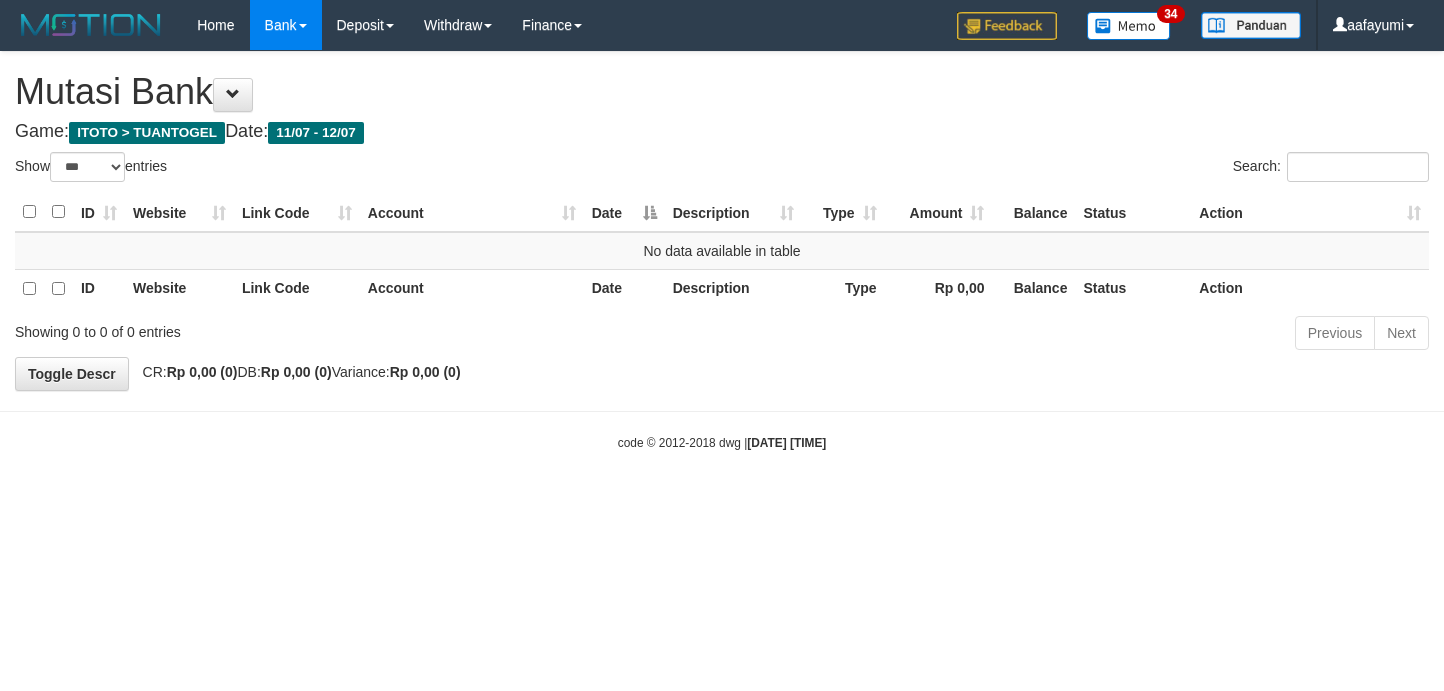 scroll, scrollTop: 0, scrollLeft: 0, axis: both 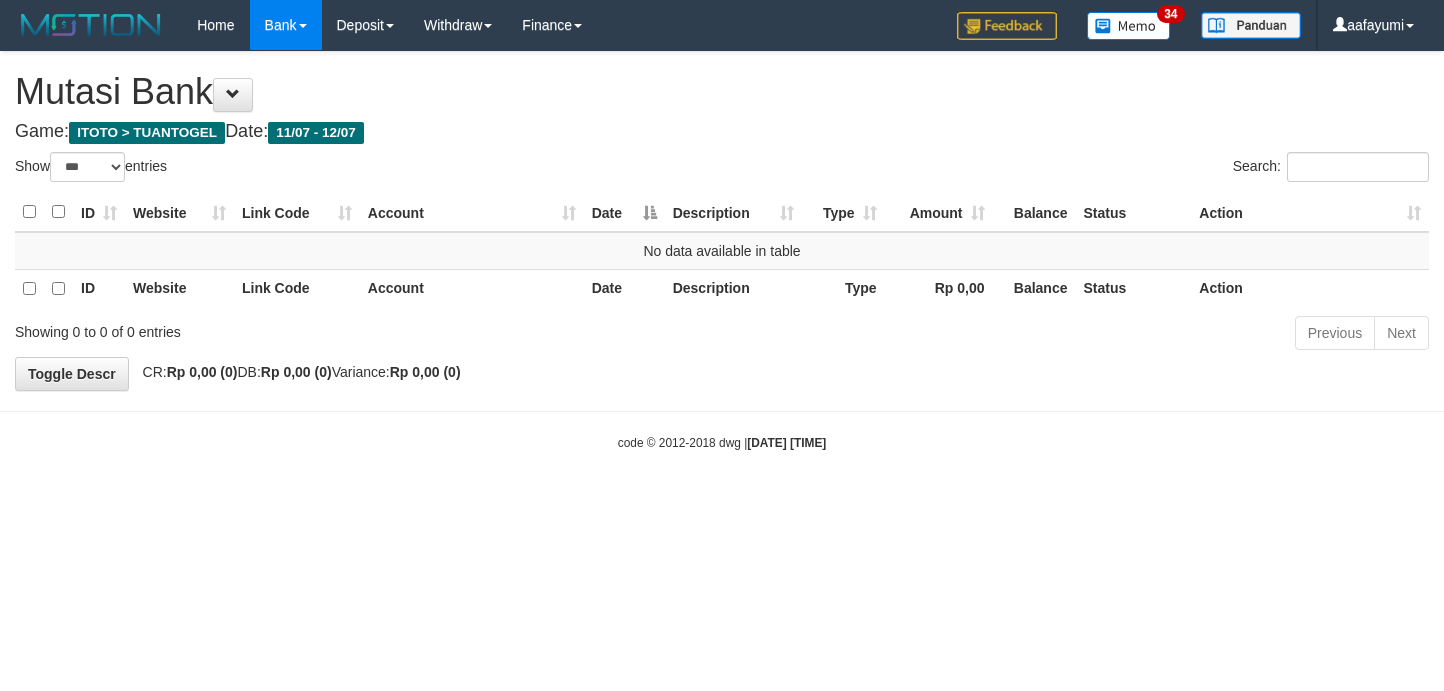 select on "***" 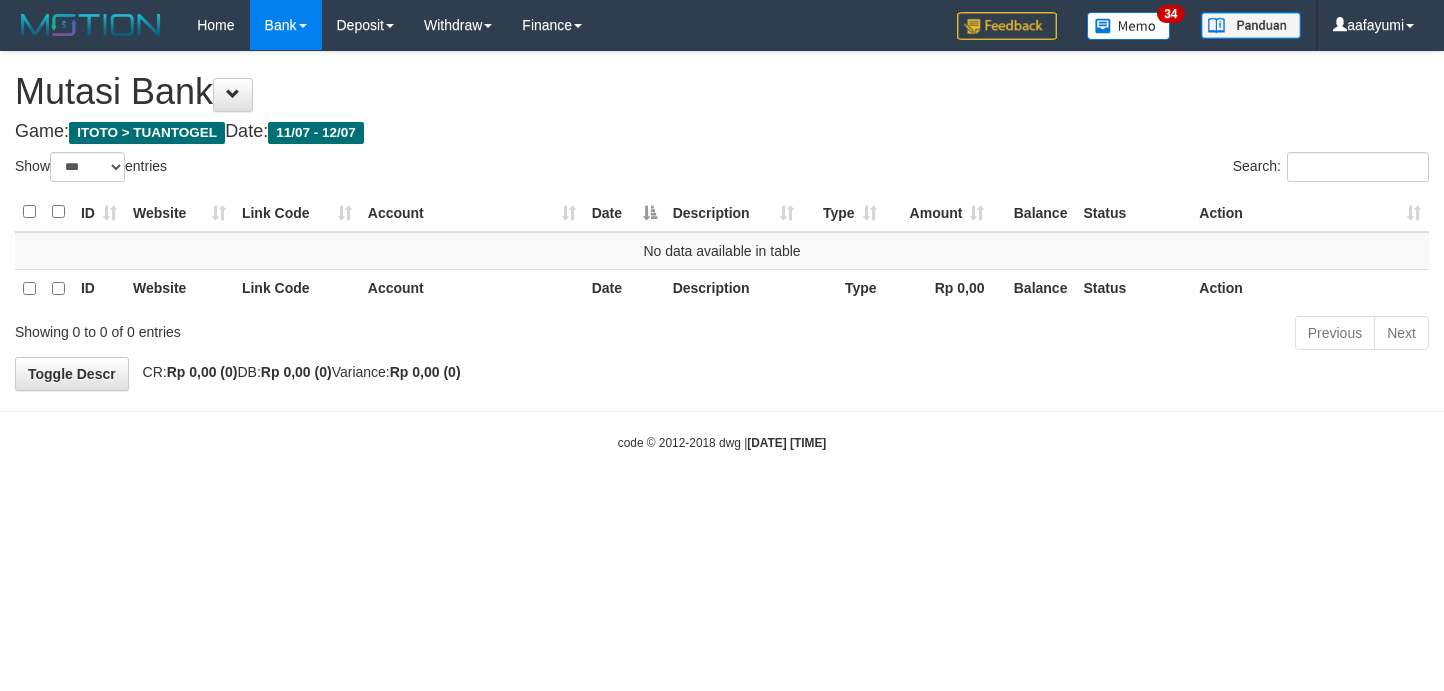 scroll, scrollTop: 0, scrollLeft: 0, axis: both 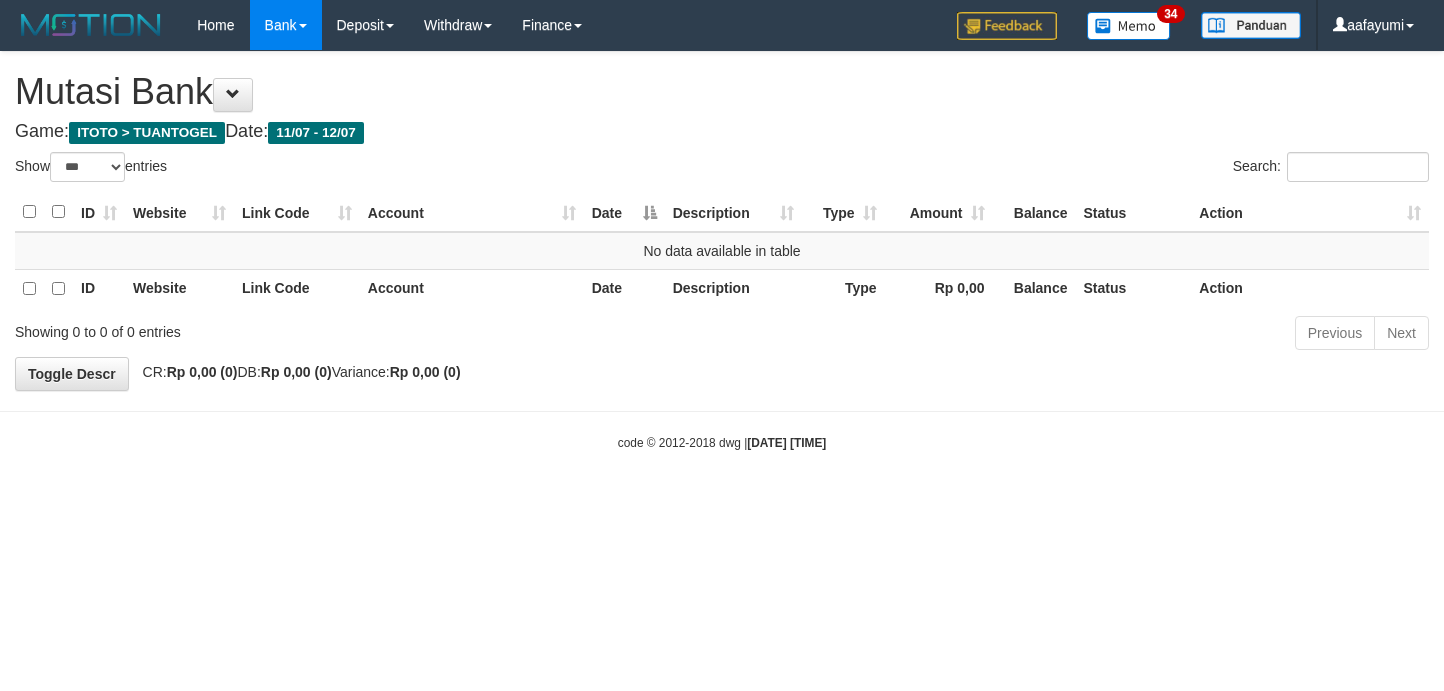 select on "***" 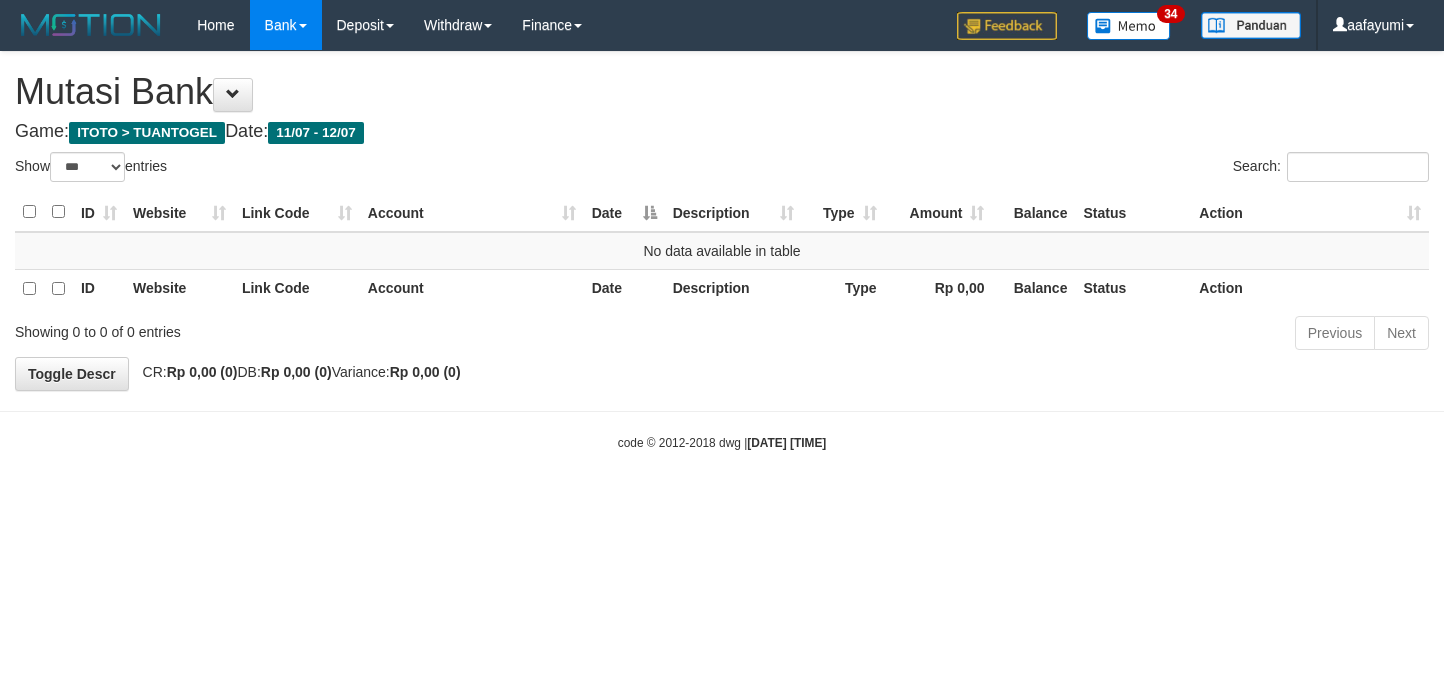 scroll, scrollTop: 0, scrollLeft: 0, axis: both 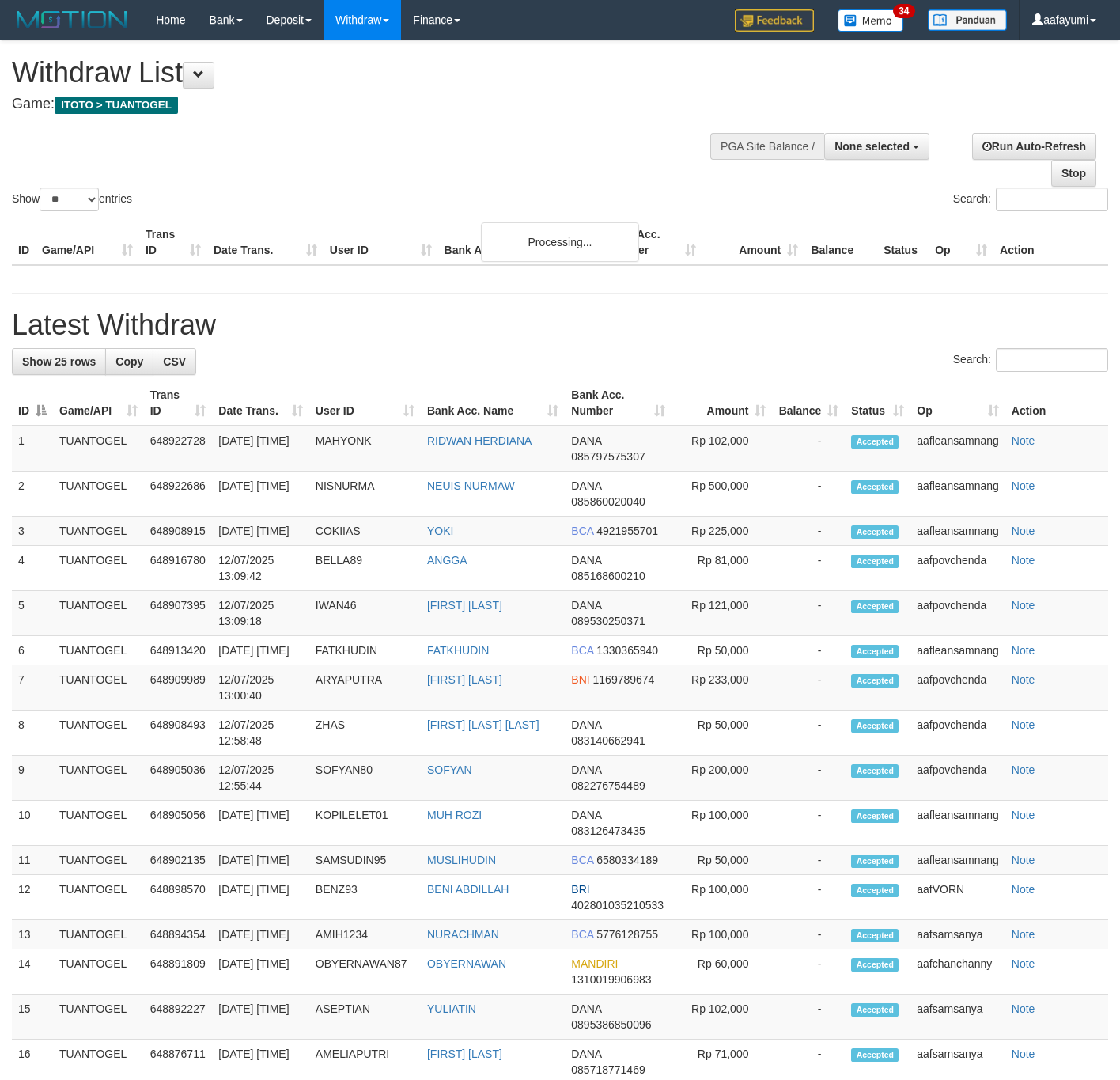 select 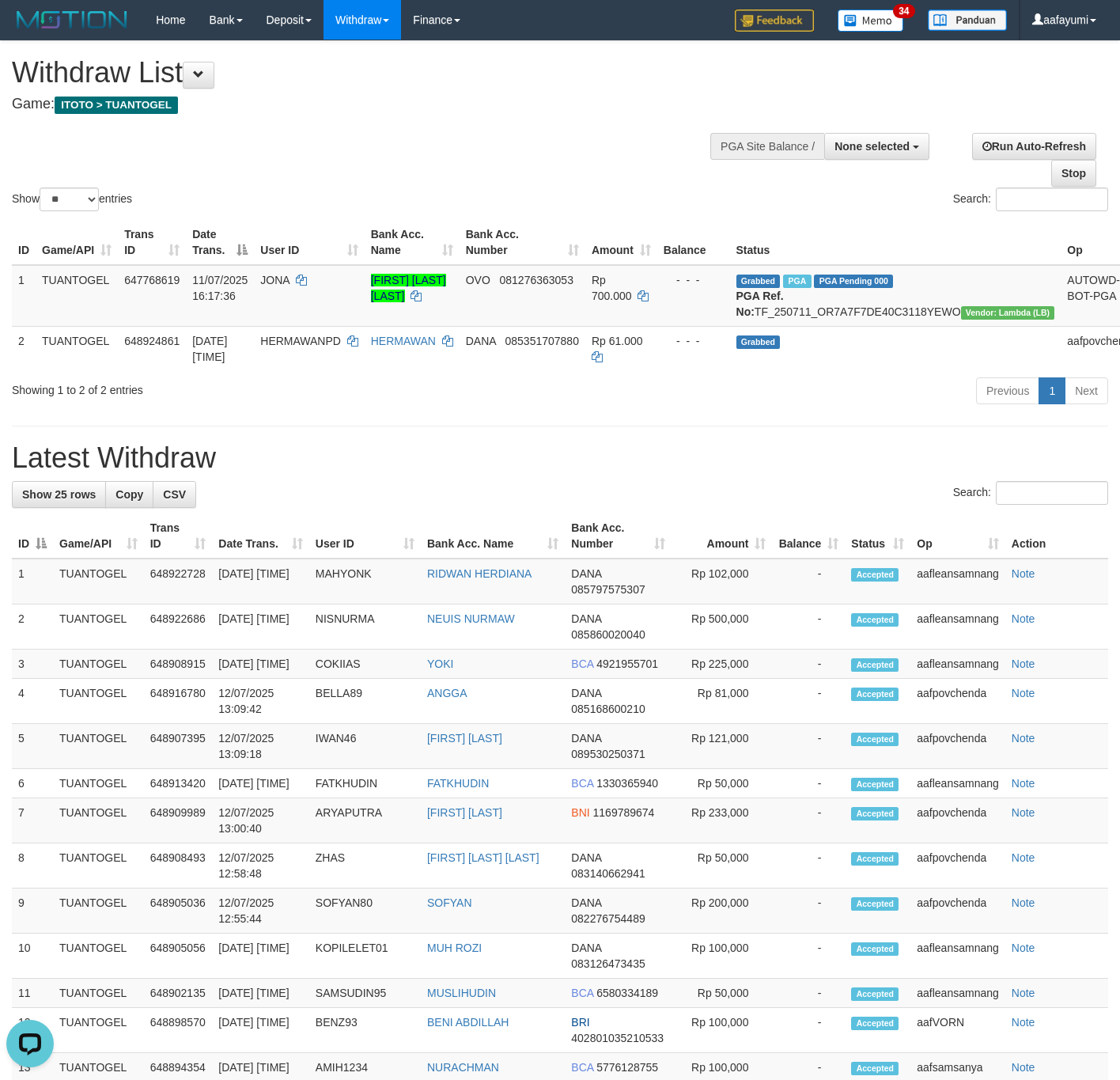 scroll, scrollTop: 0, scrollLeft: 0, axis: both 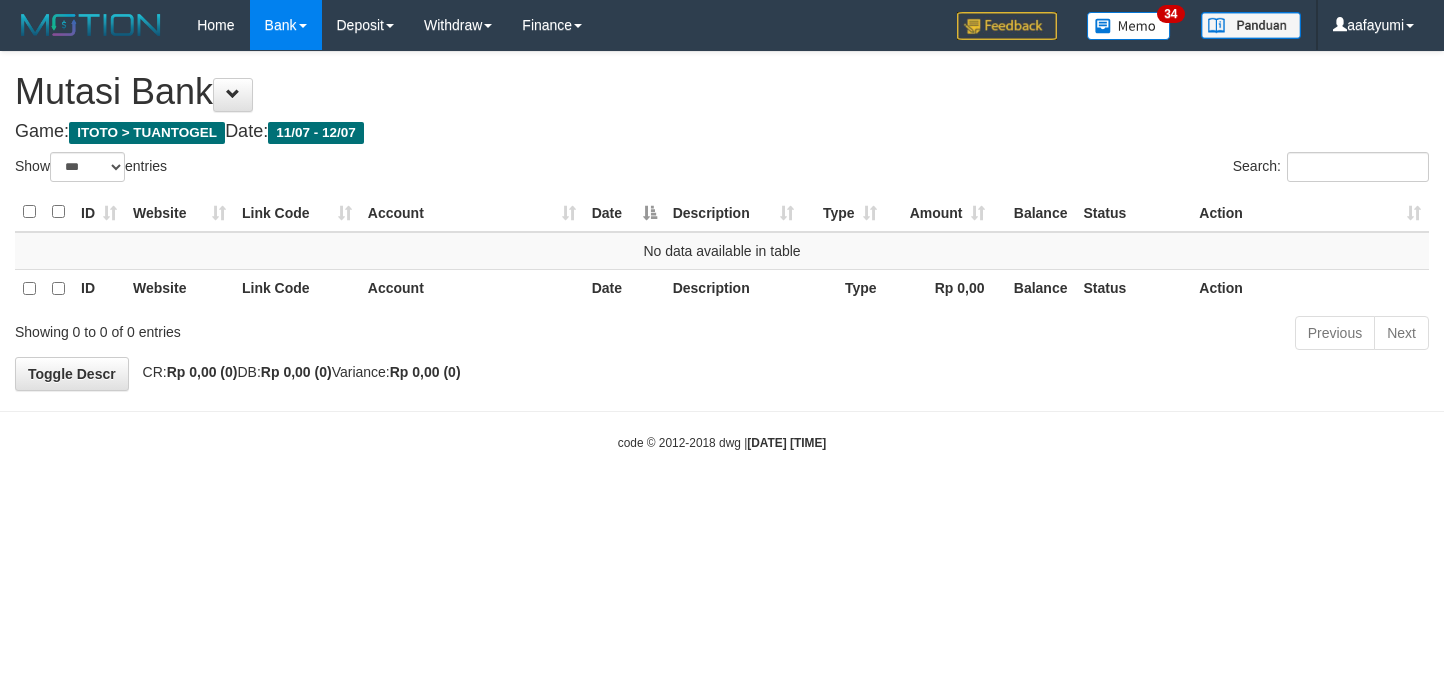 select on "***" 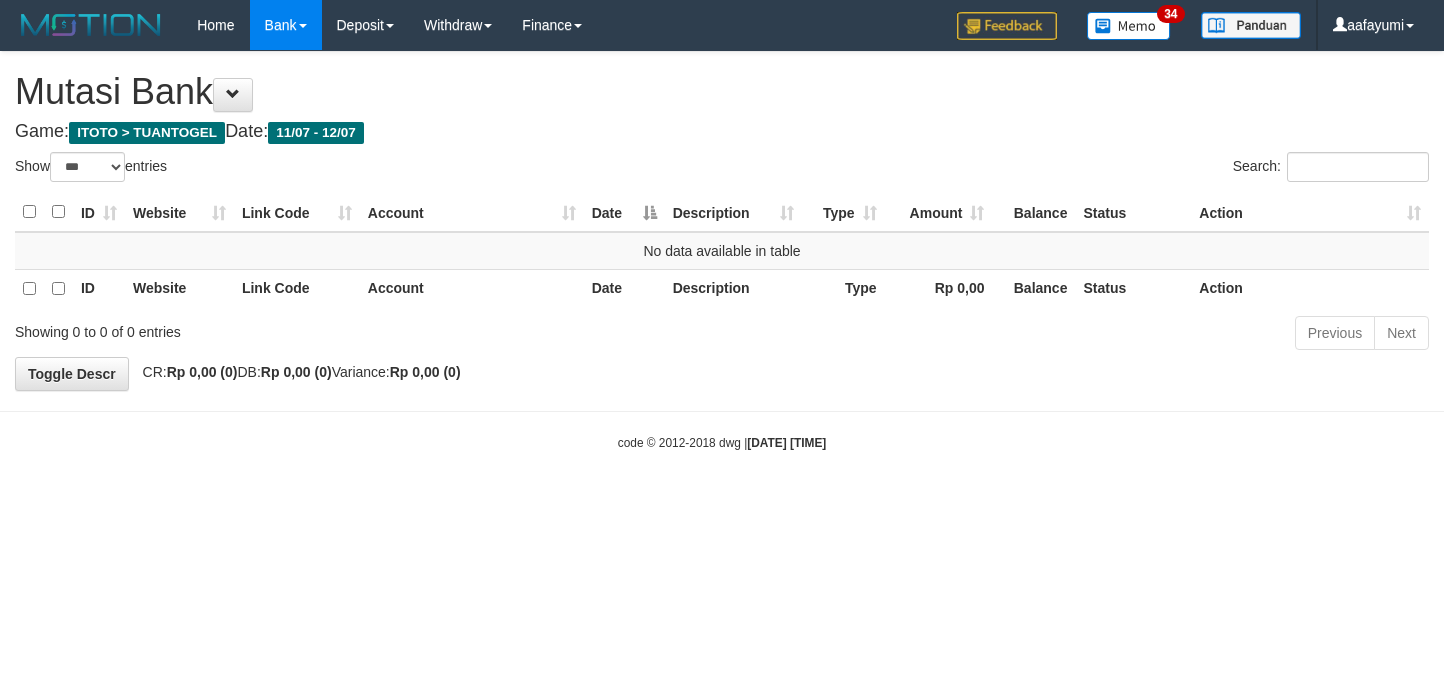 scroll, scrollTop: 0, scrollLeft: 0, axis: both 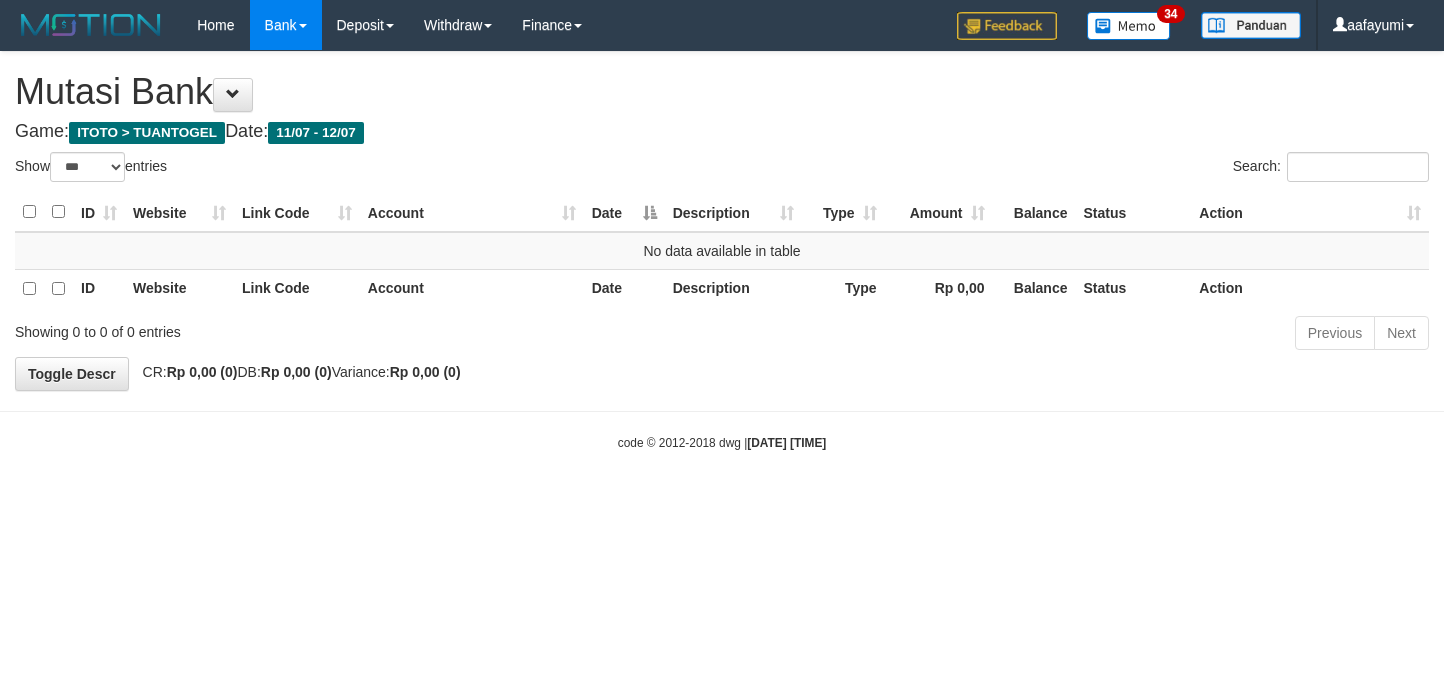 select on "***" 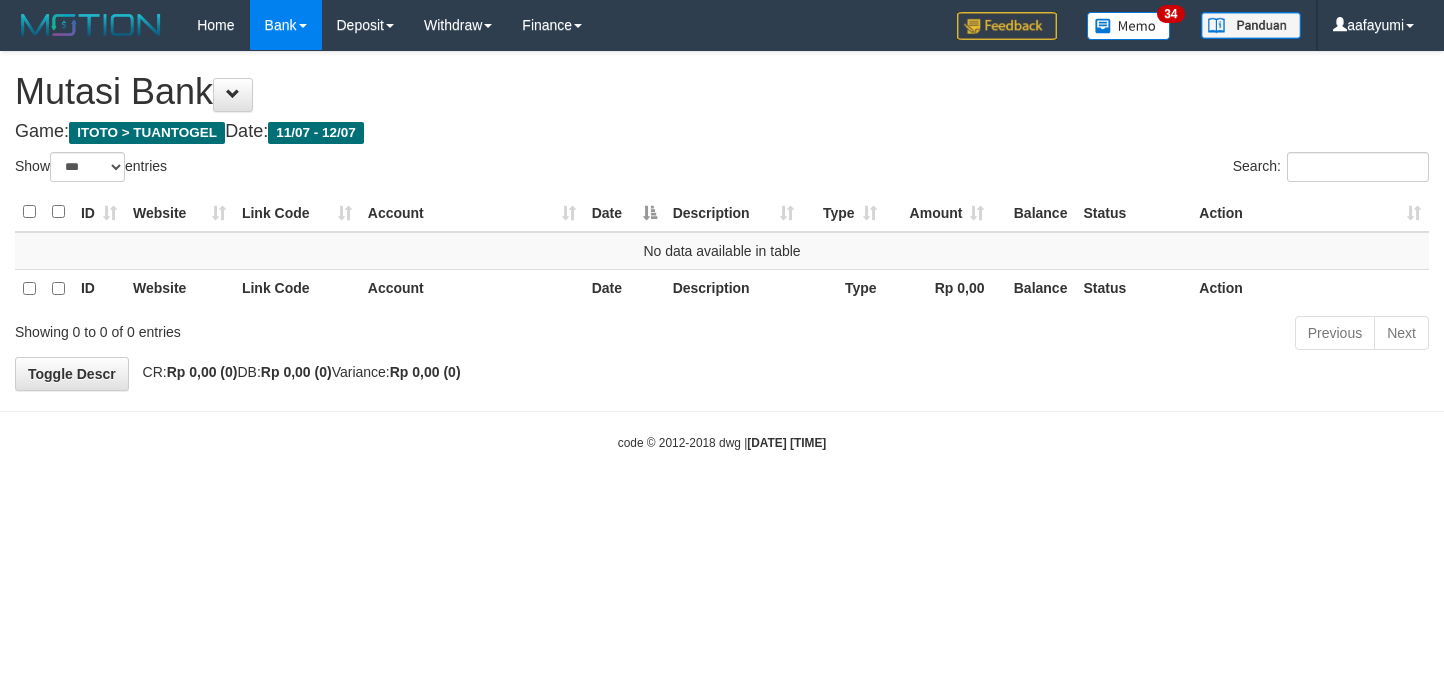 scroll, scrollTop: 0, scrollLeft: 0, axis: both 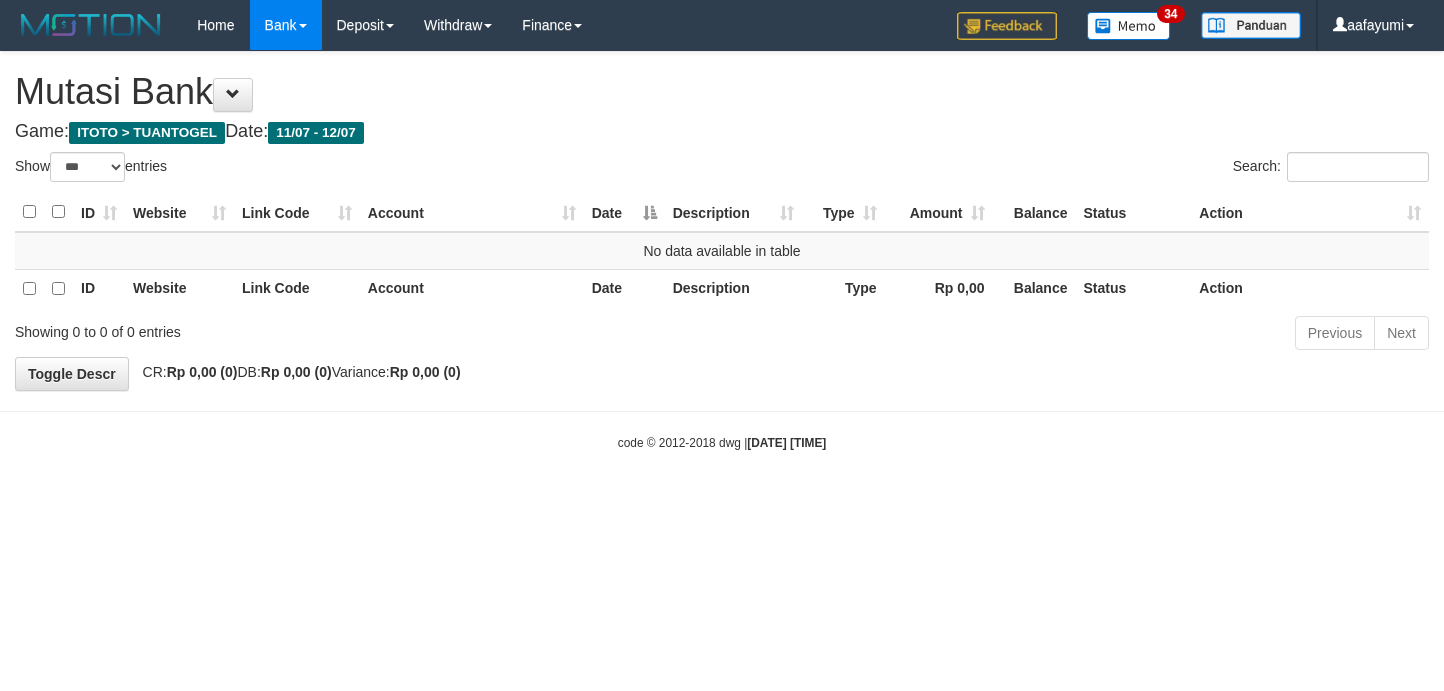 select on "***" 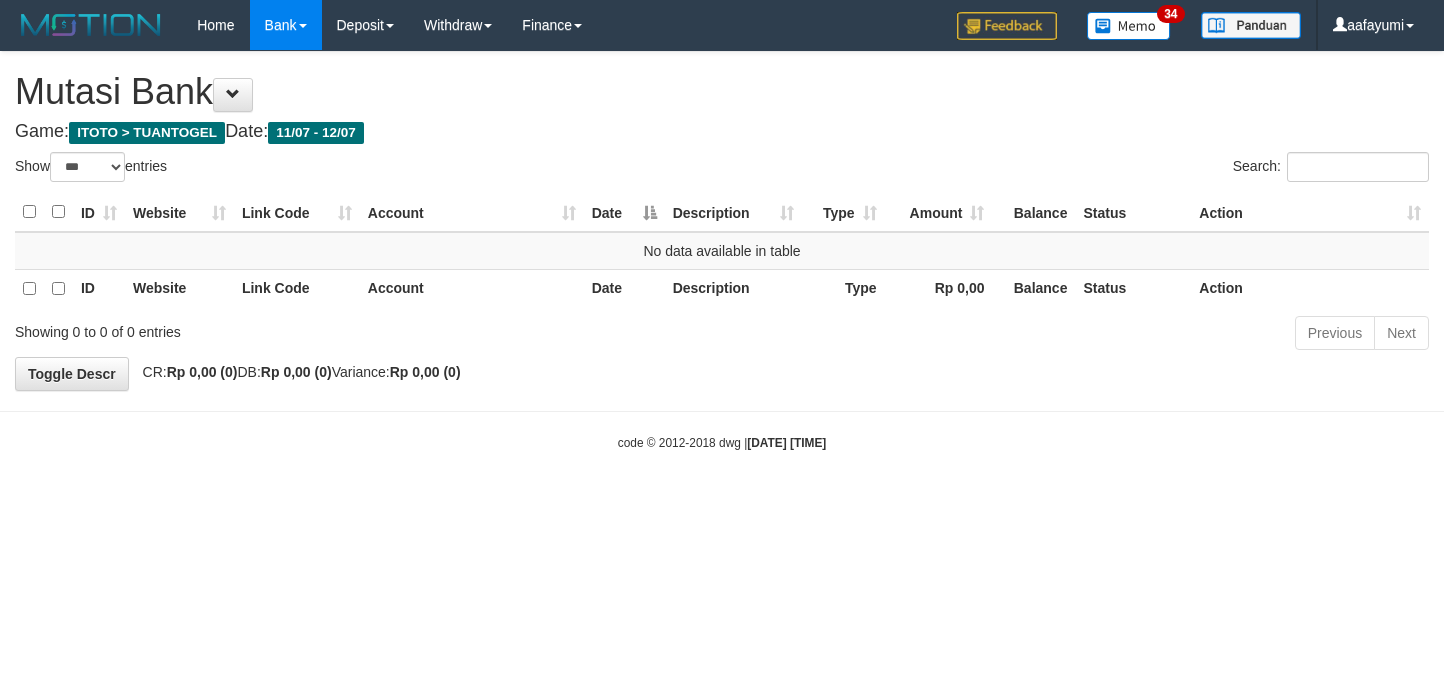scroll, scrollTop: 0, scrollLeft: 0, axis: both 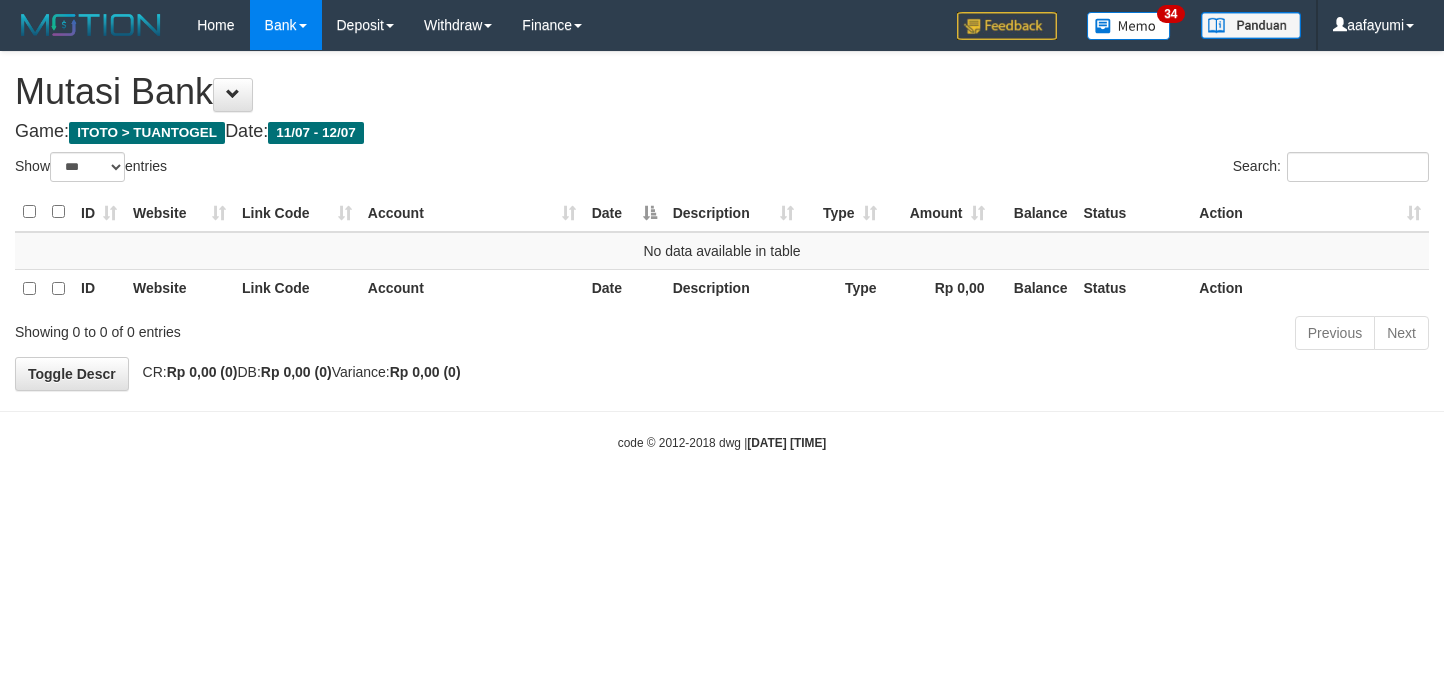 select on "***" 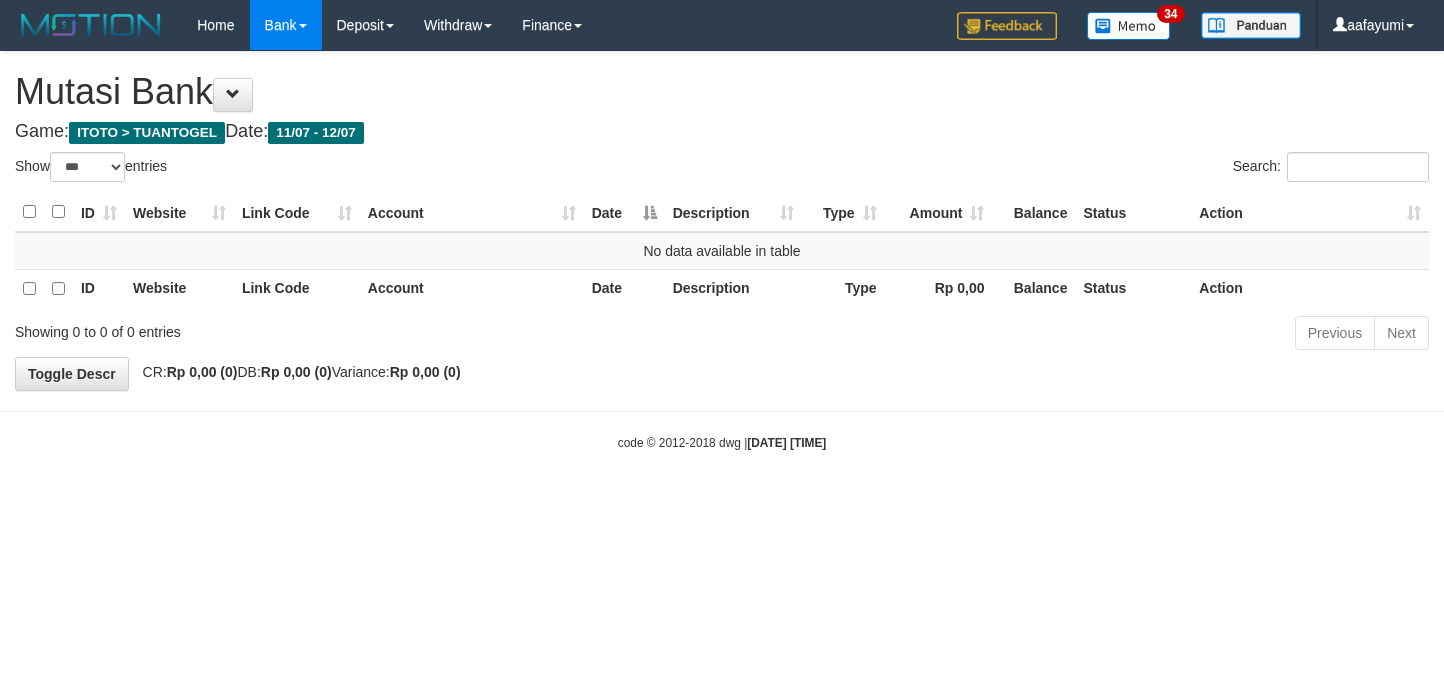scroll, scrollTop: 0, scrollLeft: 0, axis: both 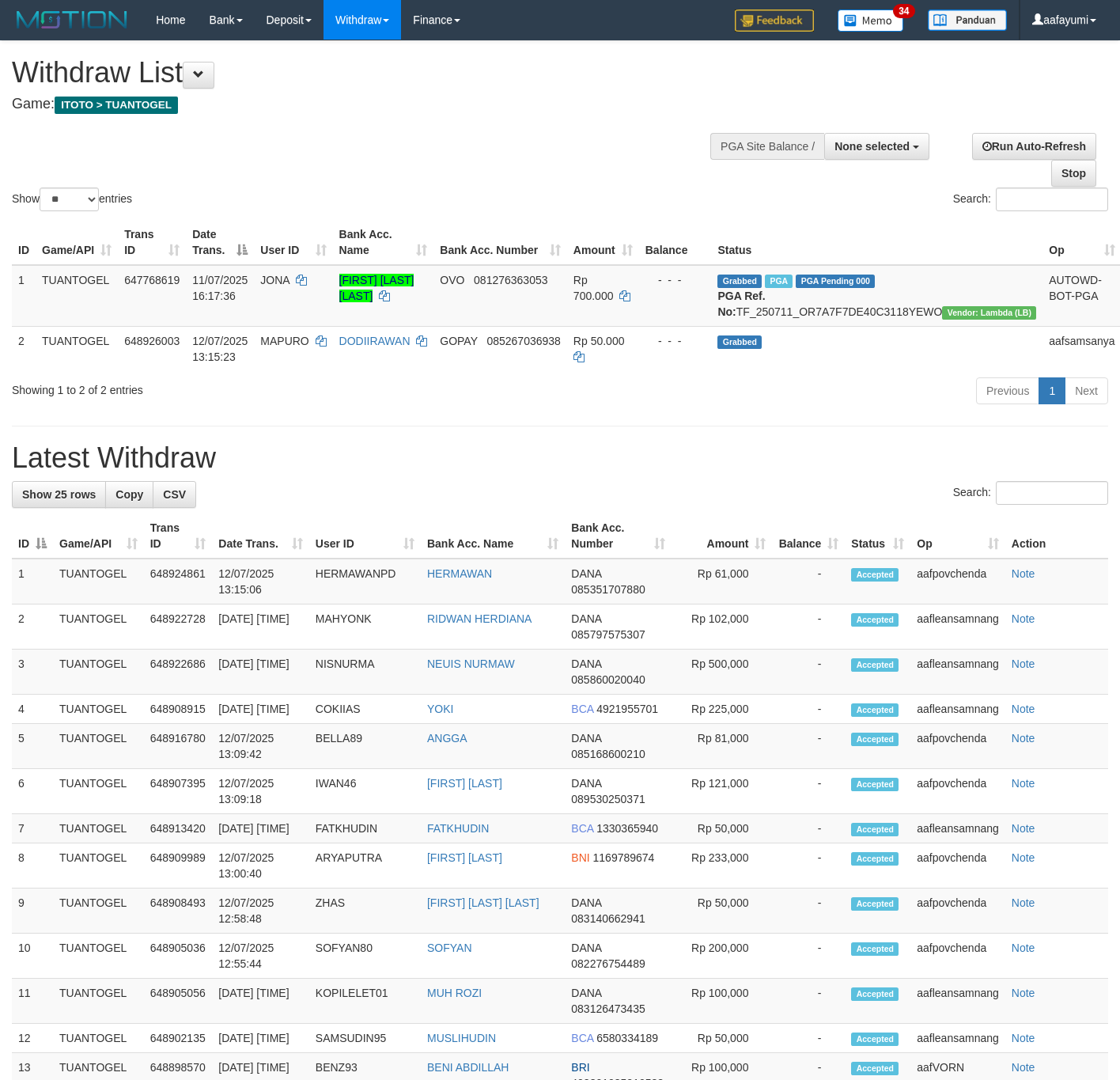 select 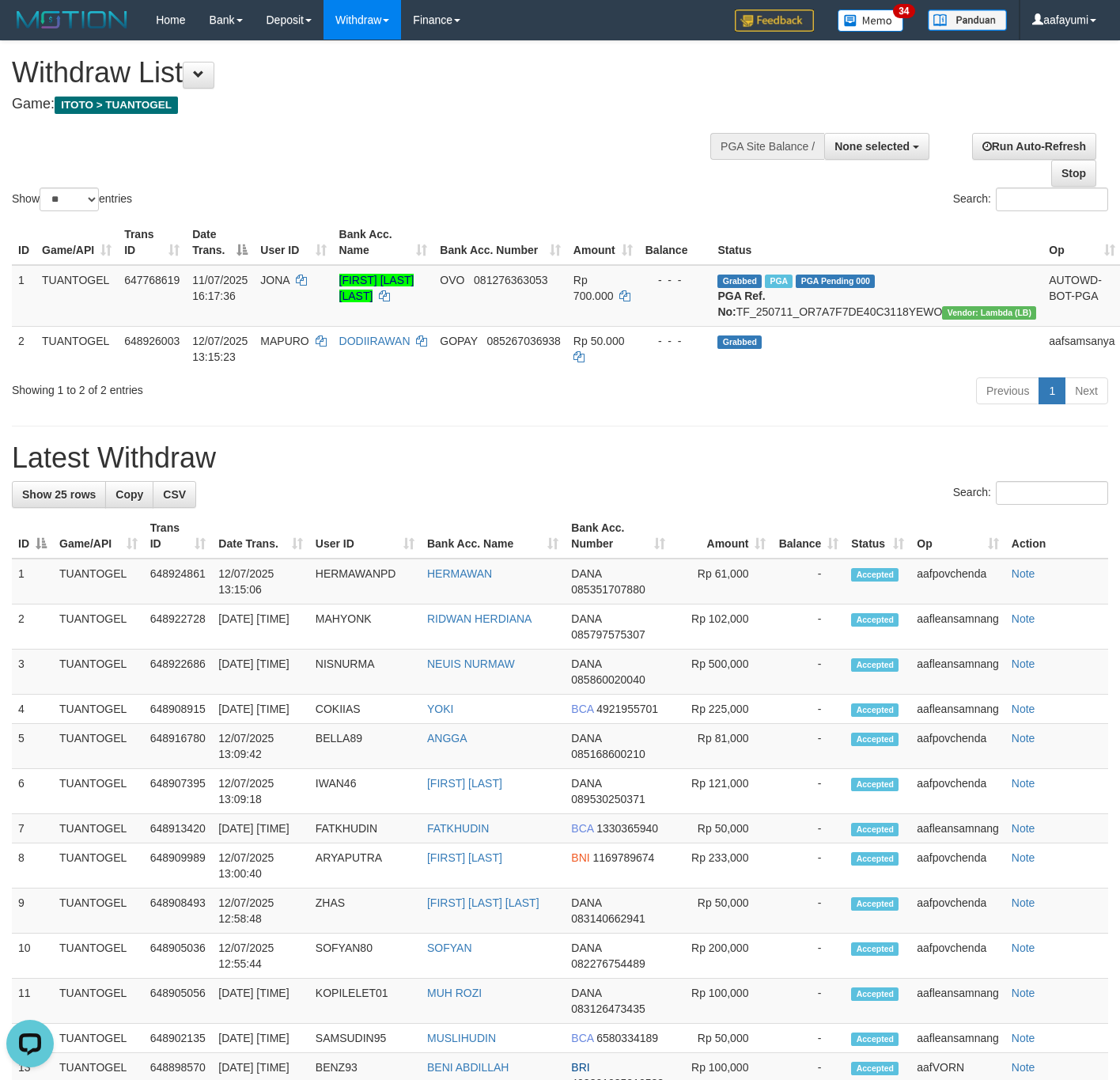 scroll, scrollTop: 0, scrollLeft: 0, axis: both 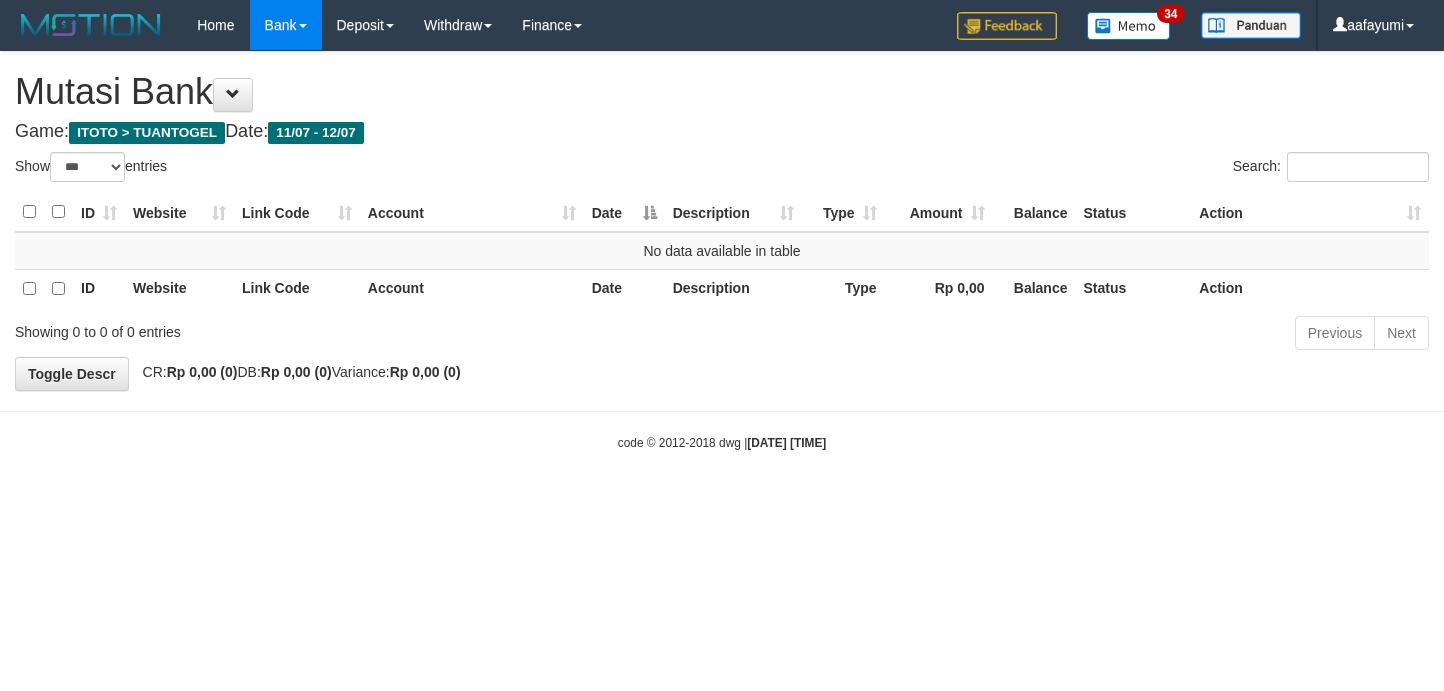 select on "***" 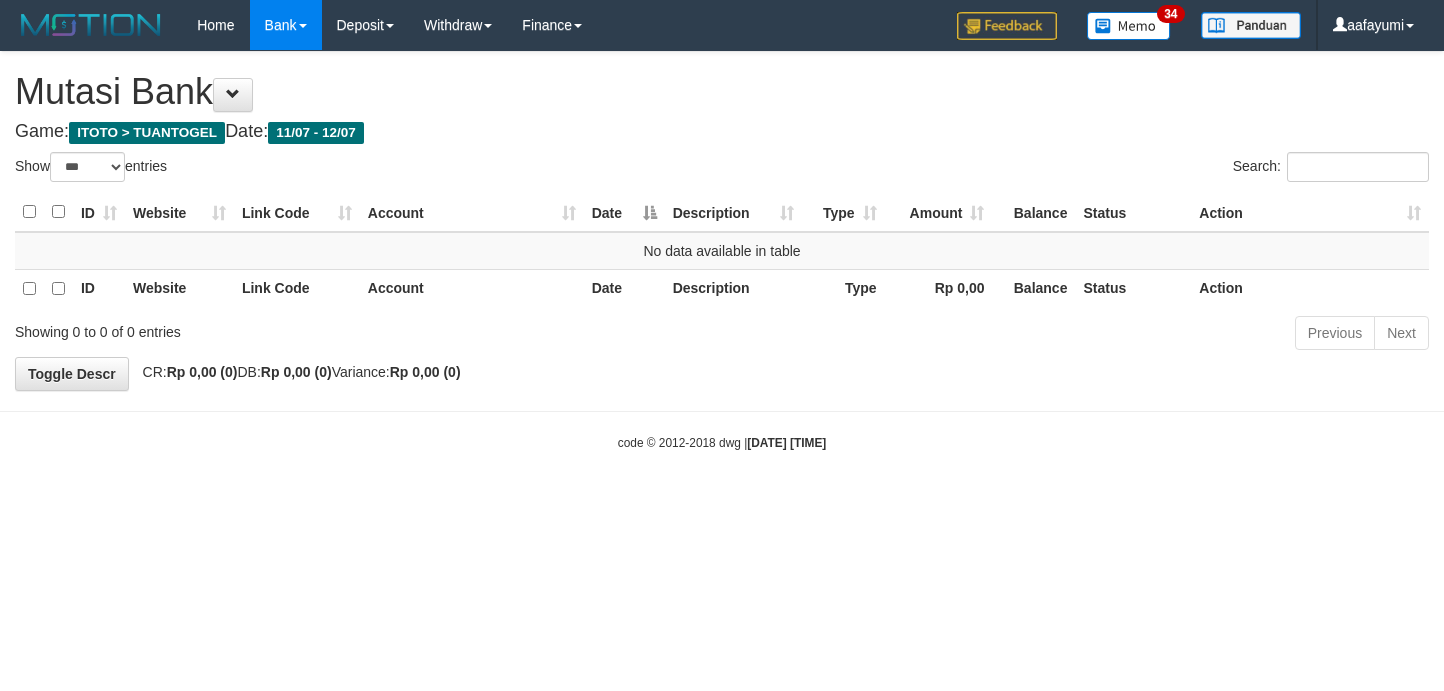 scroll, scrollTop: 0, scrollLeft: 0, axis: both 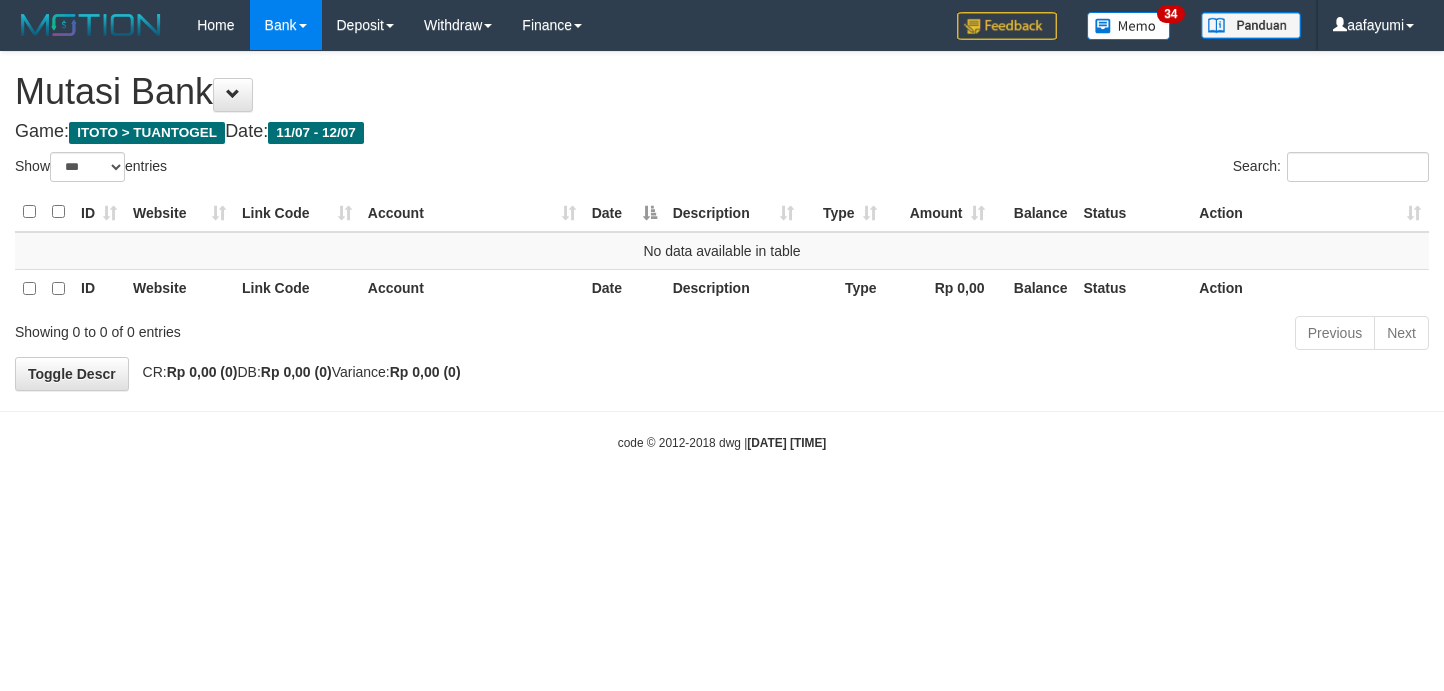 select on "***" 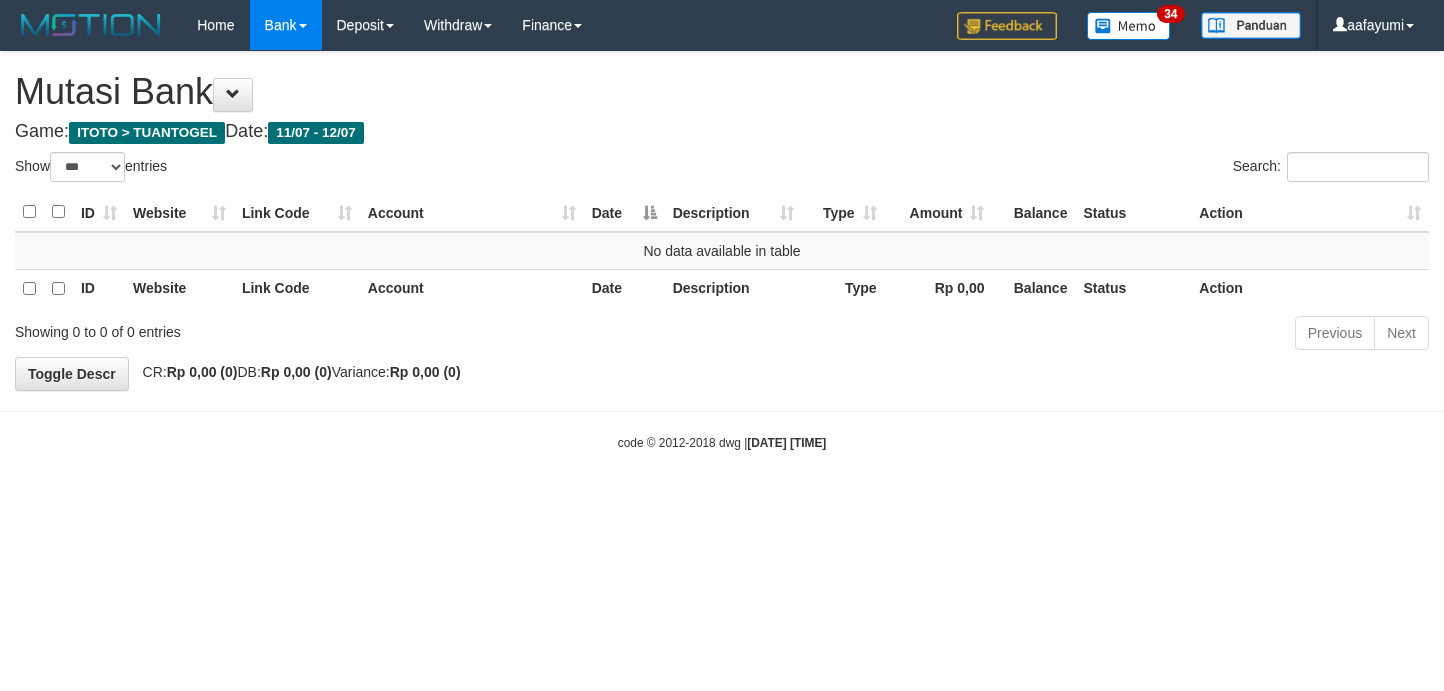scroll, scrollTop: 0, scrollLeft: 0, axis: both 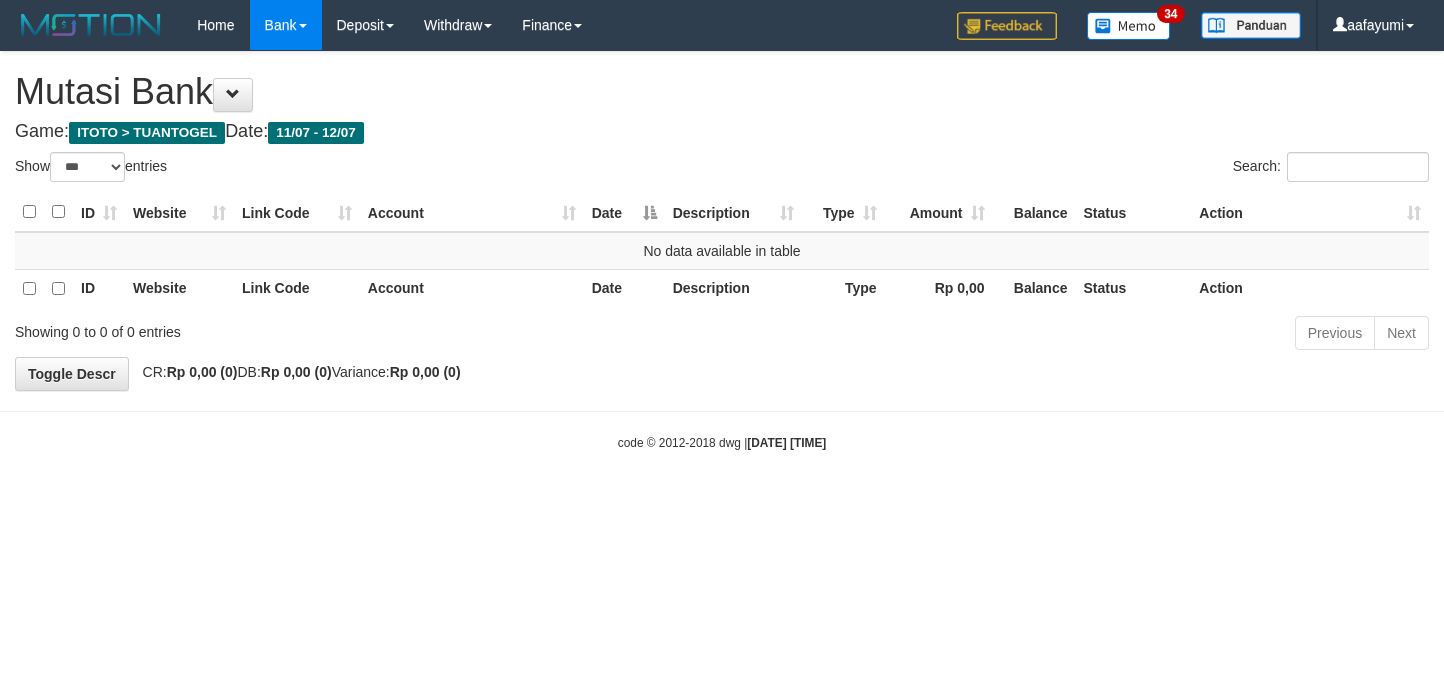 select on "***" 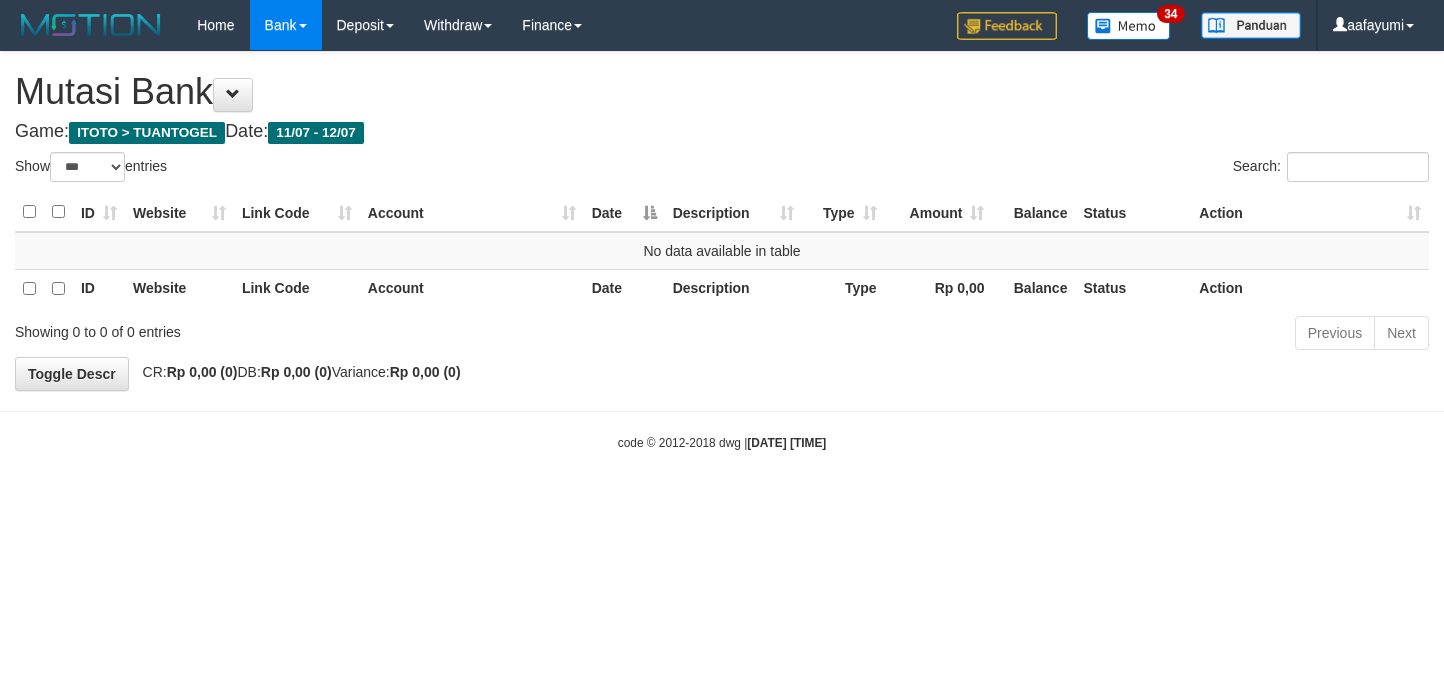 scroll, scrollTop: 0, scrollLeft: 0, axis: both 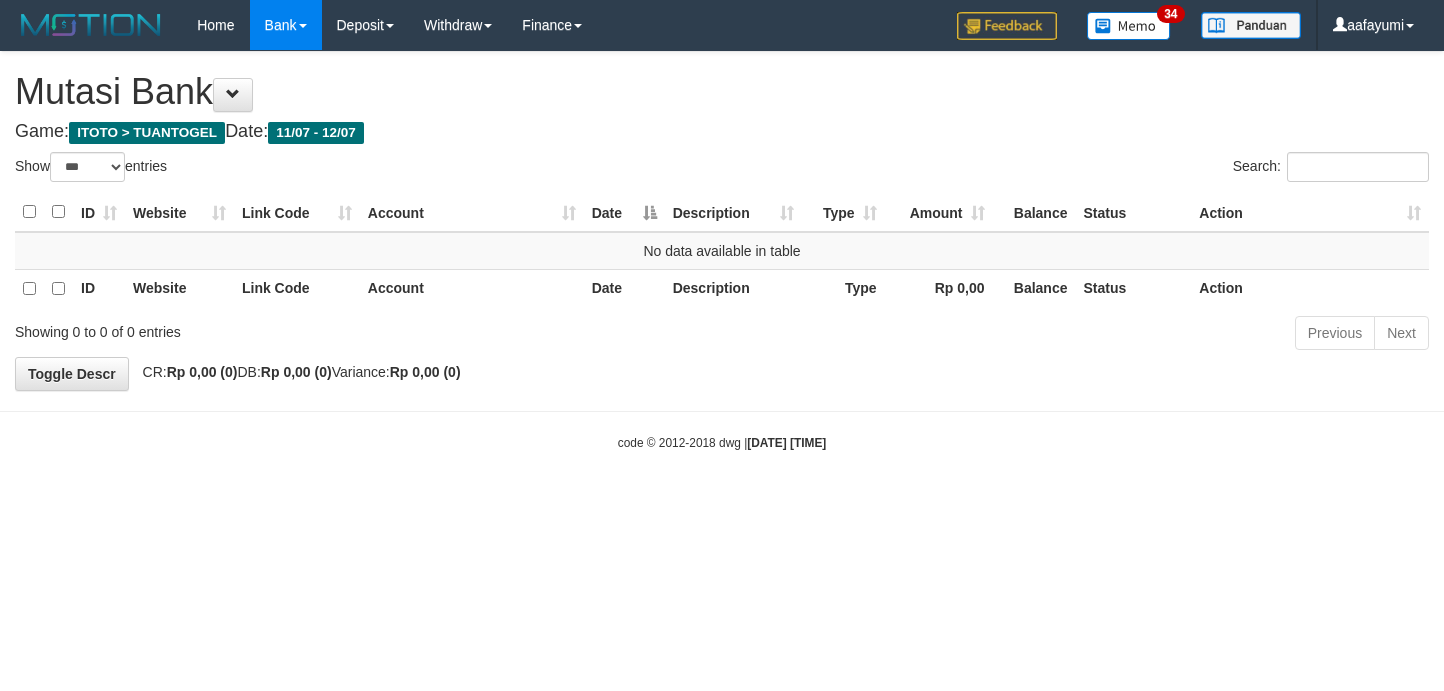 select on "***" 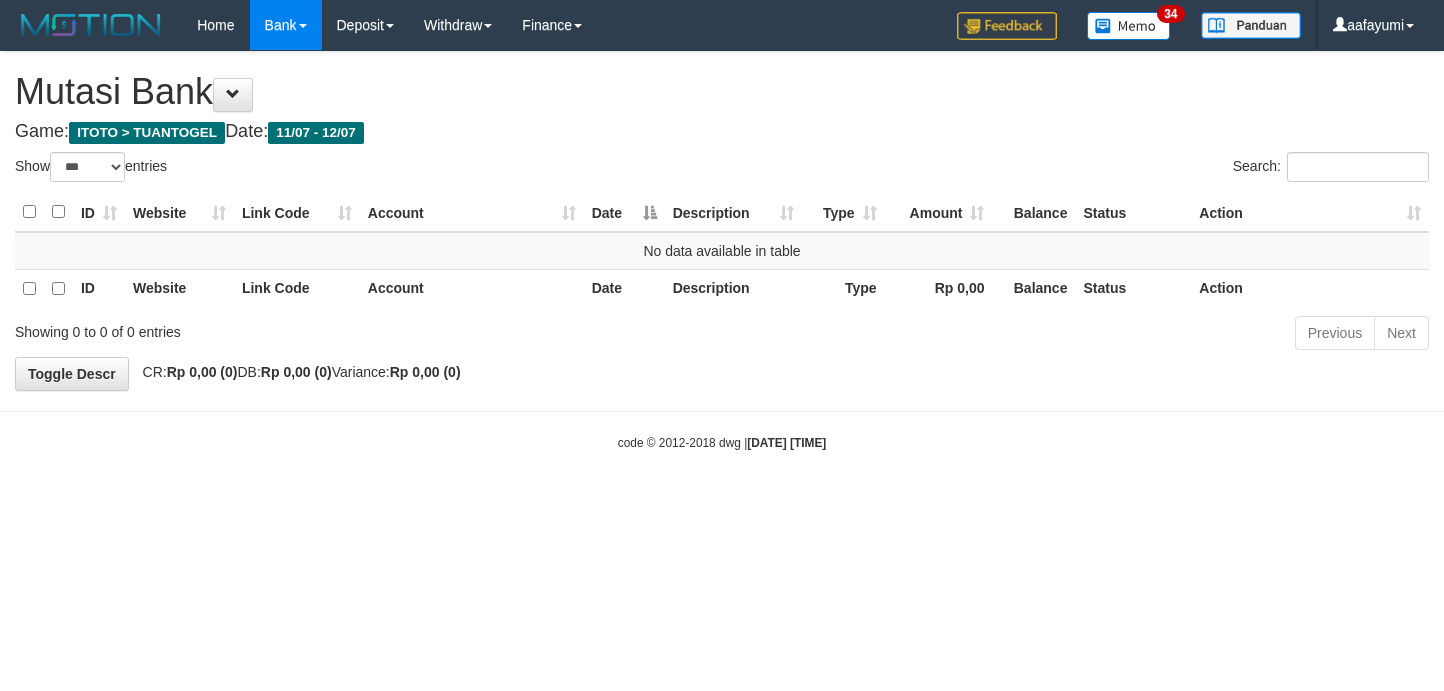scroll, scrollTop: 0, scrollLeft: 0, axis: both 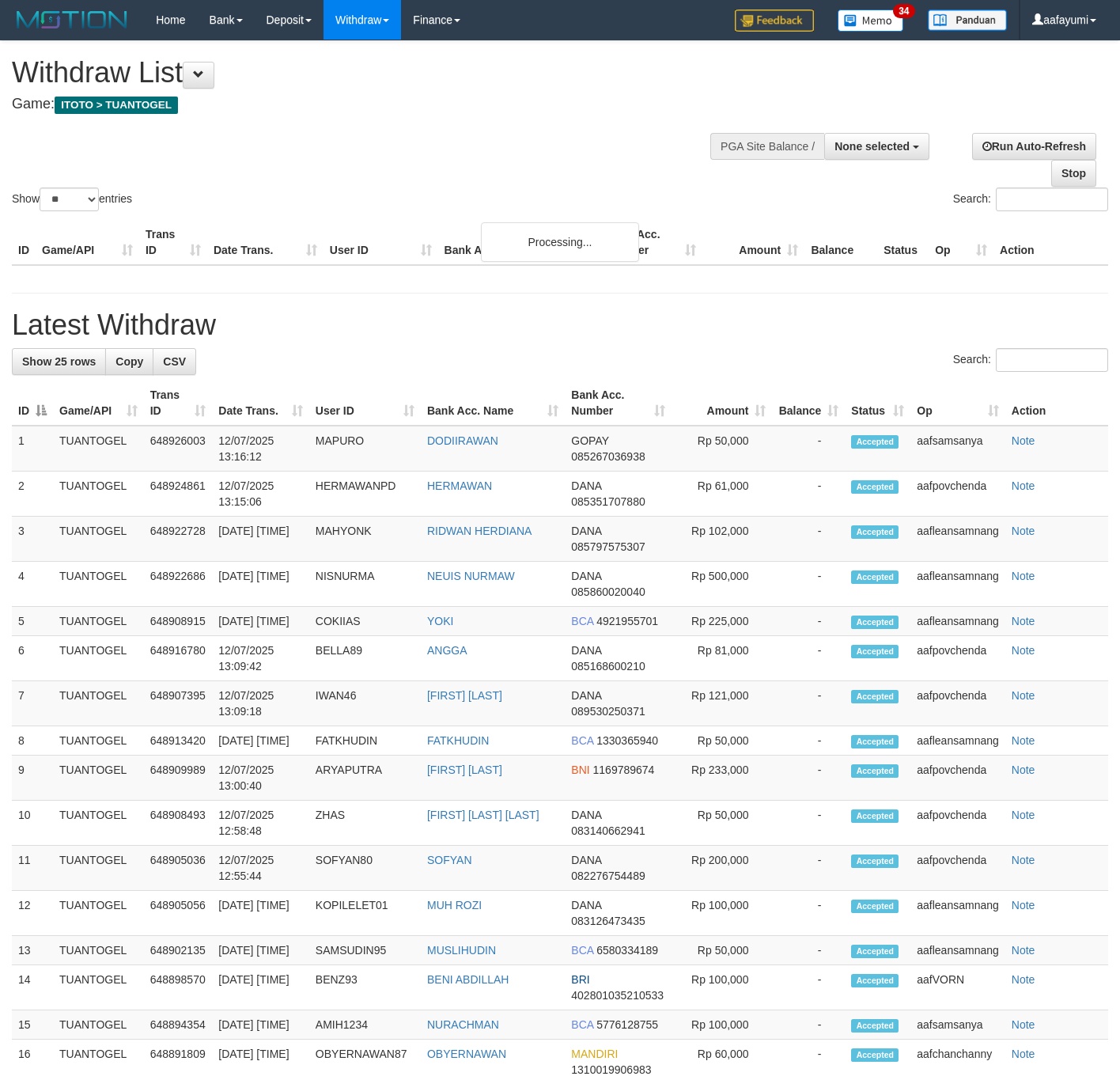 select 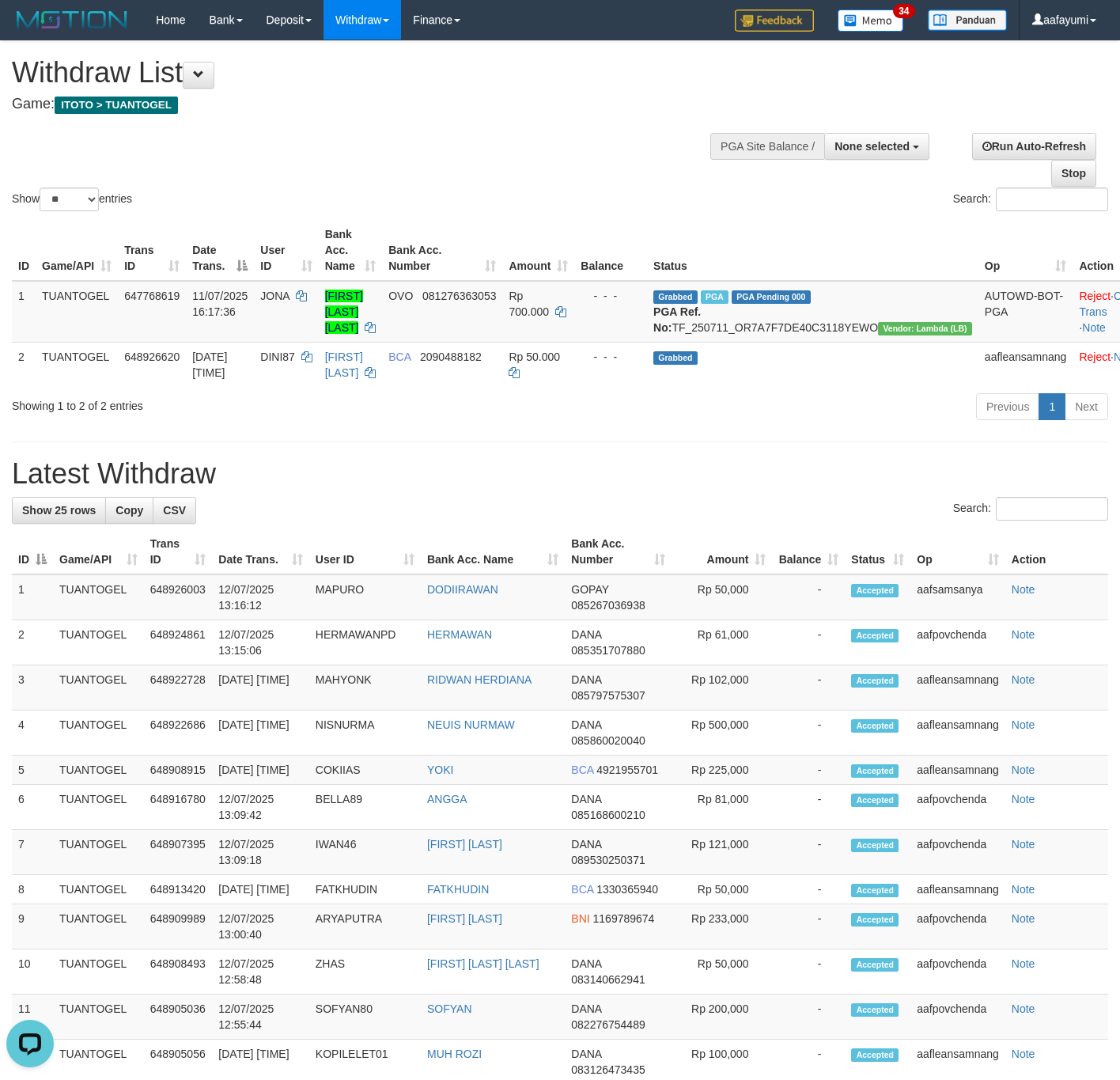 scroll, scrollTop: 0, scrollLeft: 0, axis: both 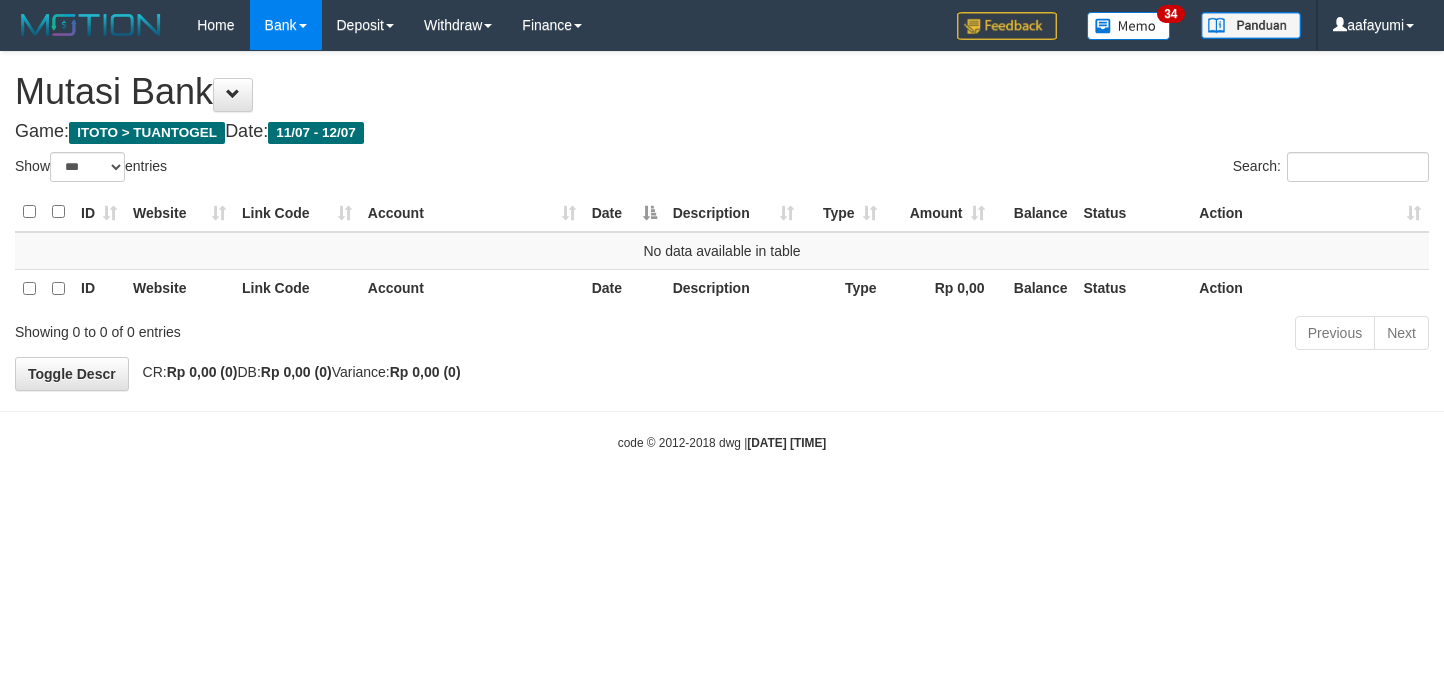 select on "***" 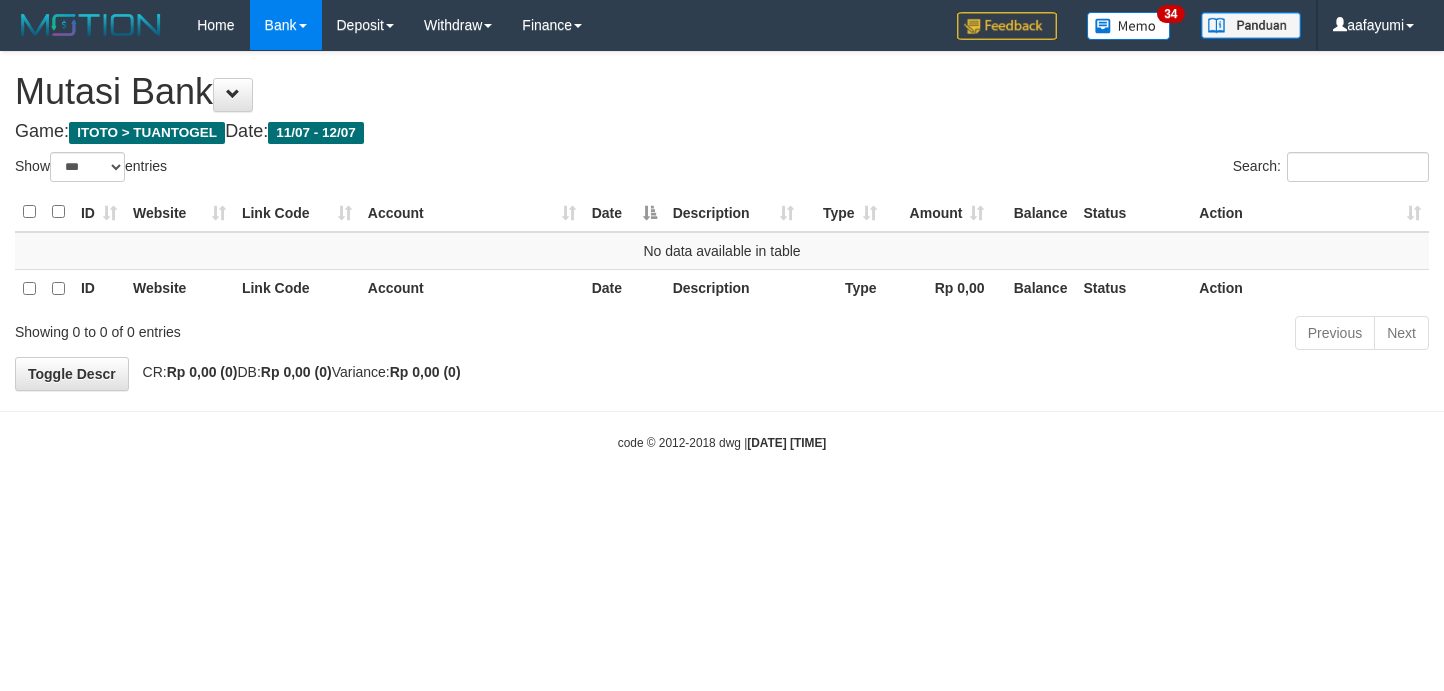 scroll, scrollTop: 0, scrollLeft: 0, axis: both 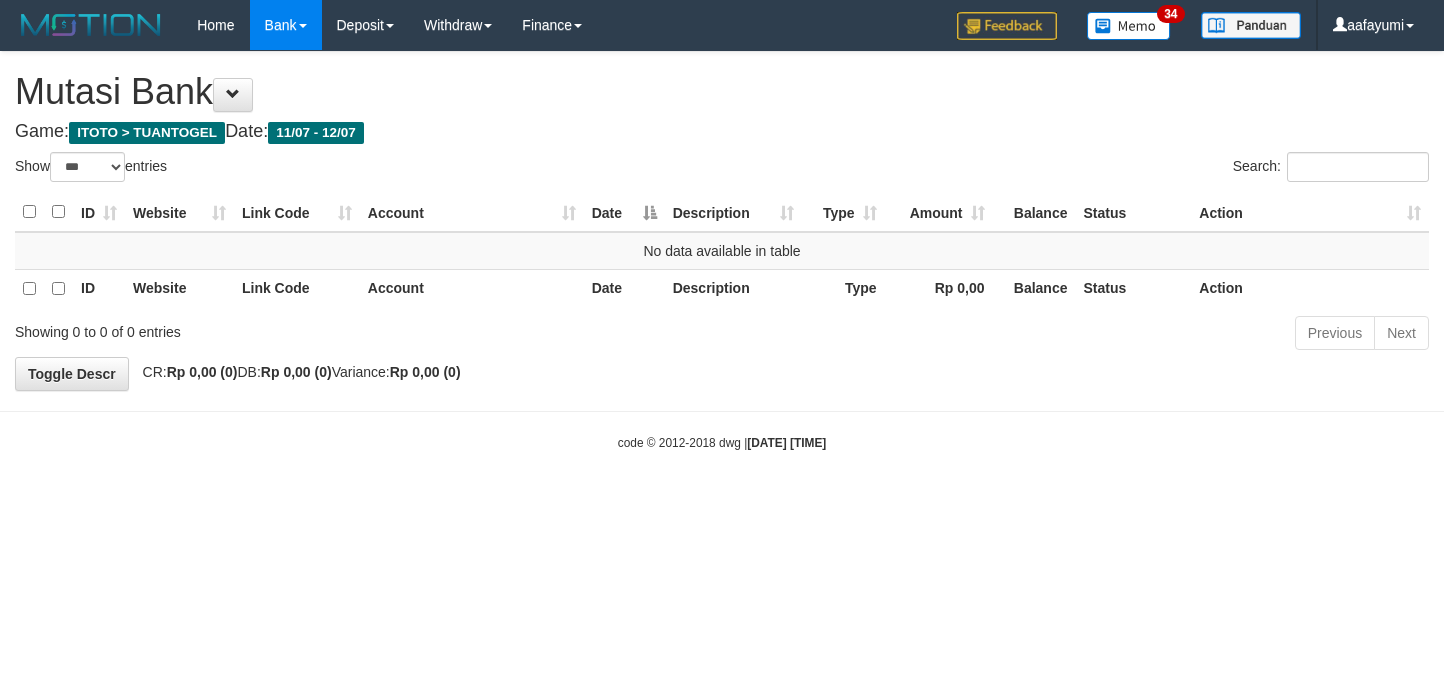 select on "***" 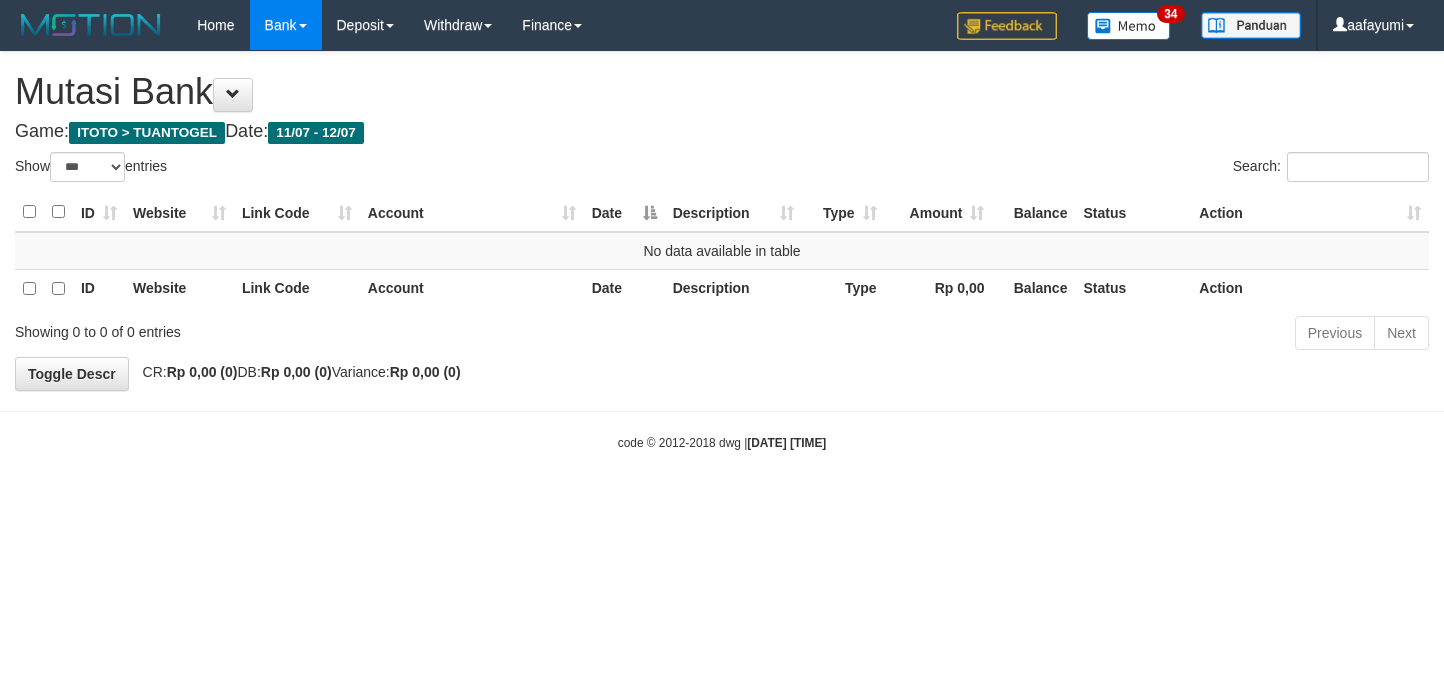 scroll, scrollTop: 0, scrollLeft: 0, axis: both 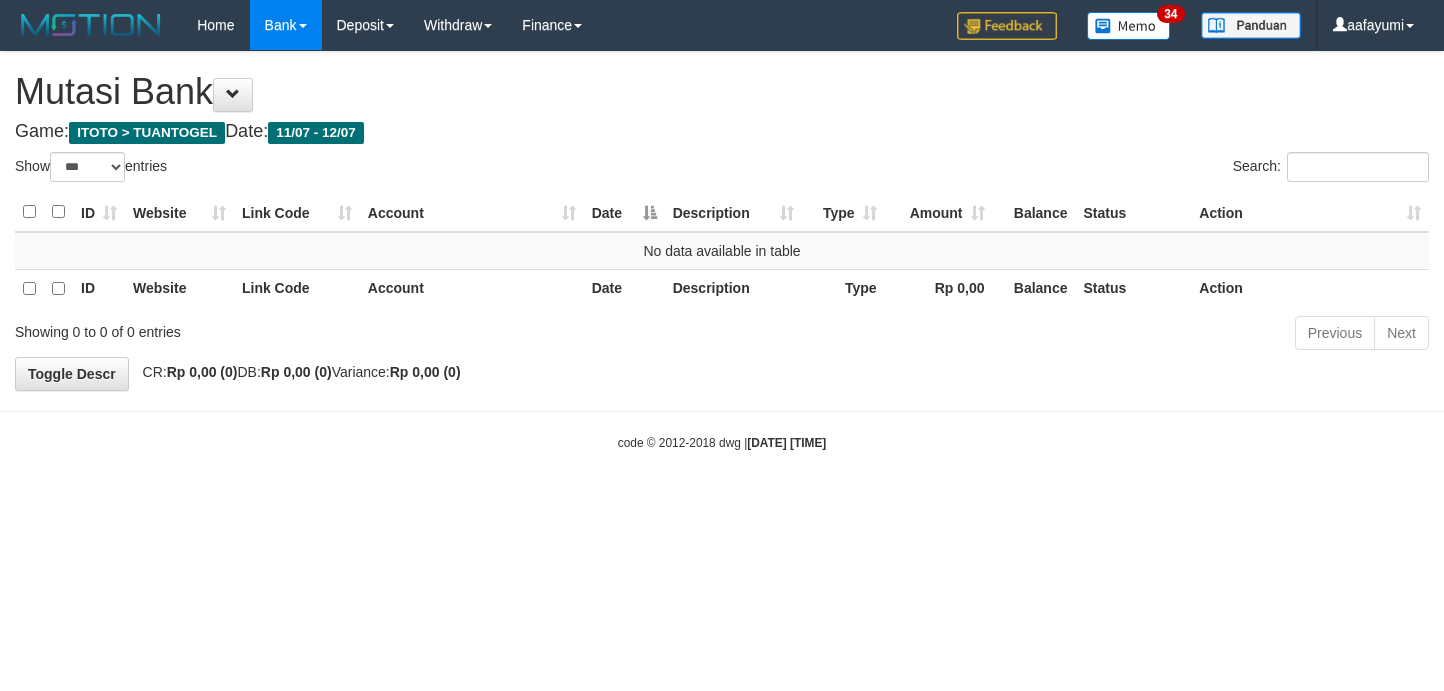 select on "***" 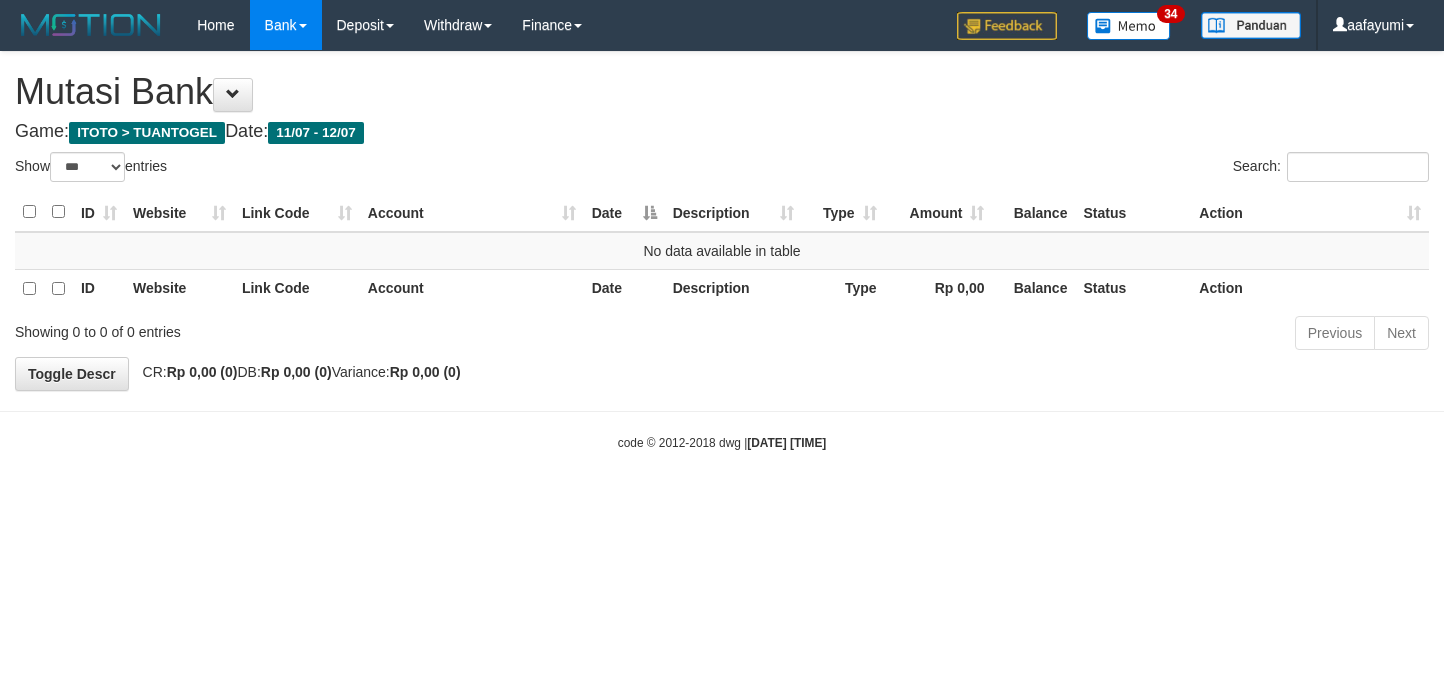 scroll, scrollTop: 0, scrollLeft: 0, axis: both 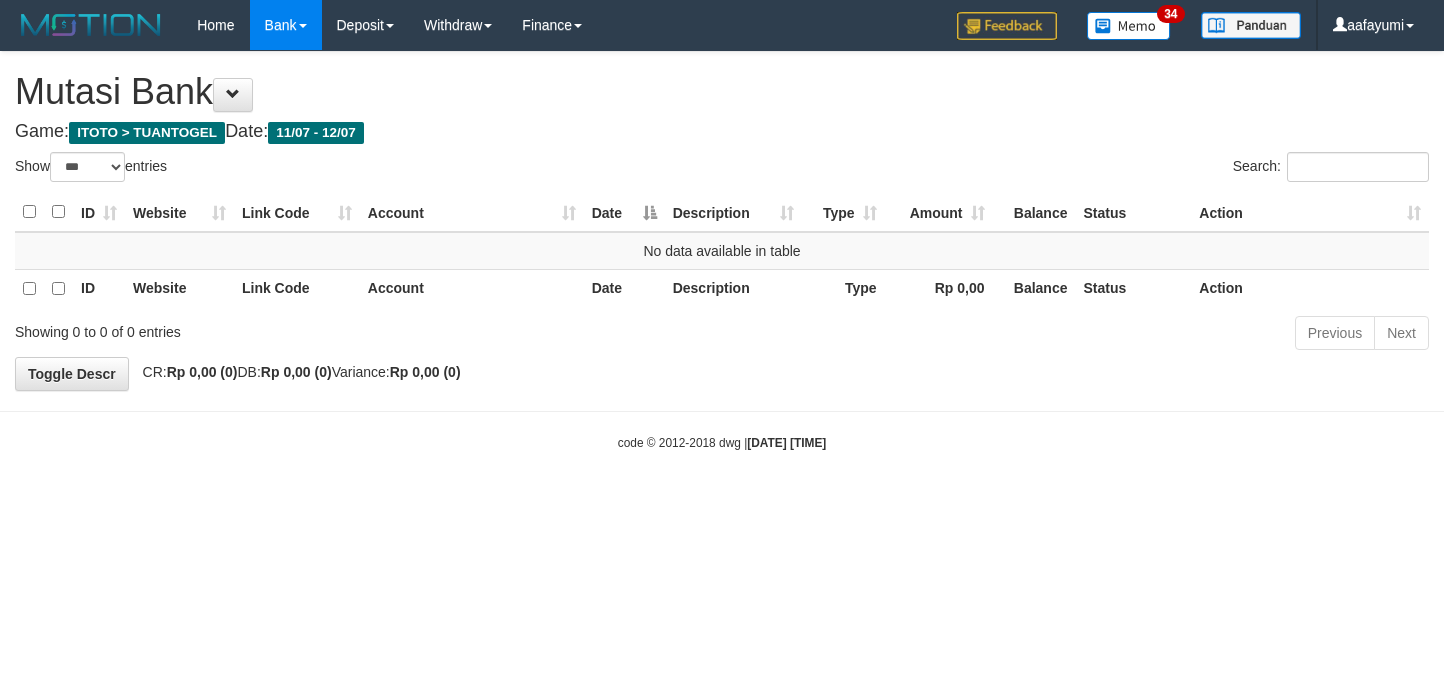 select on "***" 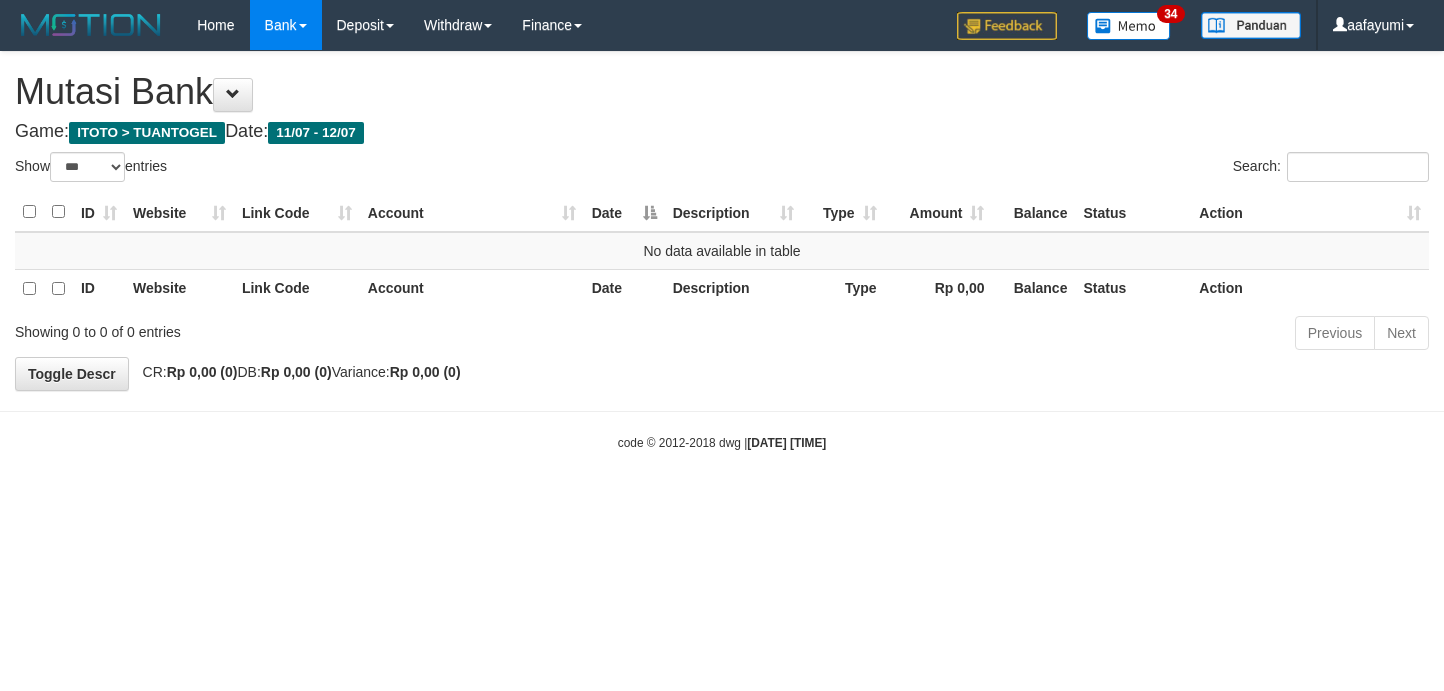 scroll, scrollTop: 0, scrollLeft: 0, axis: both 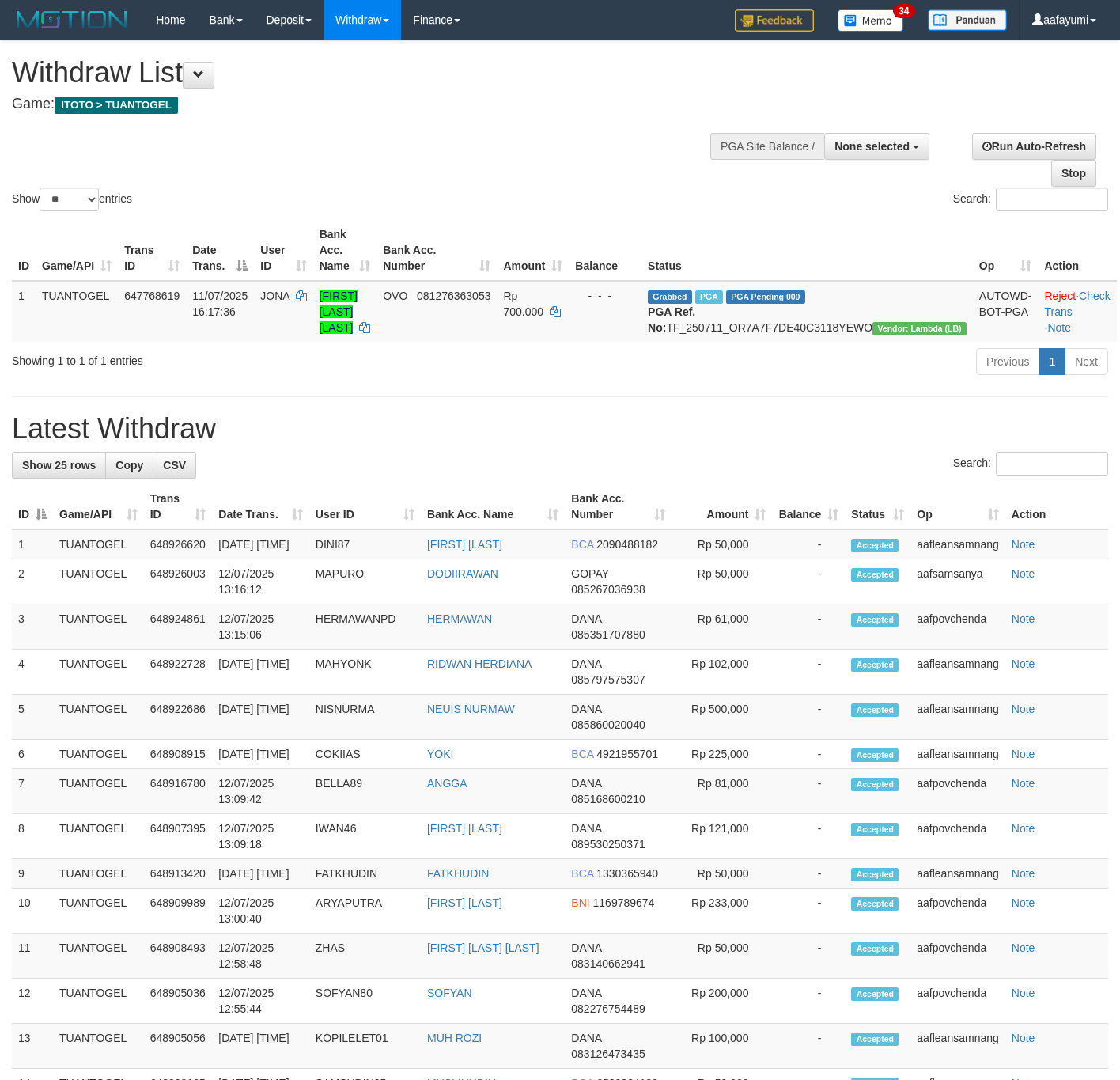 select 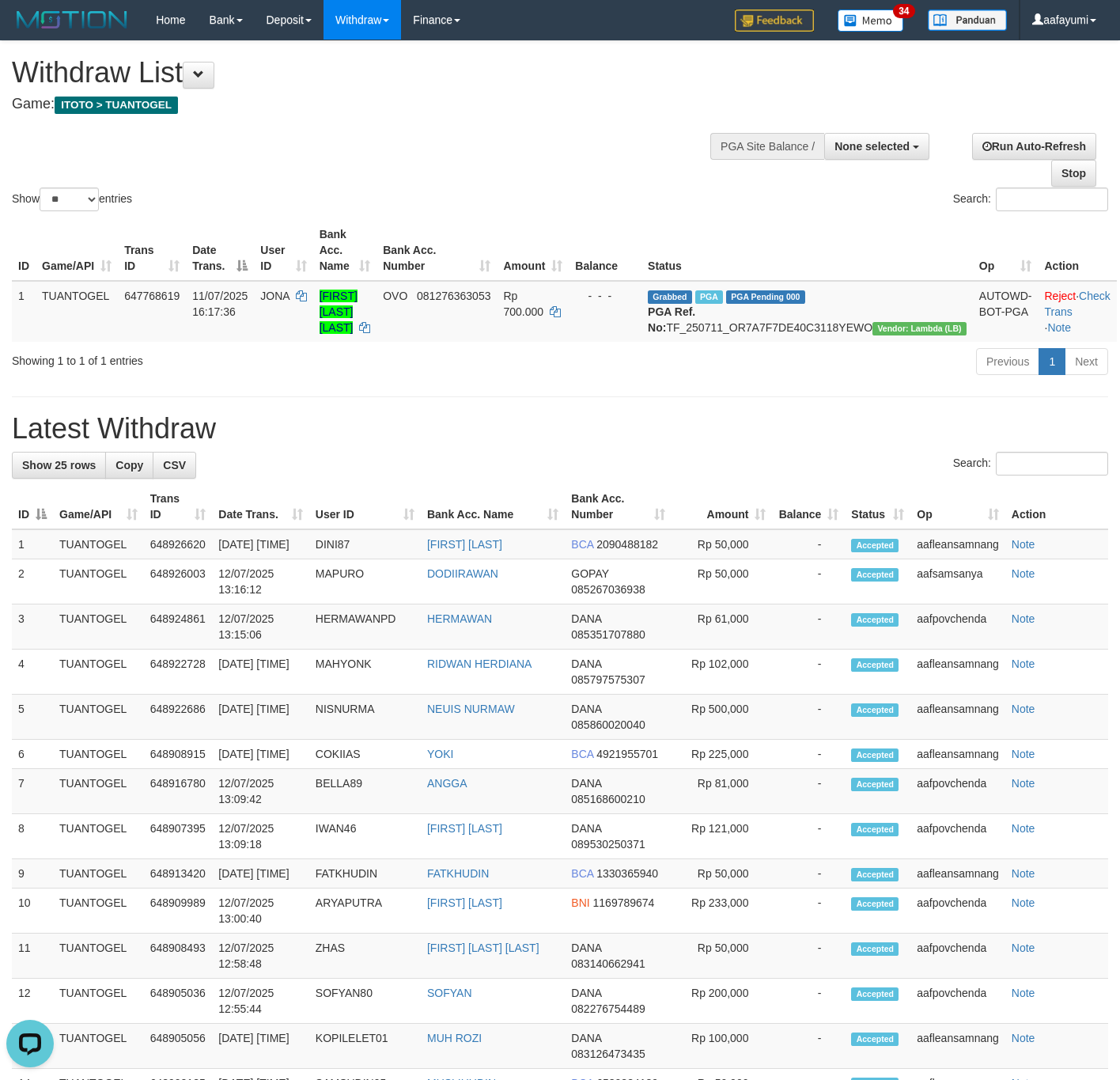 scroll, scrollTop: 0, scrollLeft: 0, axis: both 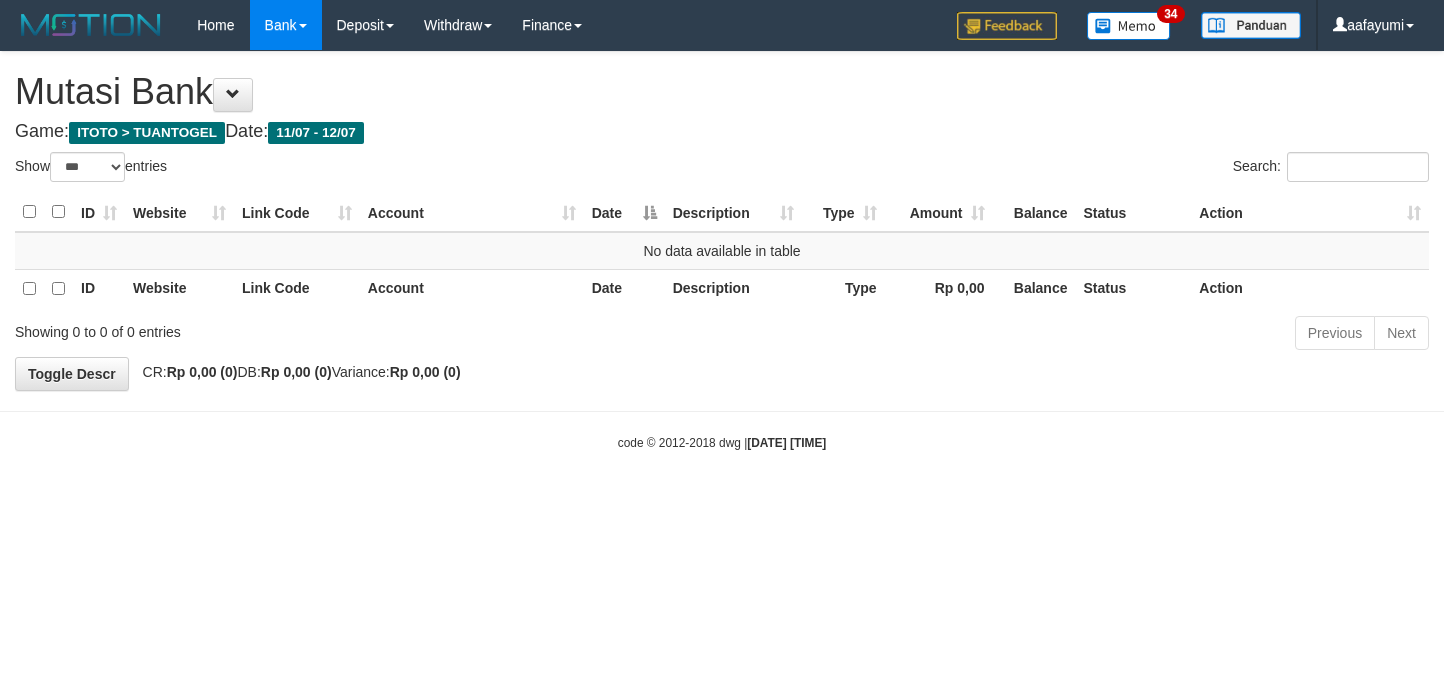 select on "***" 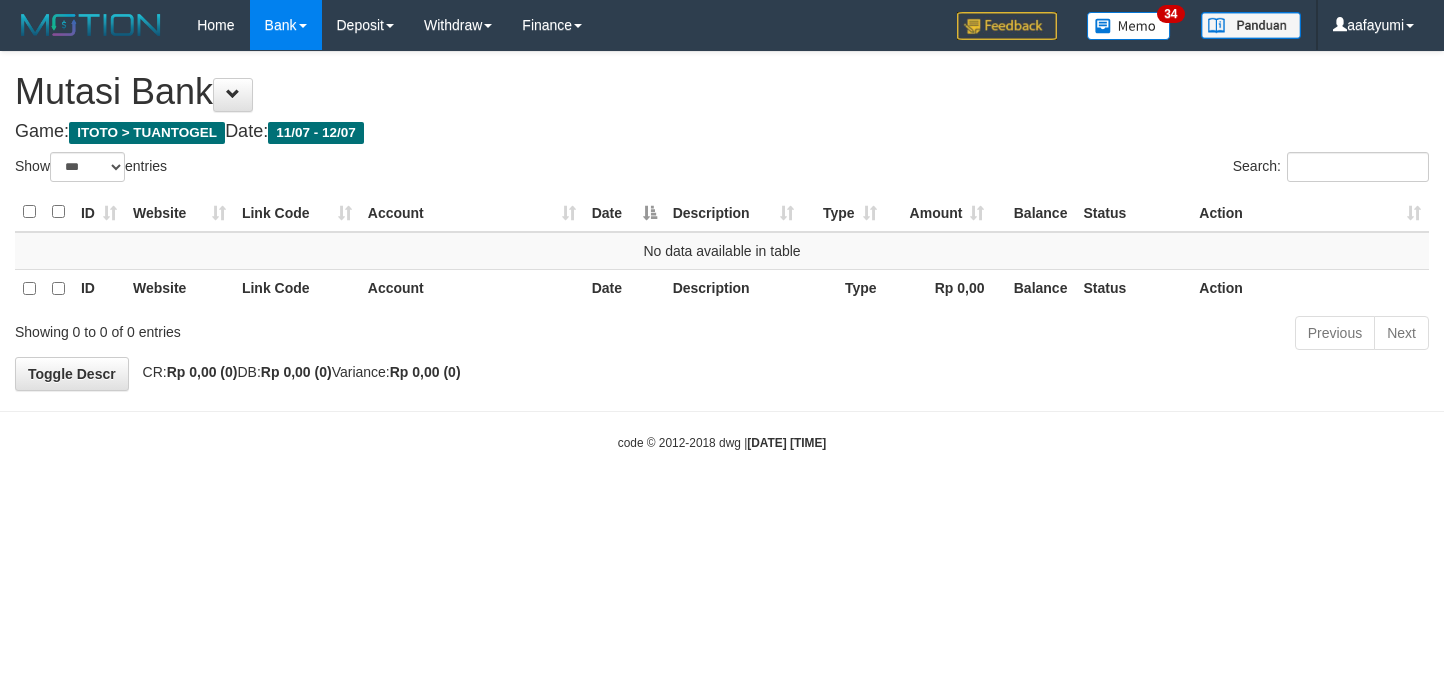 scroll, scrollTop: 0, scrollLeft: 0, axis: both 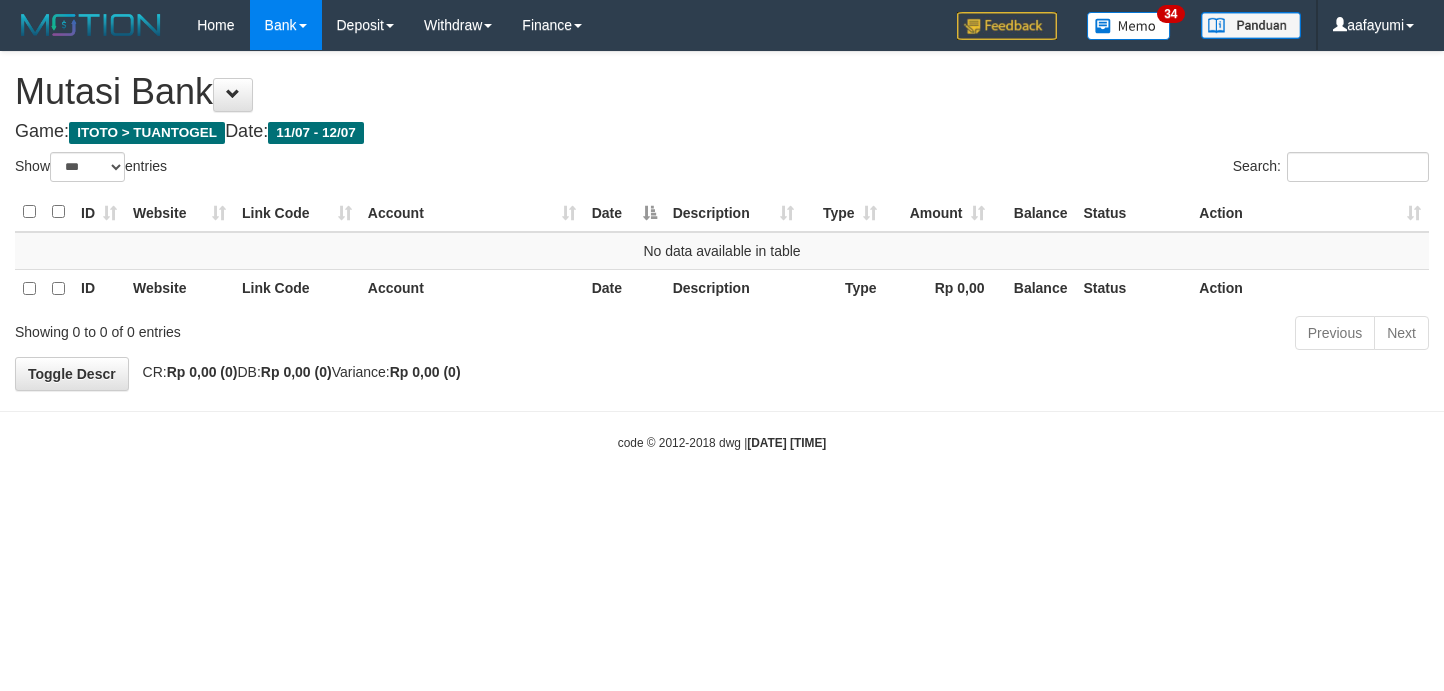 select on "***" 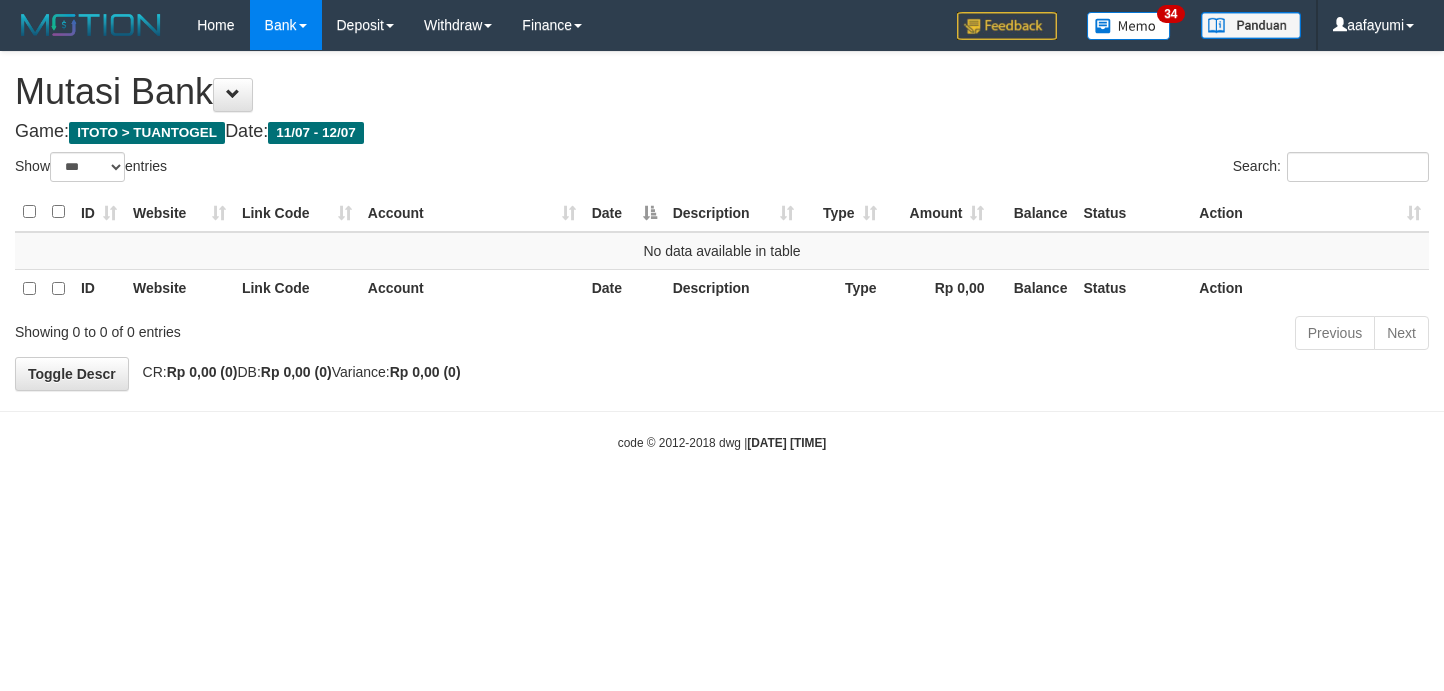 scroll, scrollTop: 0, scrollLeft: 0, axis: both 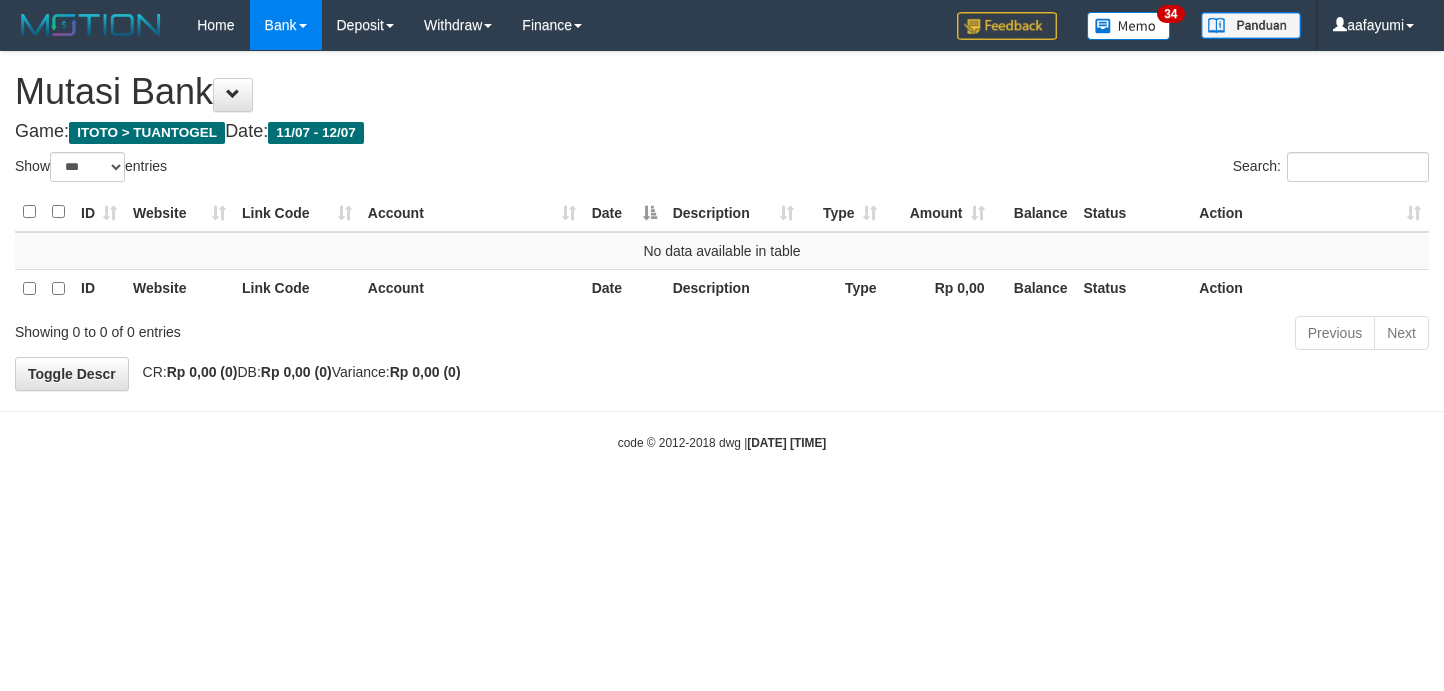 select on "***" 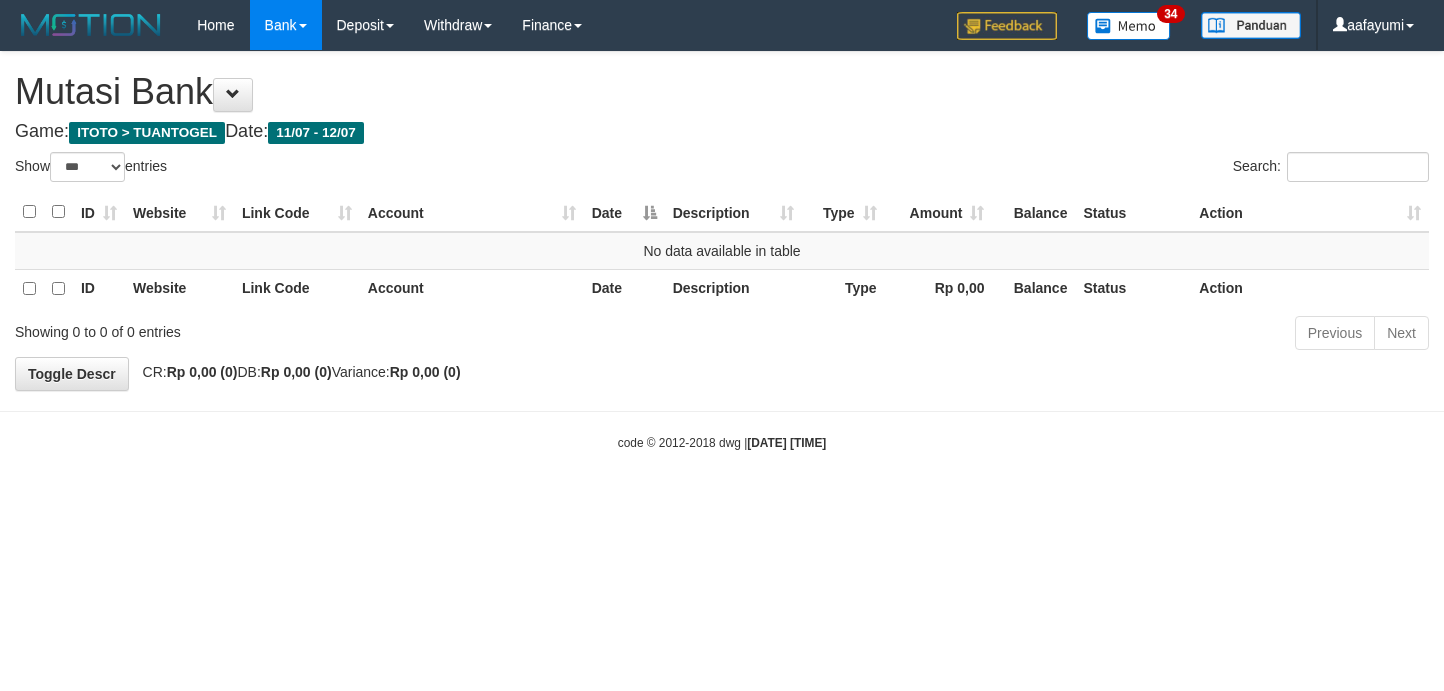 scroll, scrollTop: 0, scrollLeft: 0, axis: both 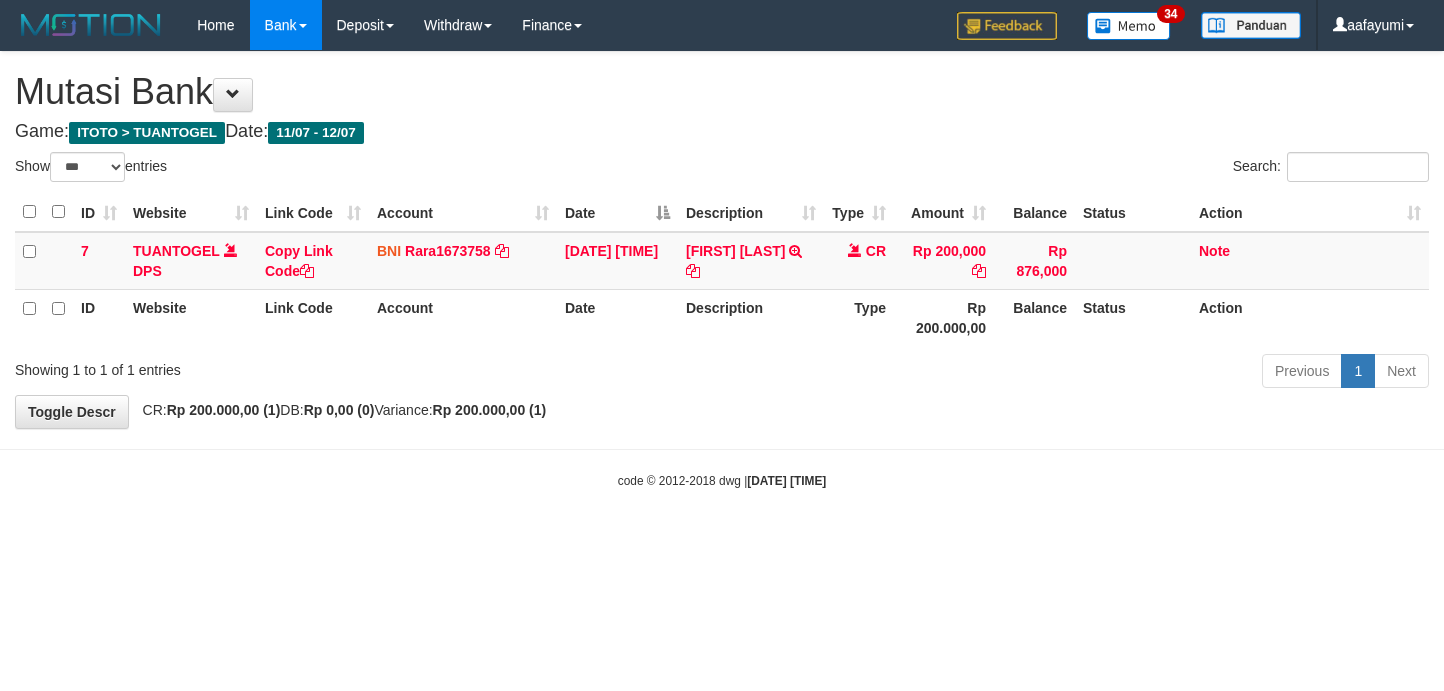 select on "***" 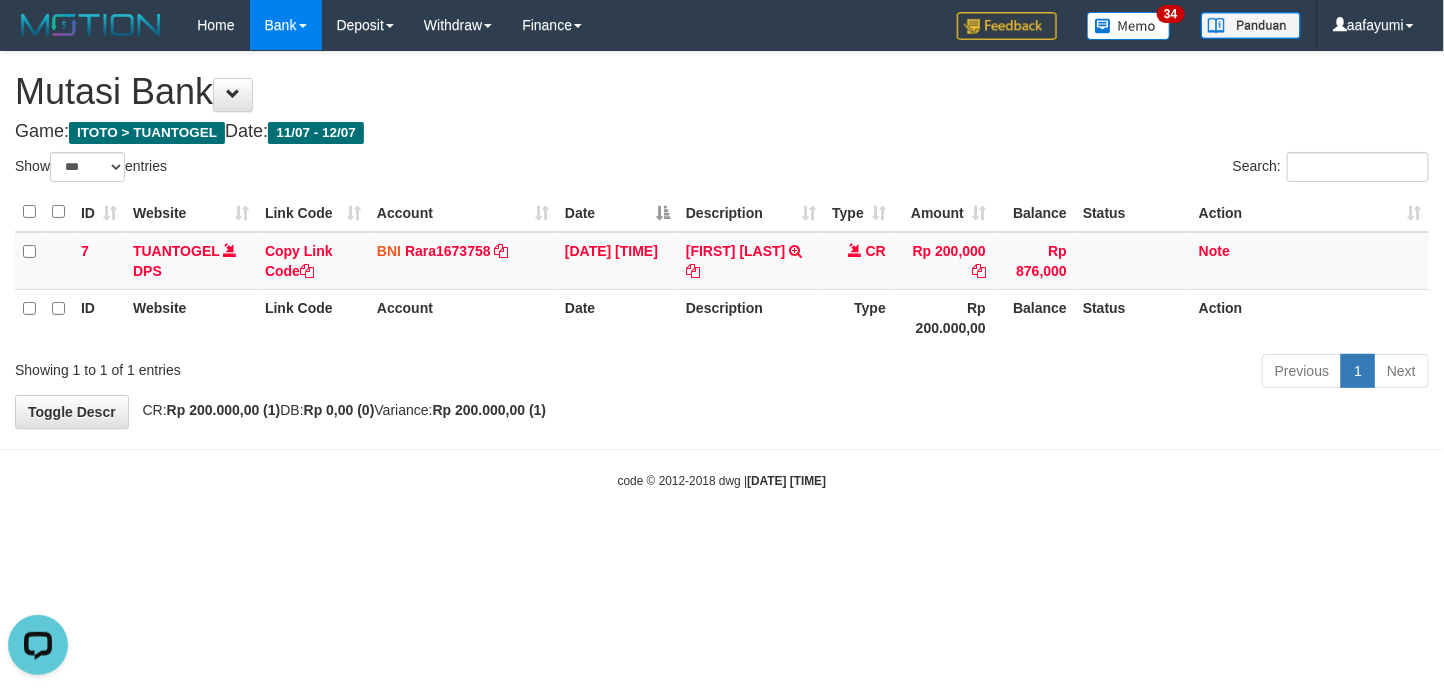 scroll, scrollTop: 0, scrollLeft: 0, axis: both 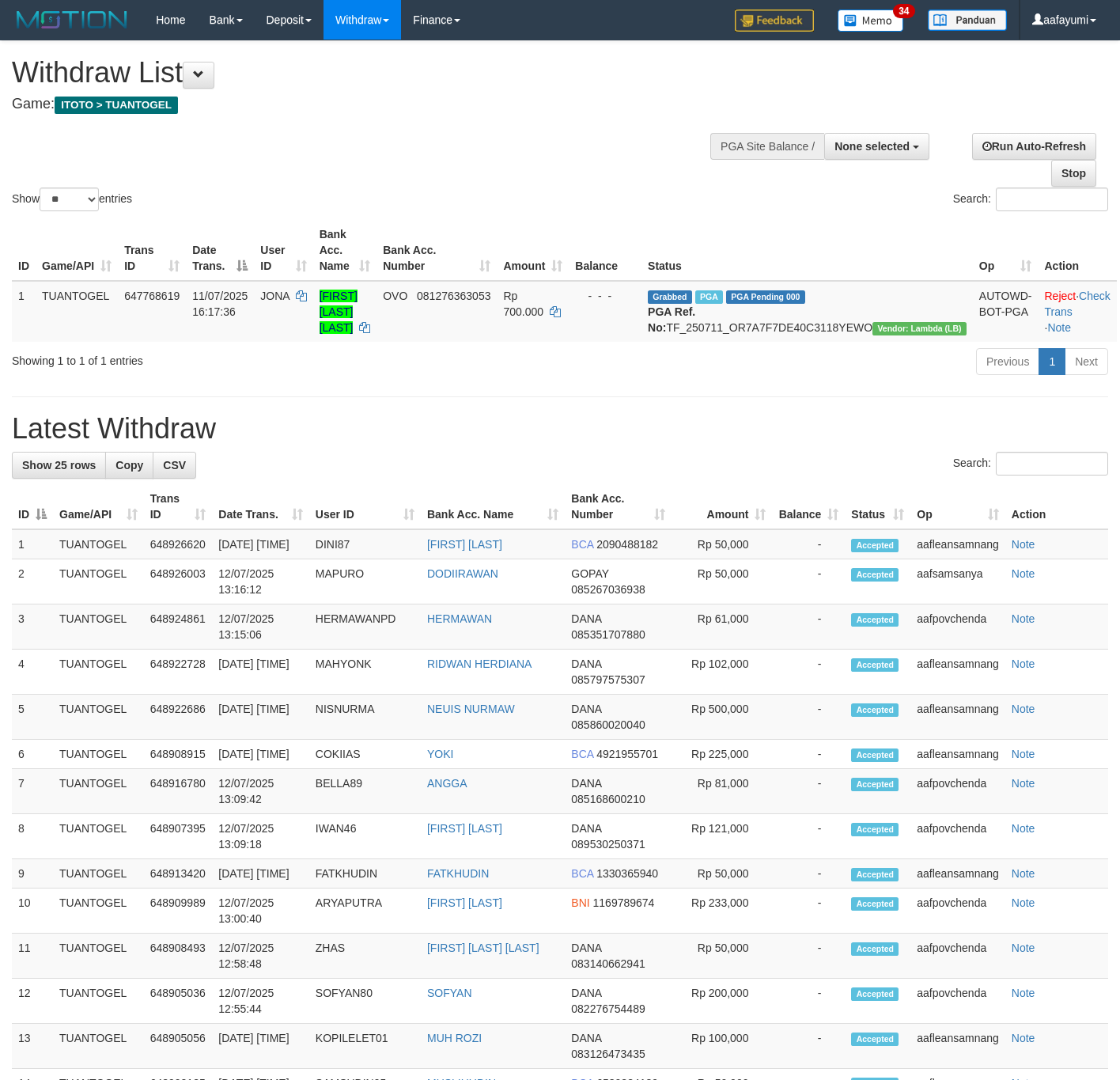 select 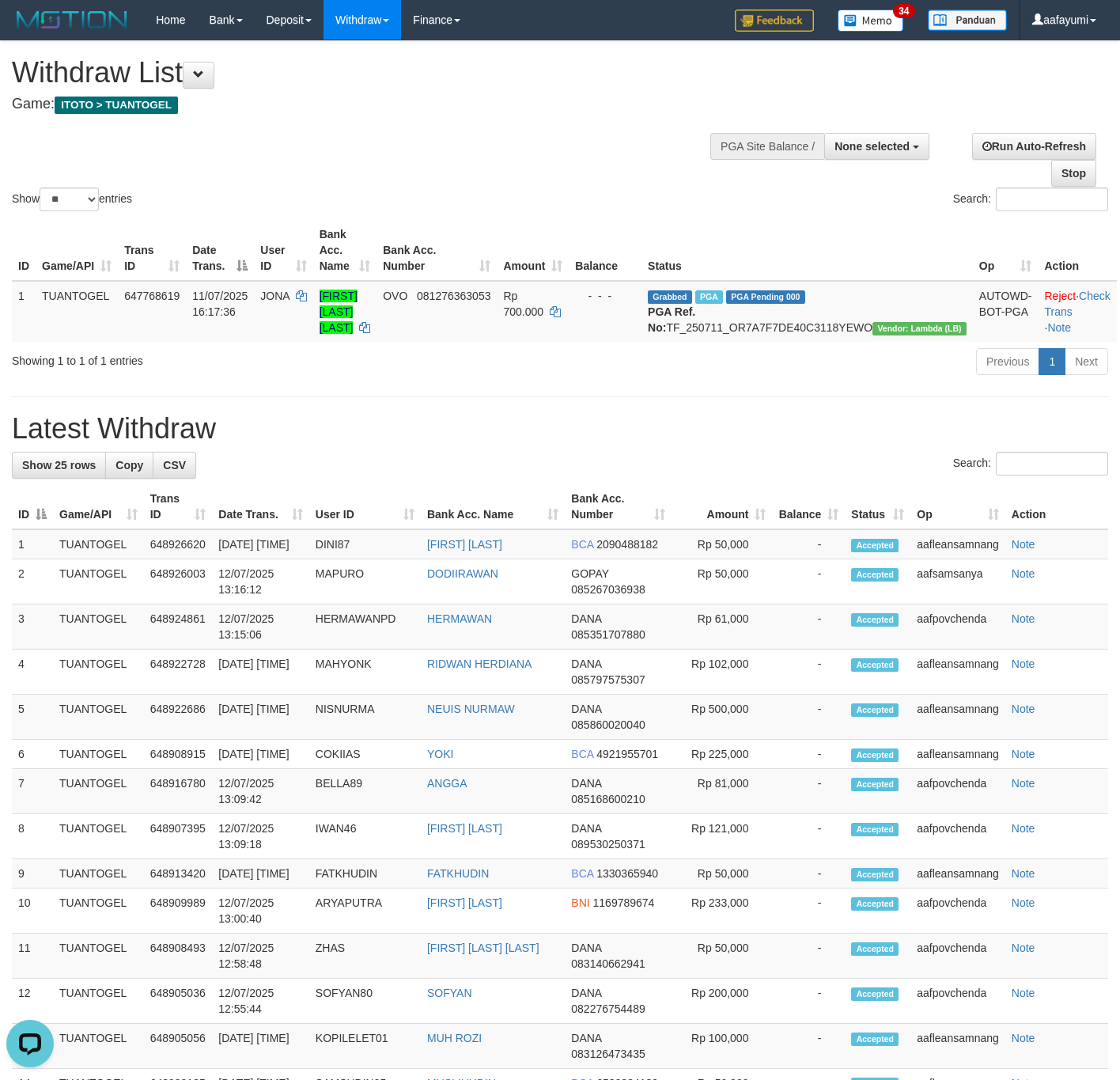 scroll, scrollTop: 0, scrollLeft: 0, axis: both 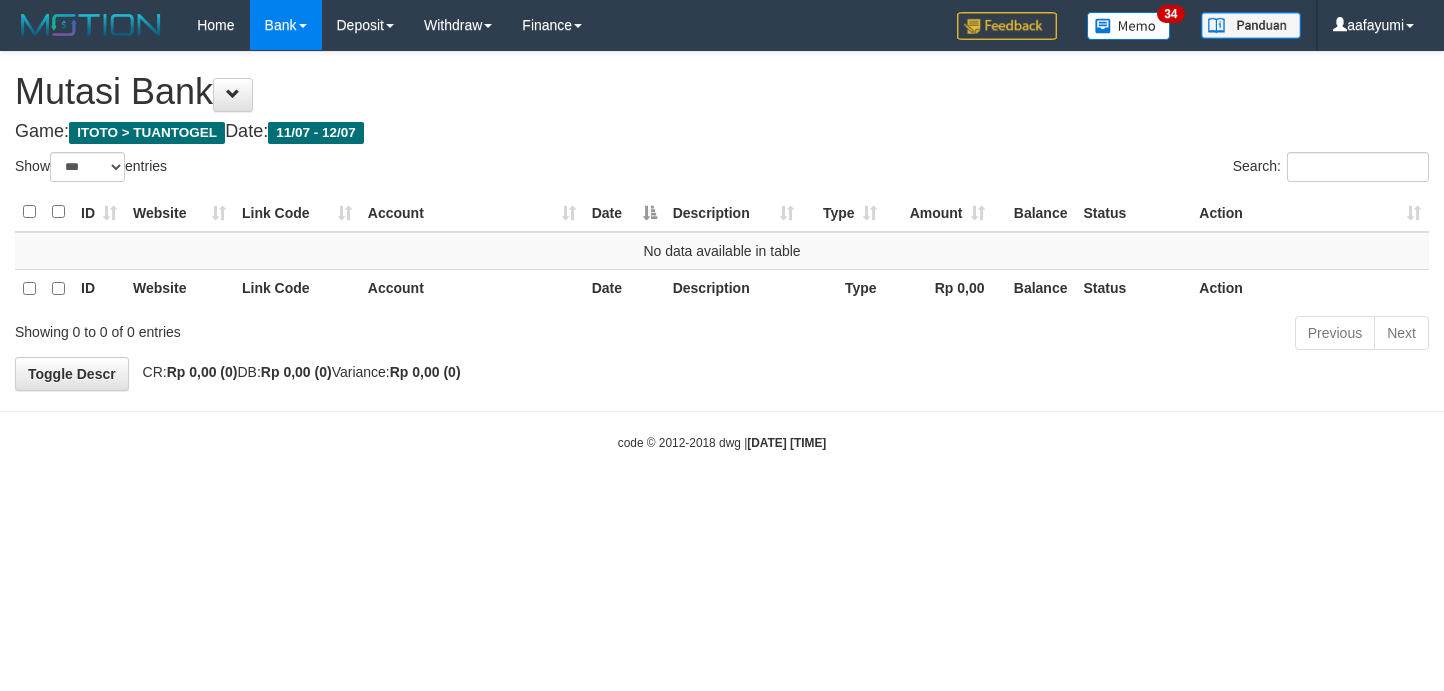 select on "***" 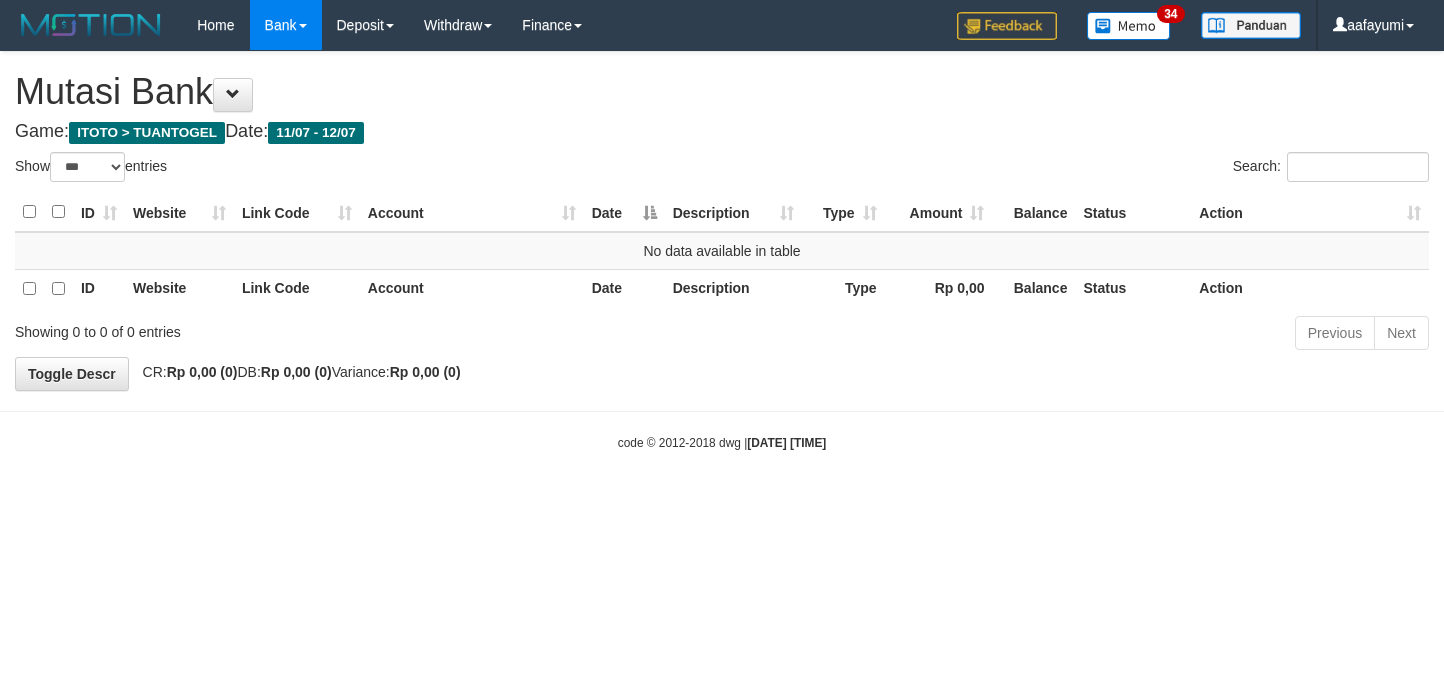 scroll, scrollTop: 0, scrollLeft: 0, axis: both 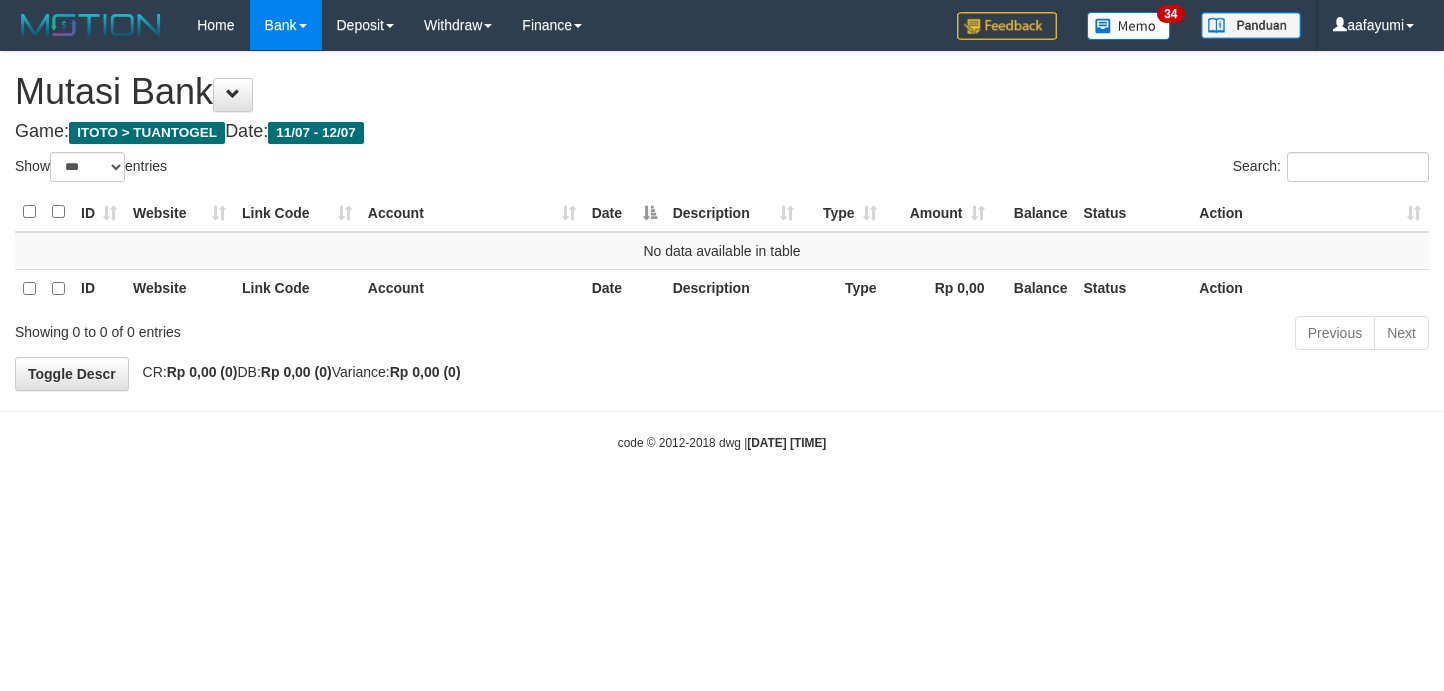 select on "***" 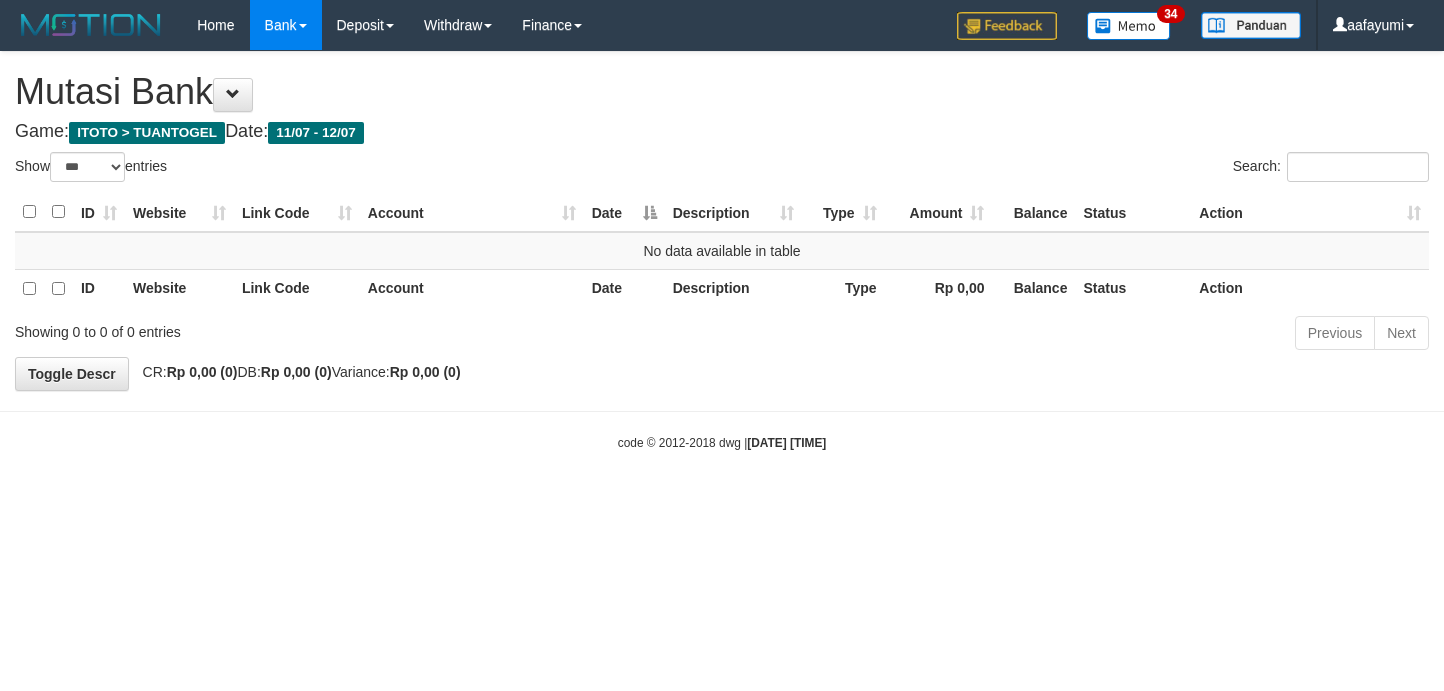 scroll, scrollTop: 0, scrollLeft: 0, axis: both 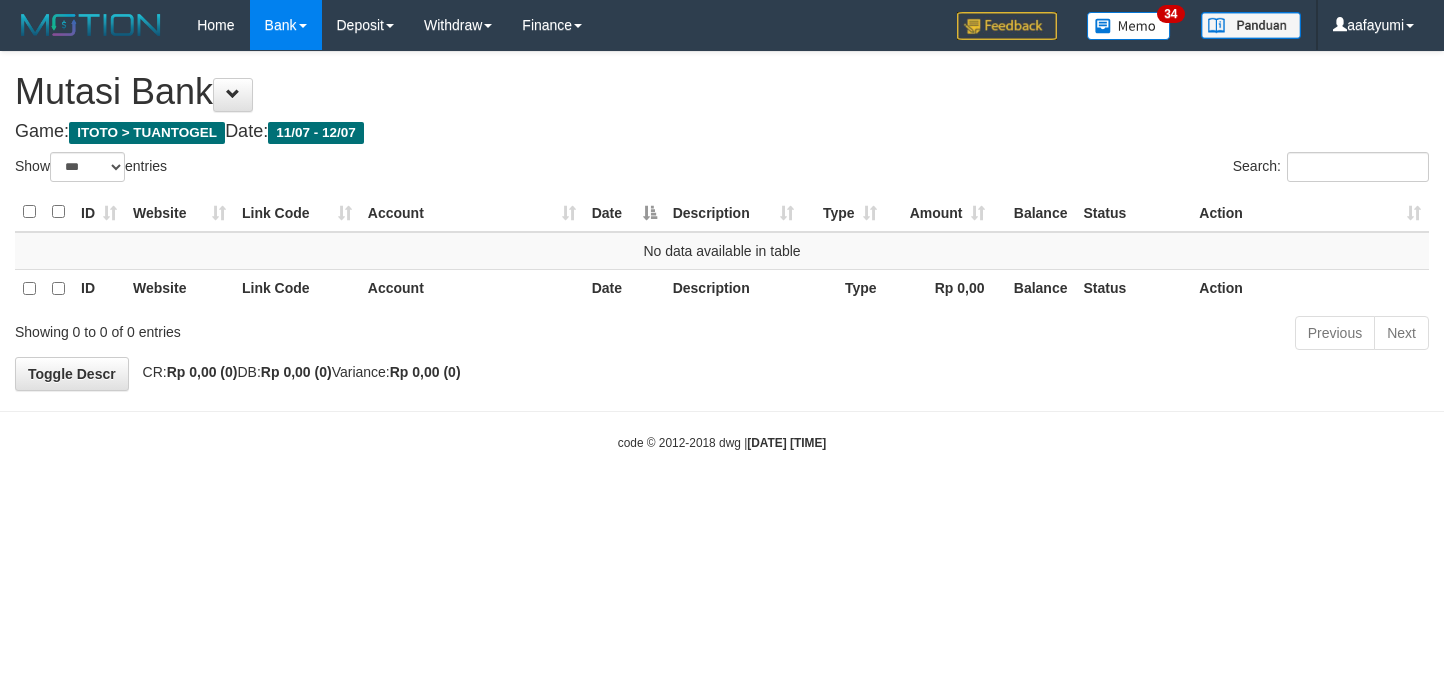 select on "***" 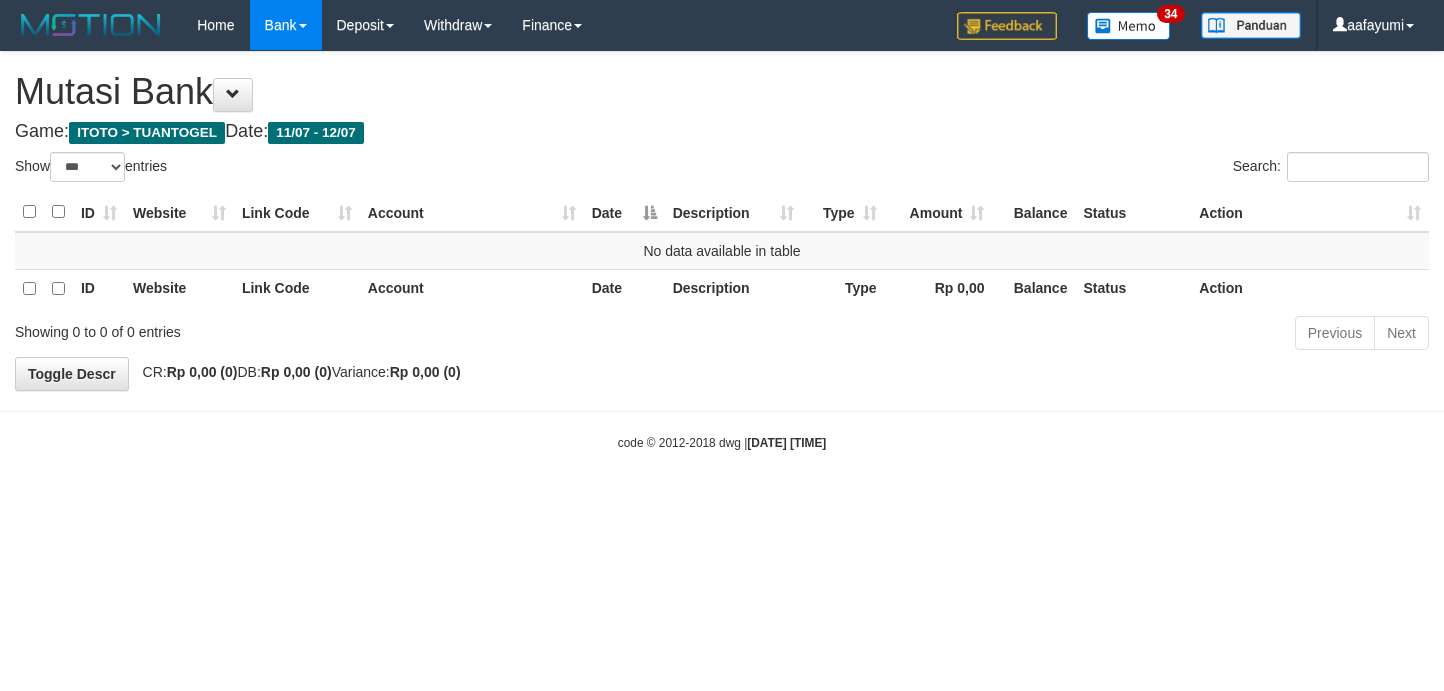 scroll, scrollTop: 0, scrollLeft: 0, axis: both 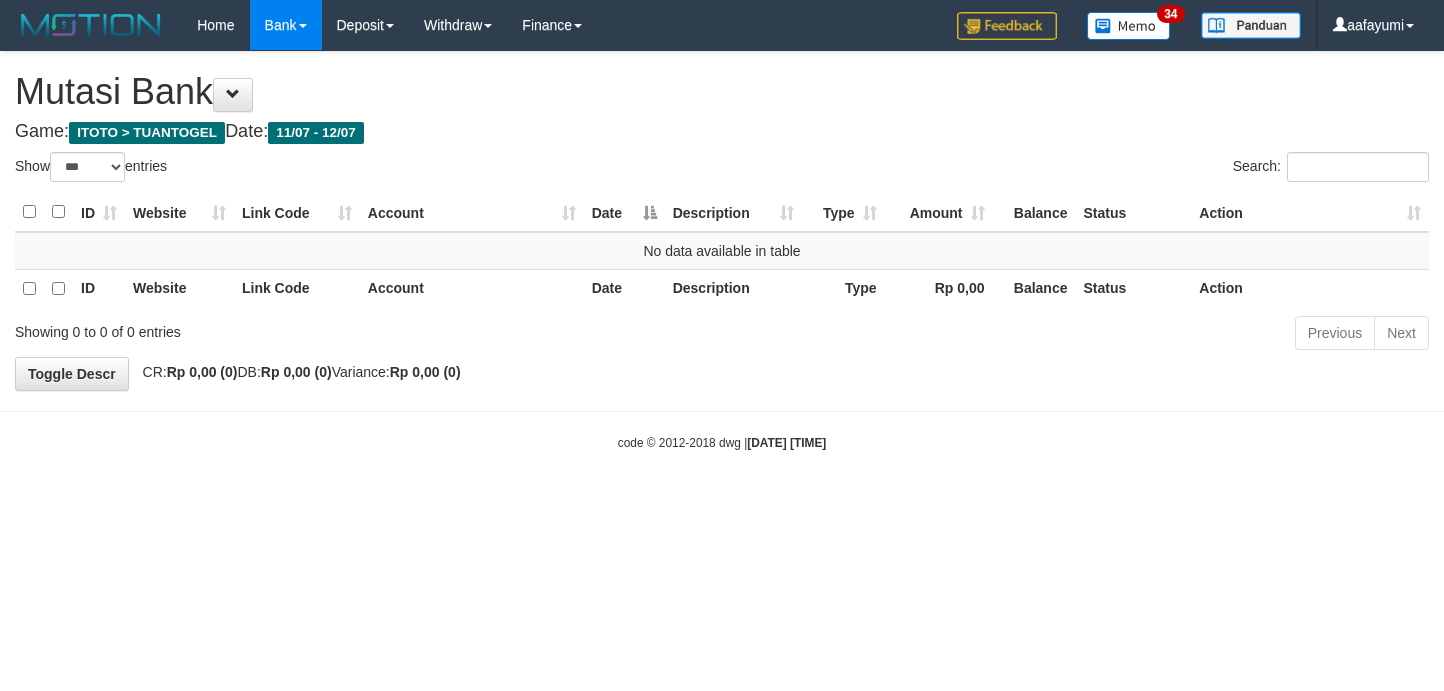 select on "***" 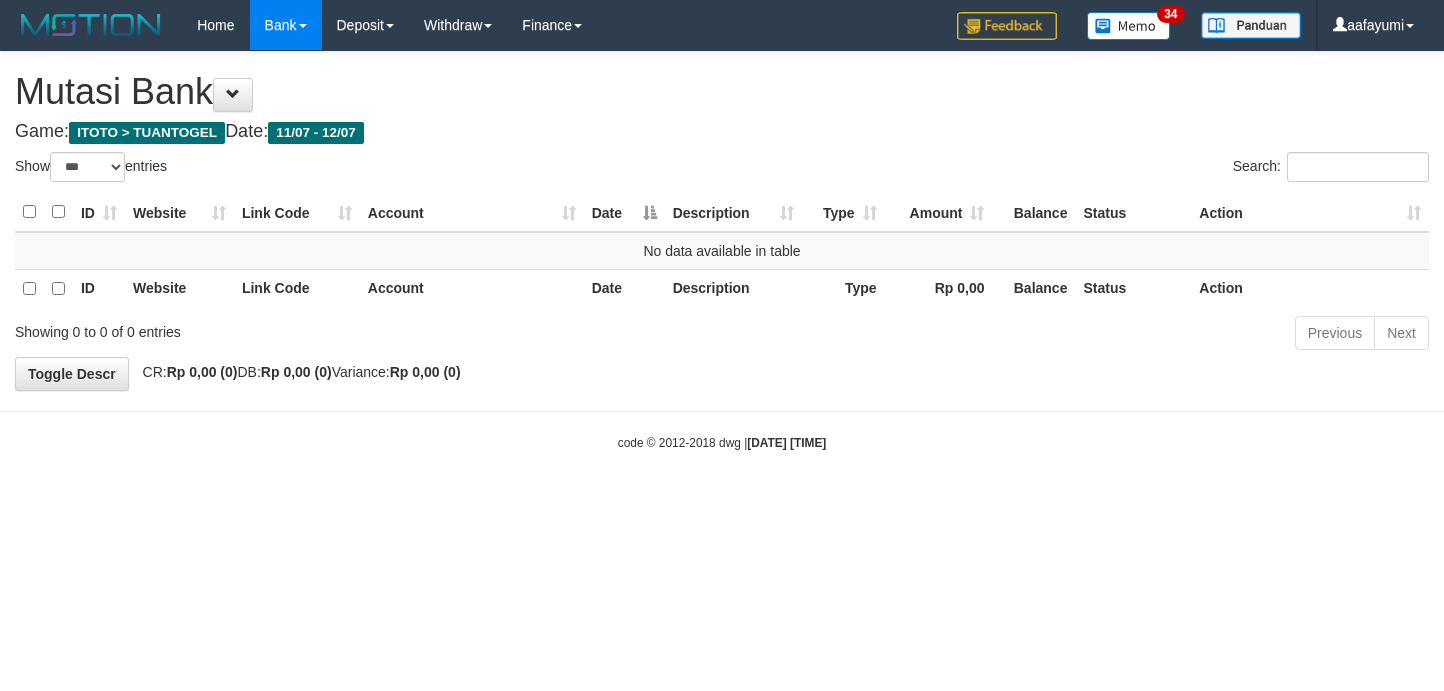 scroll, scrollTop: 0, scrollLeft: 0, axis: both 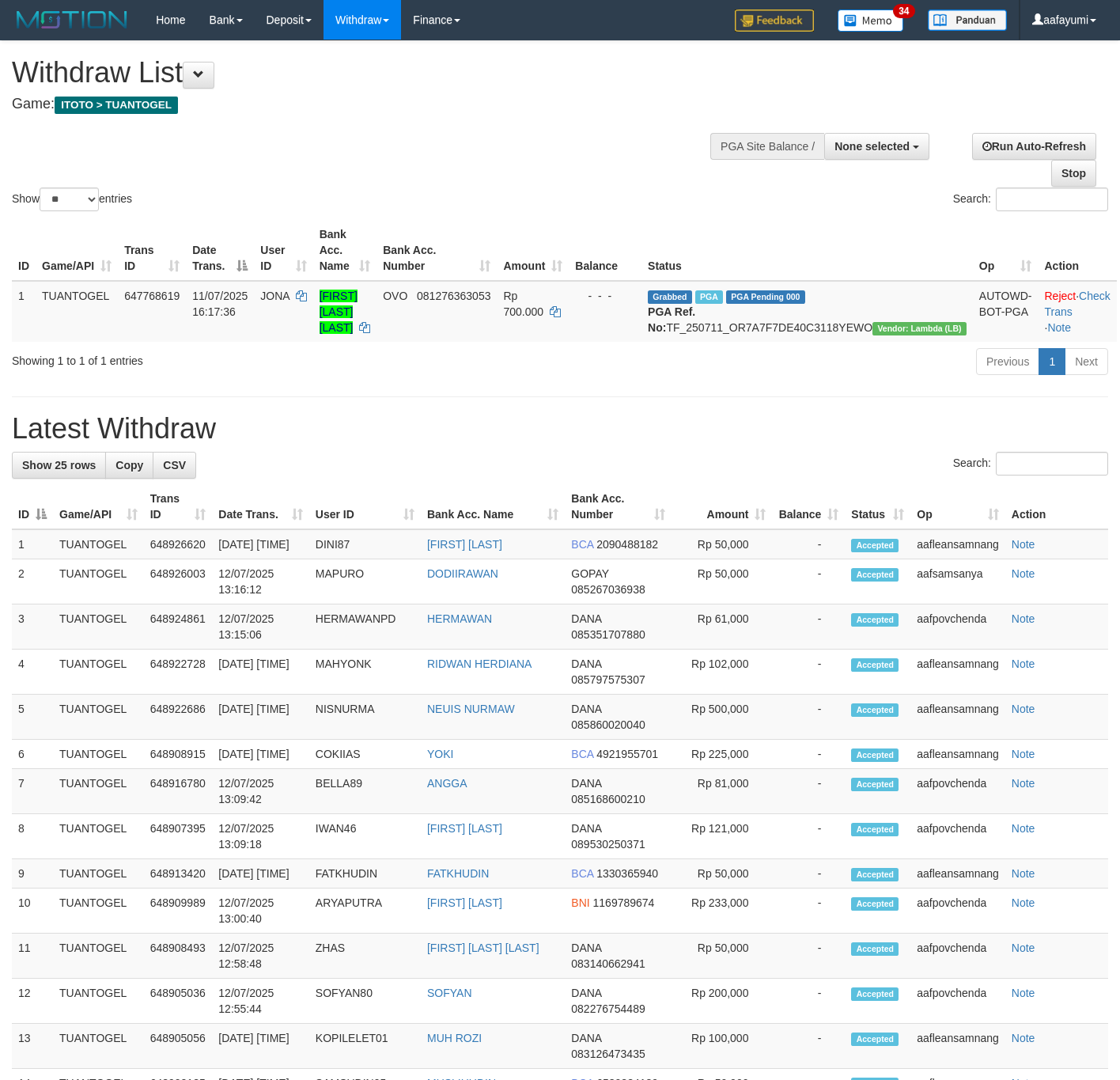 select 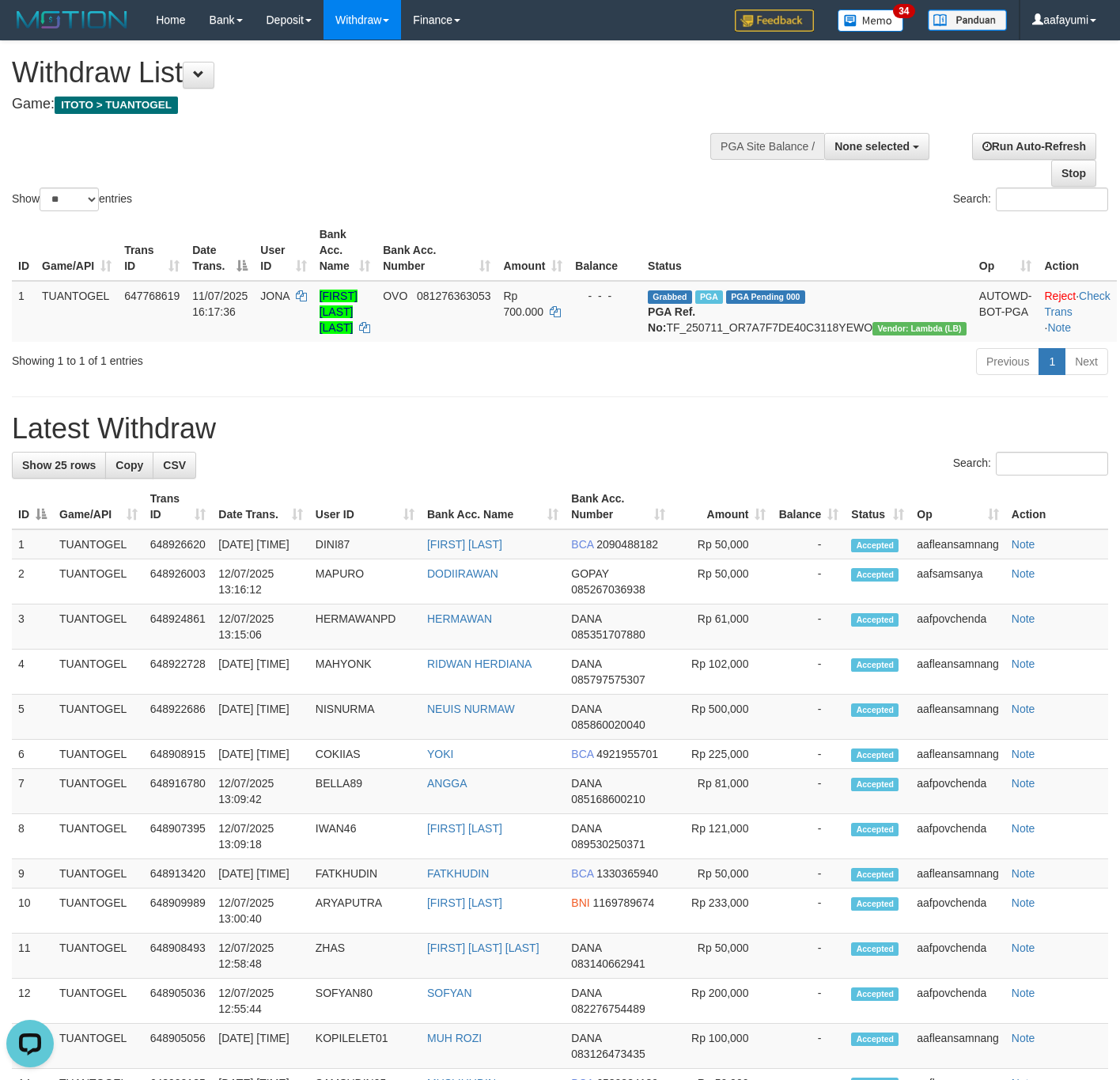 scroll, scrollTop: 0, scrollLeft: 0, axis: both 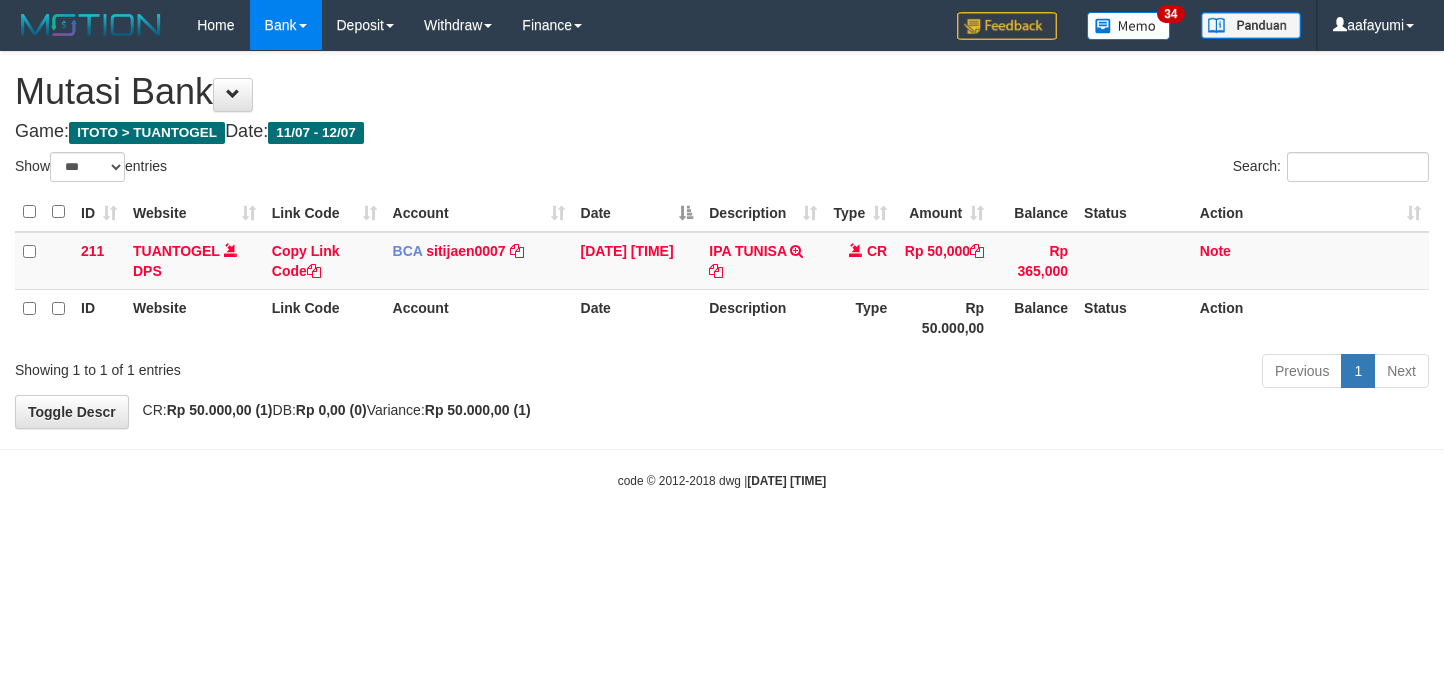 select on "***" 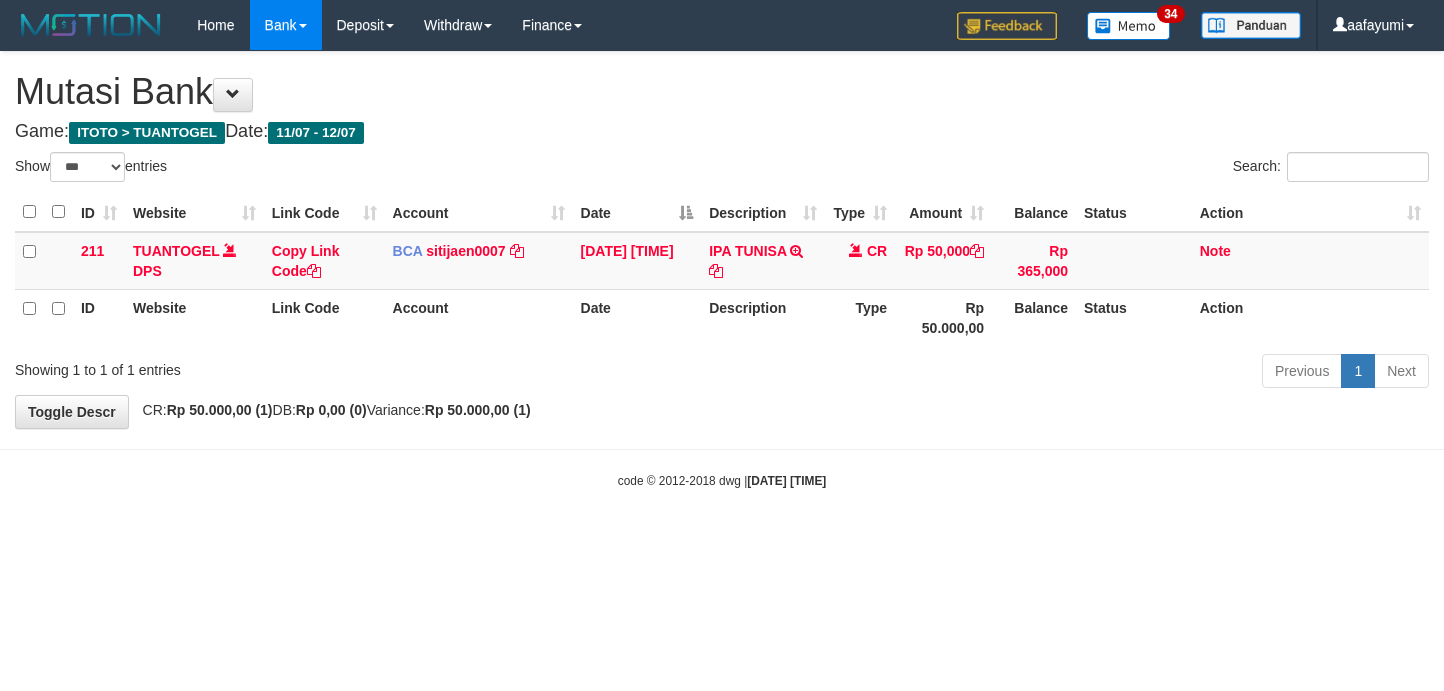 scroll, scrollTop: 0, scrollLeft: 0, axis: both 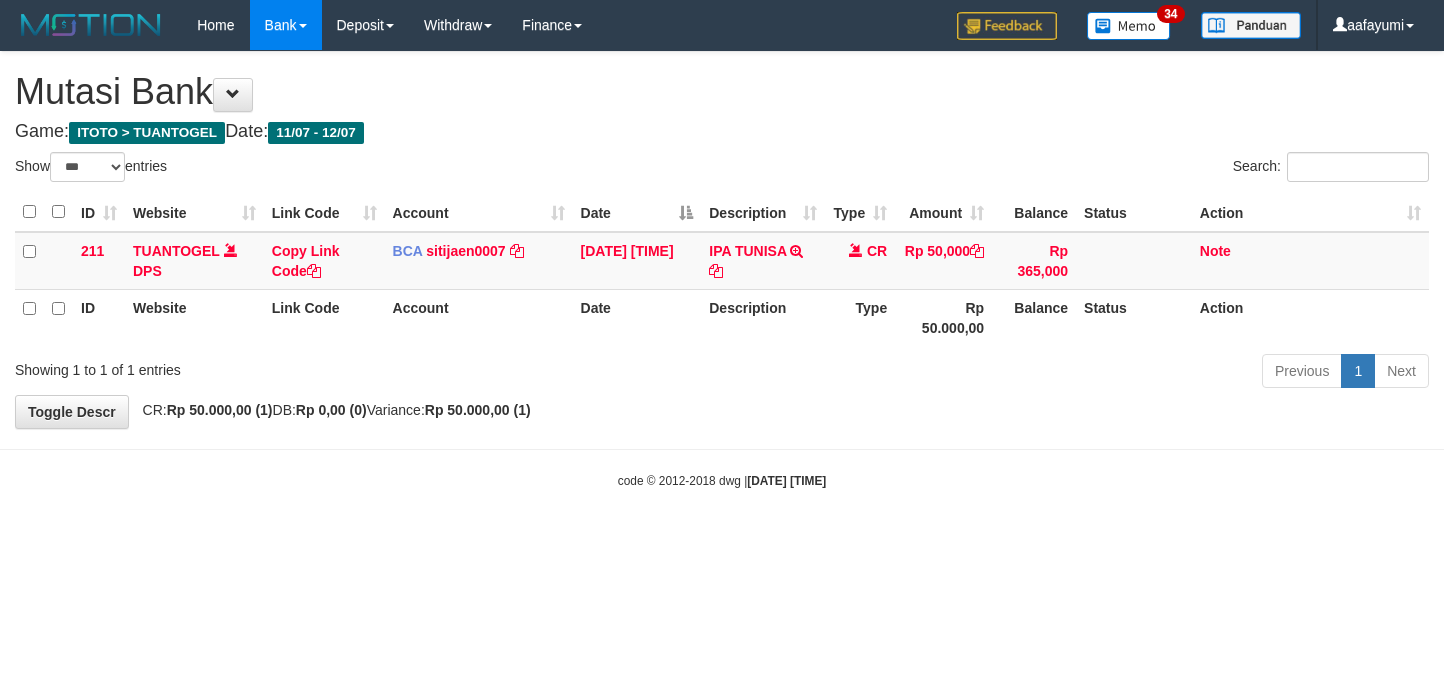 select on "***" 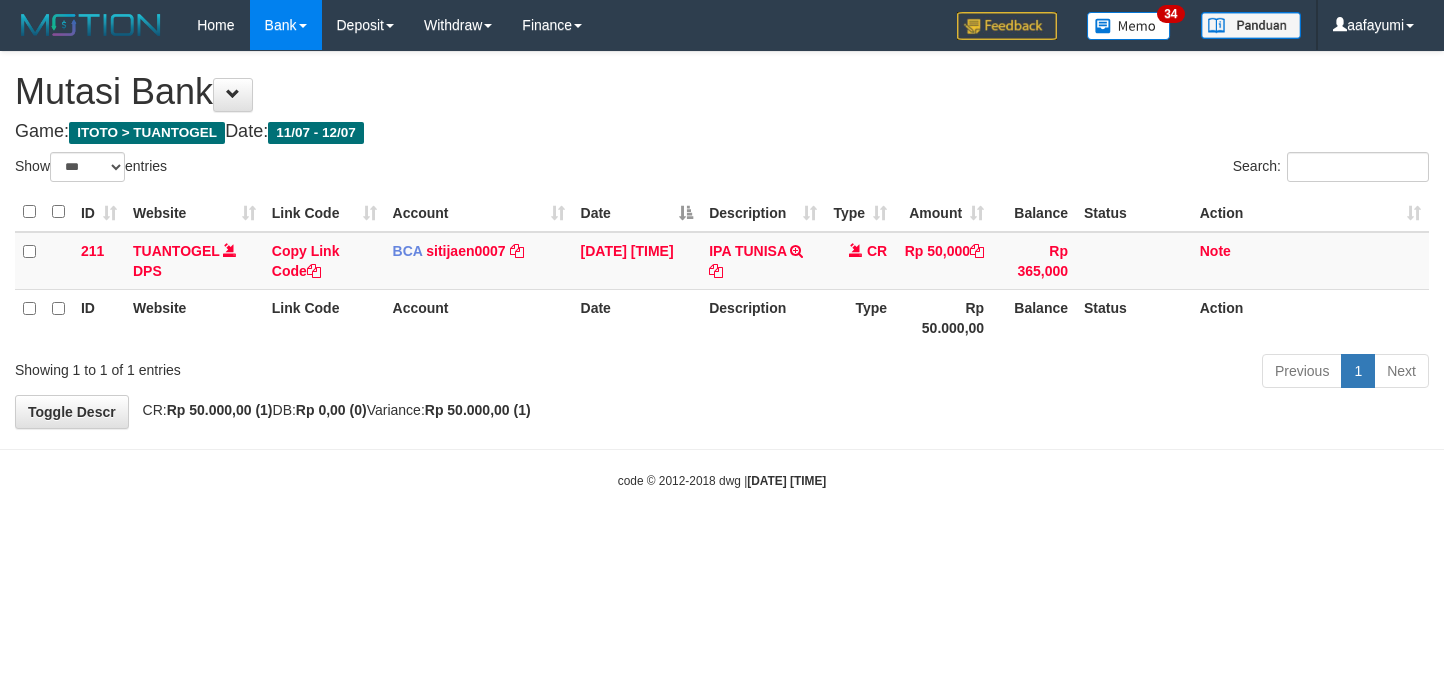 scroll, scrollTop: 0, scrollLeft: 0, axis: both 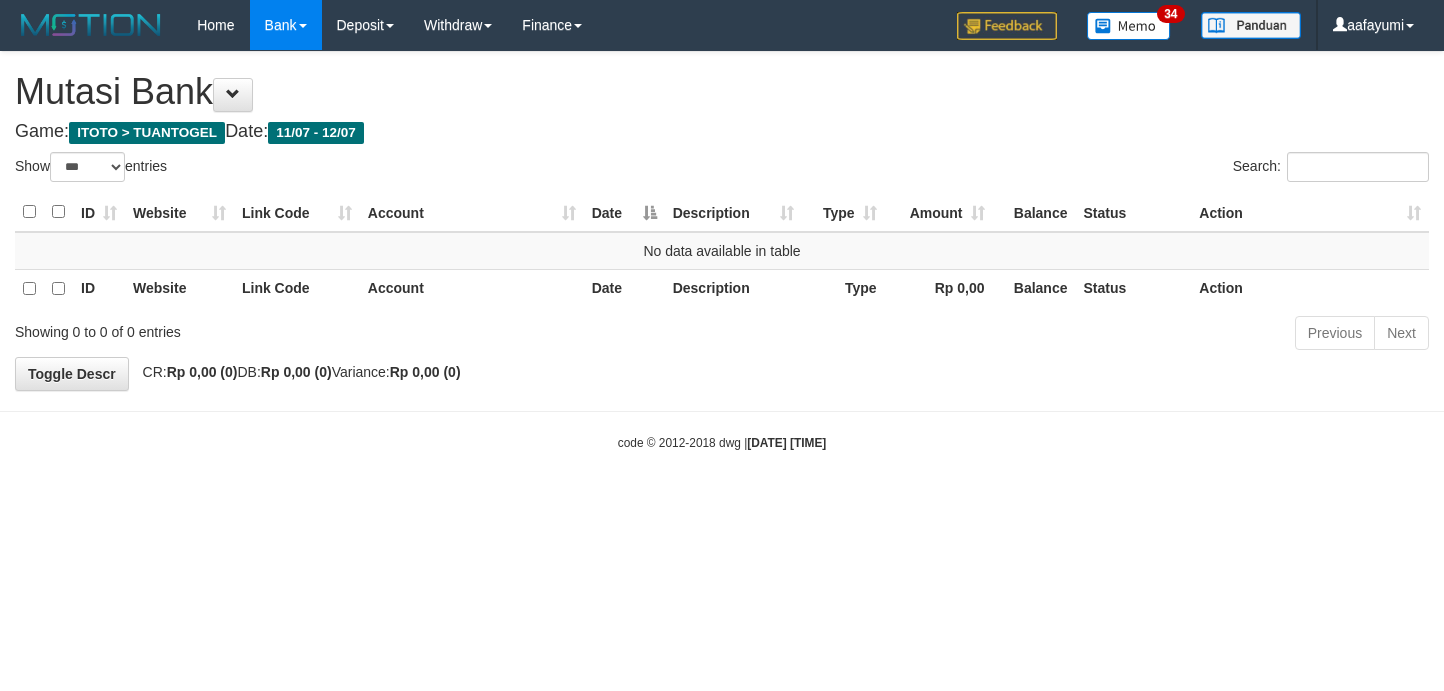 select on "***" 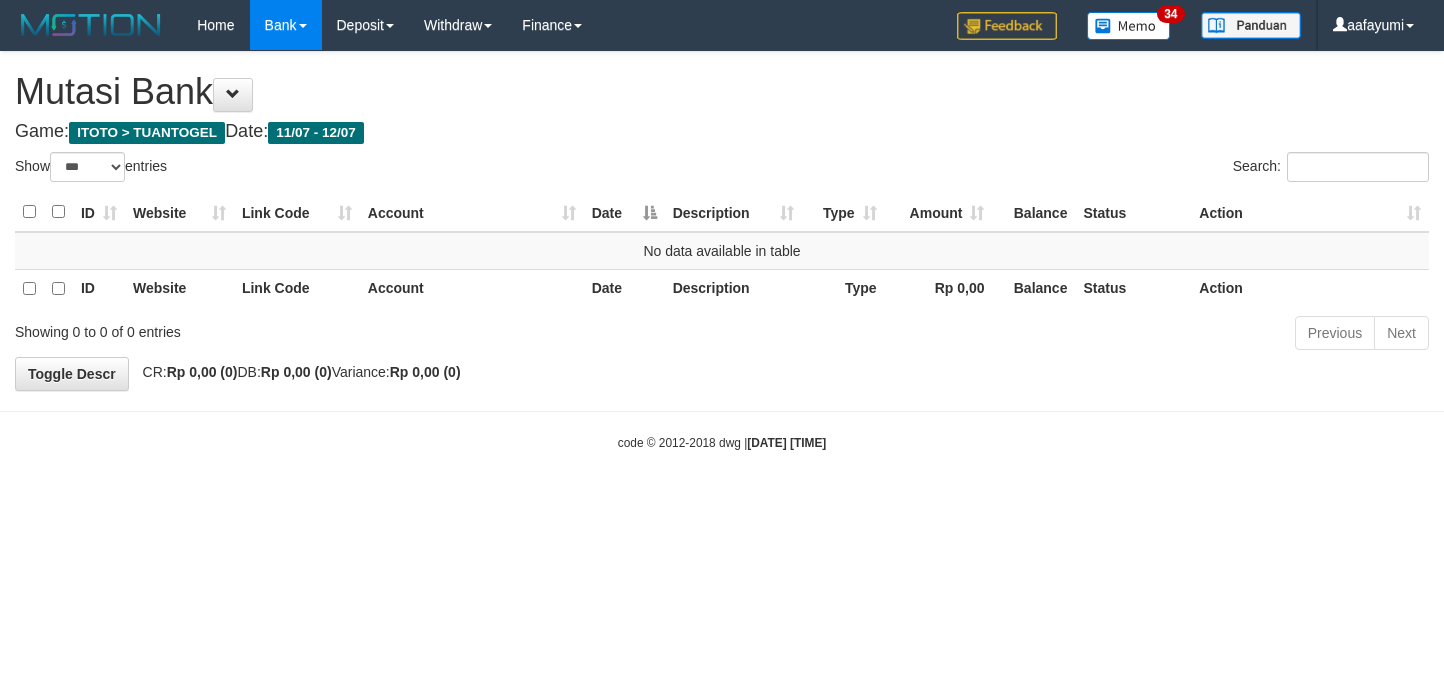 scroll, scrollTop: 0, scrollLeft: 0, axis: both 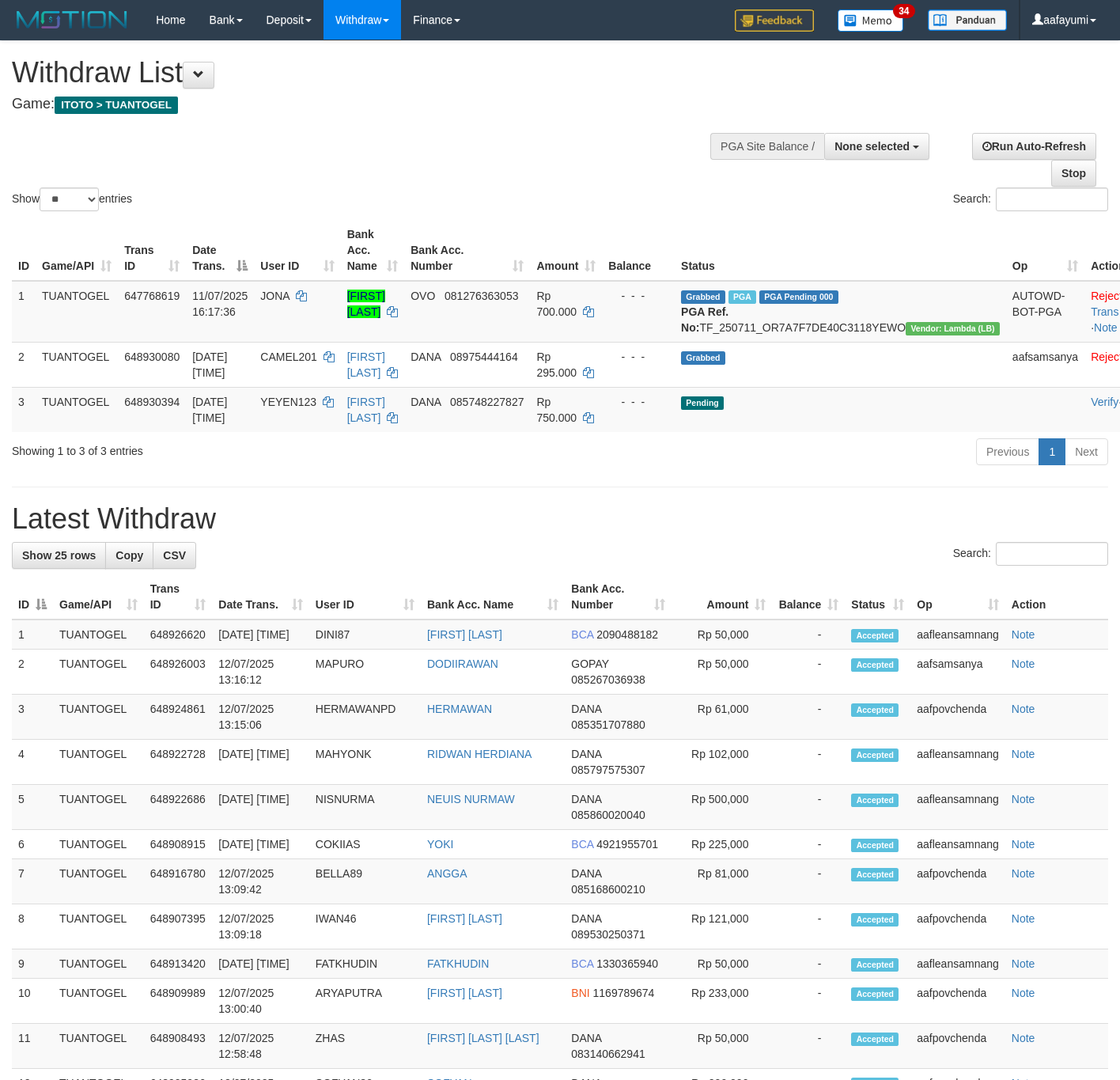 select 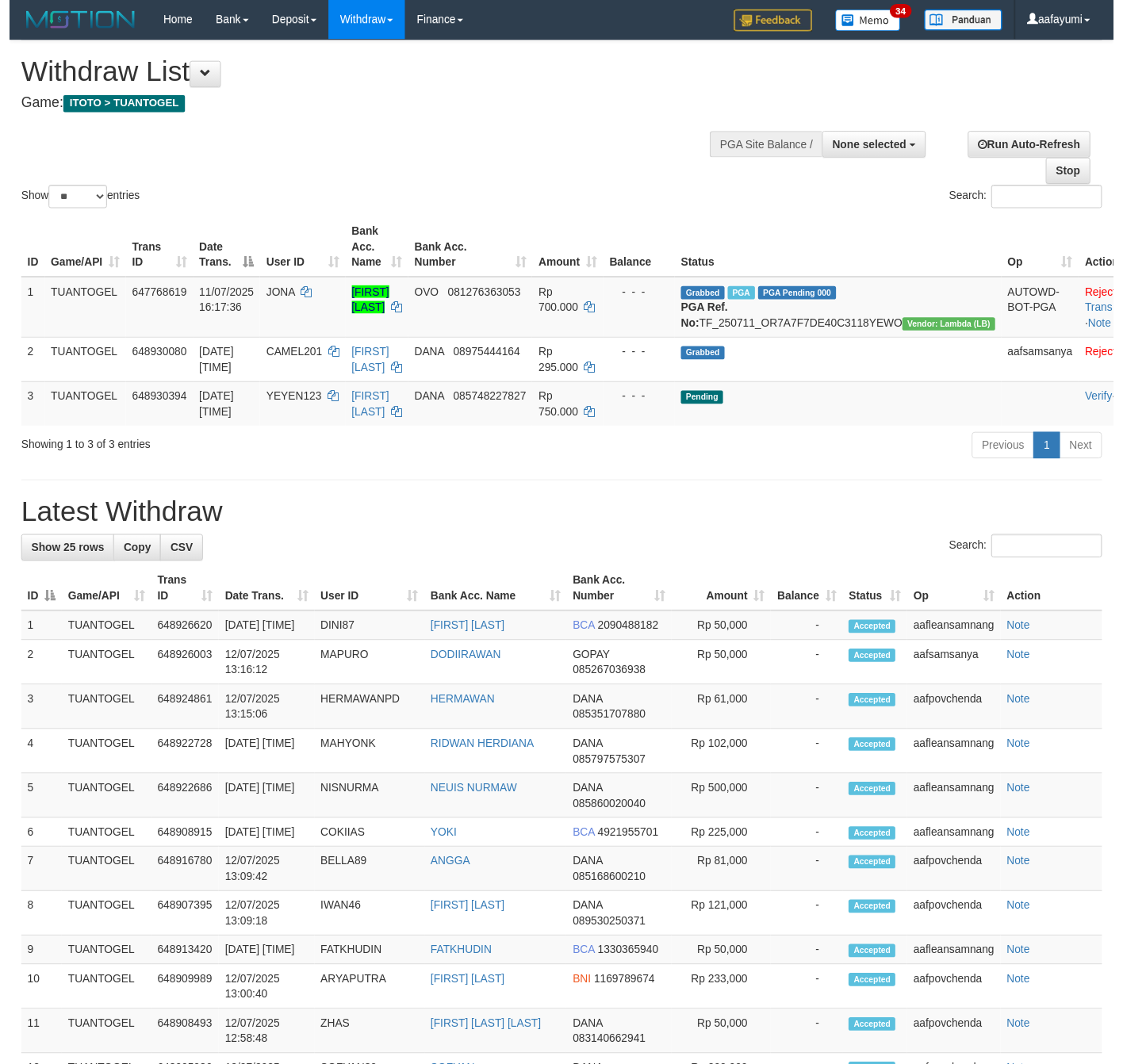 scroll, scrollTop: 0, scrollLeft: 0, axis: both 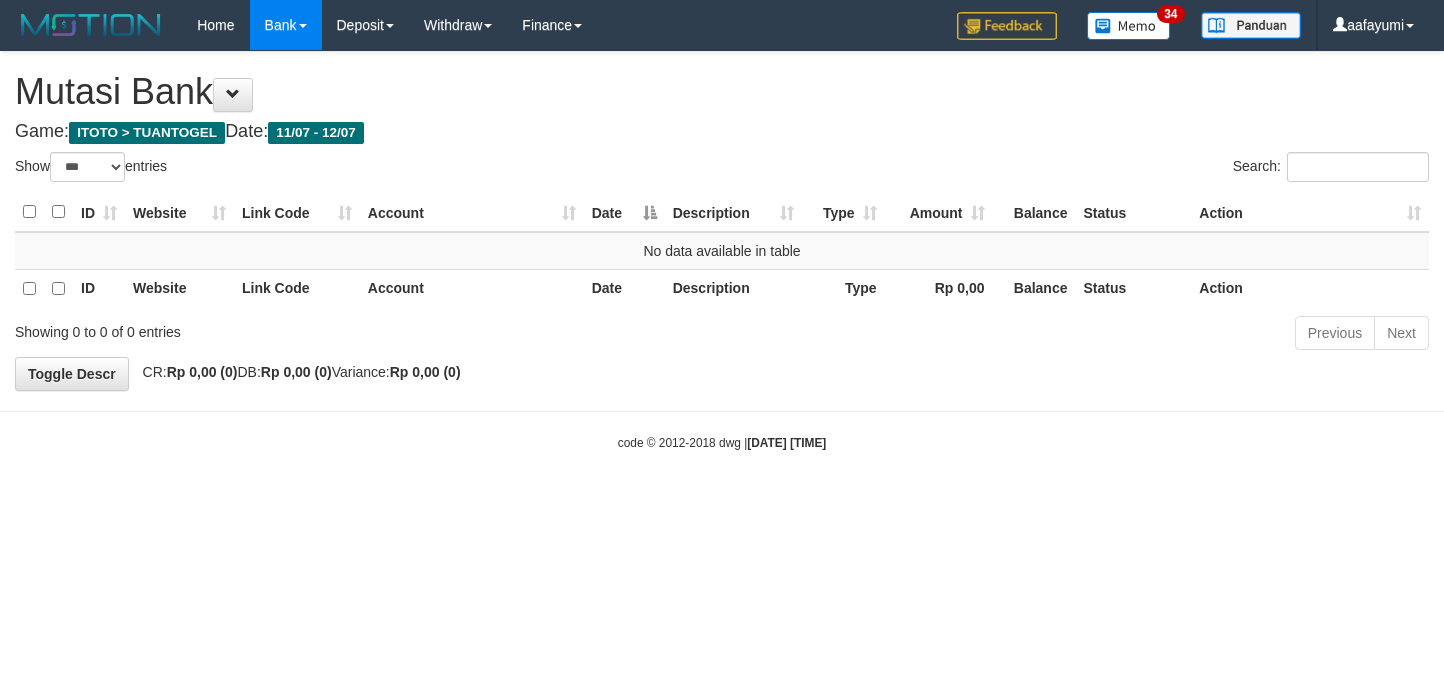 select on "***" 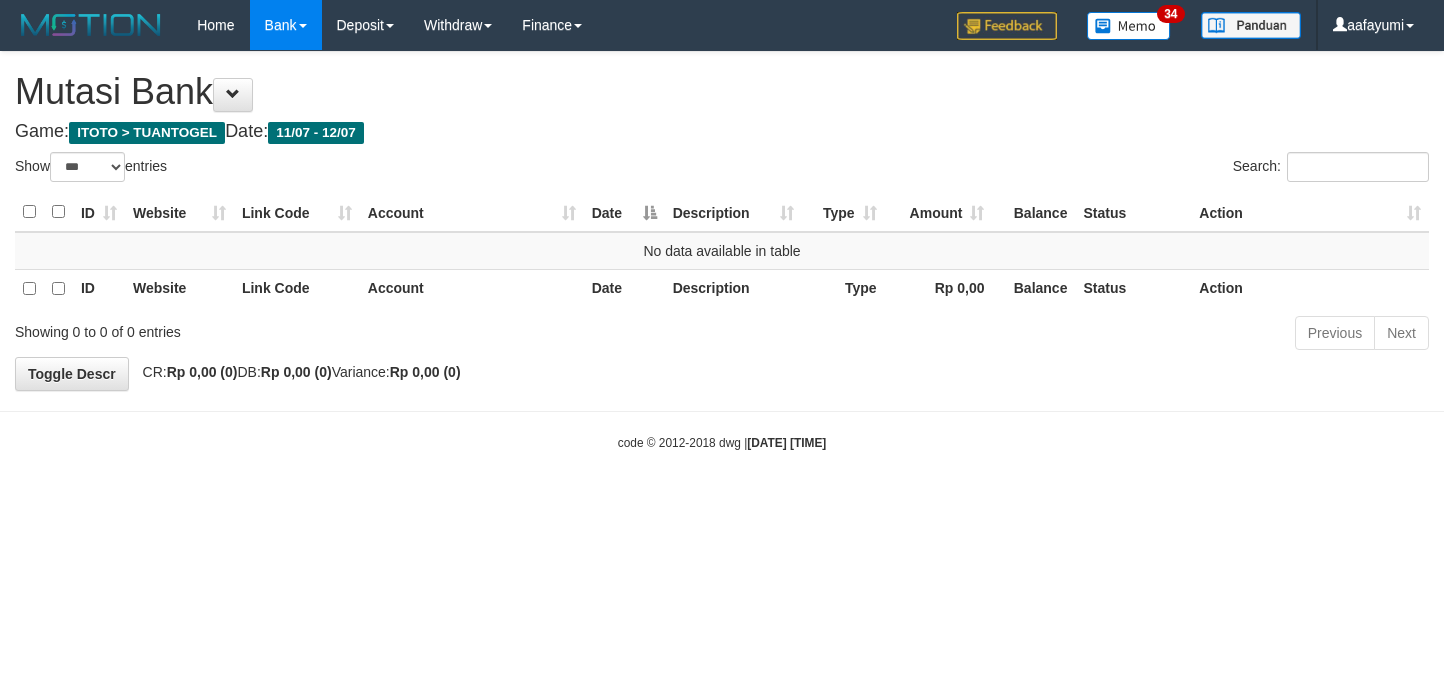 scroll, scrollTop: 0, scrollLeft: 0, axis: both 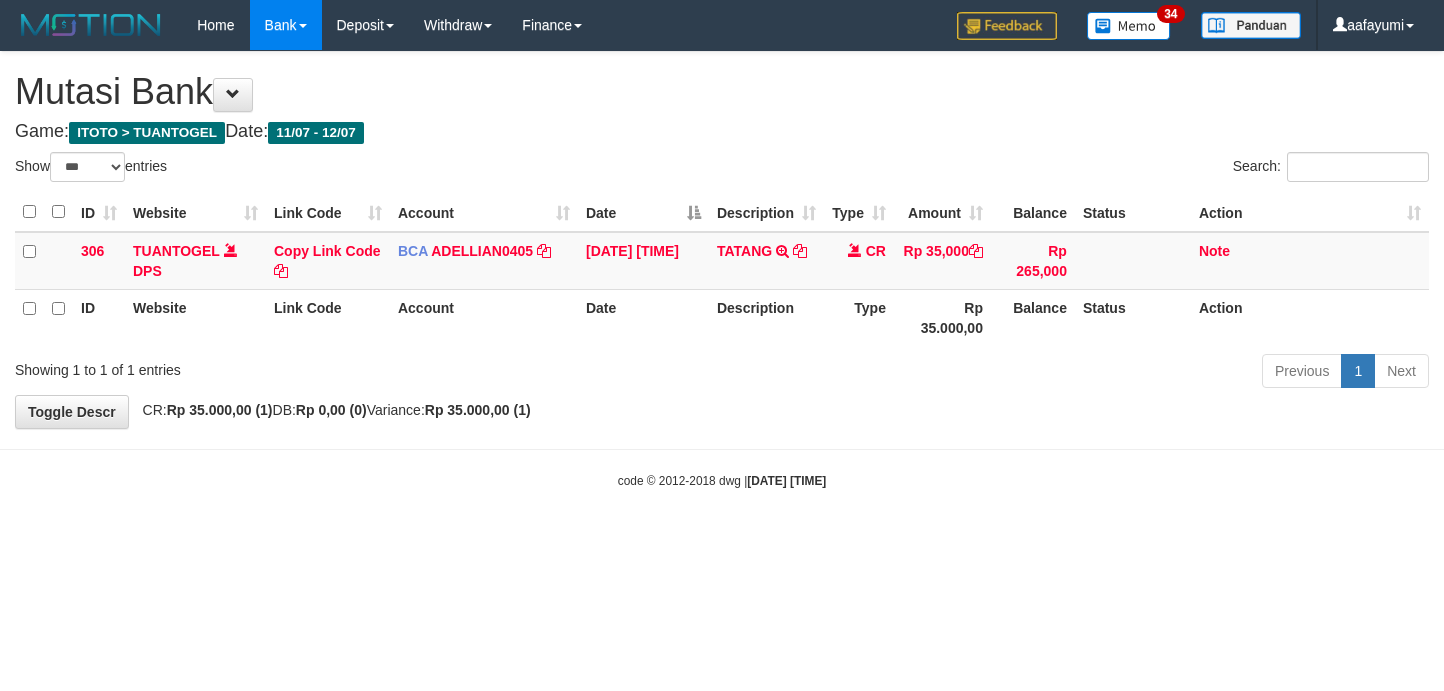 select on "***" 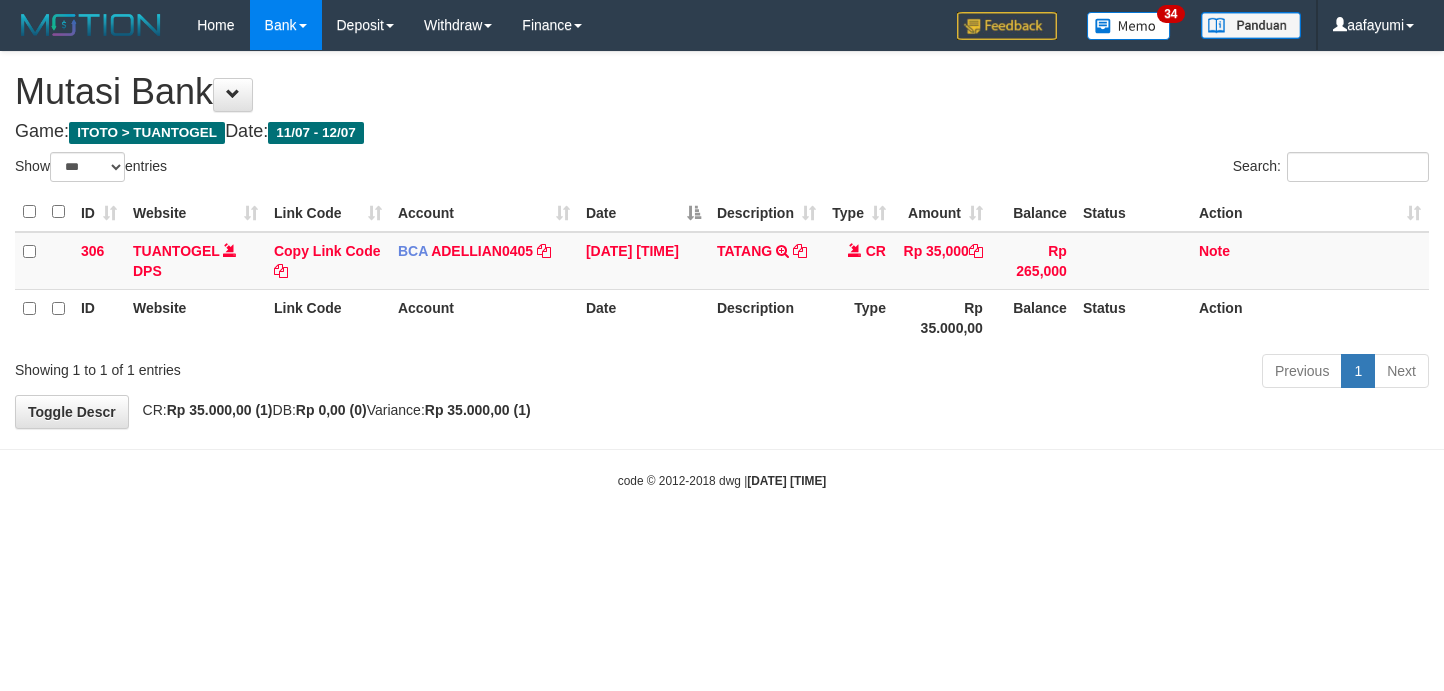 scroll, scrollTop: 0, scrollLeft: 0, axis: both 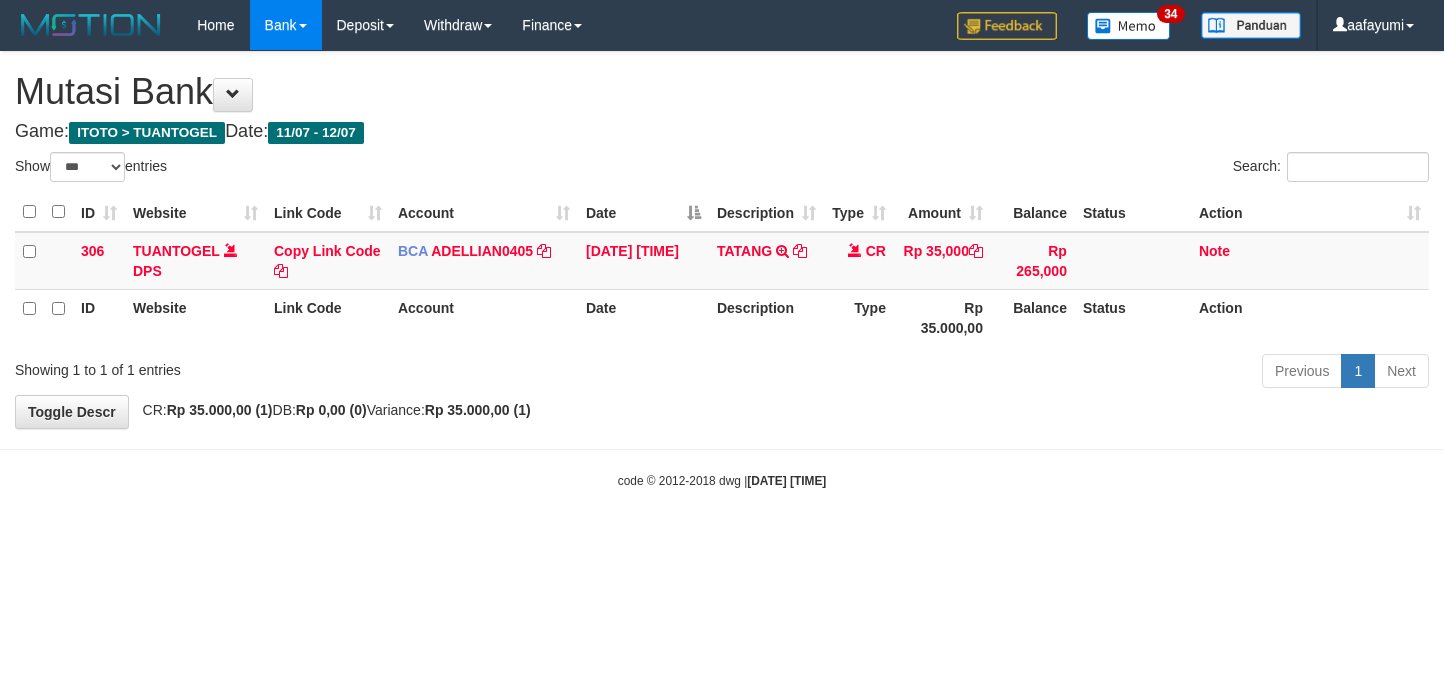 select on "***" 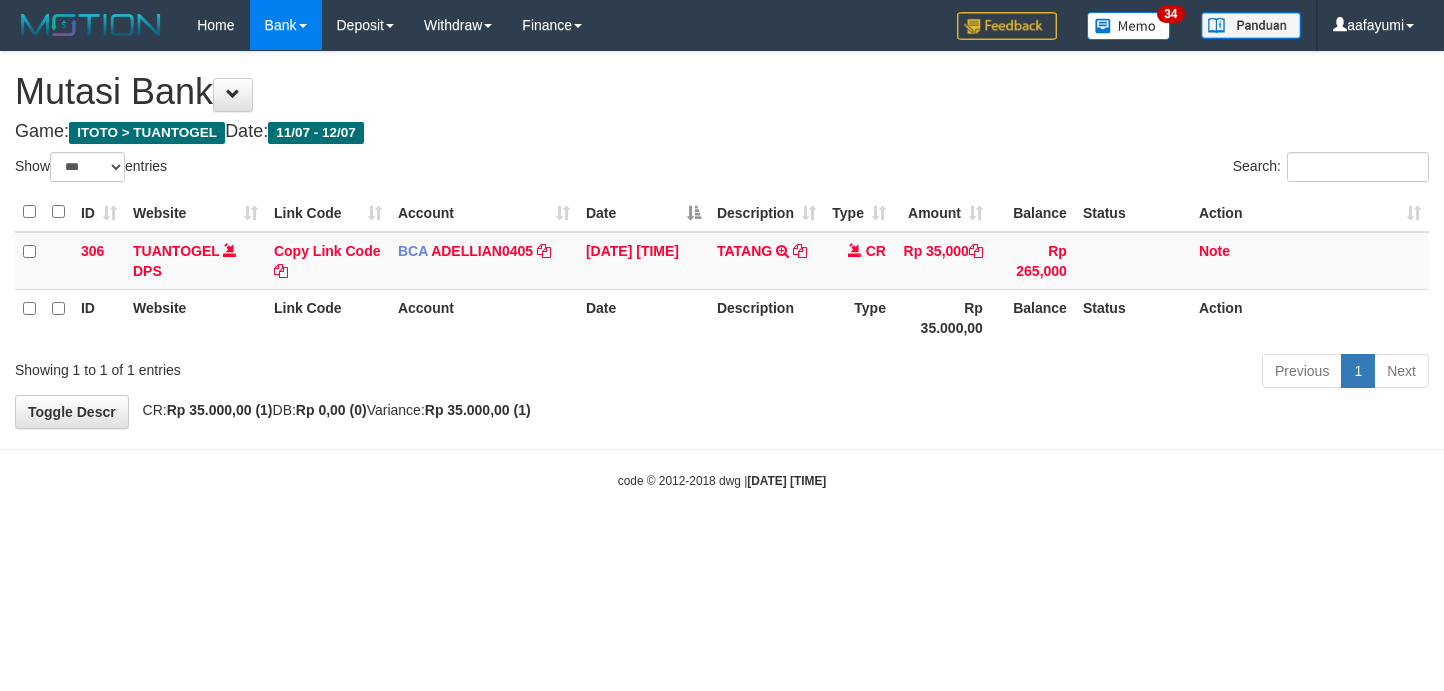 scroll, scrollTop: 0, scrollLeft: 0, axis: both 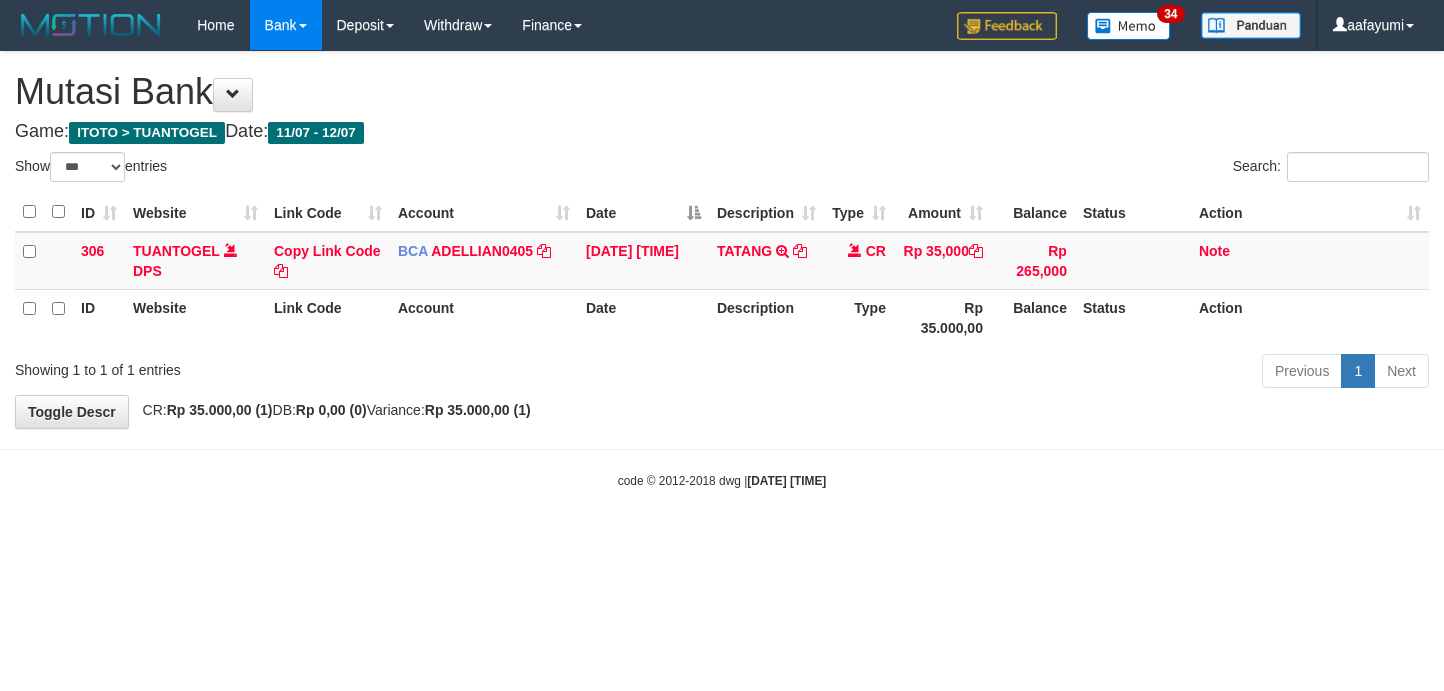select on "***" 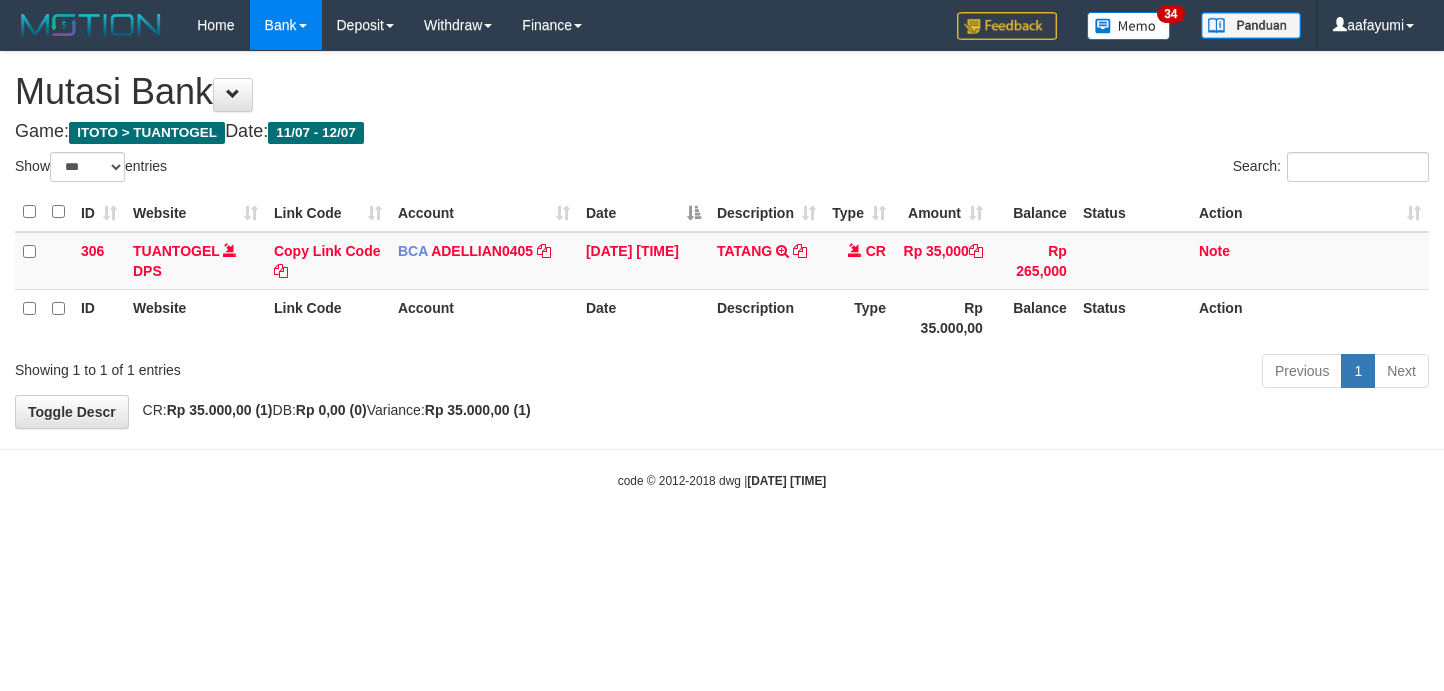 scroll, scrollTop: 0, scrollLeft: 0, axis: both 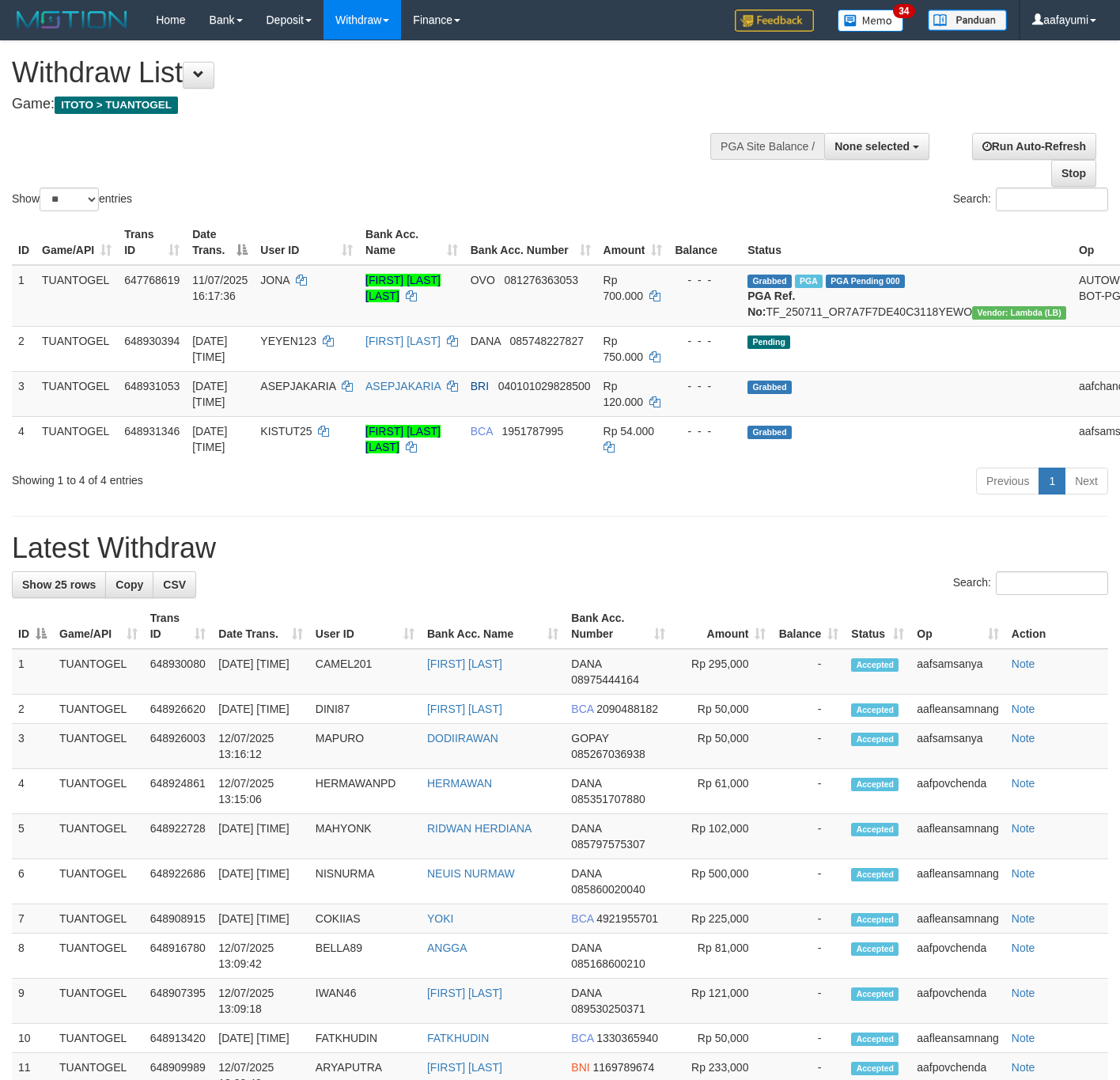 select 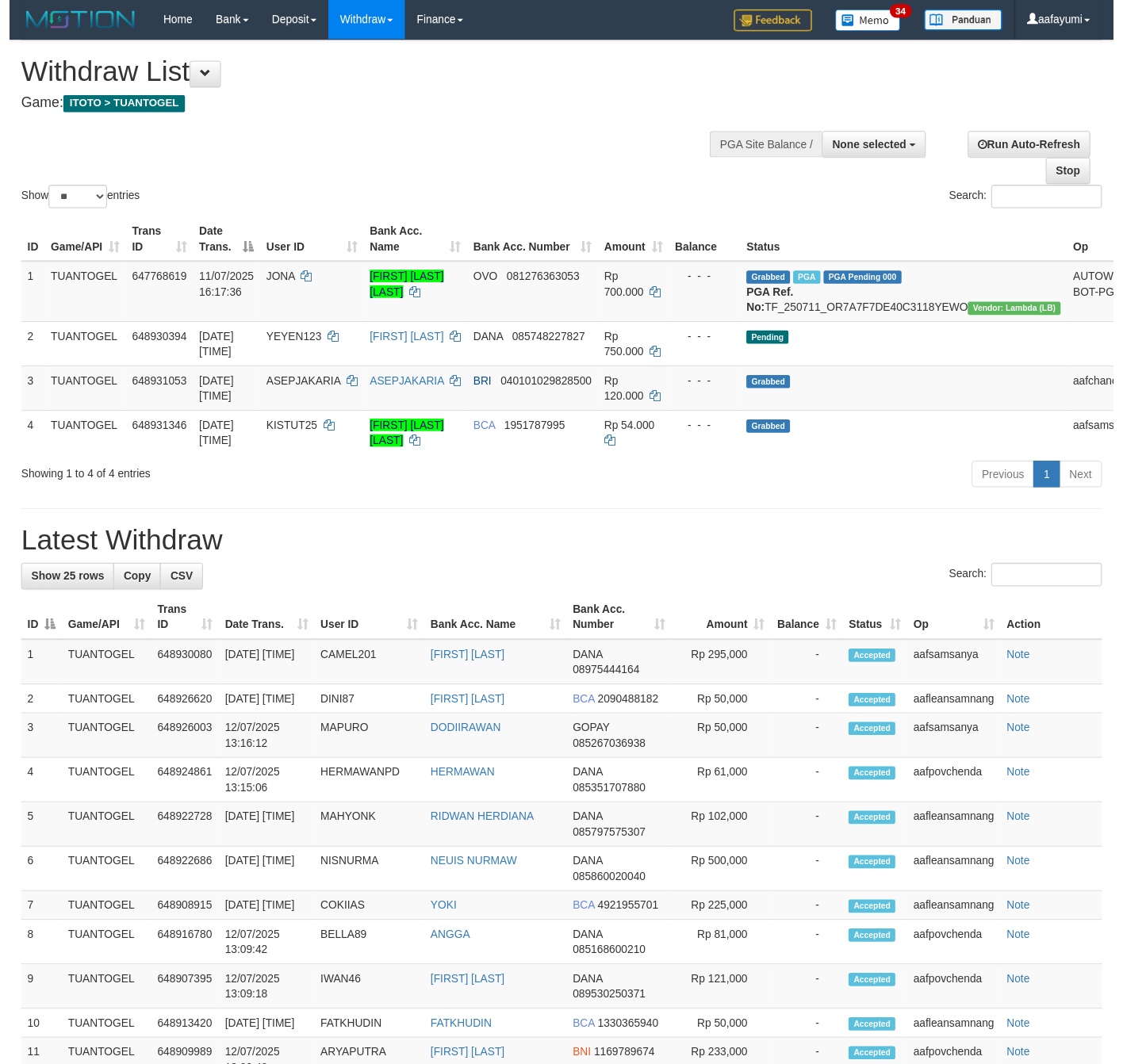 scroll, scrollTop: 0, scrollLeft: 0, axis: both 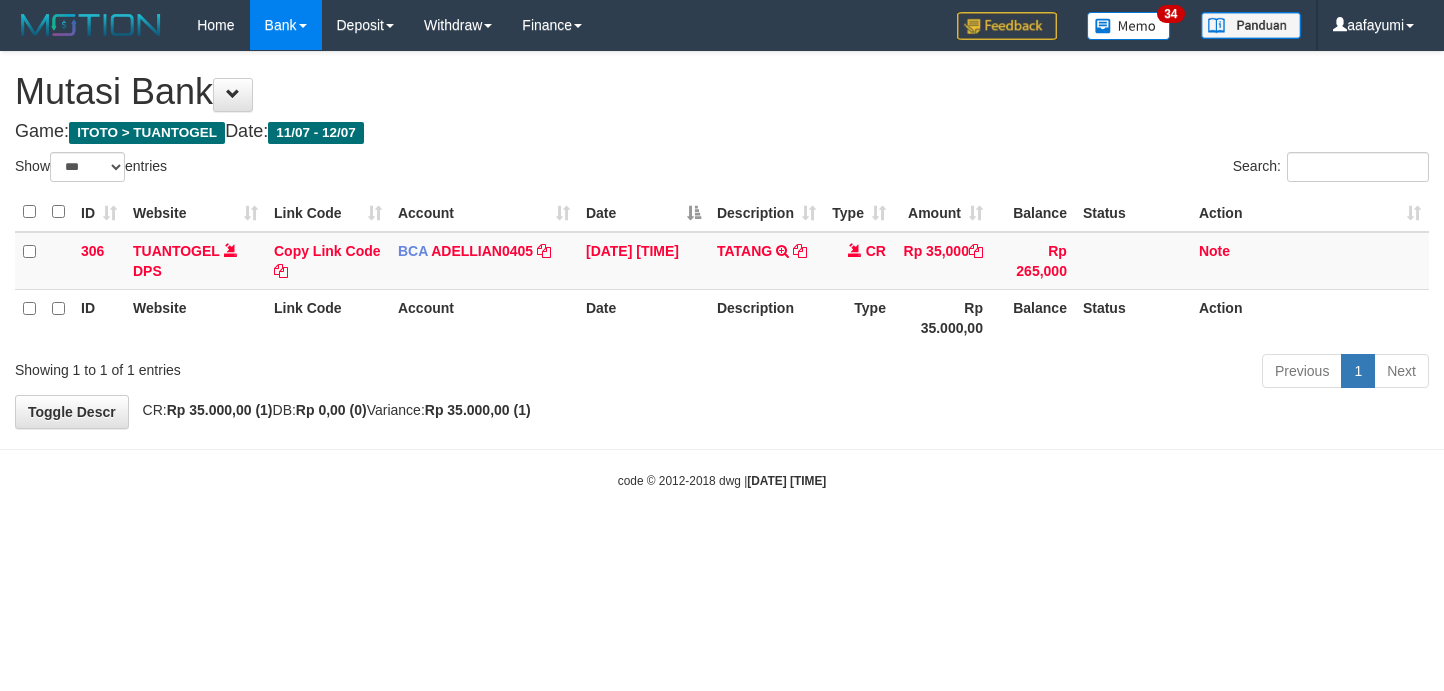 select on "***" 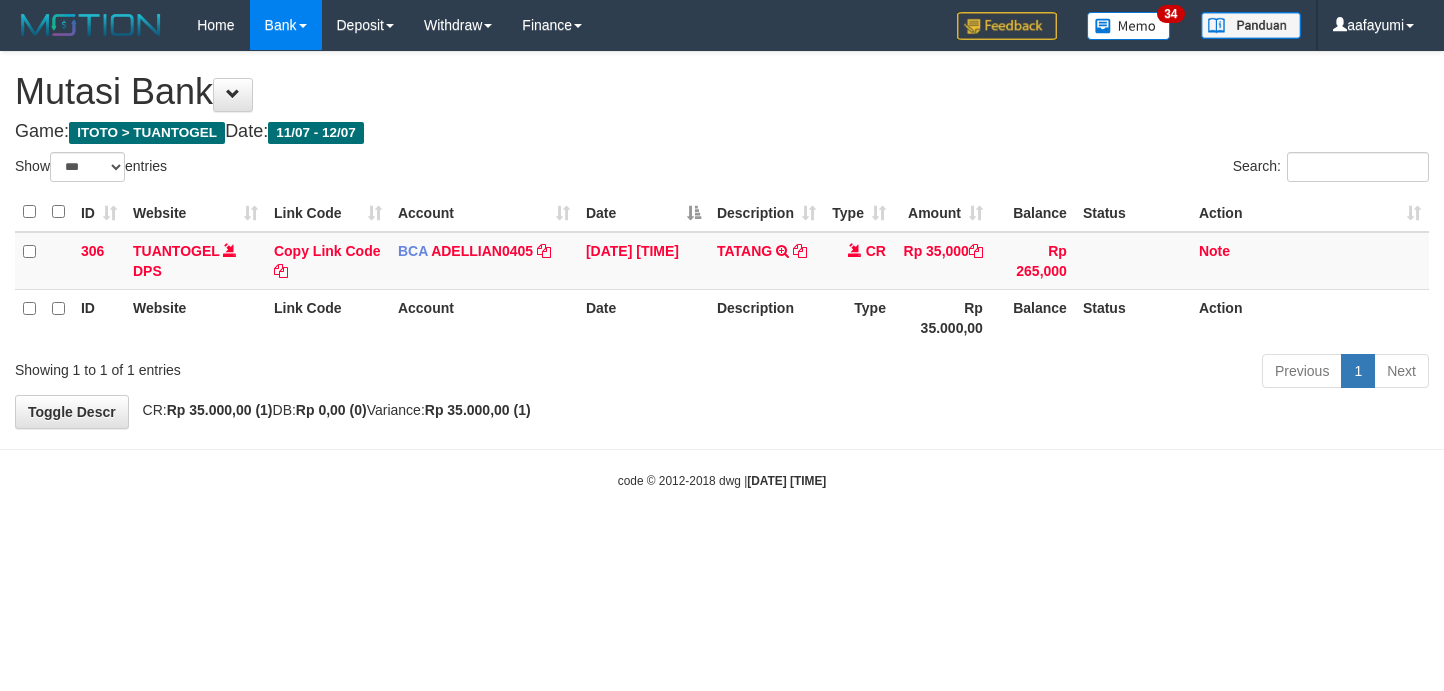 scroll, scrollTop: 0, scrollLeft: 0, axis: both 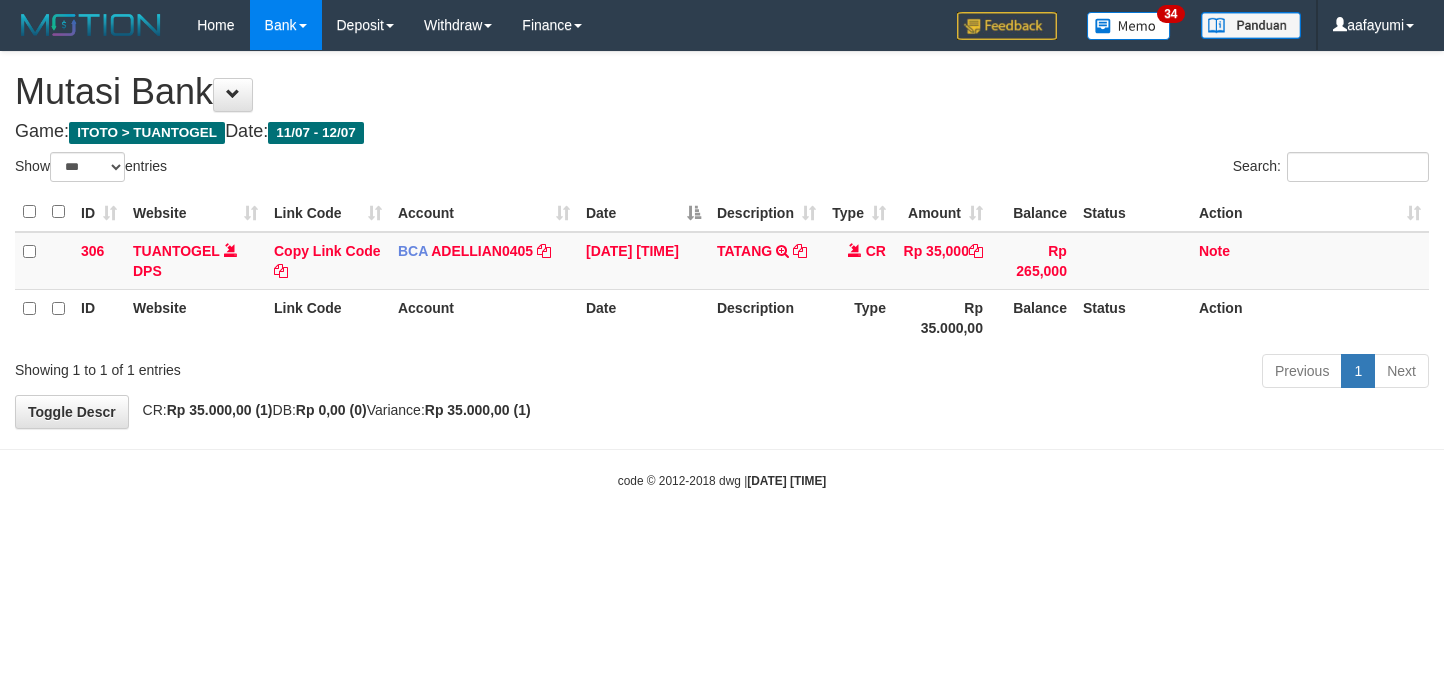 select on "***" 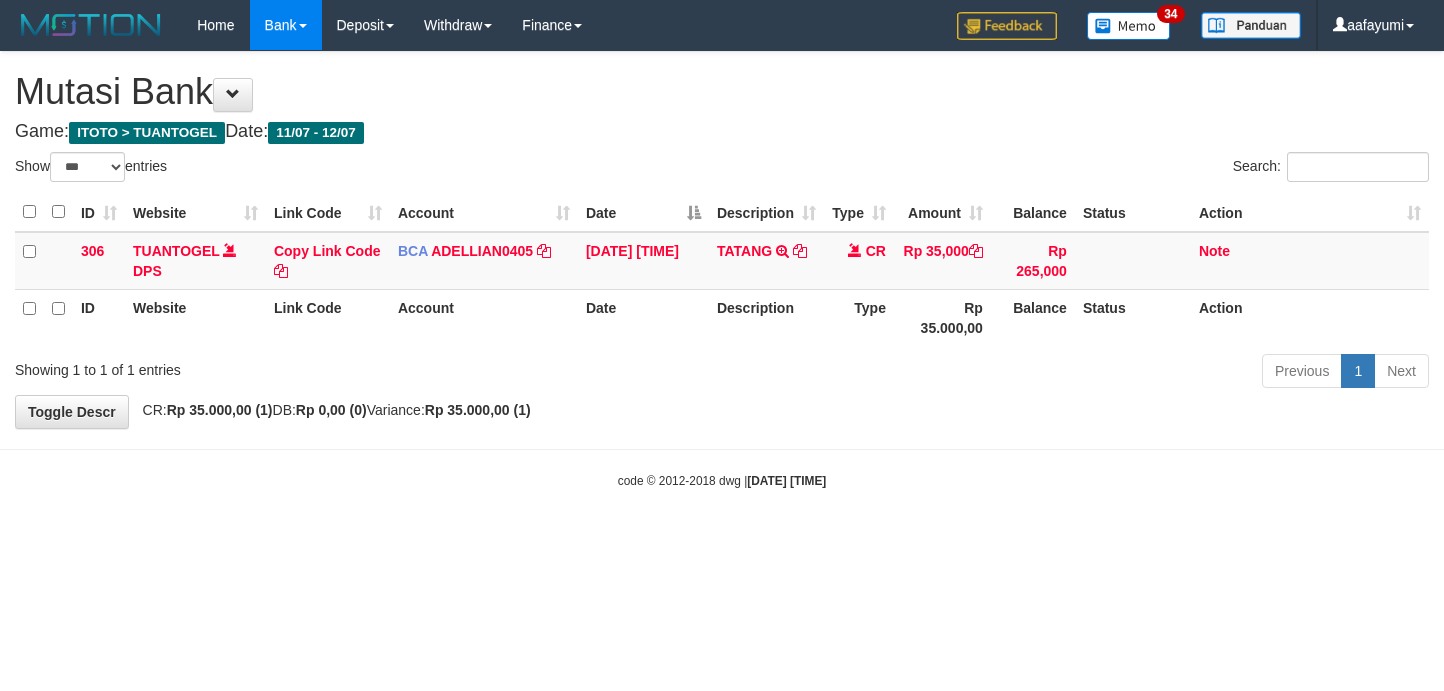 scroll, scrollTop: 0, scrollLeft: 0, axis: both 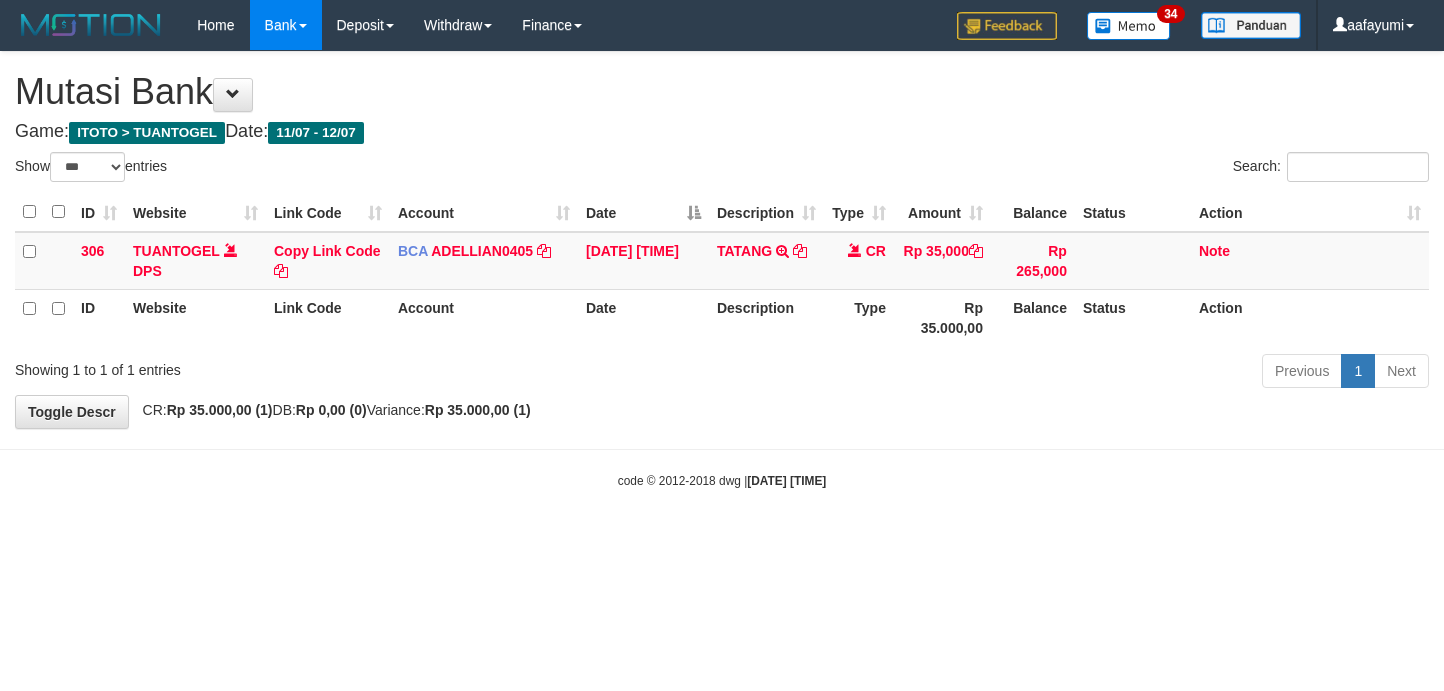select on "***" 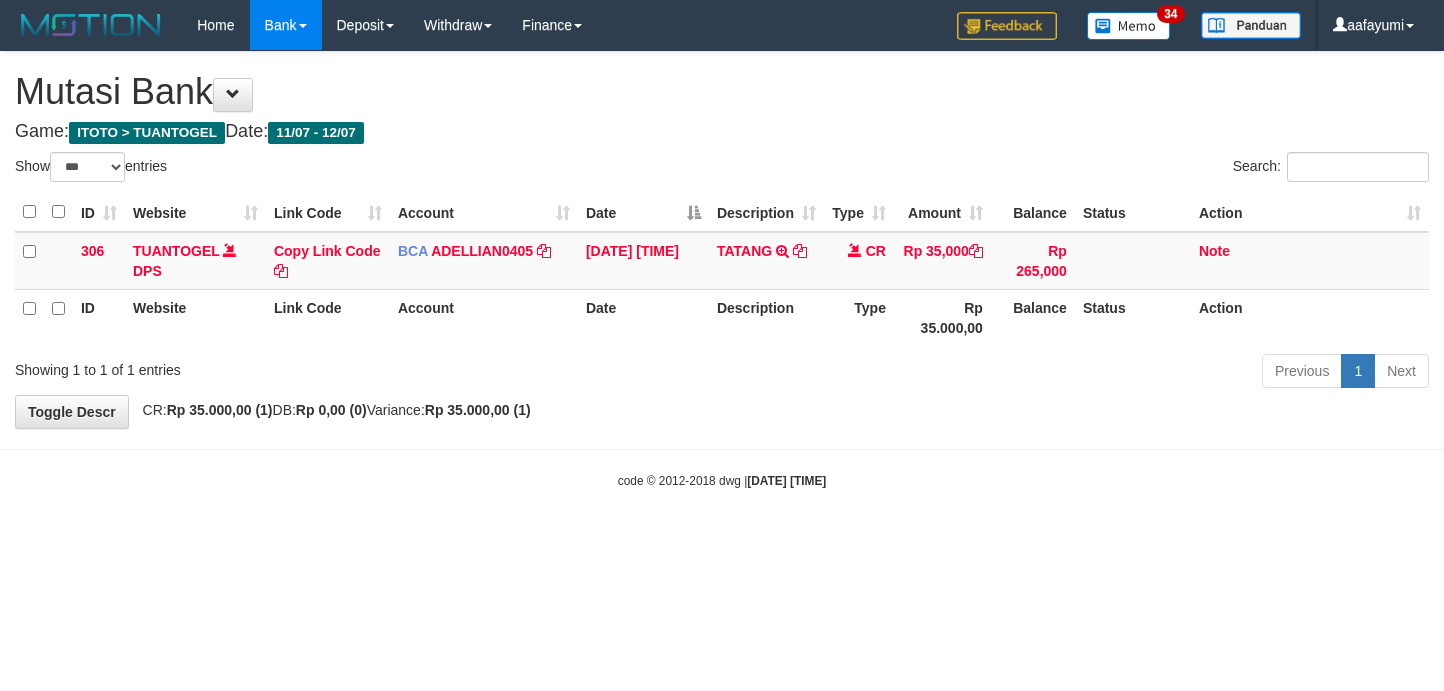 scroll, scrollTop: 0, scrollLeft: 0, axis: both 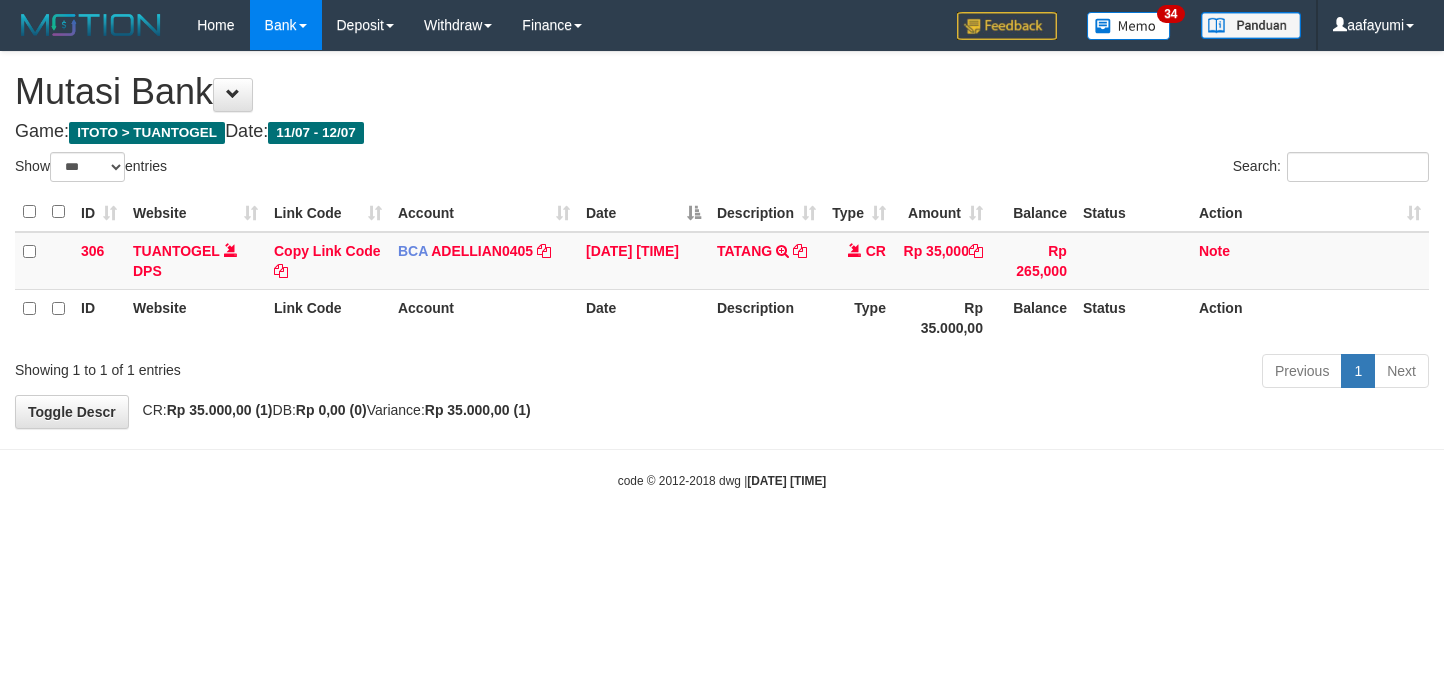 select on "***" 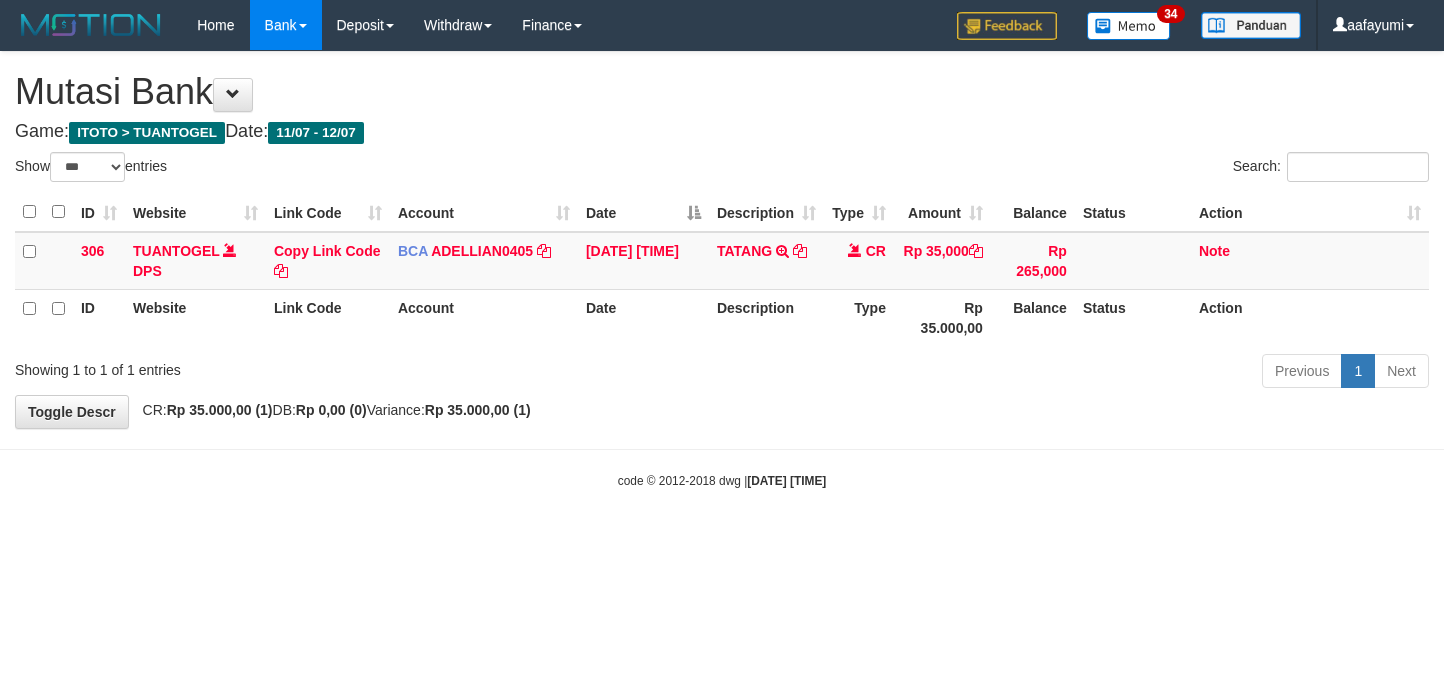 scroll, scrollTop: 0, scrollLeft: 0, axis: both 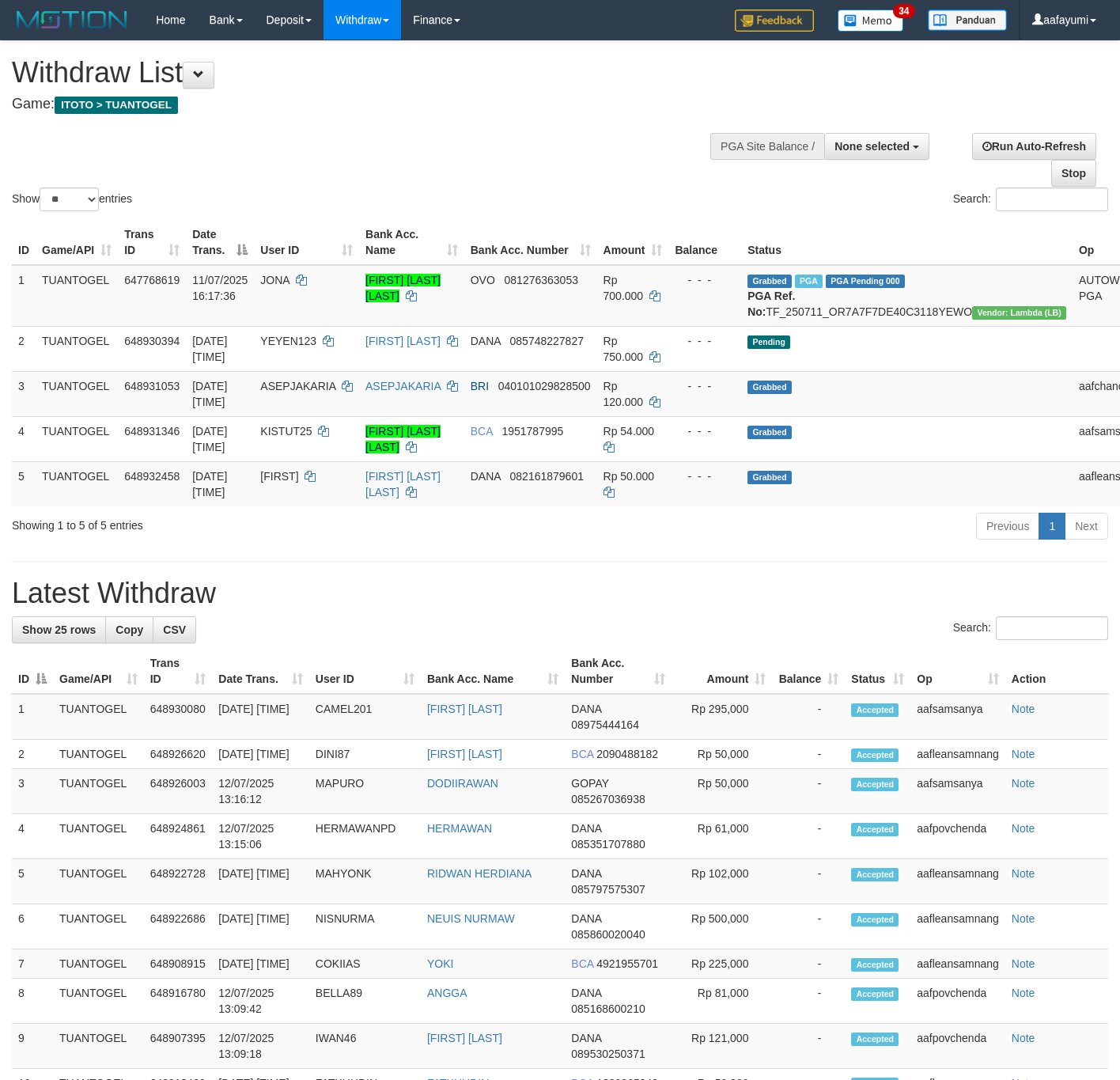 select 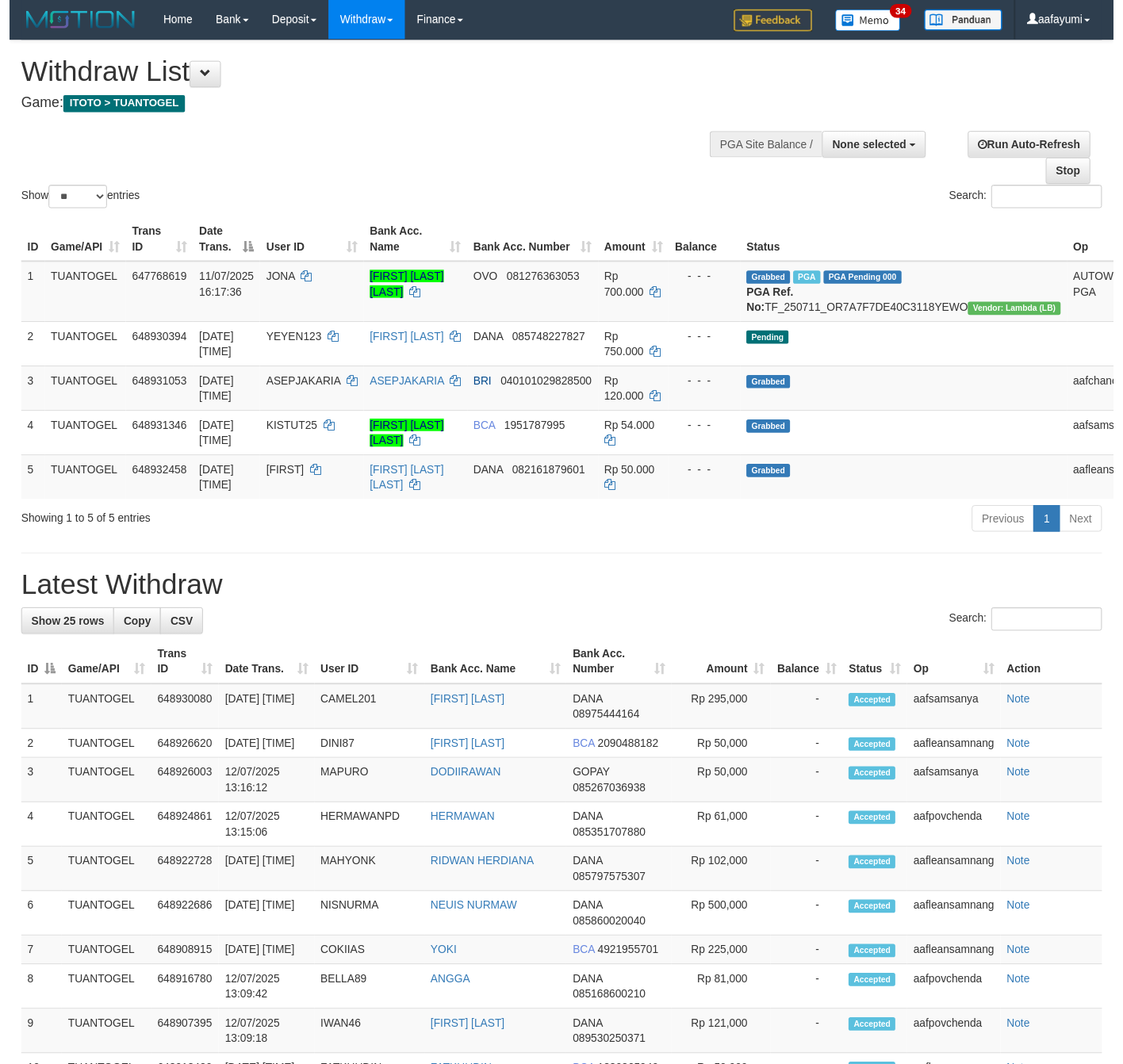 scroll, scrollTop: 0, scrollLeft: 0, axis: both 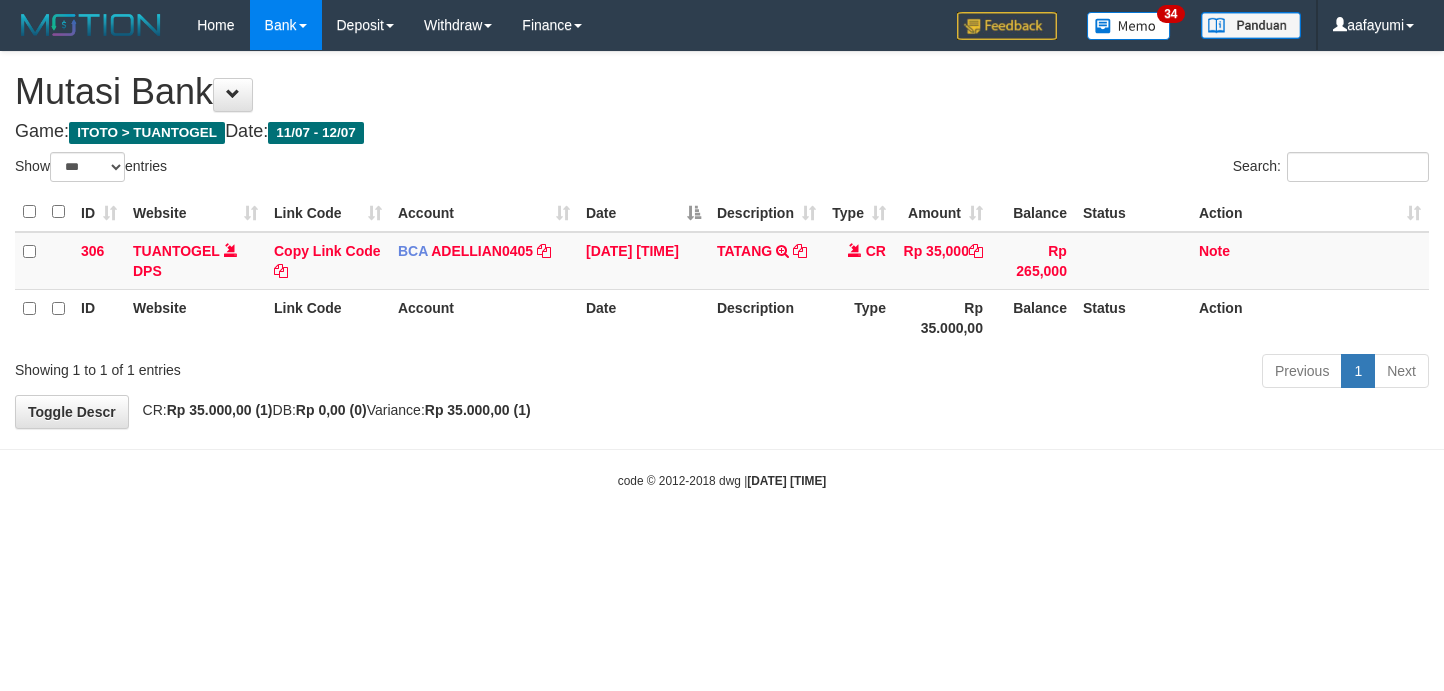 select on "***" 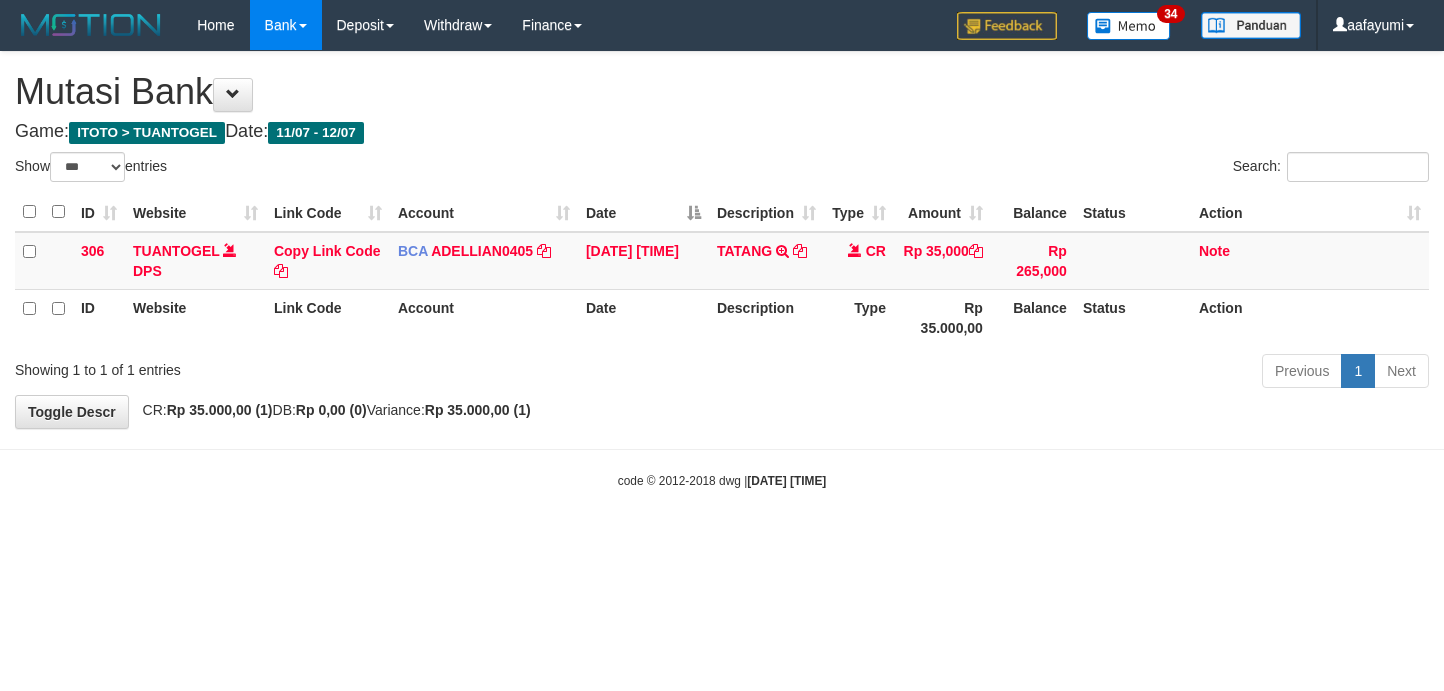 scroll, scrollTop: 0, scrollLeft: 0, axis: both 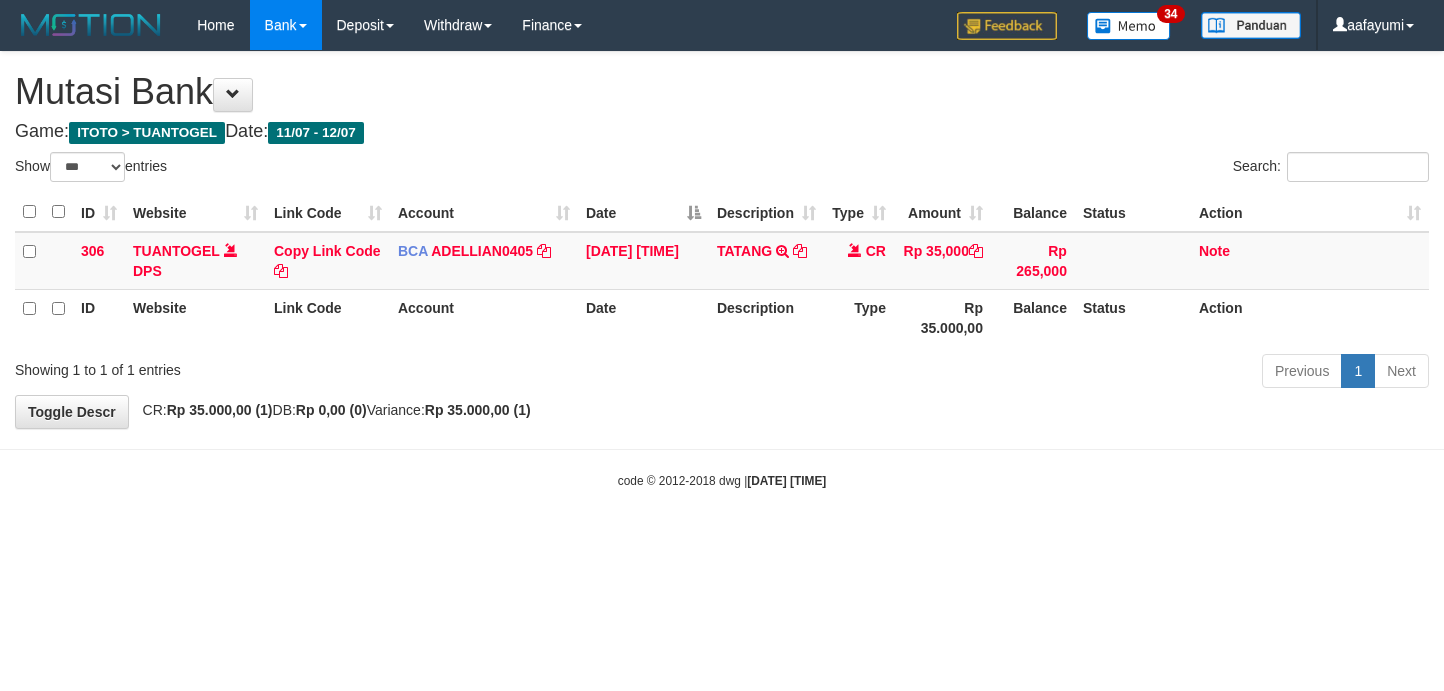 select on "***" 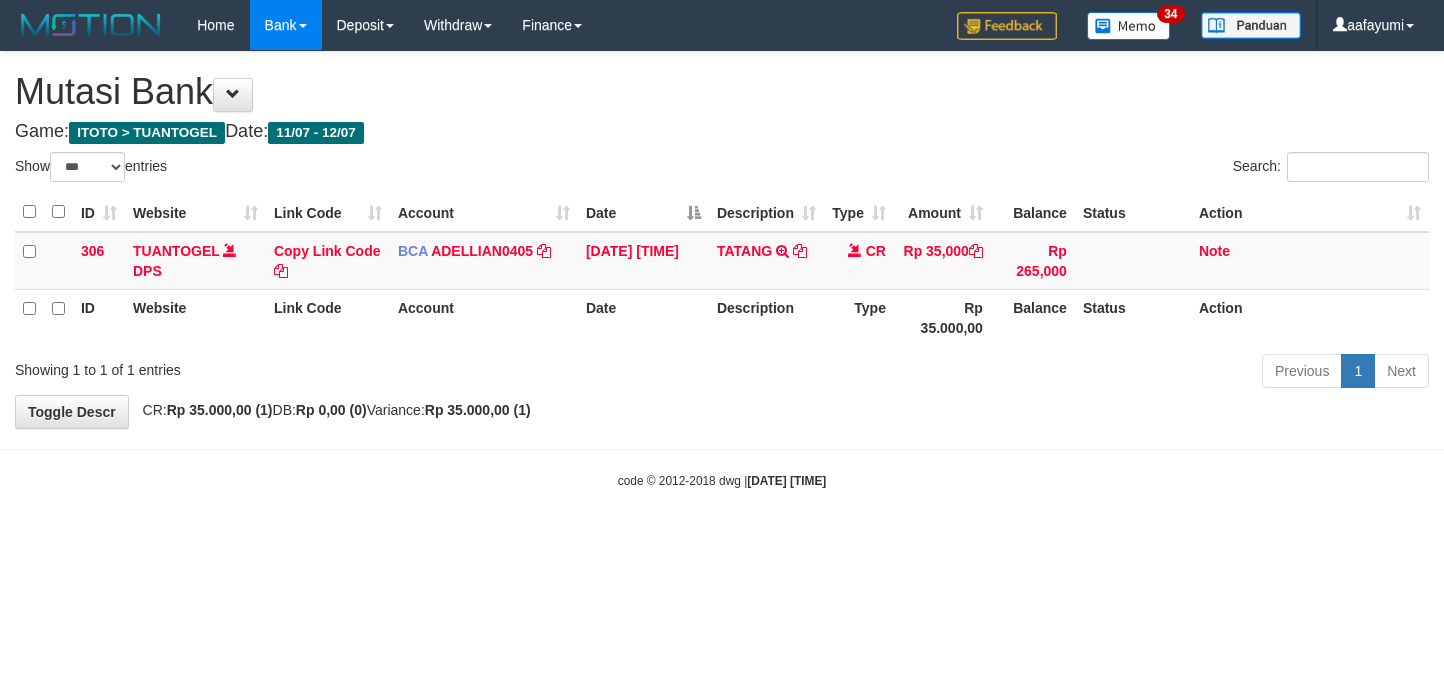 scroll, scrollTop: 0, scrollLeft: 0, axis: both 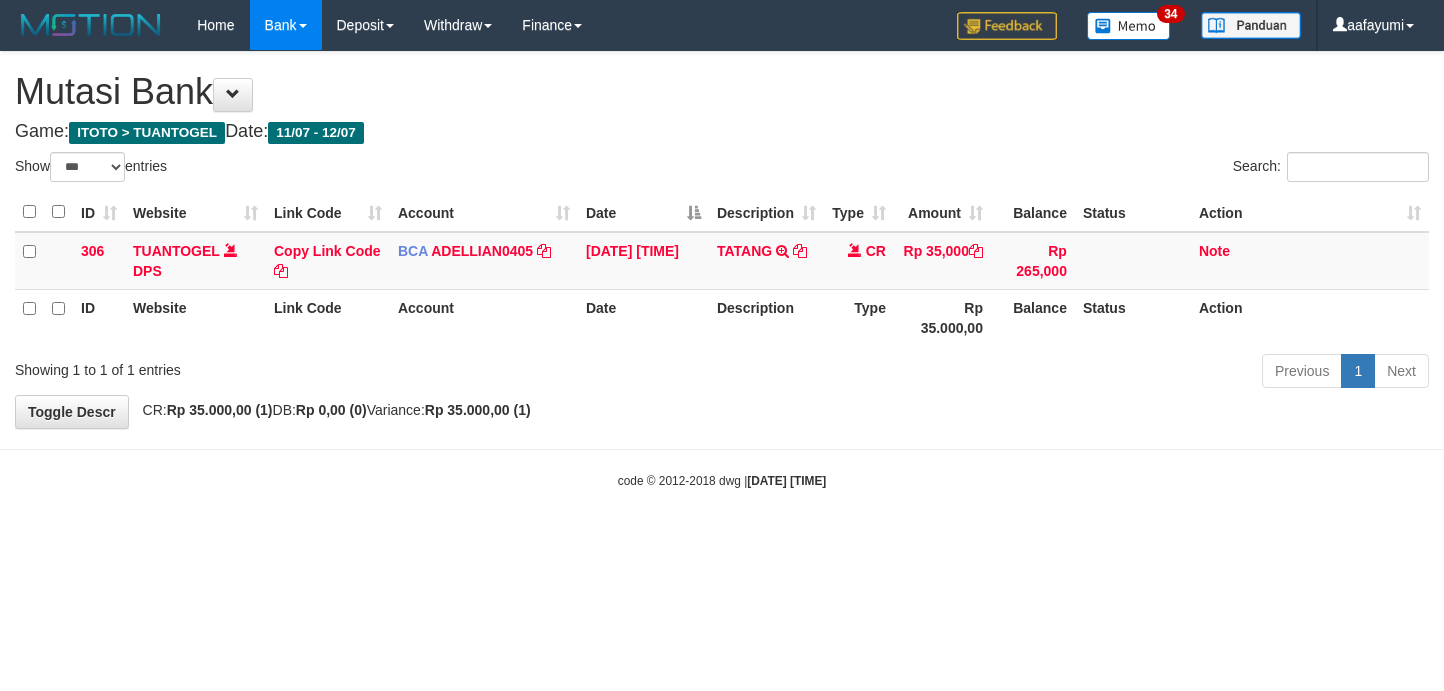 select on "***" 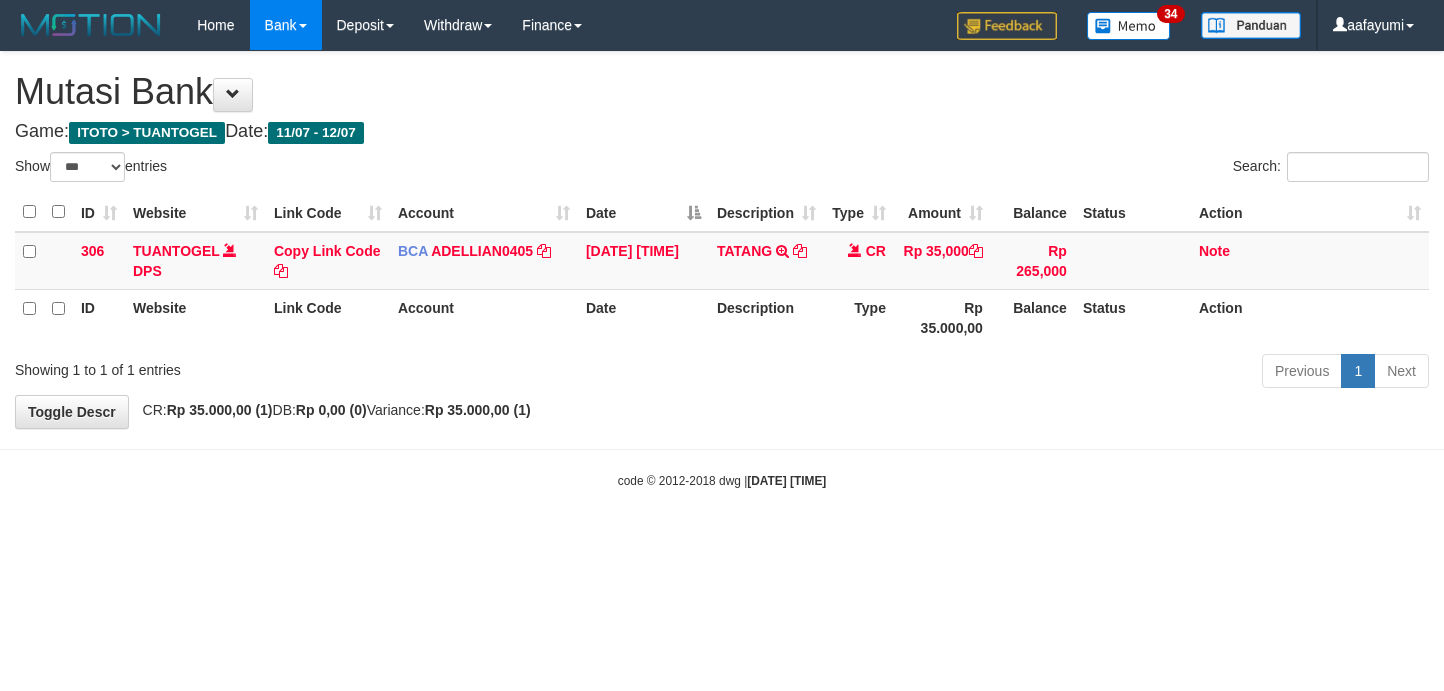 scroll, scrollTop: 0, scrollLeft: 0, axis: both 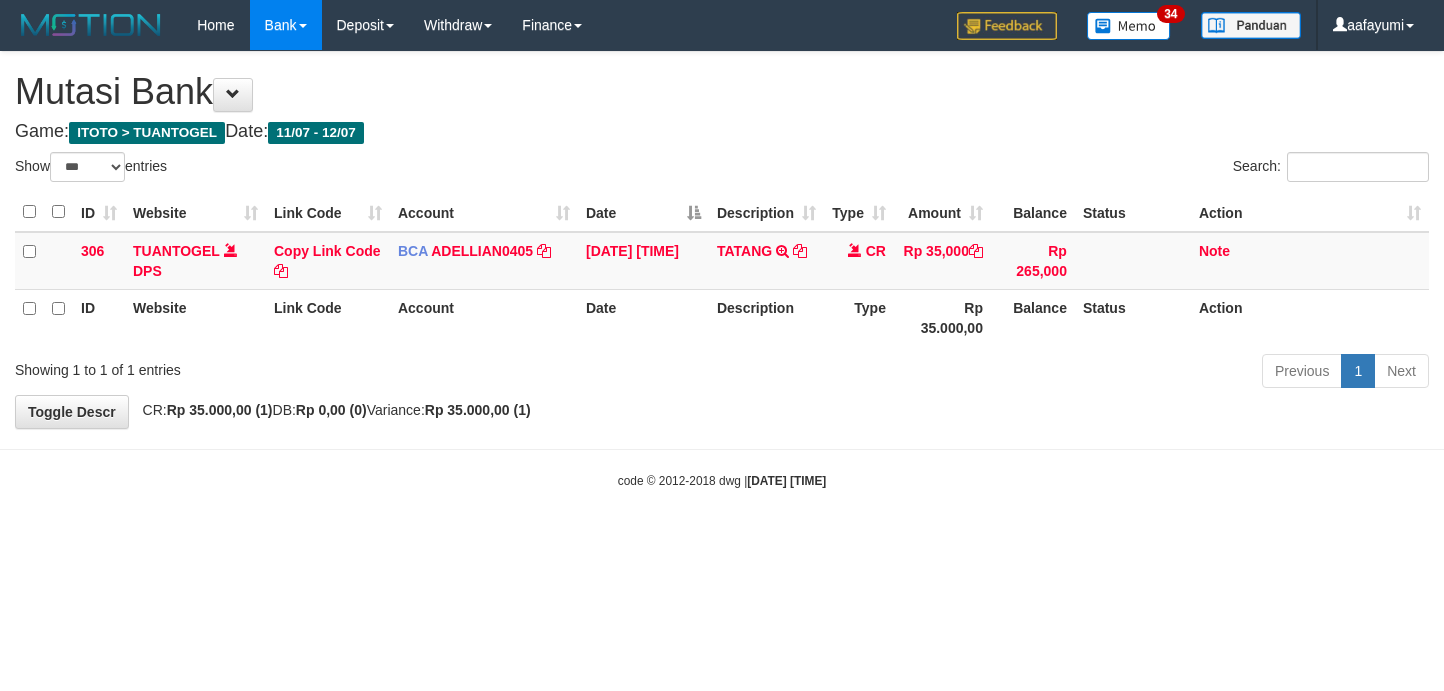 select on "***" 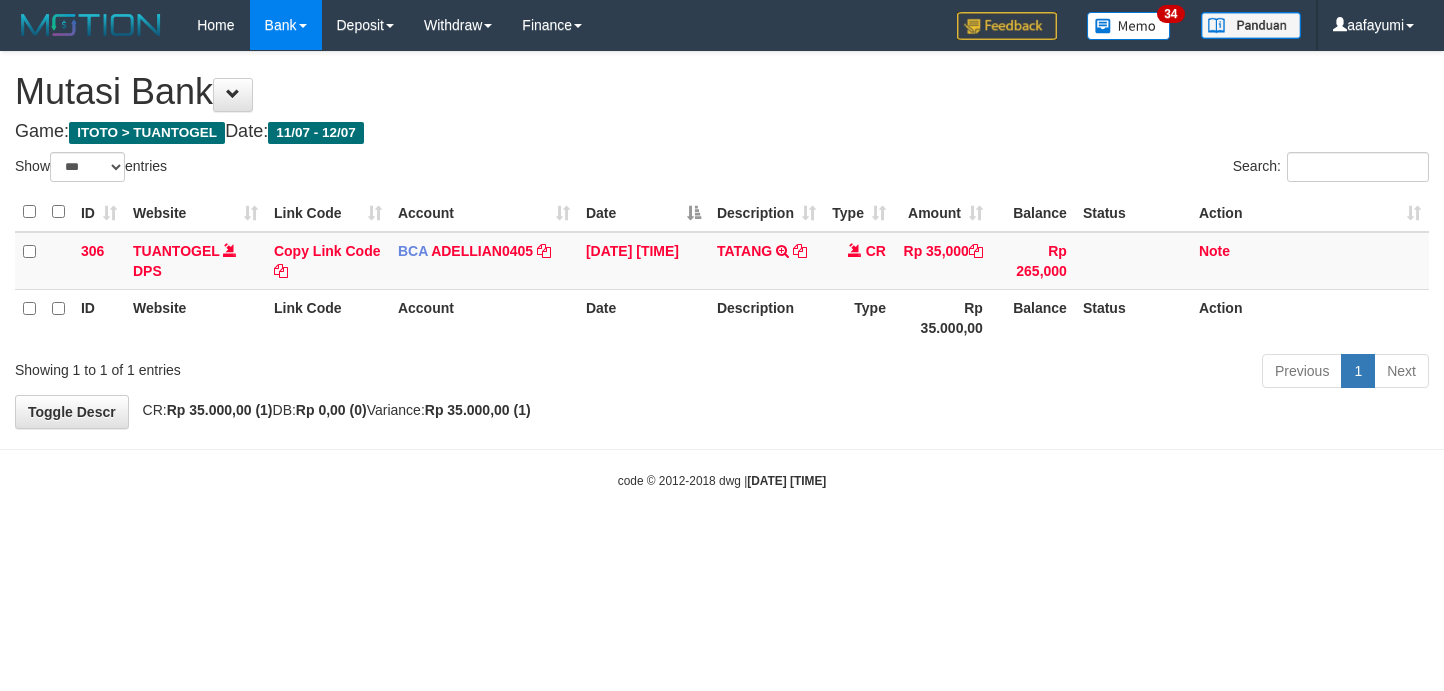 scroll, scrollTop: 0, scrollLeft: 0, axis: both 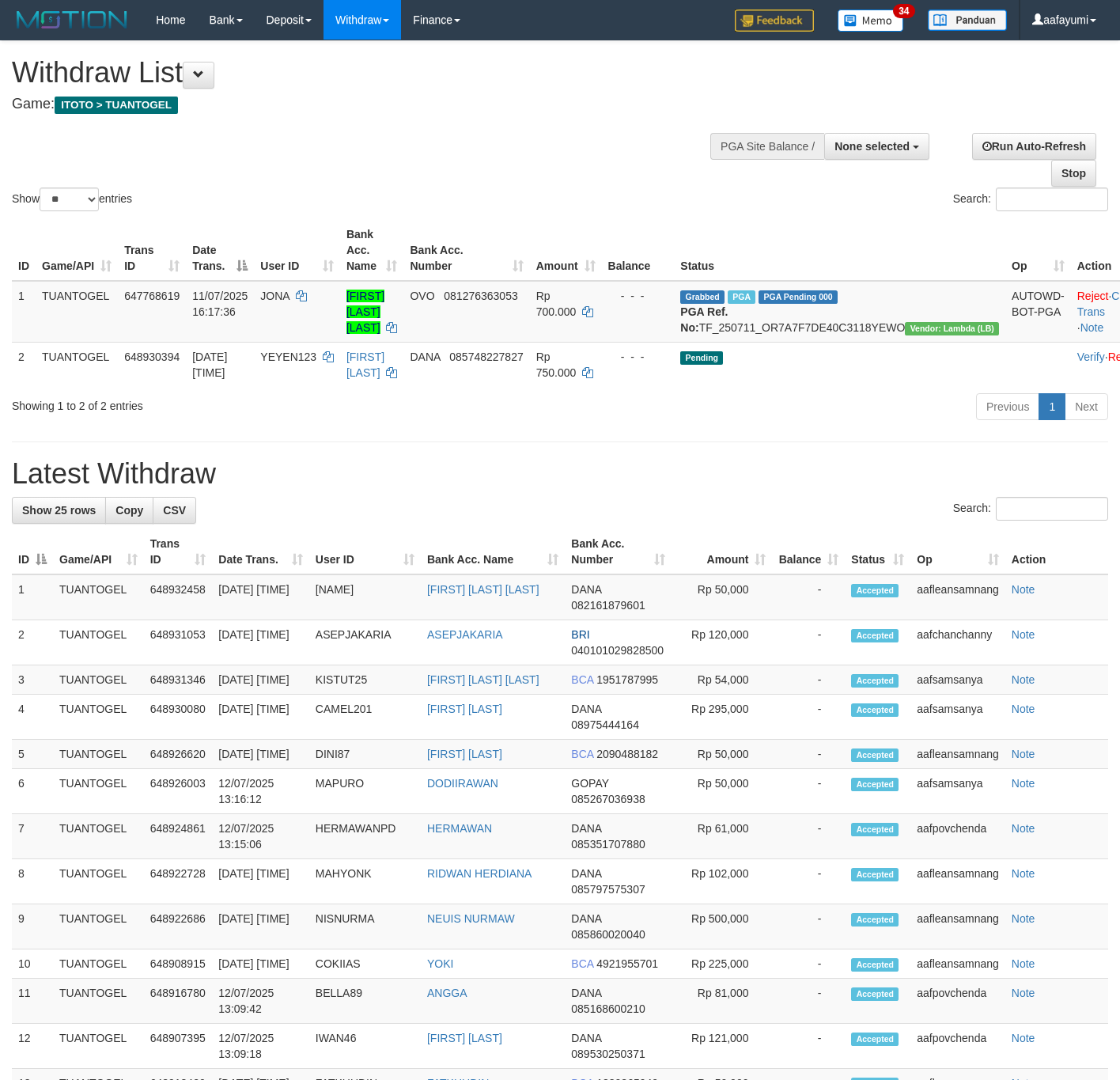 select 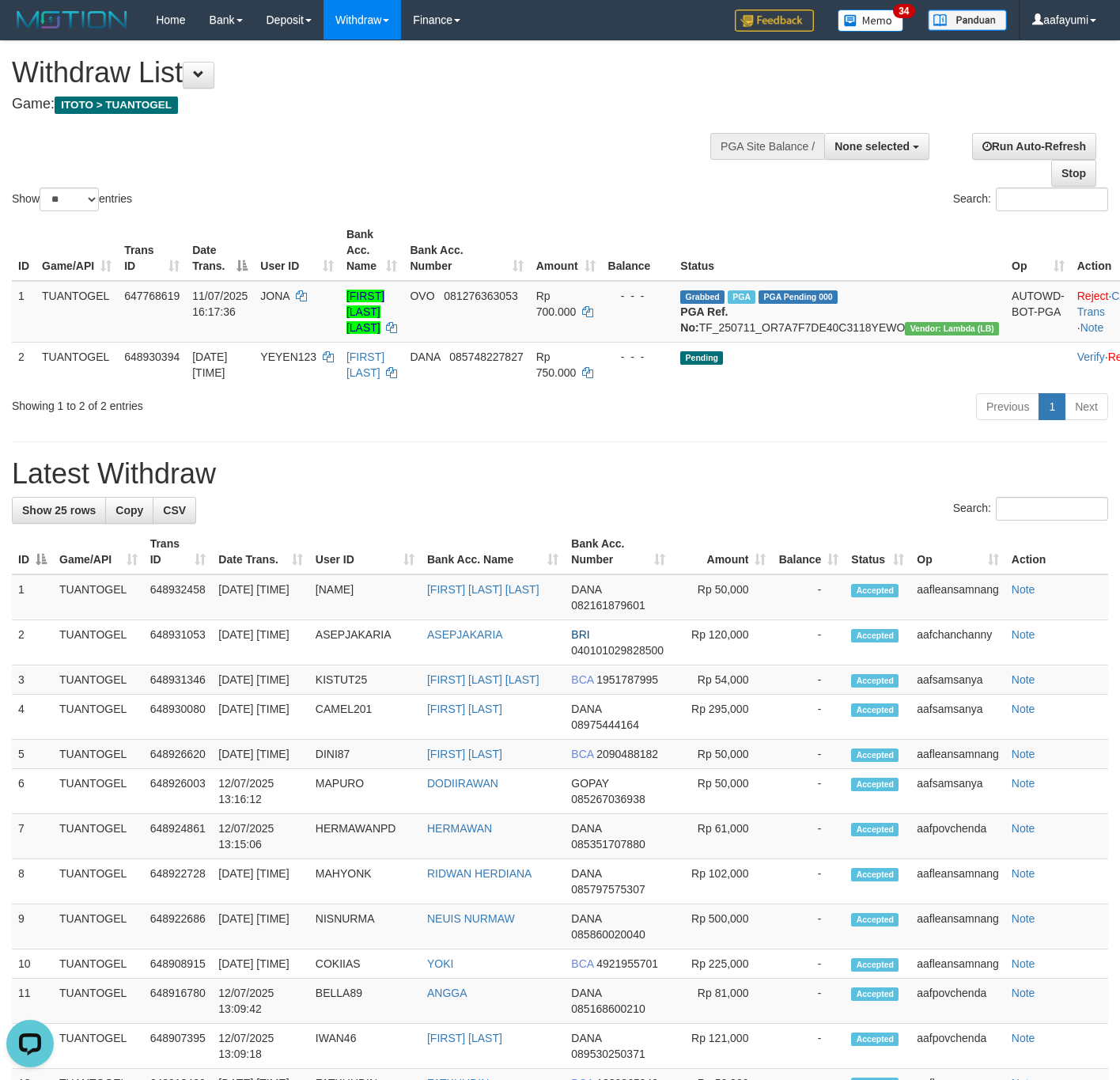 scroll, scrollTop: 0, scrollLeft: 0, axis: both 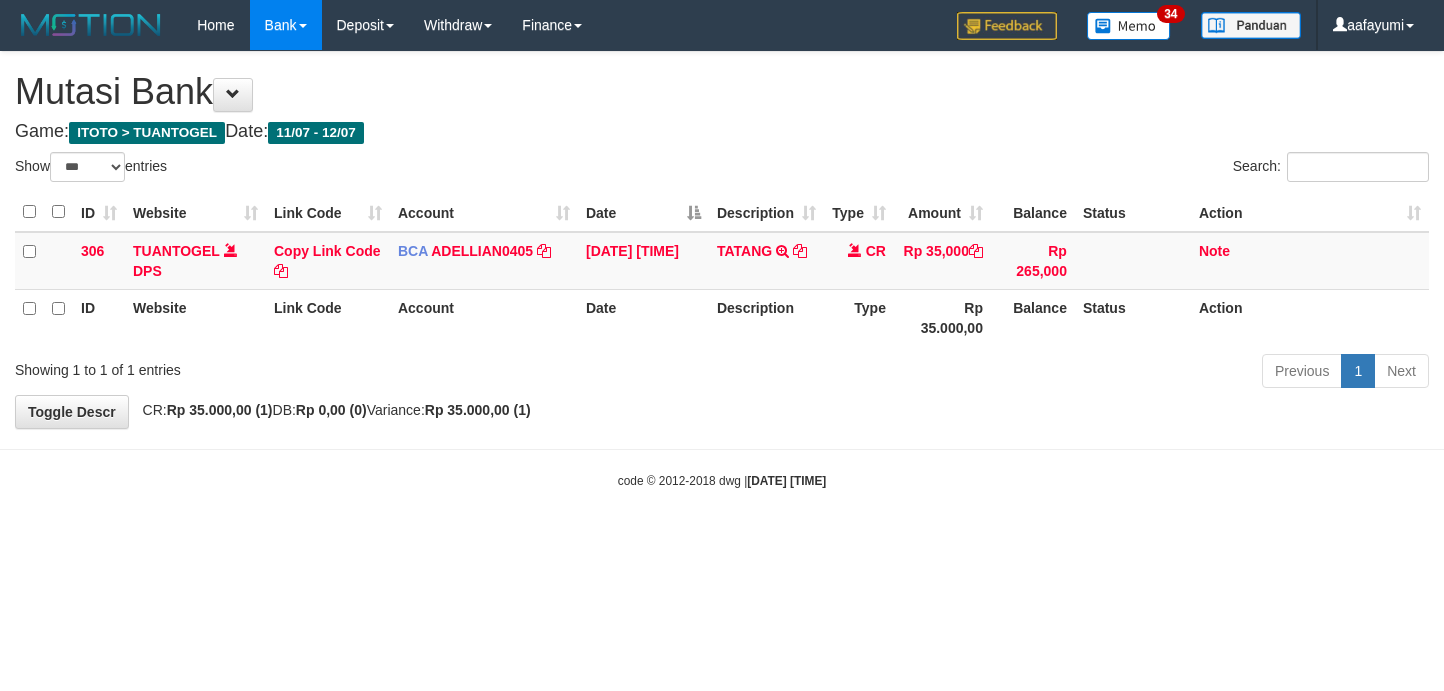 select on "***" 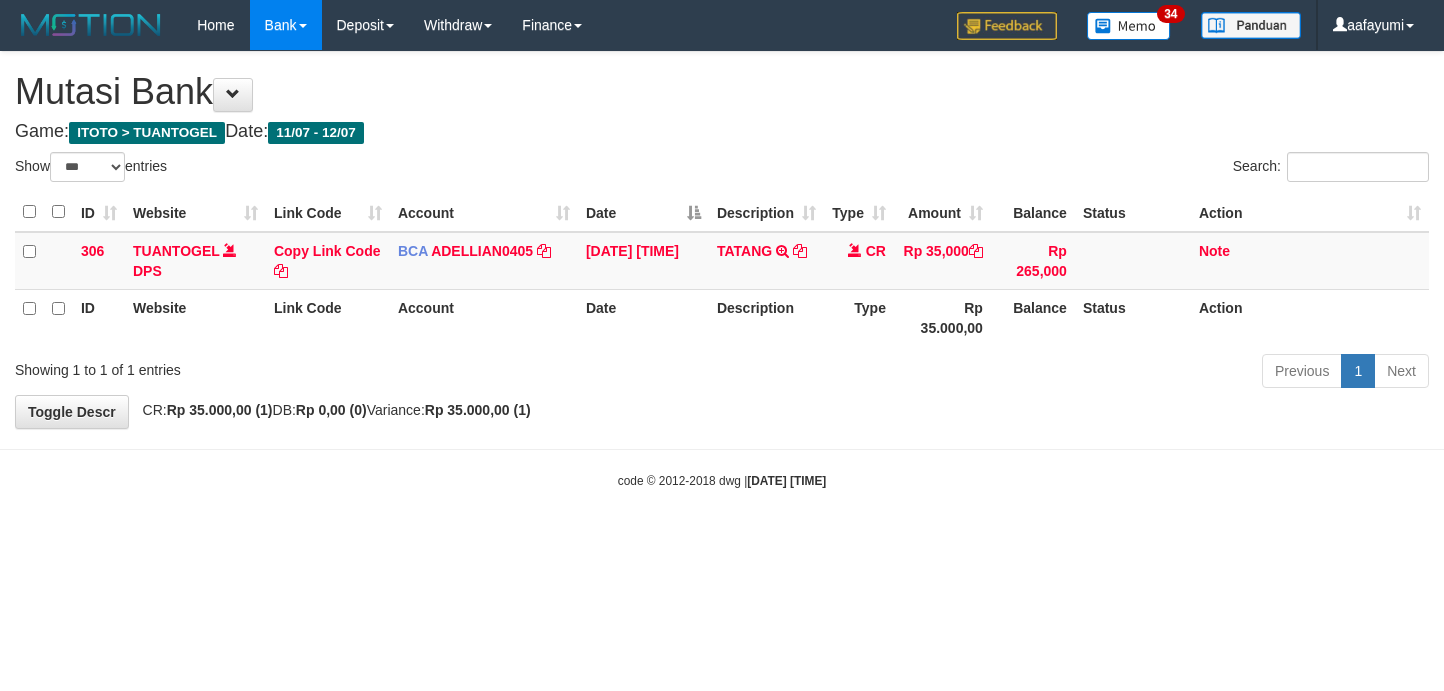 scroll, scrollTop: 0, scrollLeft: 0, axis: both 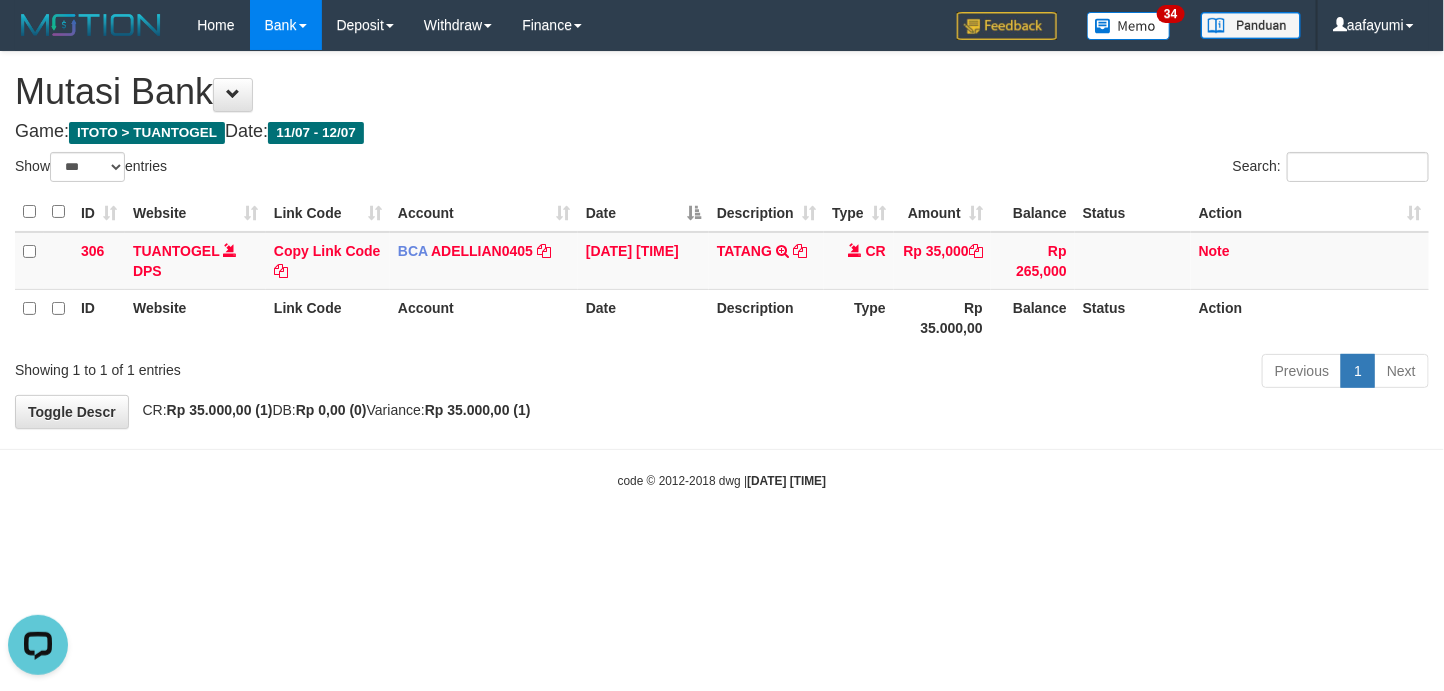 click on "code © 2012-2018 dwg |  [DATE] [TIME]" at bounding box center [722, 480] 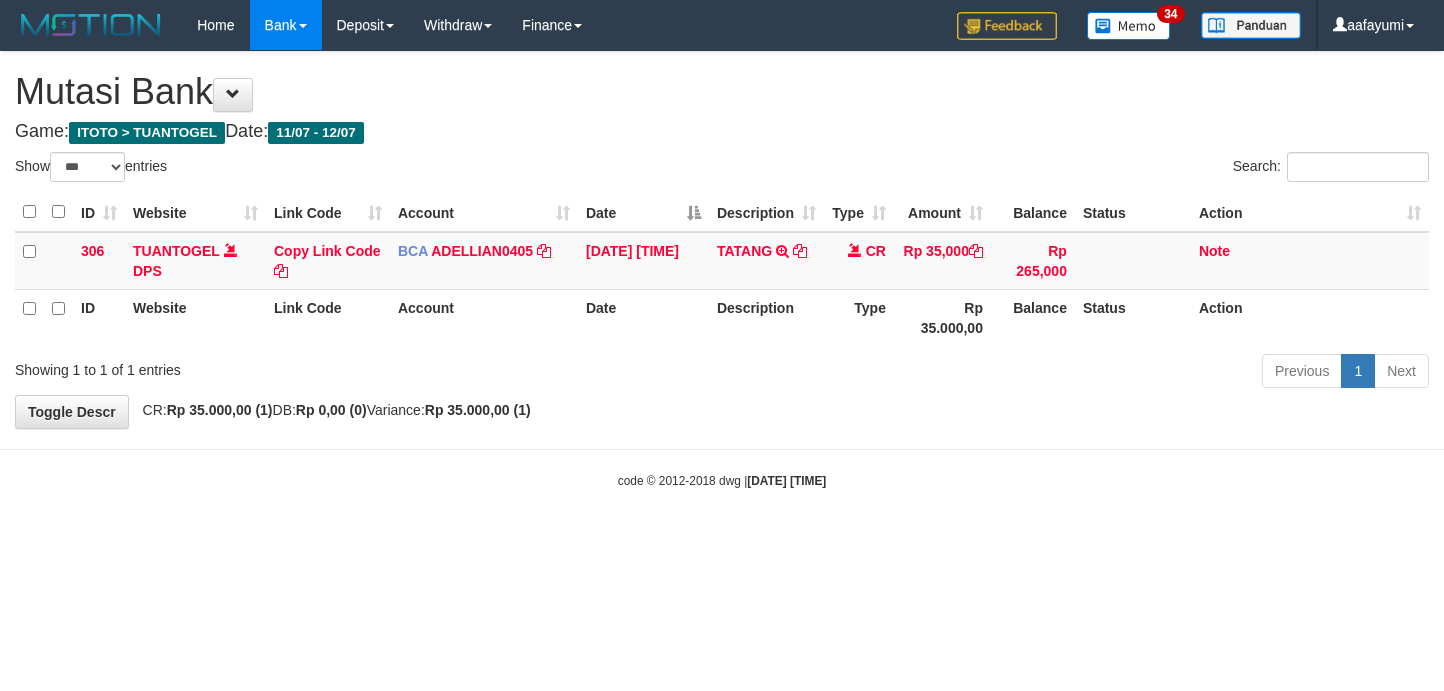 select on "***" 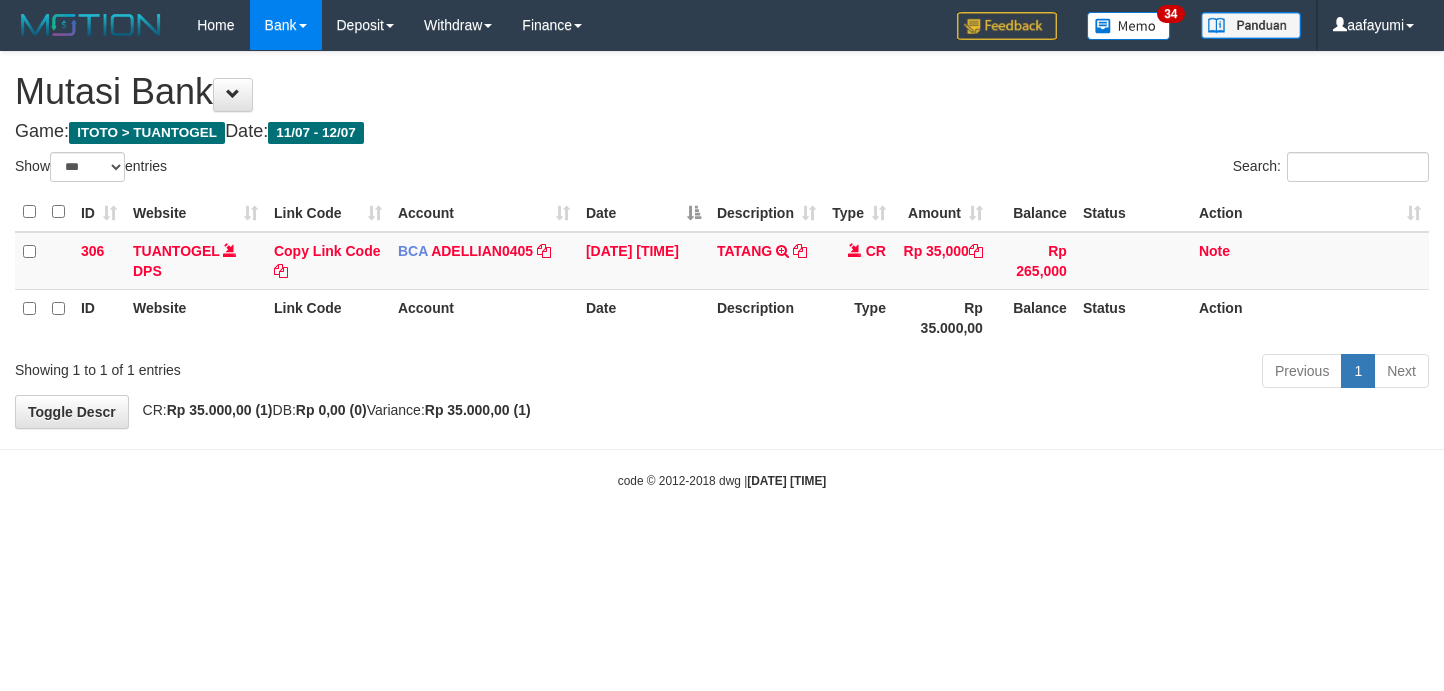 scroll, scrollTop: 0, scrollLeft: 0, axis: both 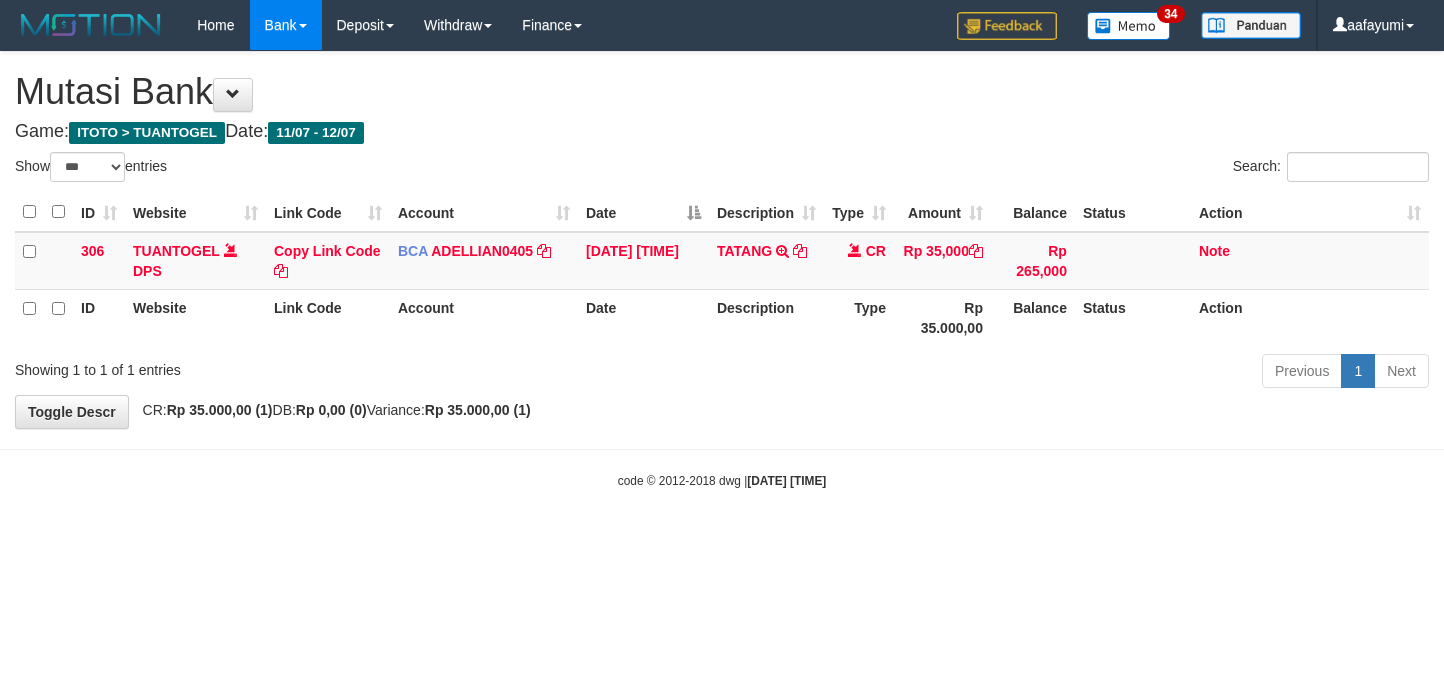 select on "***" 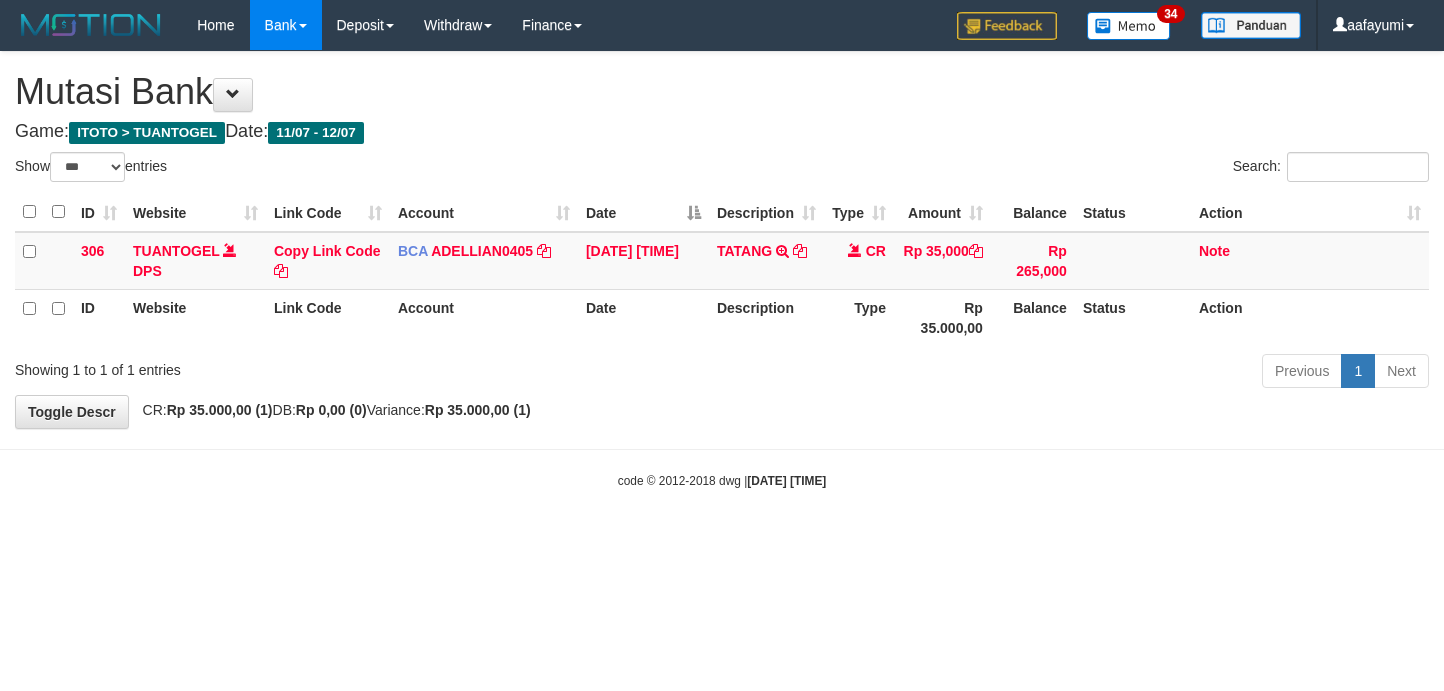 scroll, scrollTop: 0, scrollLeft: 0, axis: both 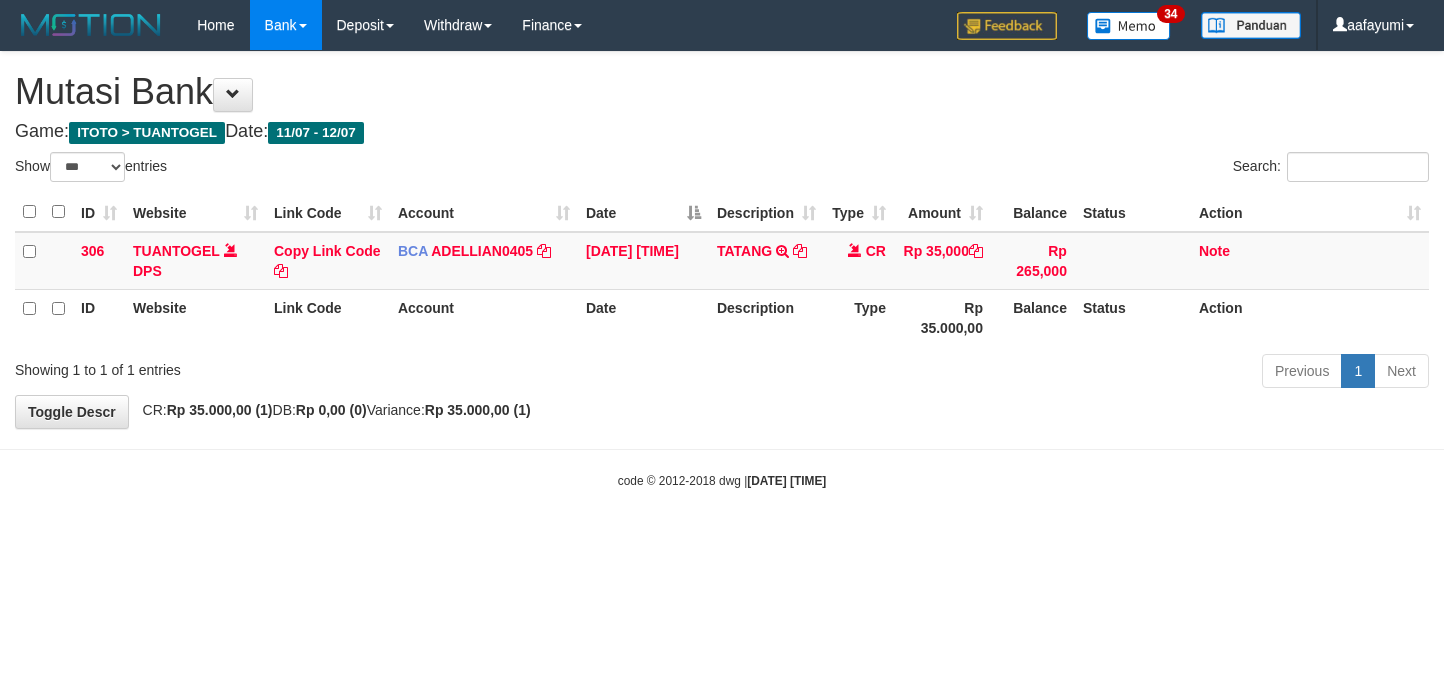 select on "***" 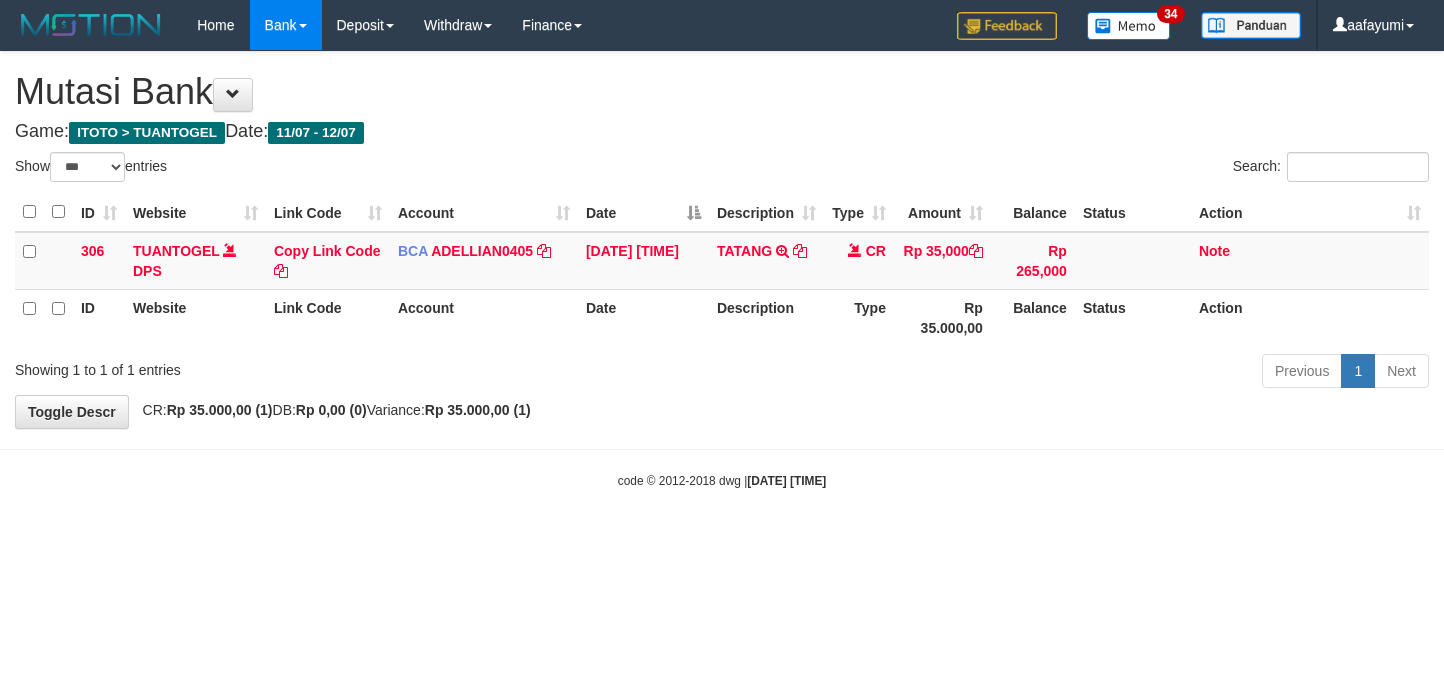scroll, scrollTop: 0, scrollLeft: 0, axis: both 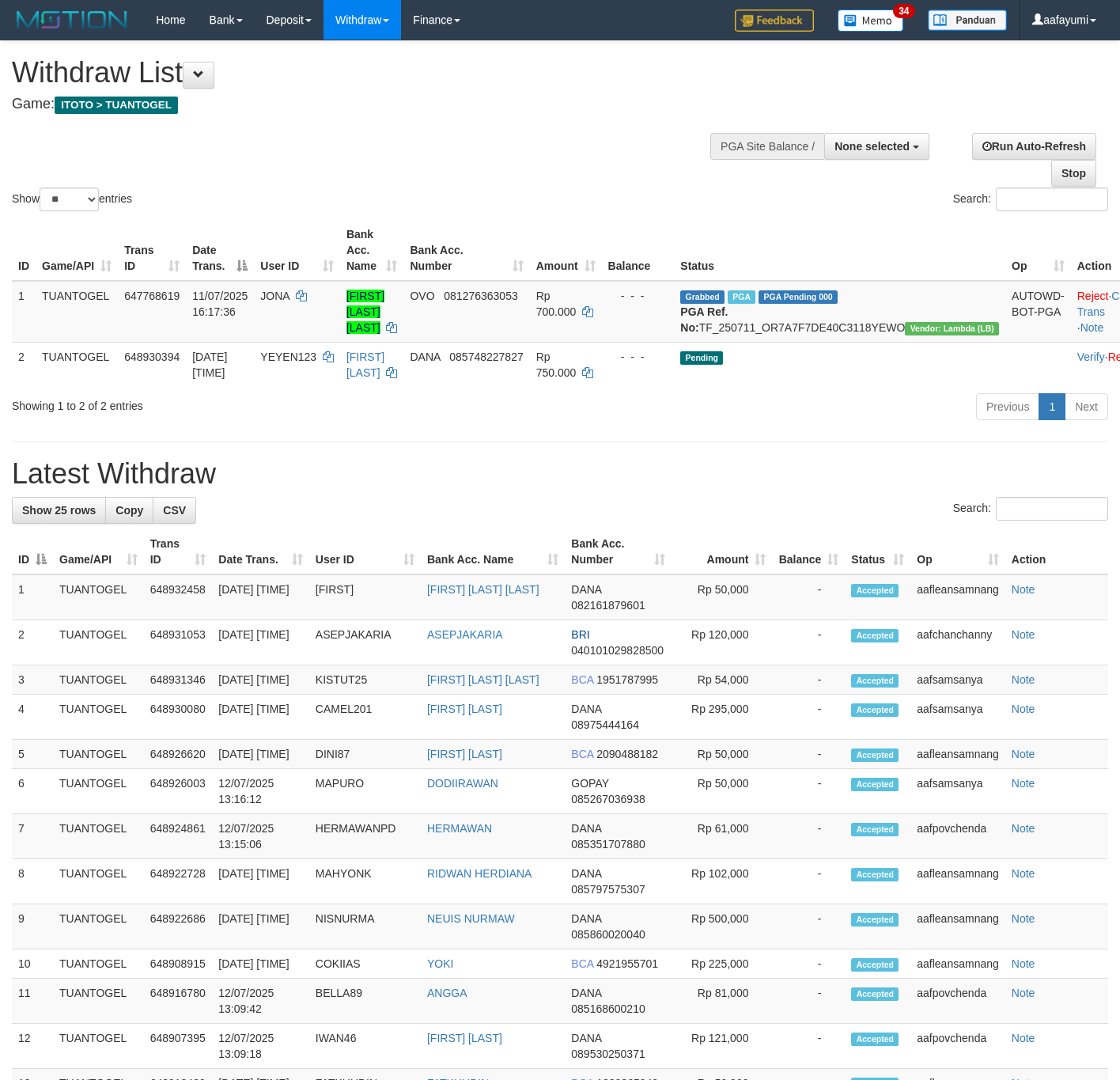 select 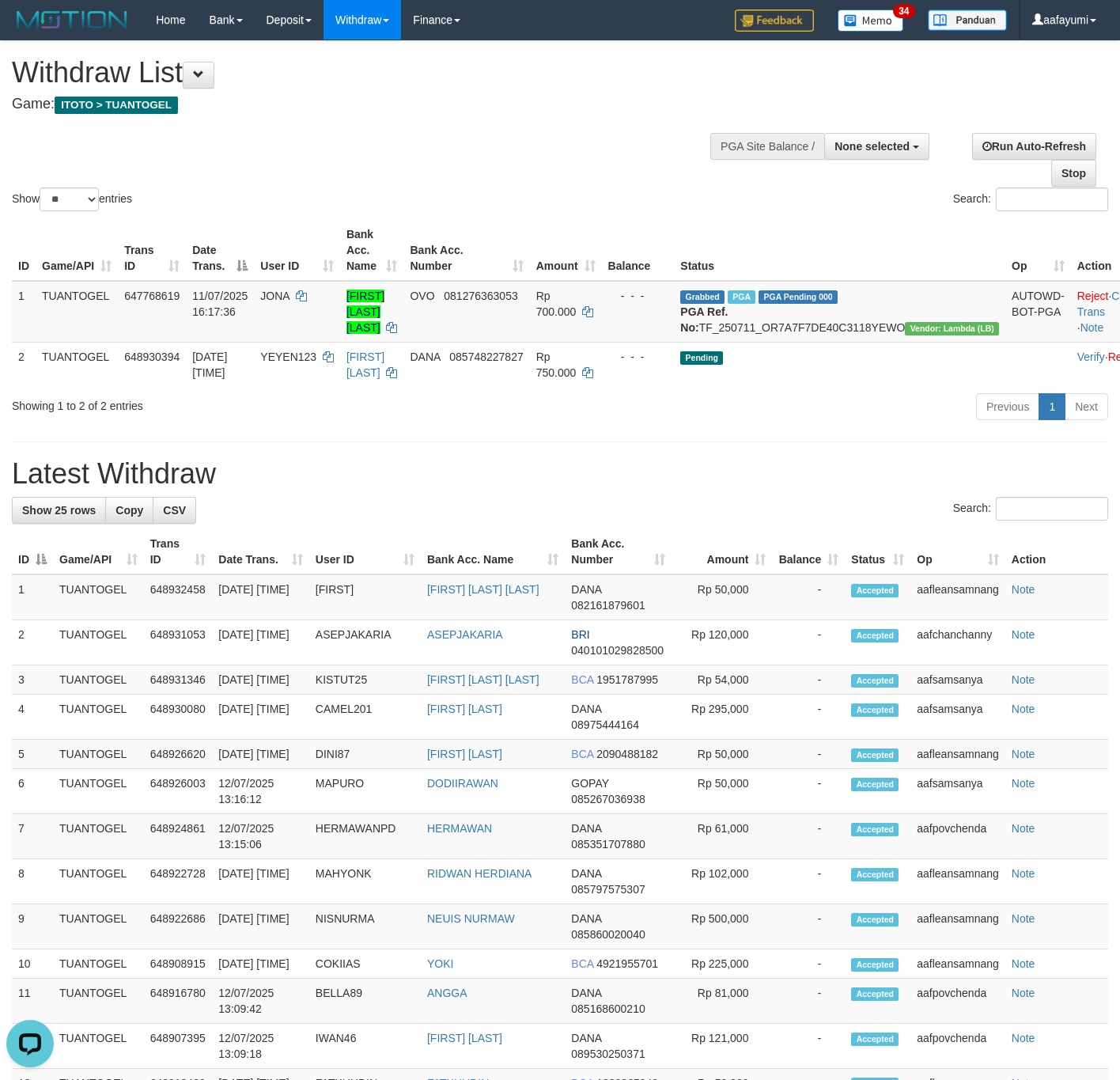 scroll, scrollTop: 0, scrollLeft: 0, axis: both 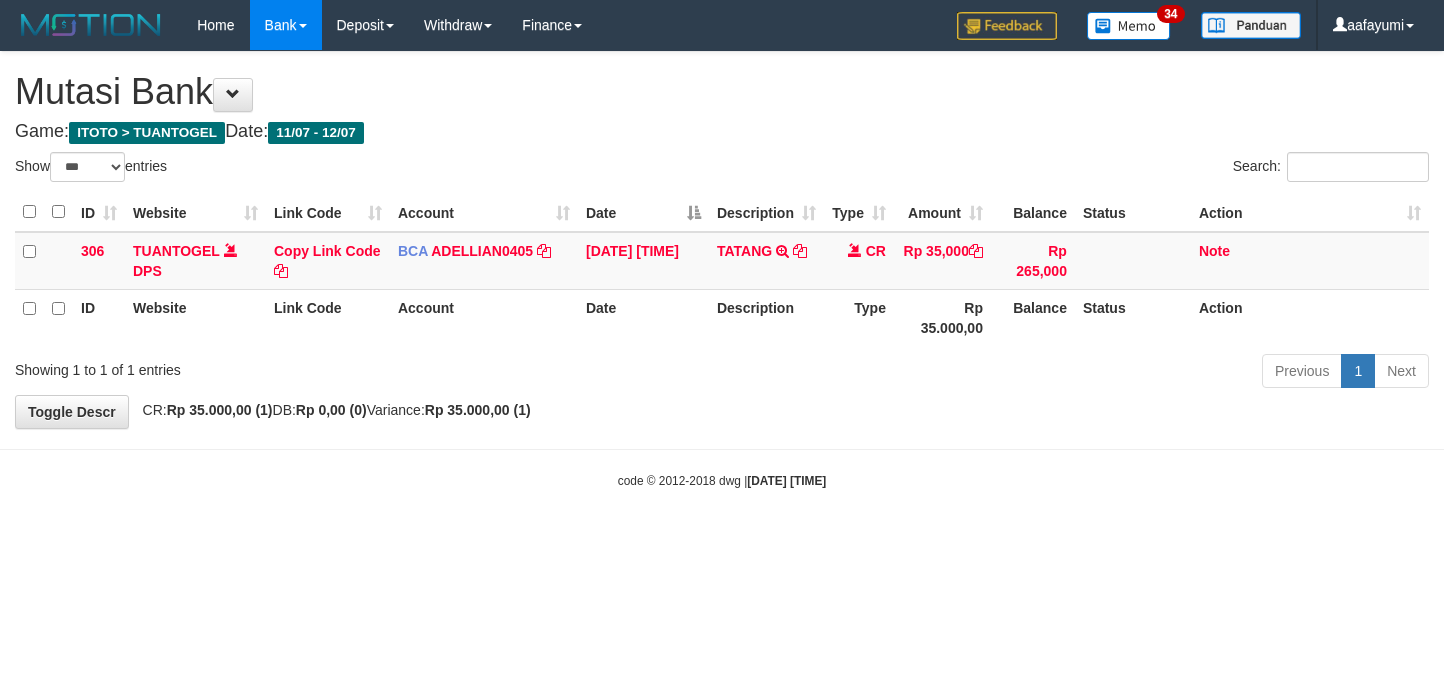 select on "***" 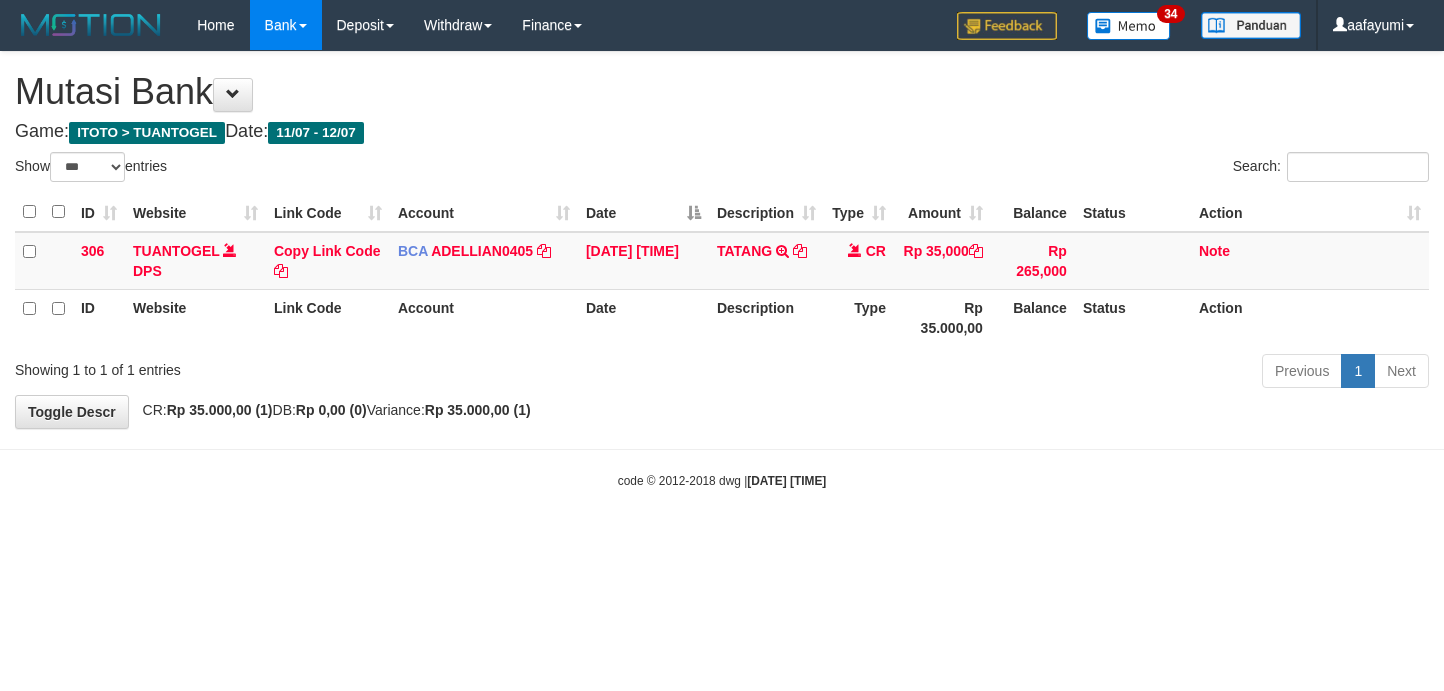 scroll, scrollTop: 0, scrollLeft: 0, axis: both 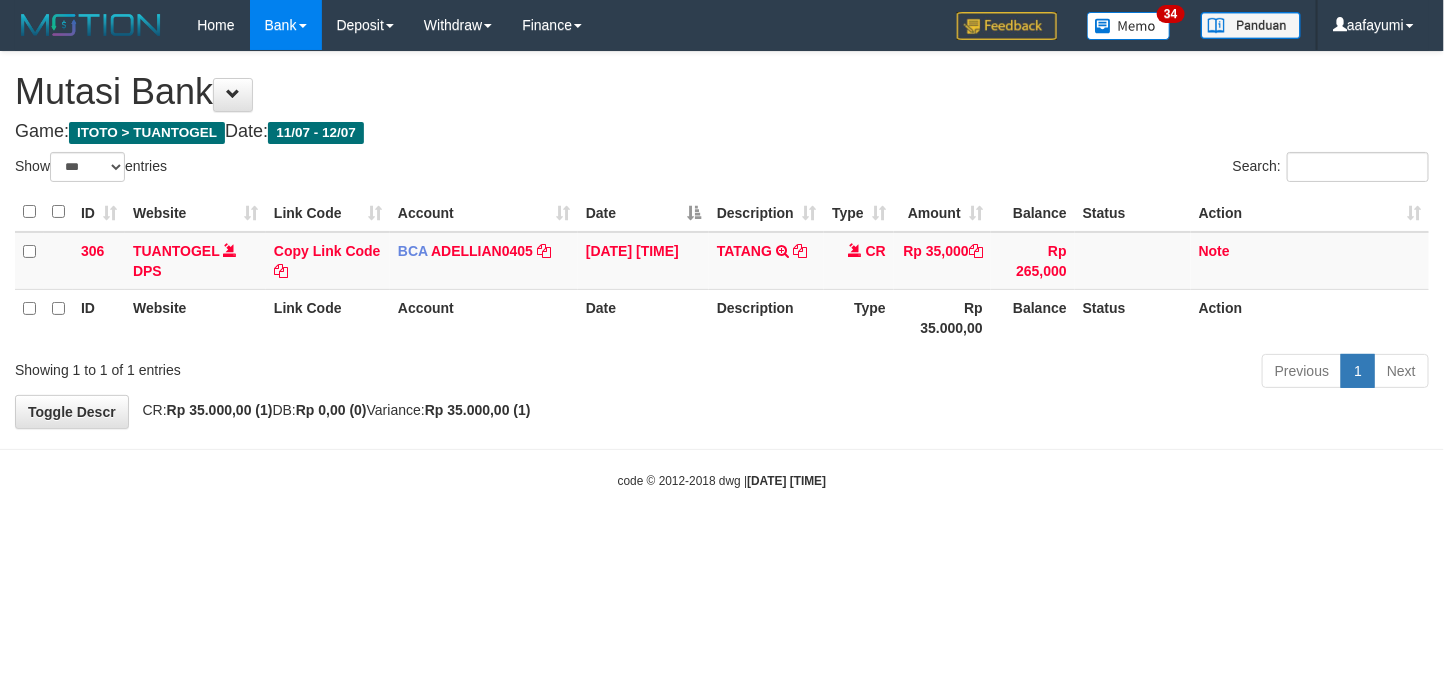 drag, startPoint x: 0, startPoint y: 0, endPoint x: 1047, endPoint y: 495, distance: 1158.1166 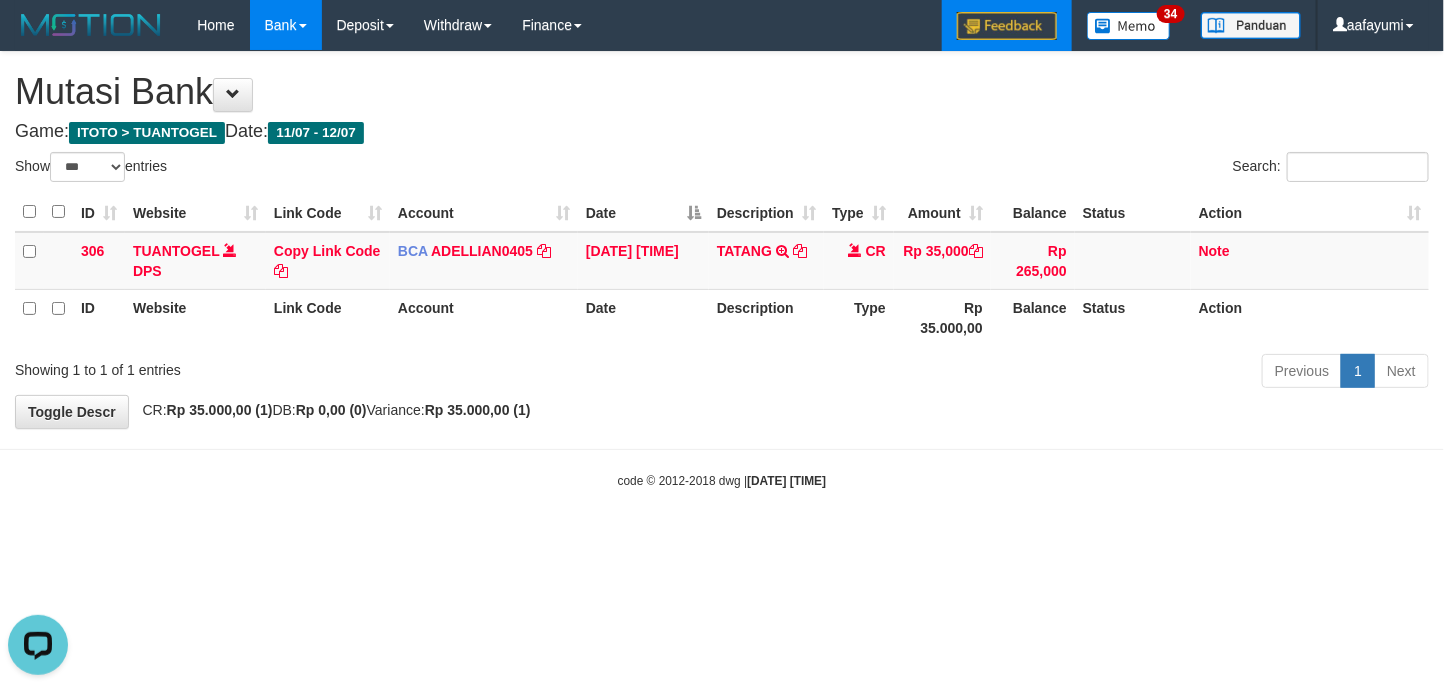 scroll, scrollTop: 0, scrollLeft: 0, axis: both 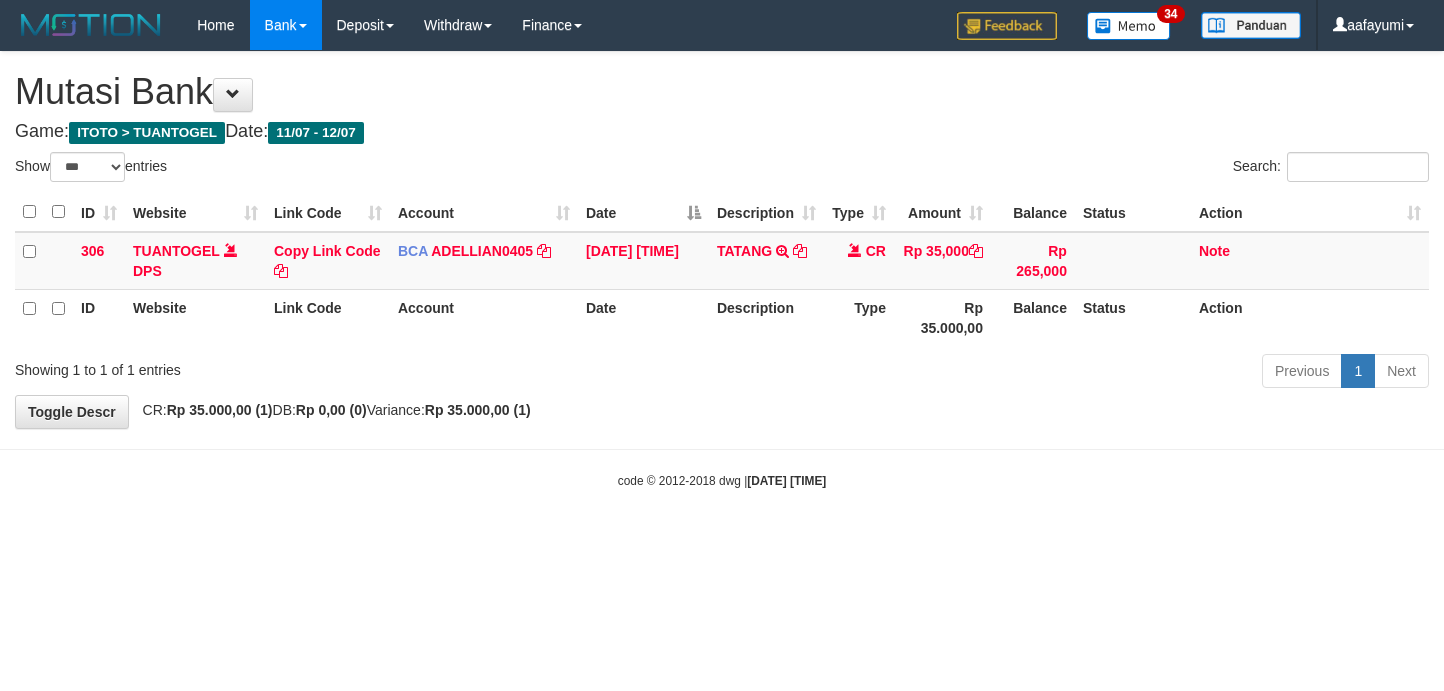 select on "***" 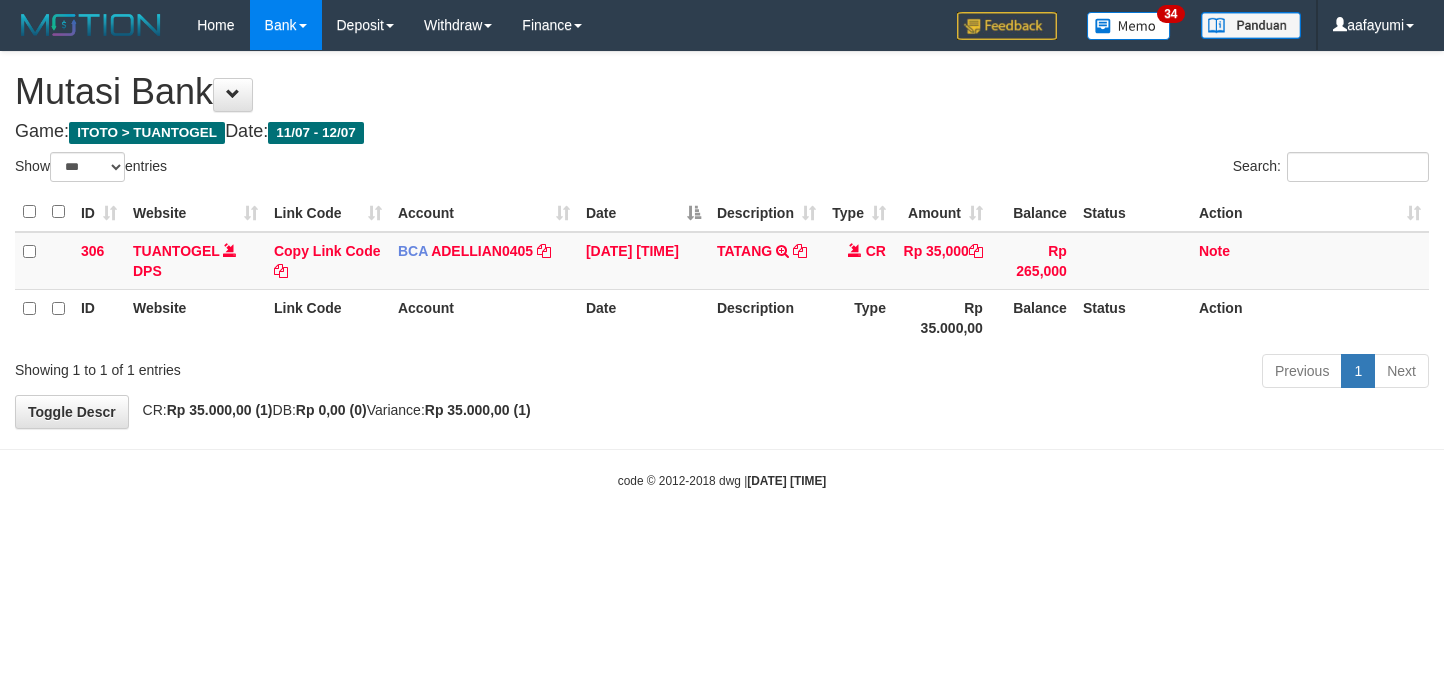 scroll, scrollTop: 0, scrollLeft: 0, axis: both 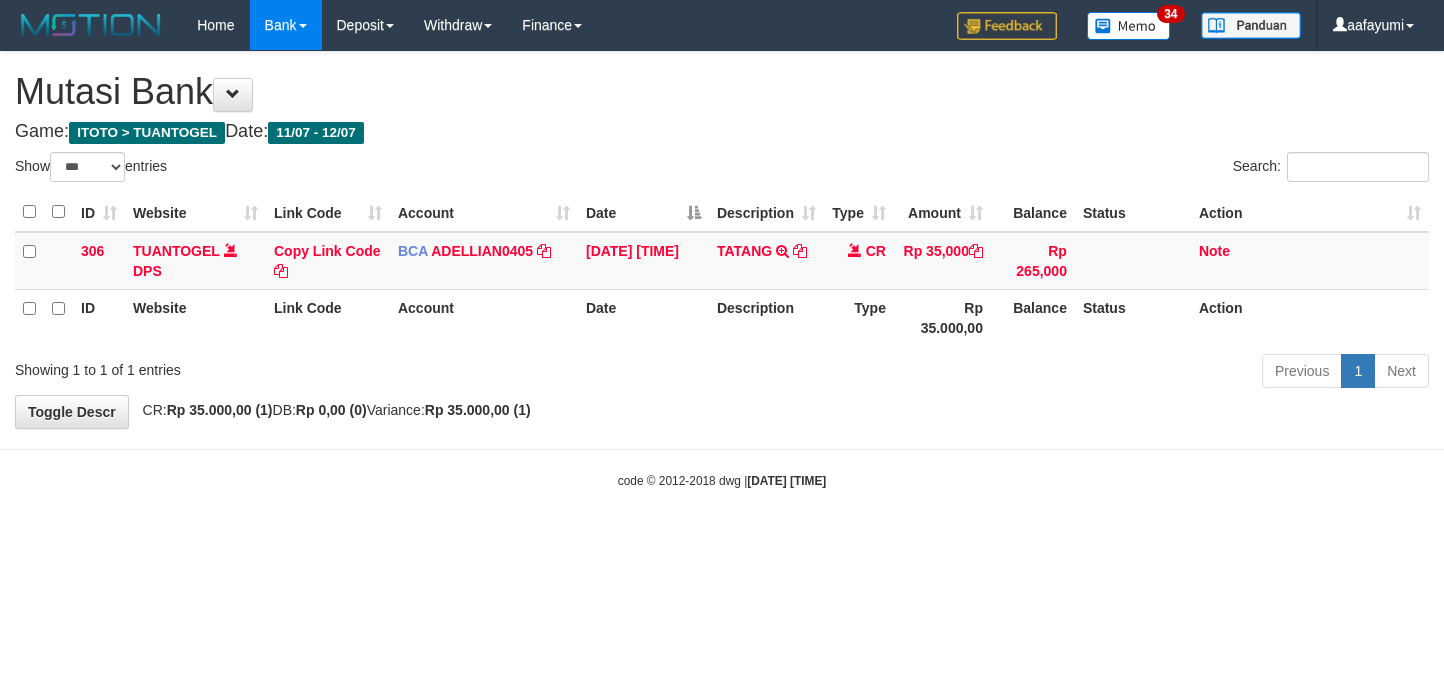 select on "***" 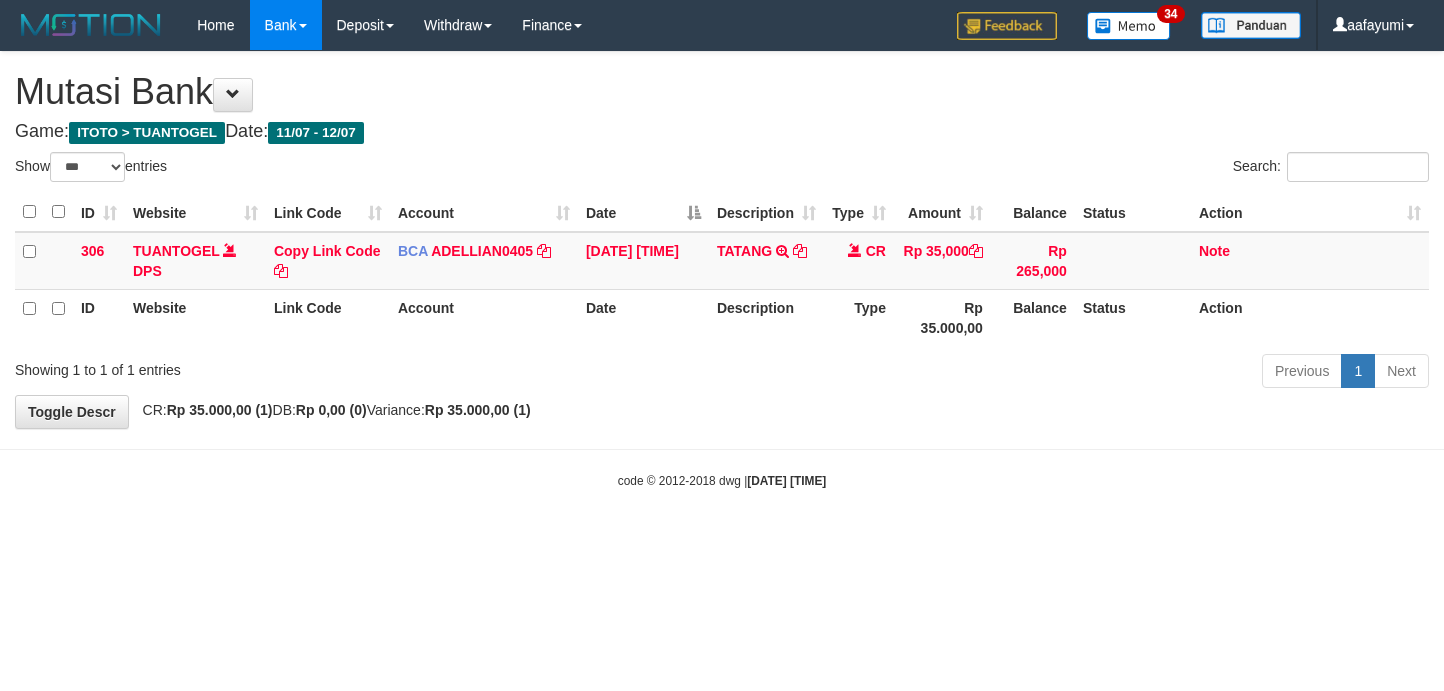 scroll, scrollTop: 0, scrollLeft: 0, axis: both 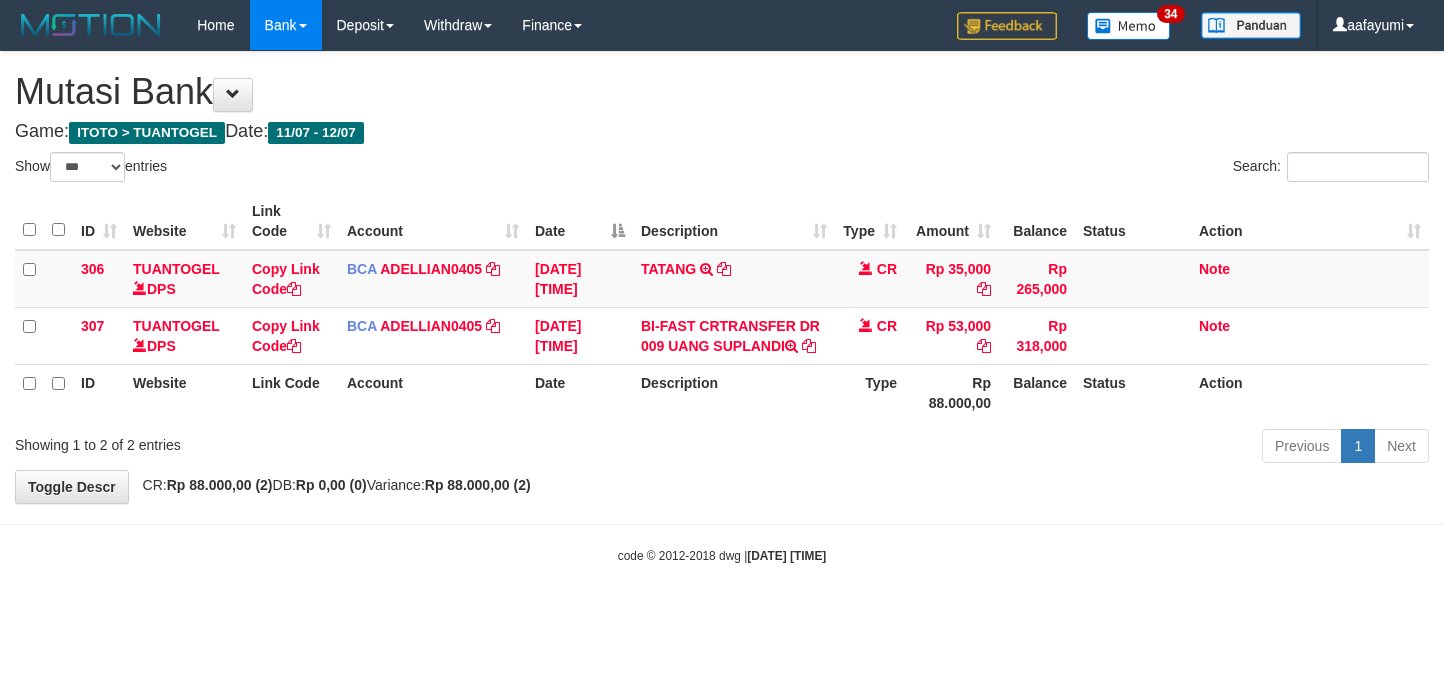 select on "***" 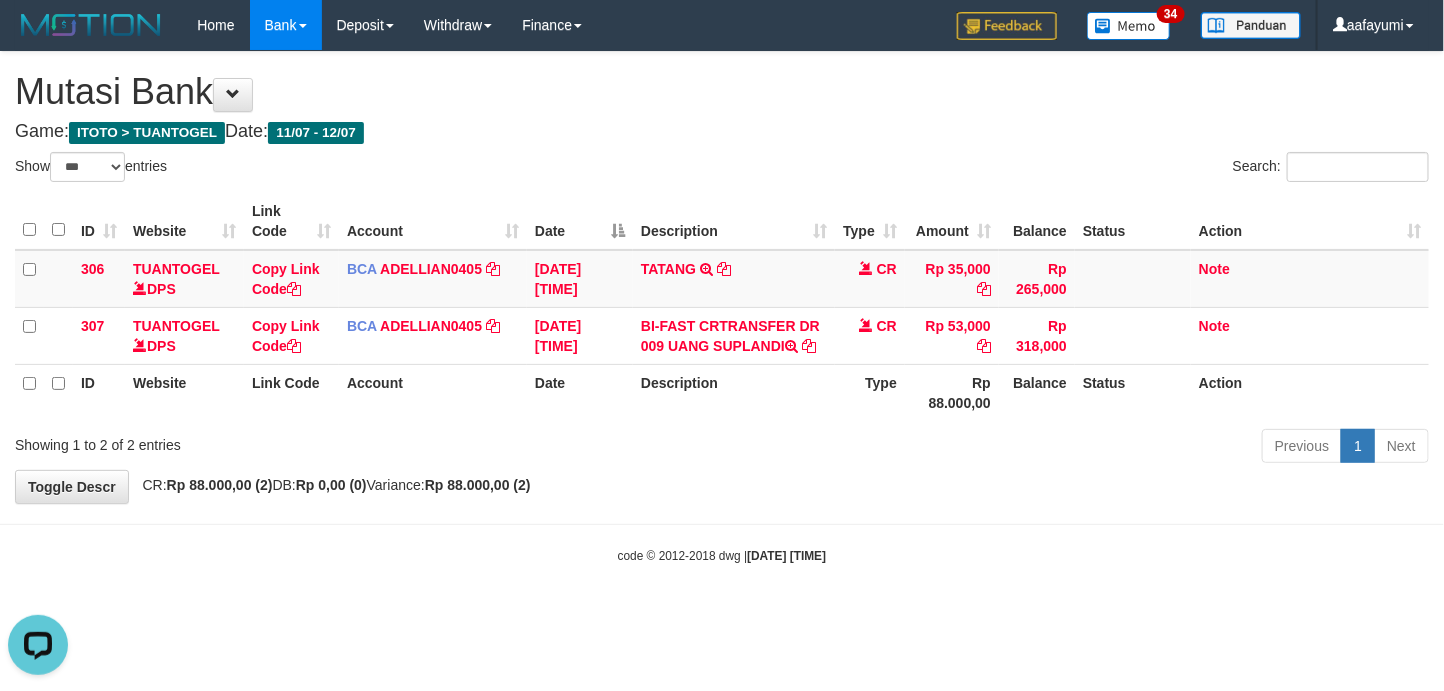 scroll, scrollTop: 0, scrollLeft: 0, axis: both 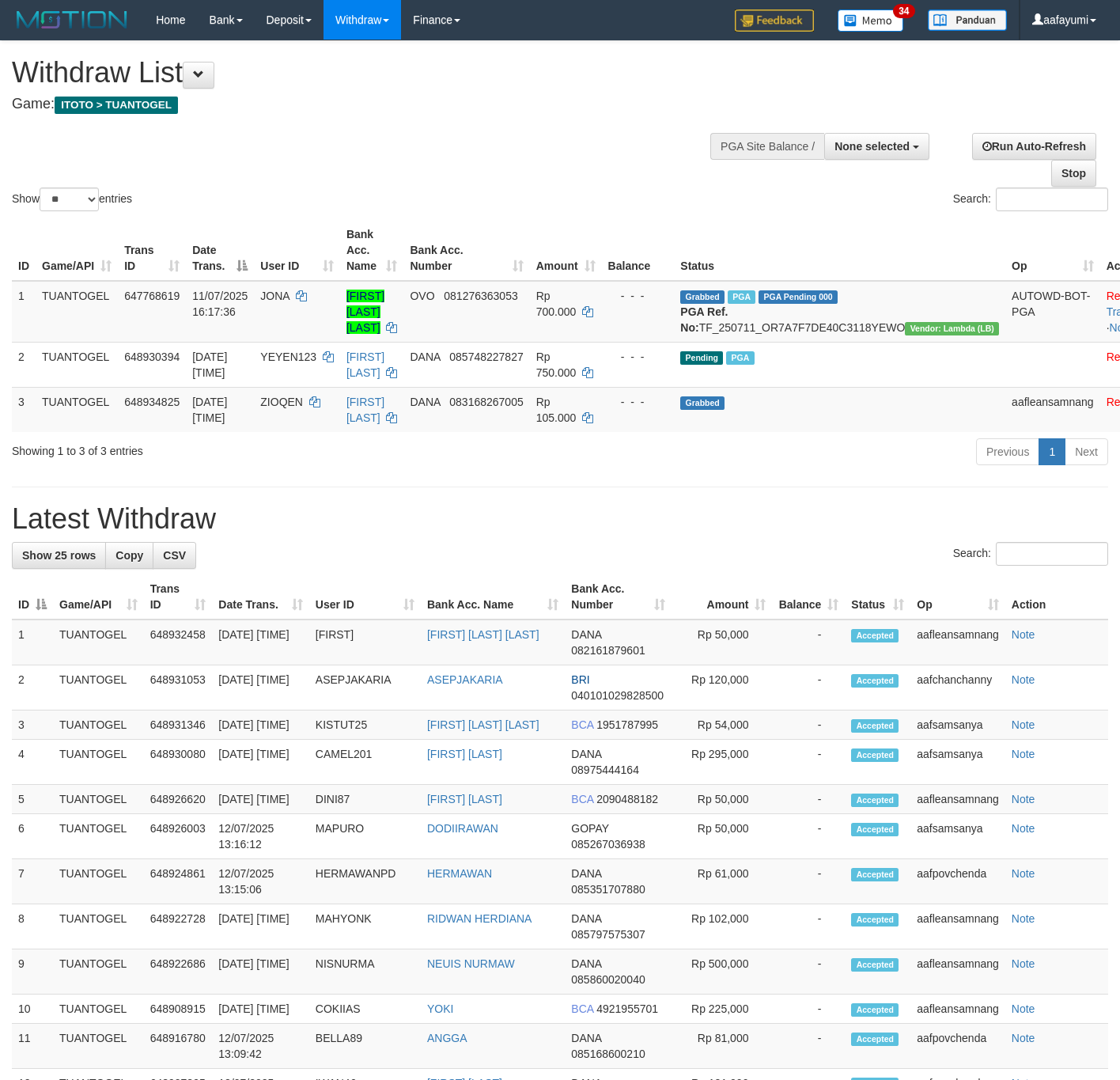 select 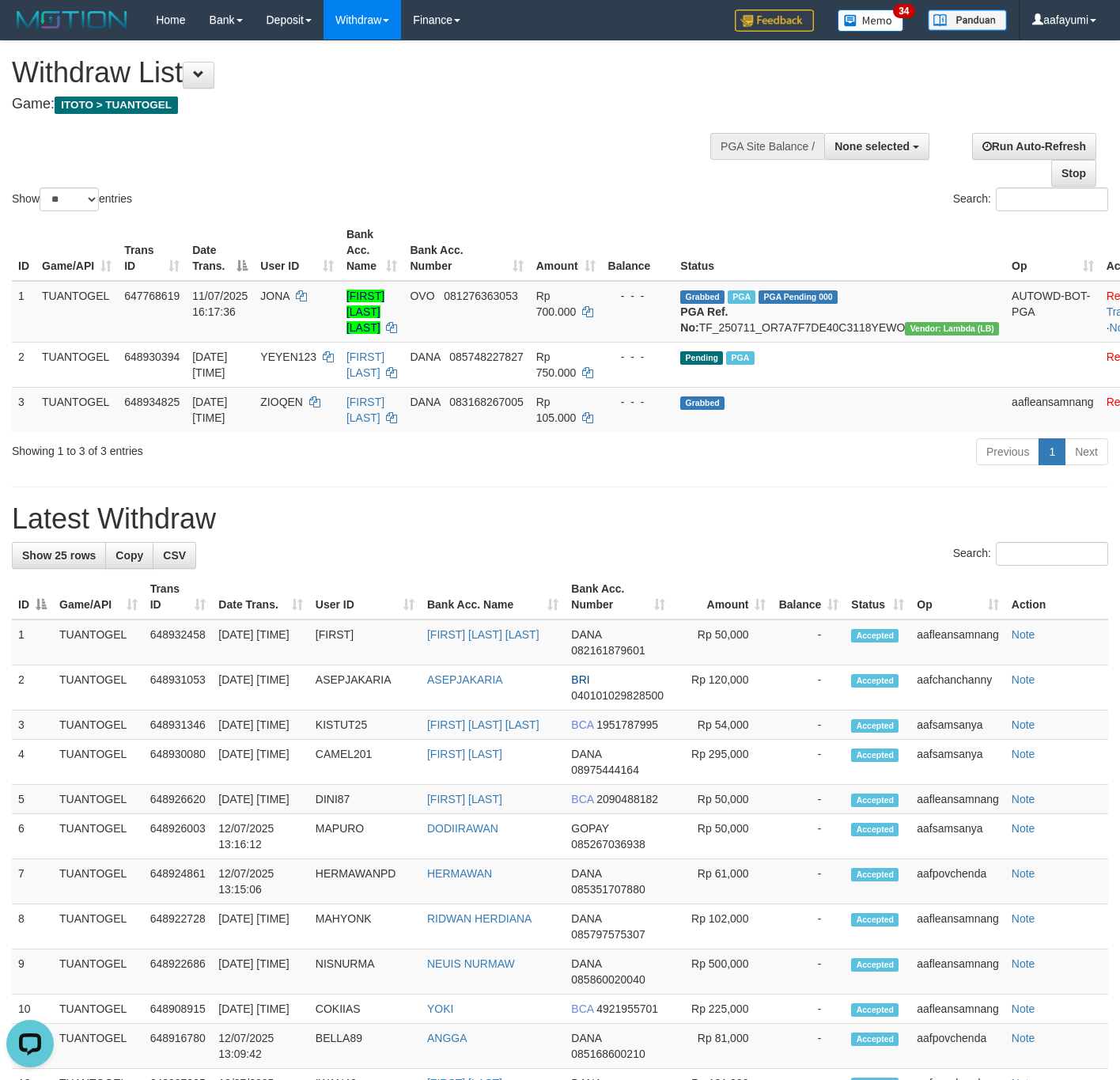 scroll, scrollTop: 0, scrollLeft: 0, axis: both 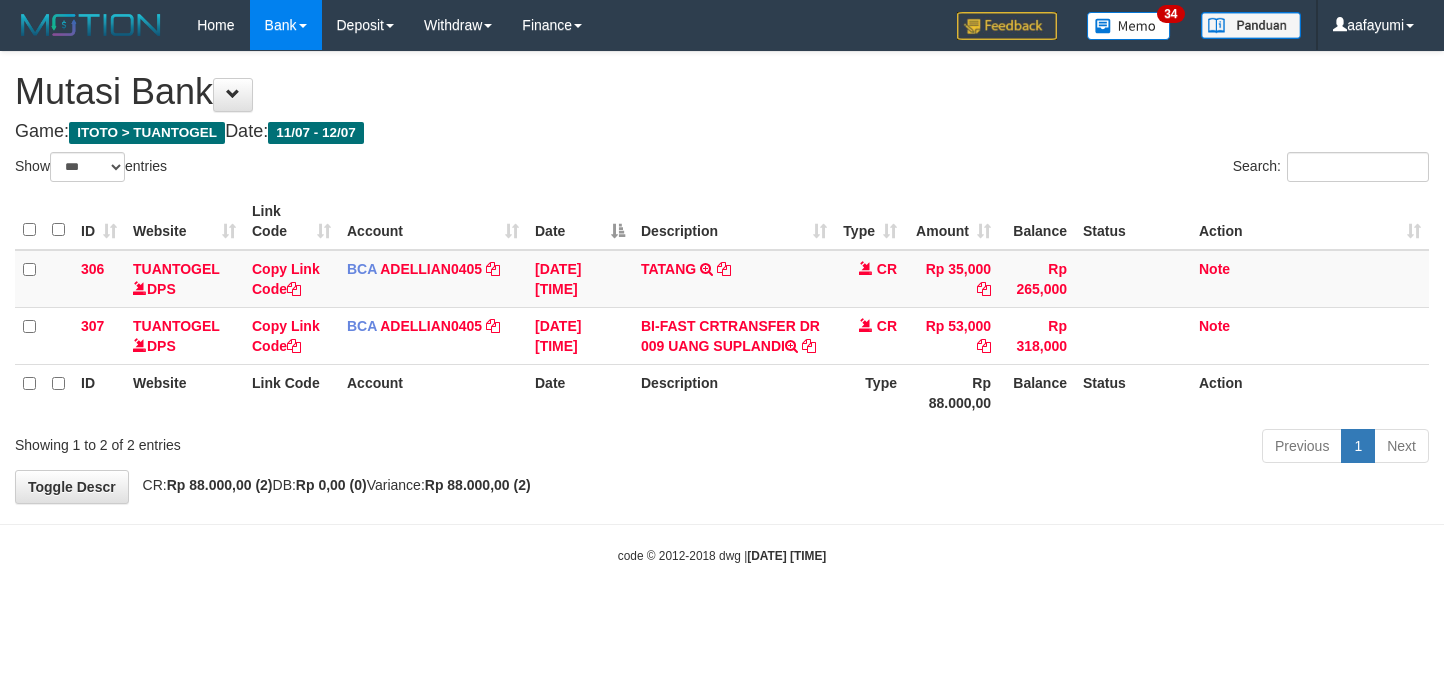 select on "***" 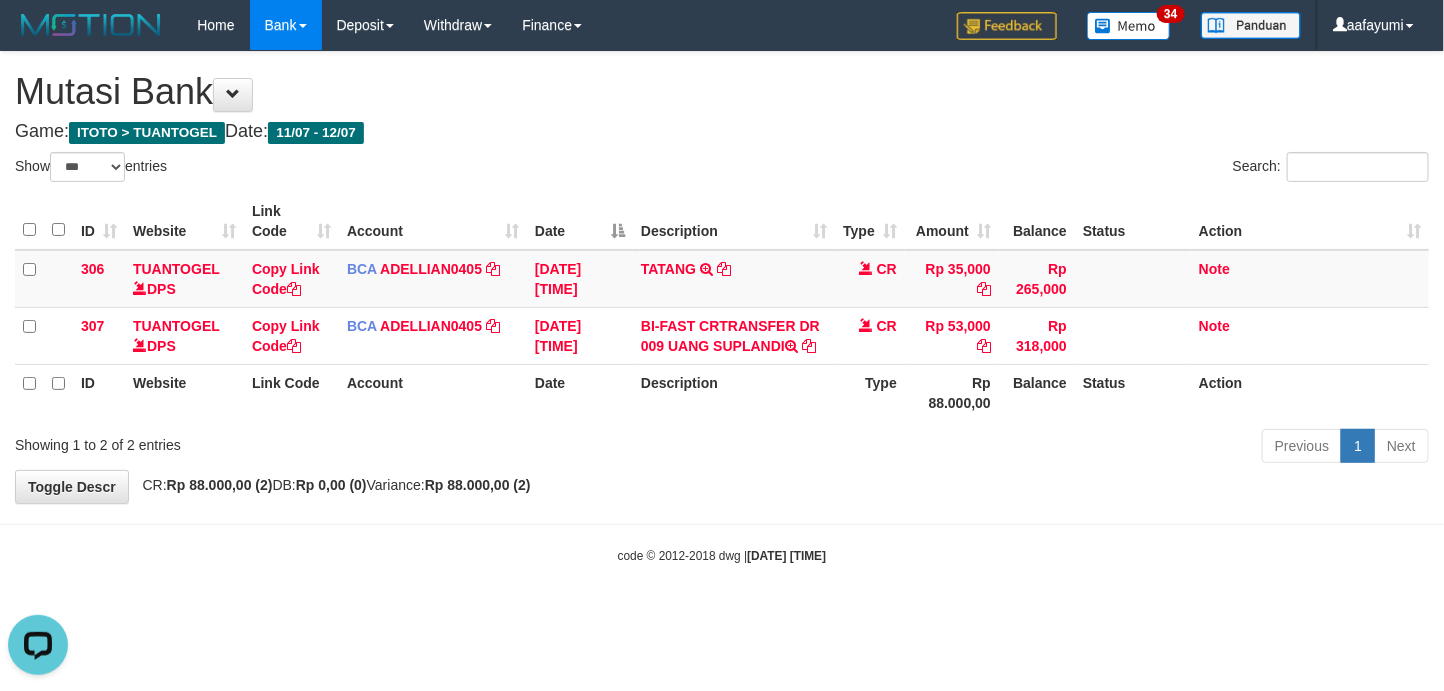 scroll, scrollTop: 0, scrollLeft: 0, axis: both 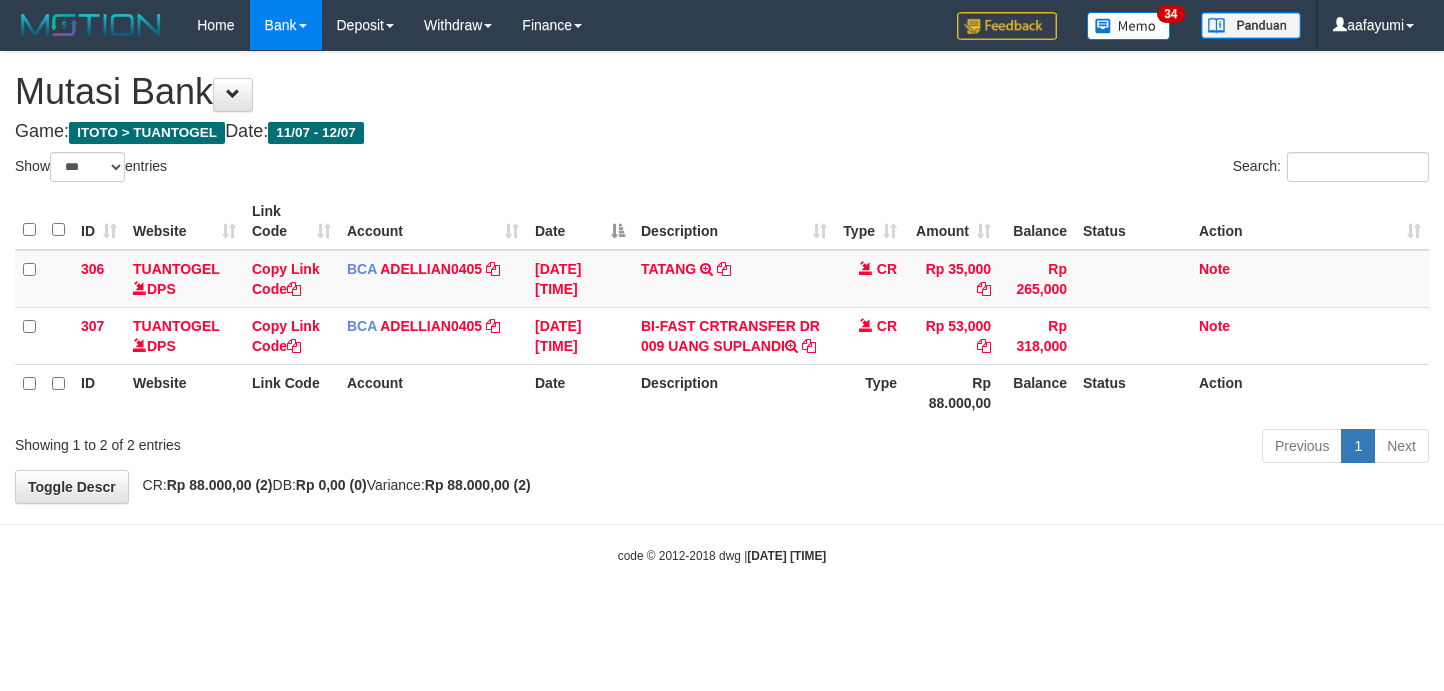 select on "***" 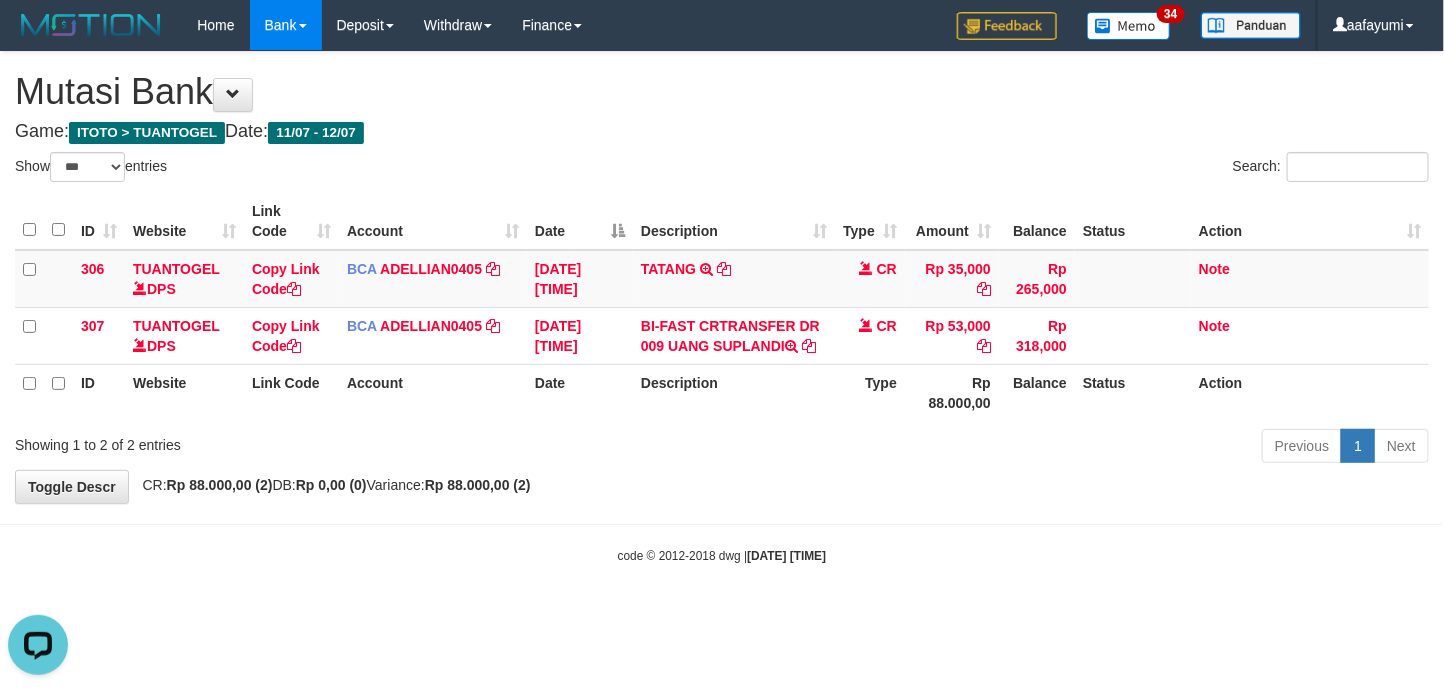 scroll, scrollTop: 0, scrollLeft: 0, axis: both 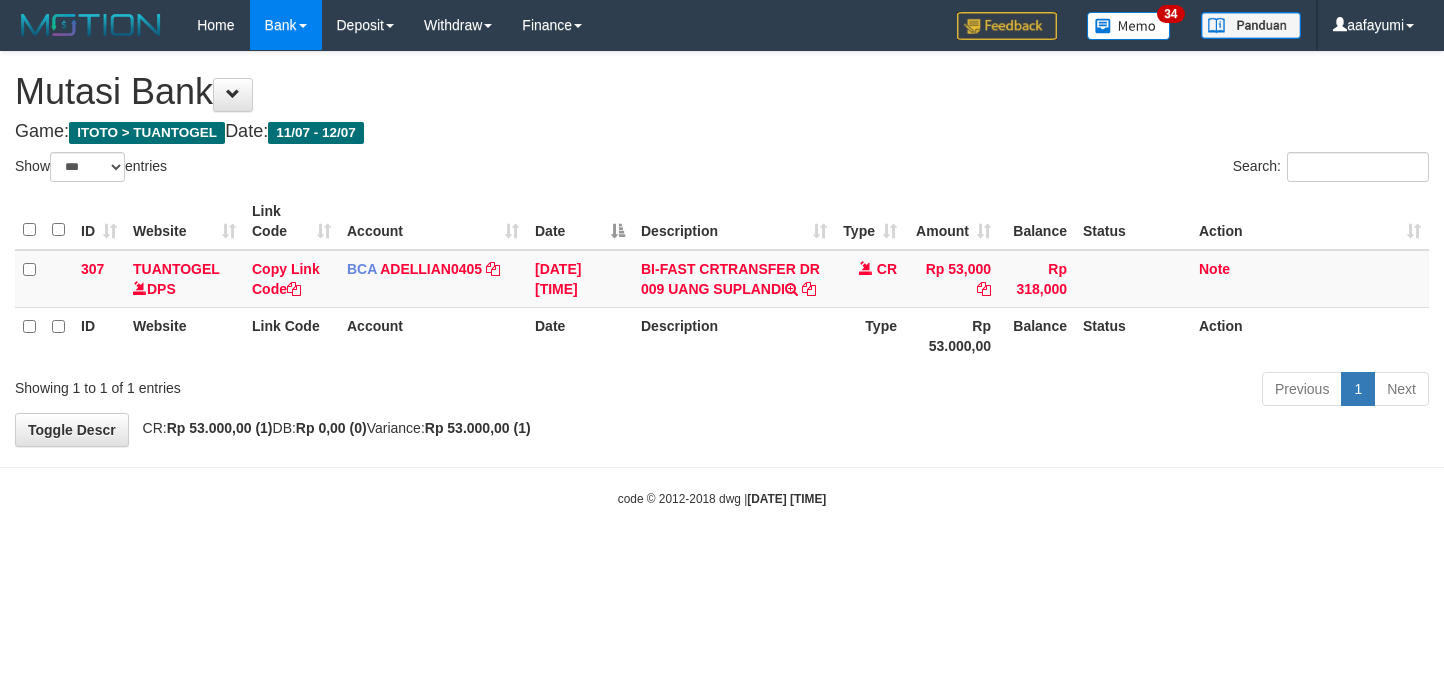 select on "***" 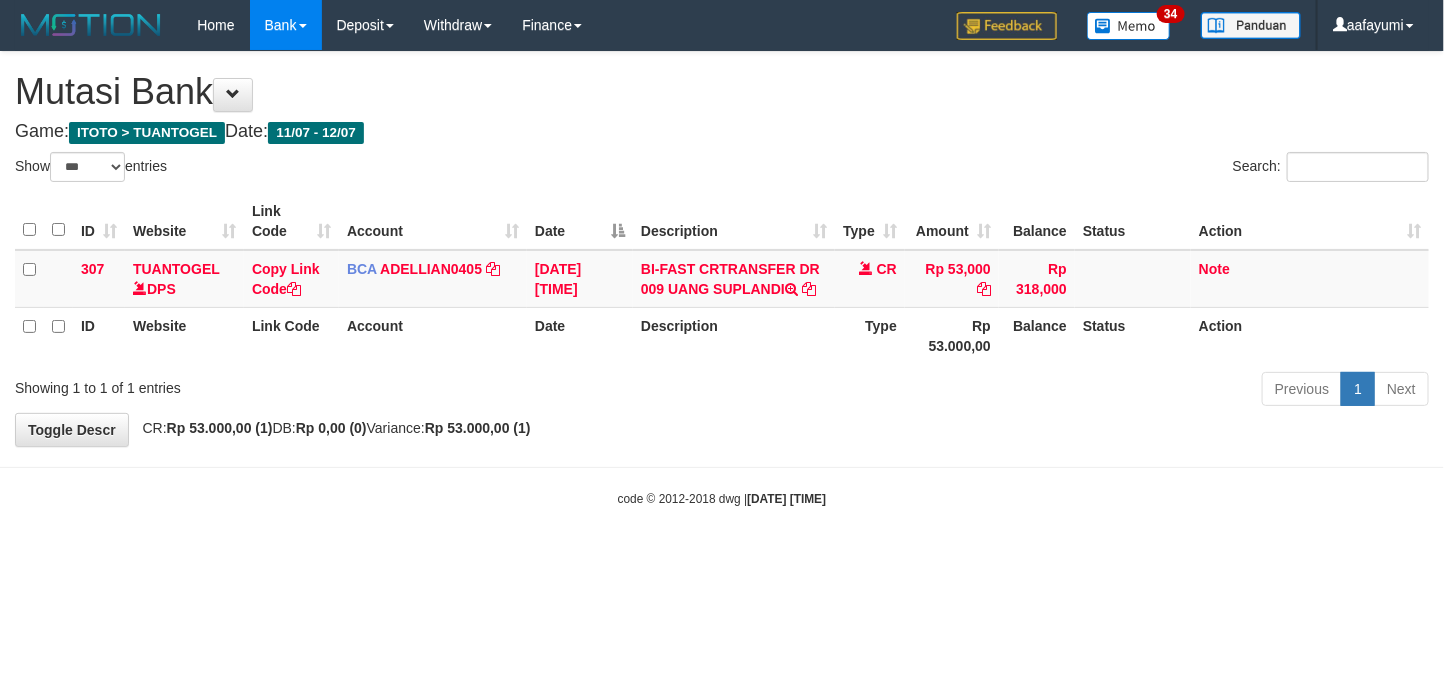click on "**********" at bounding box center [722, 249] 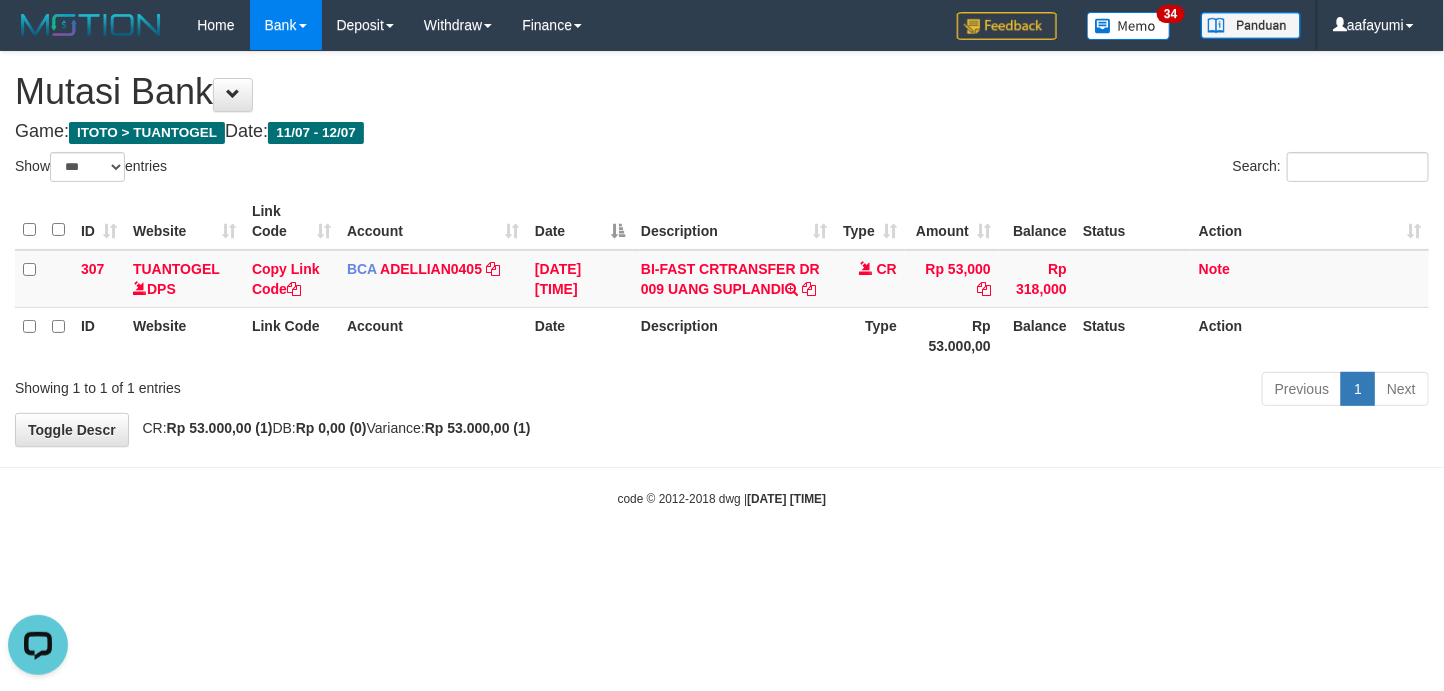scroll, scrollTop: 0, scrollLeft: 0, axis: both 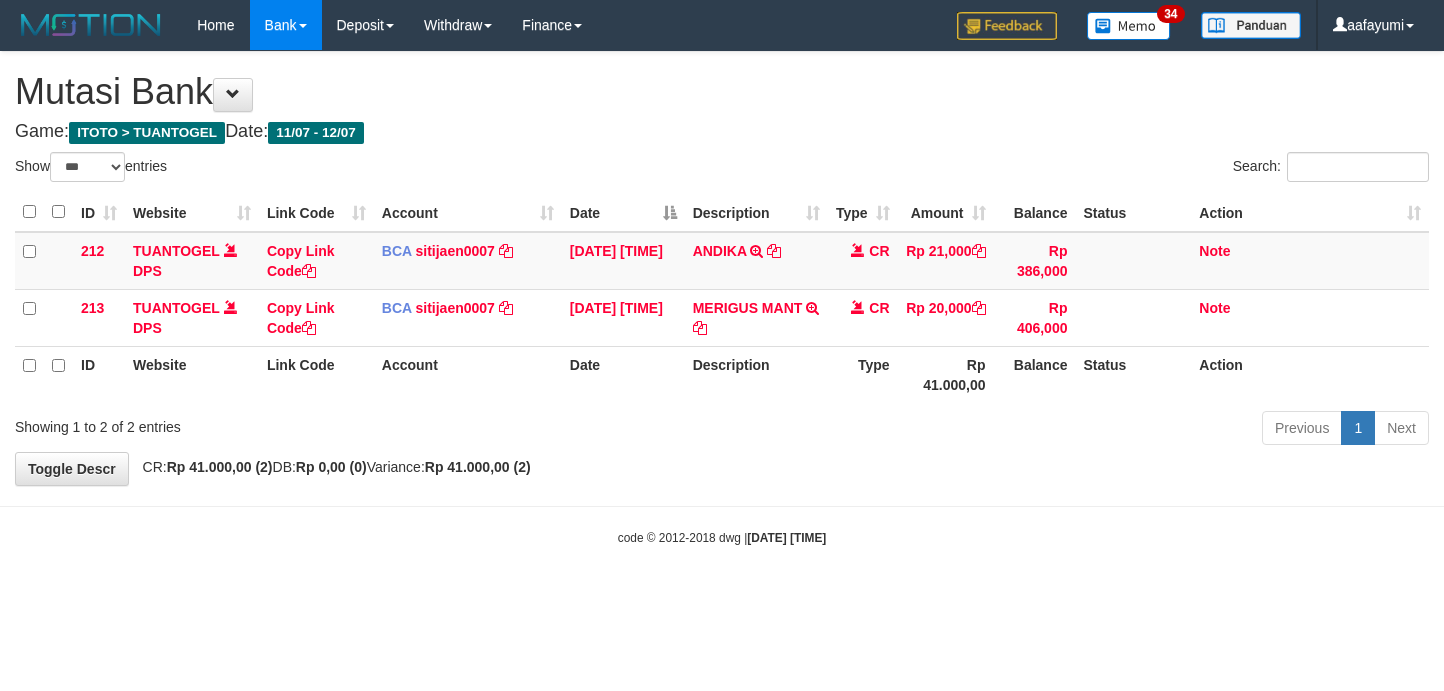 select on "***" 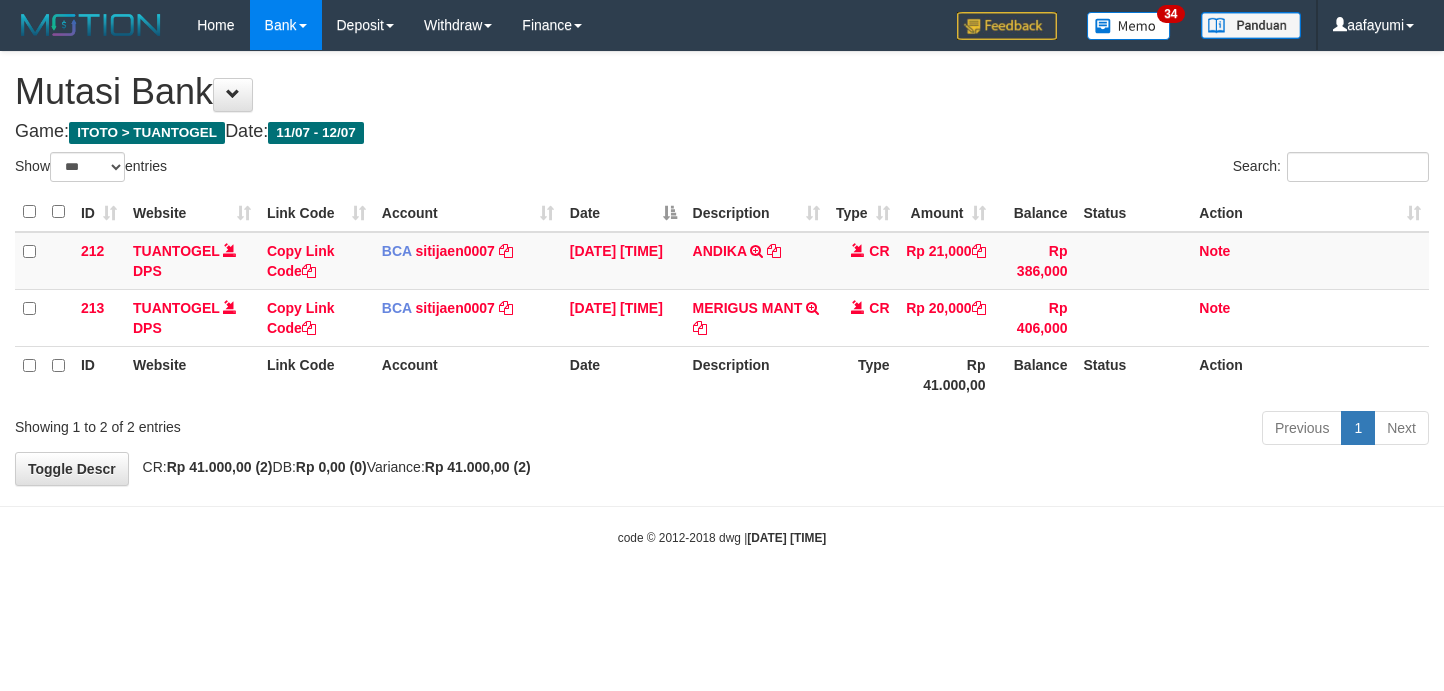 scroll, scrollTop: 0, scrollLeft: 0, axis: both 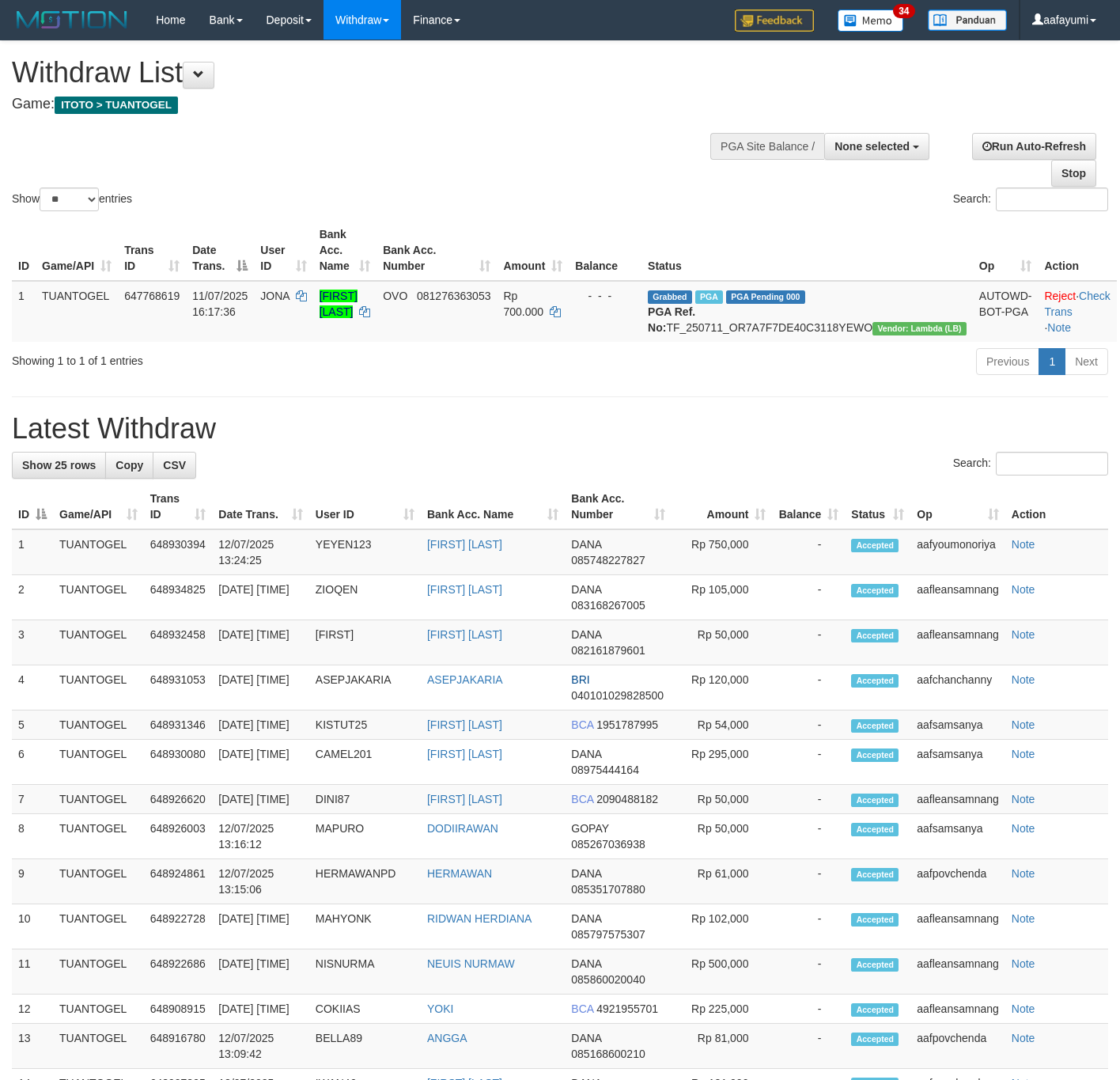select 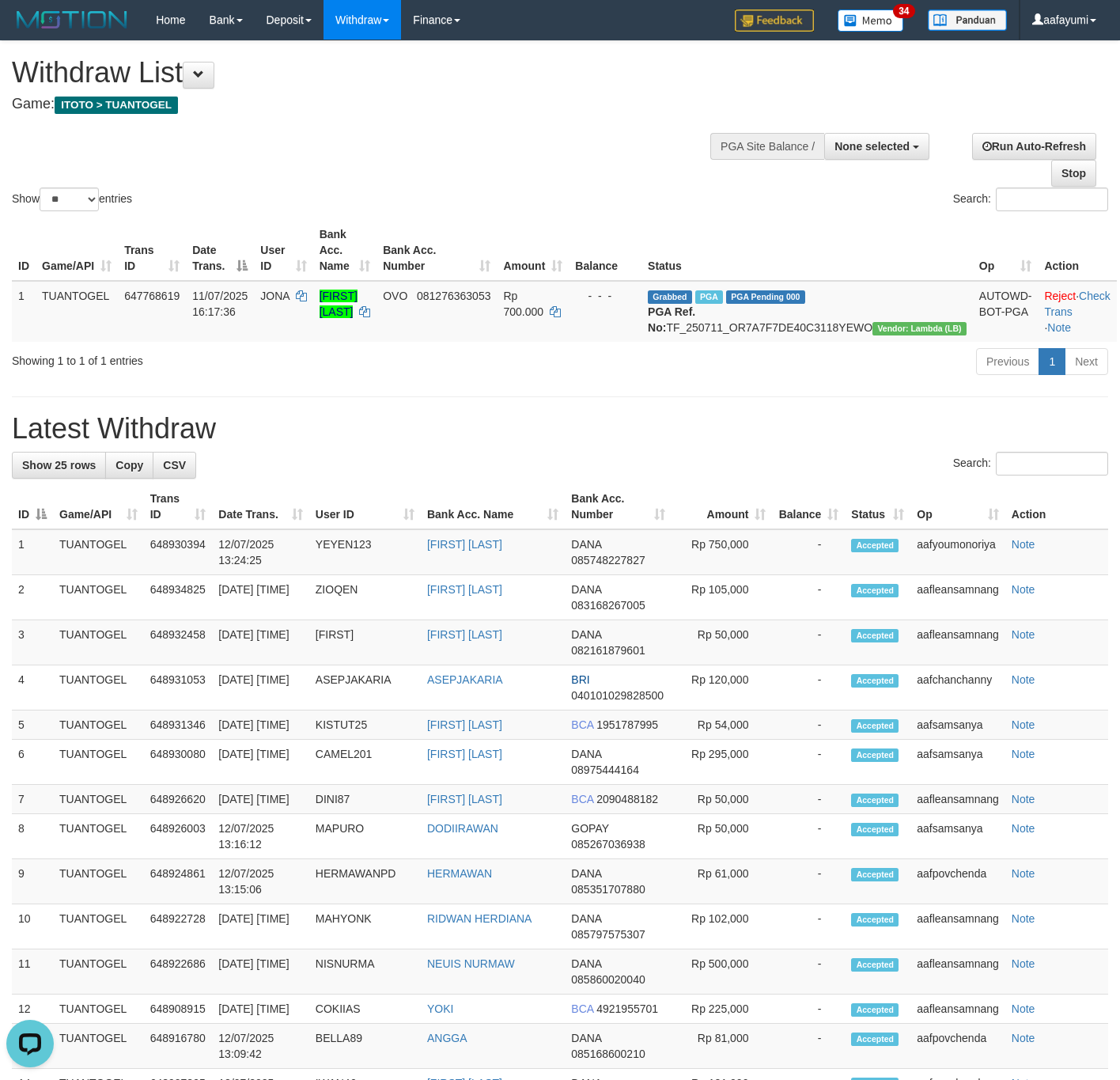 scroll, scrollTop: 0, scrollLeft: 0, axis: both 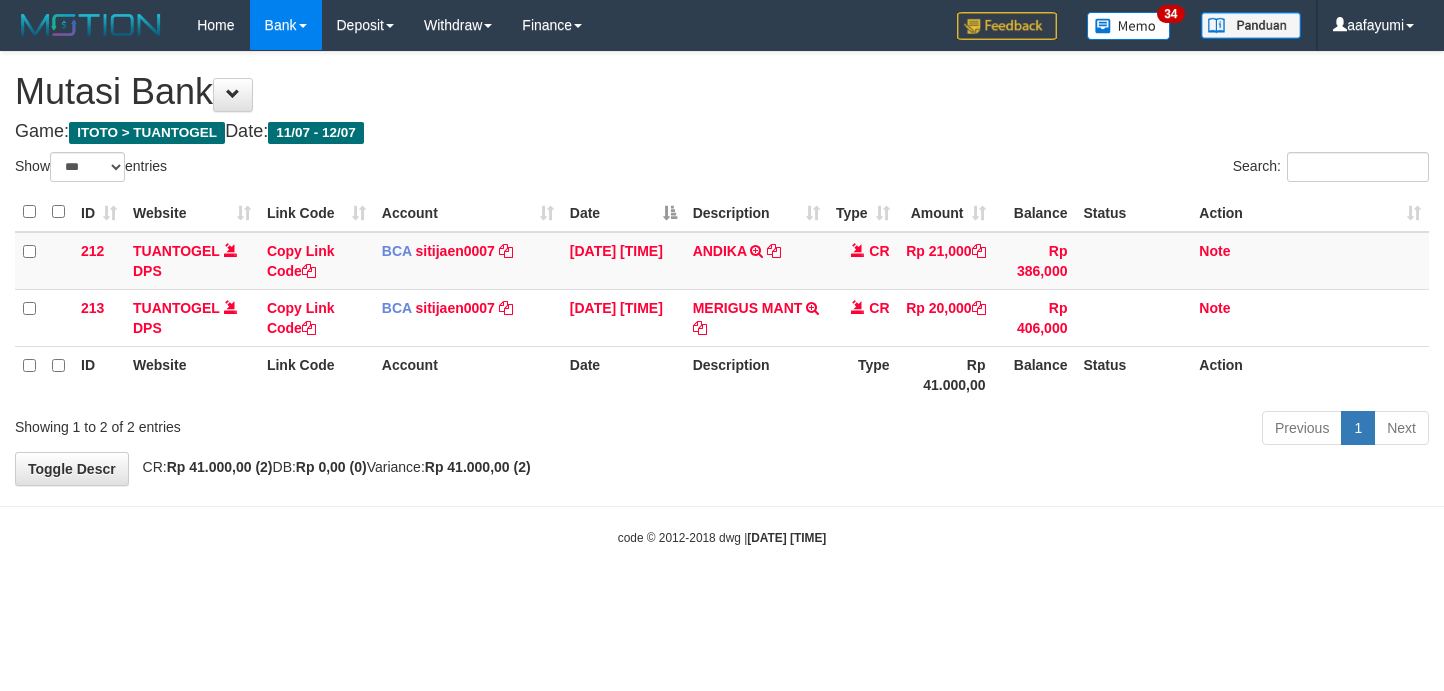 select on "***" 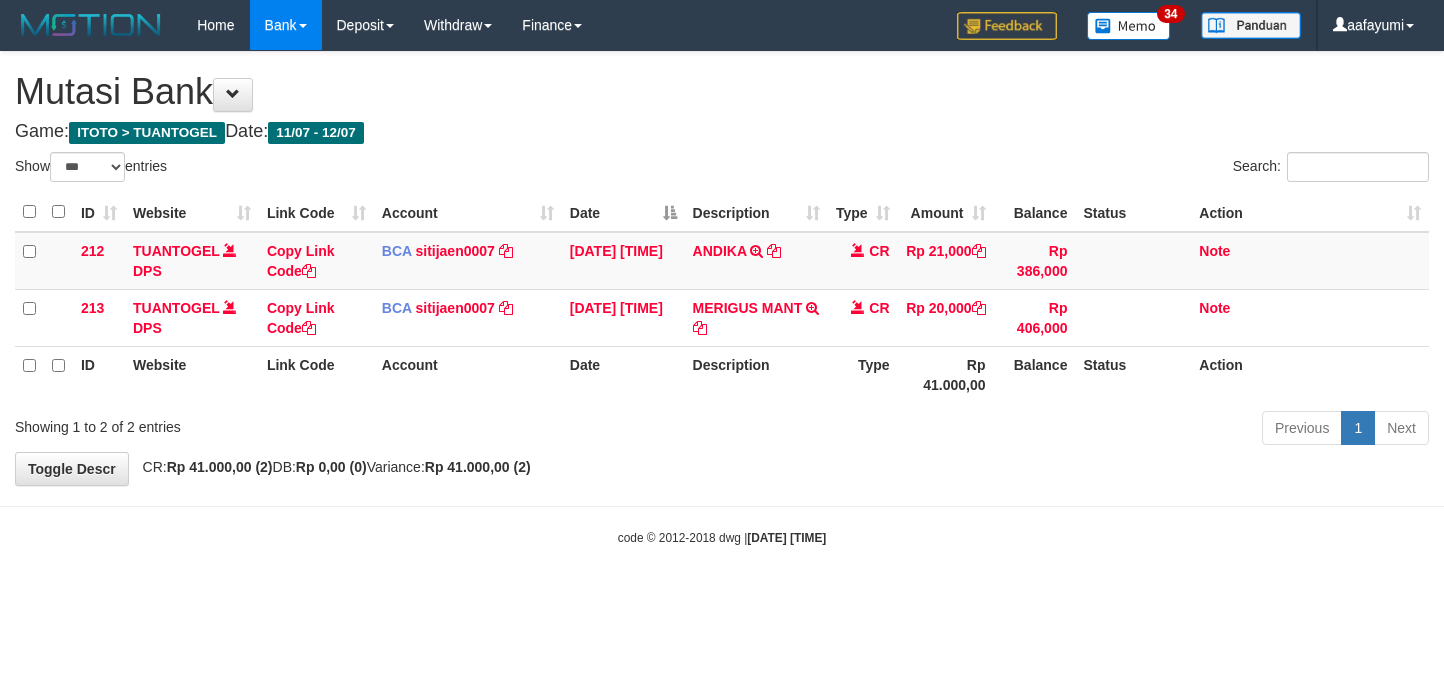 scroll, scrollTop: 0, scrollLeft: 0, axis: both 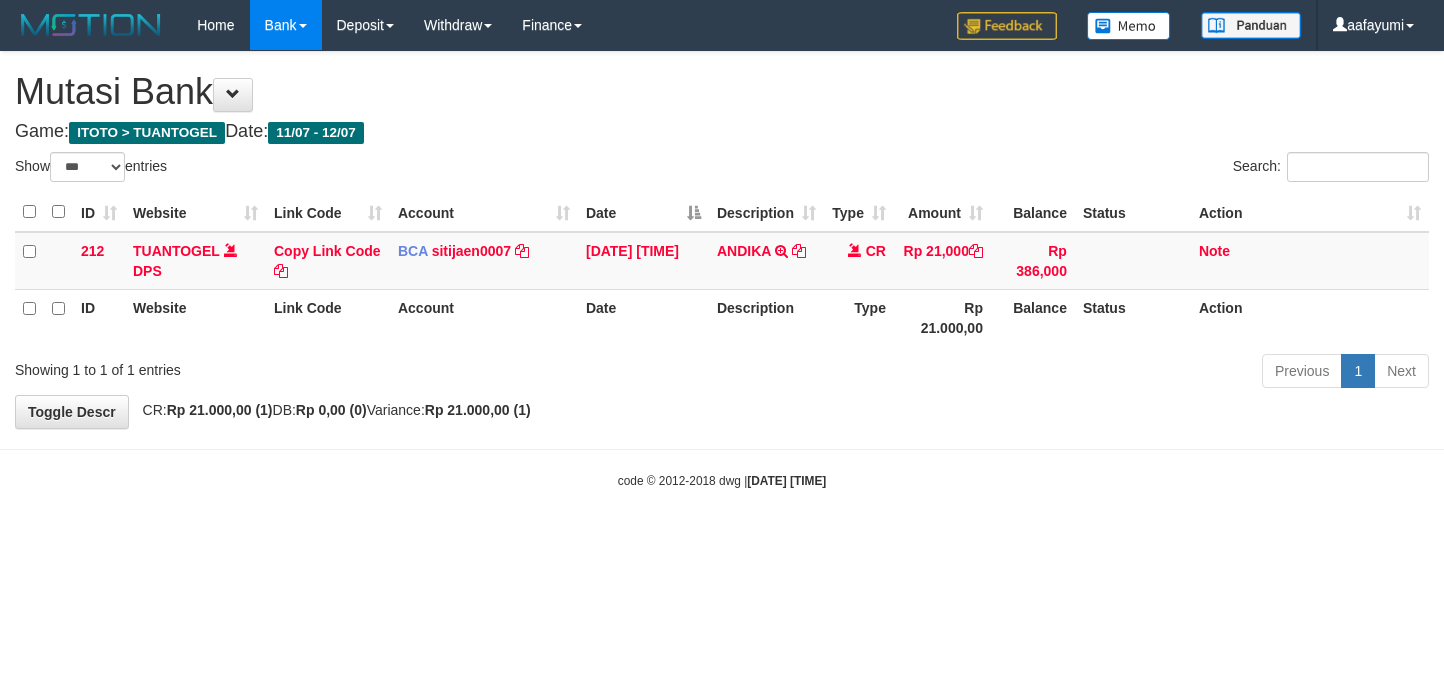 select on "***" 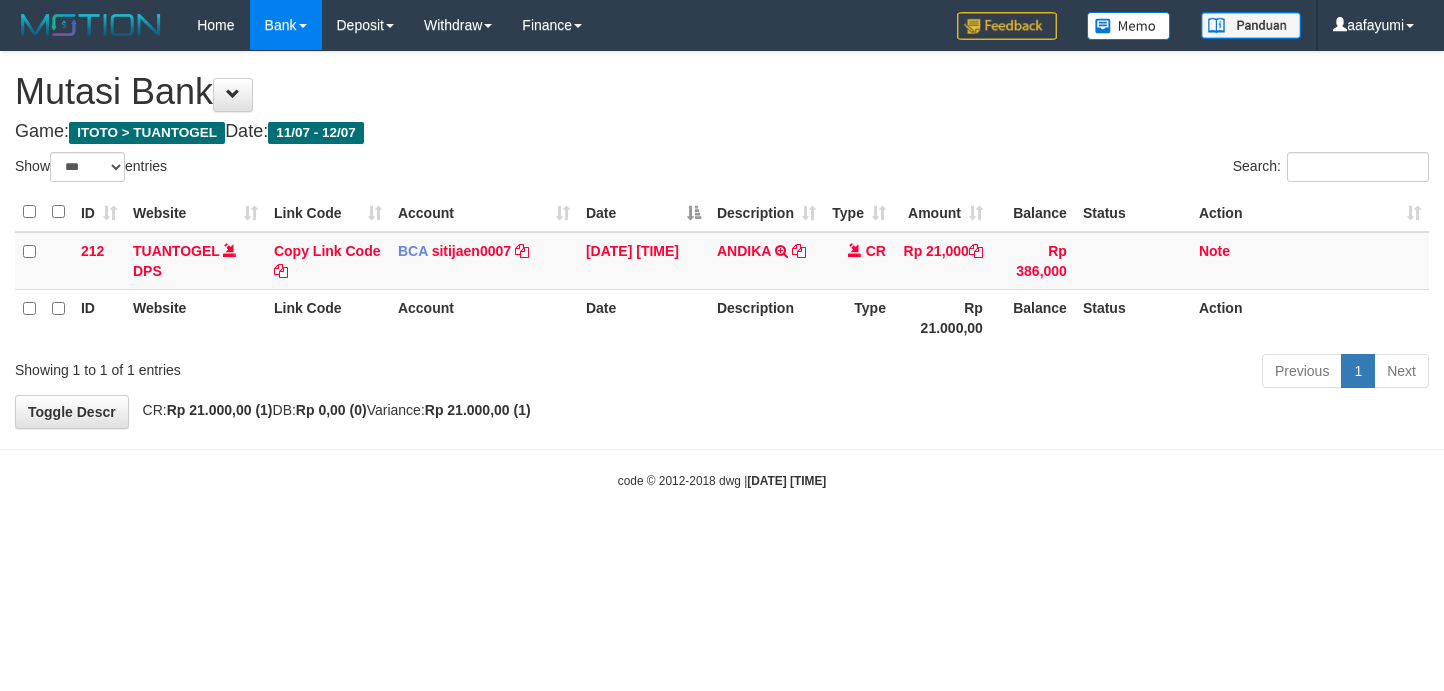 scroll, scrollTop: 0, scrollLeft: 0, axis: both 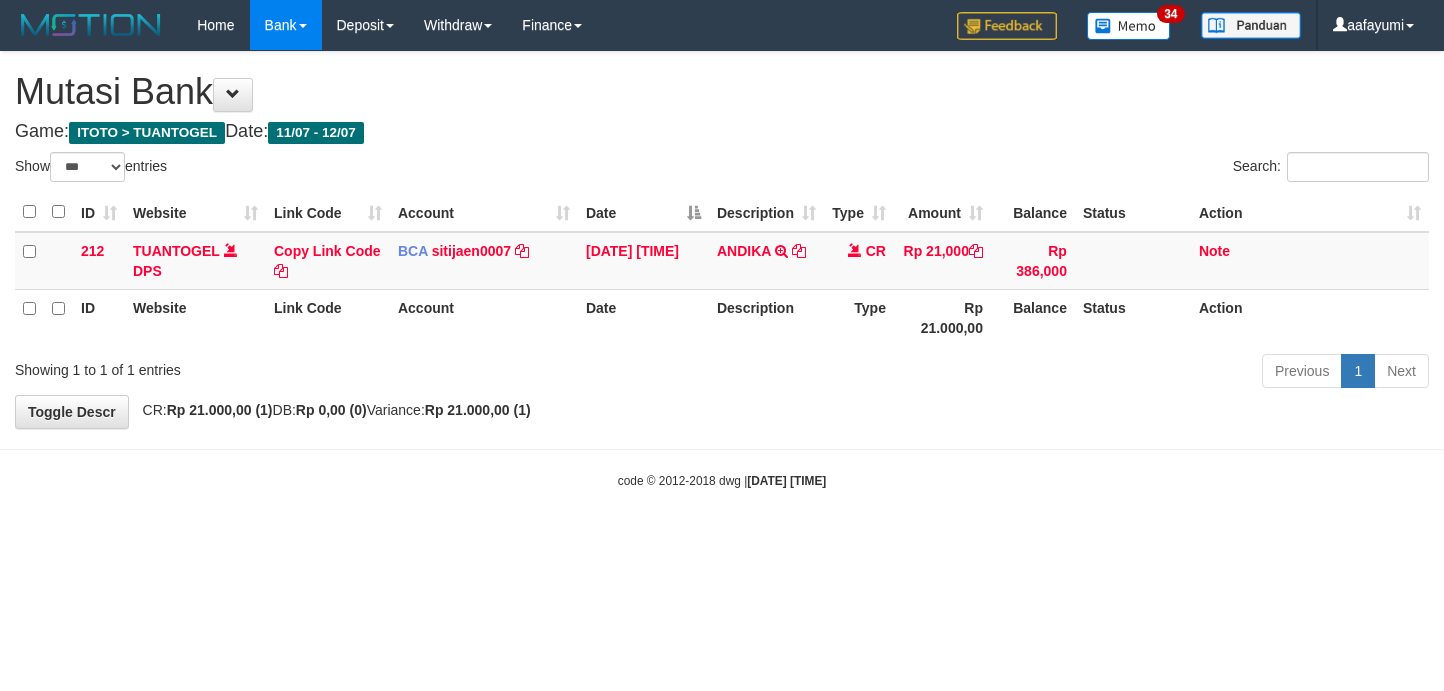 select on "***" 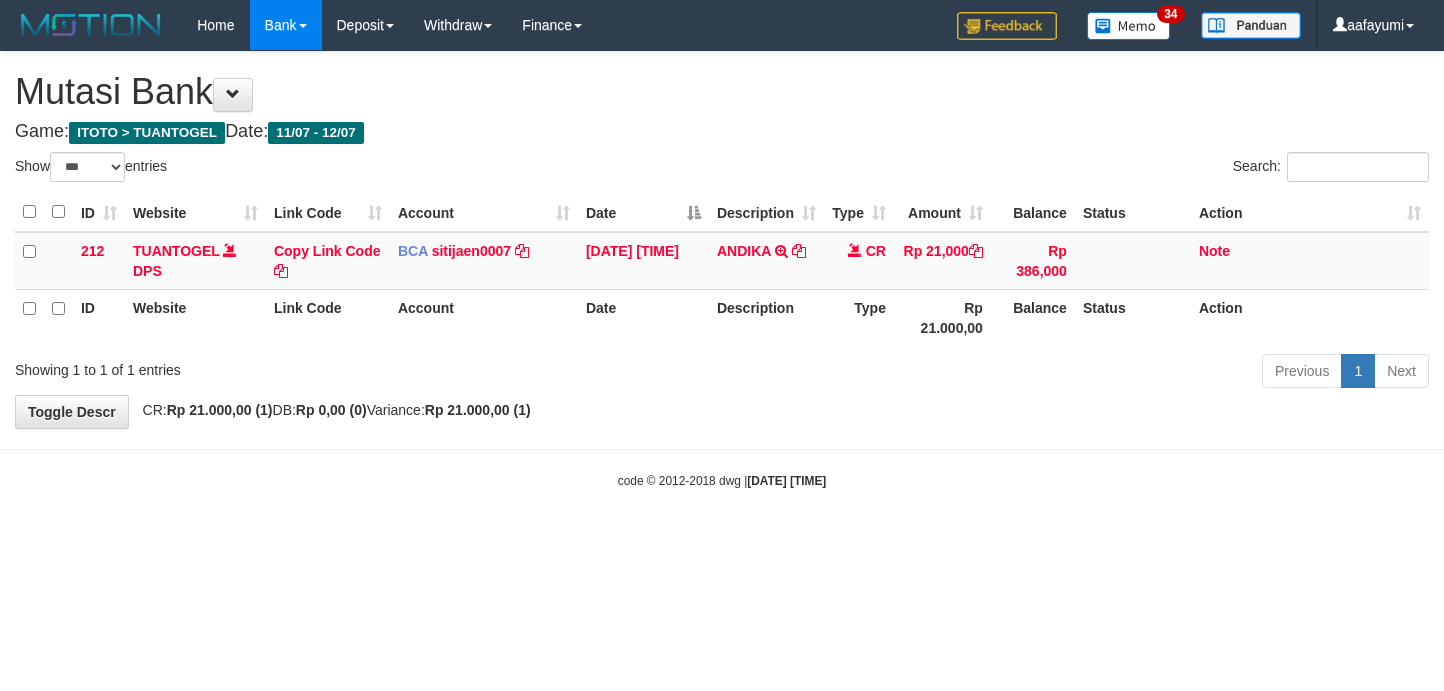 scroll, scrollTop: 0, scrollLeft: 0, axis: both 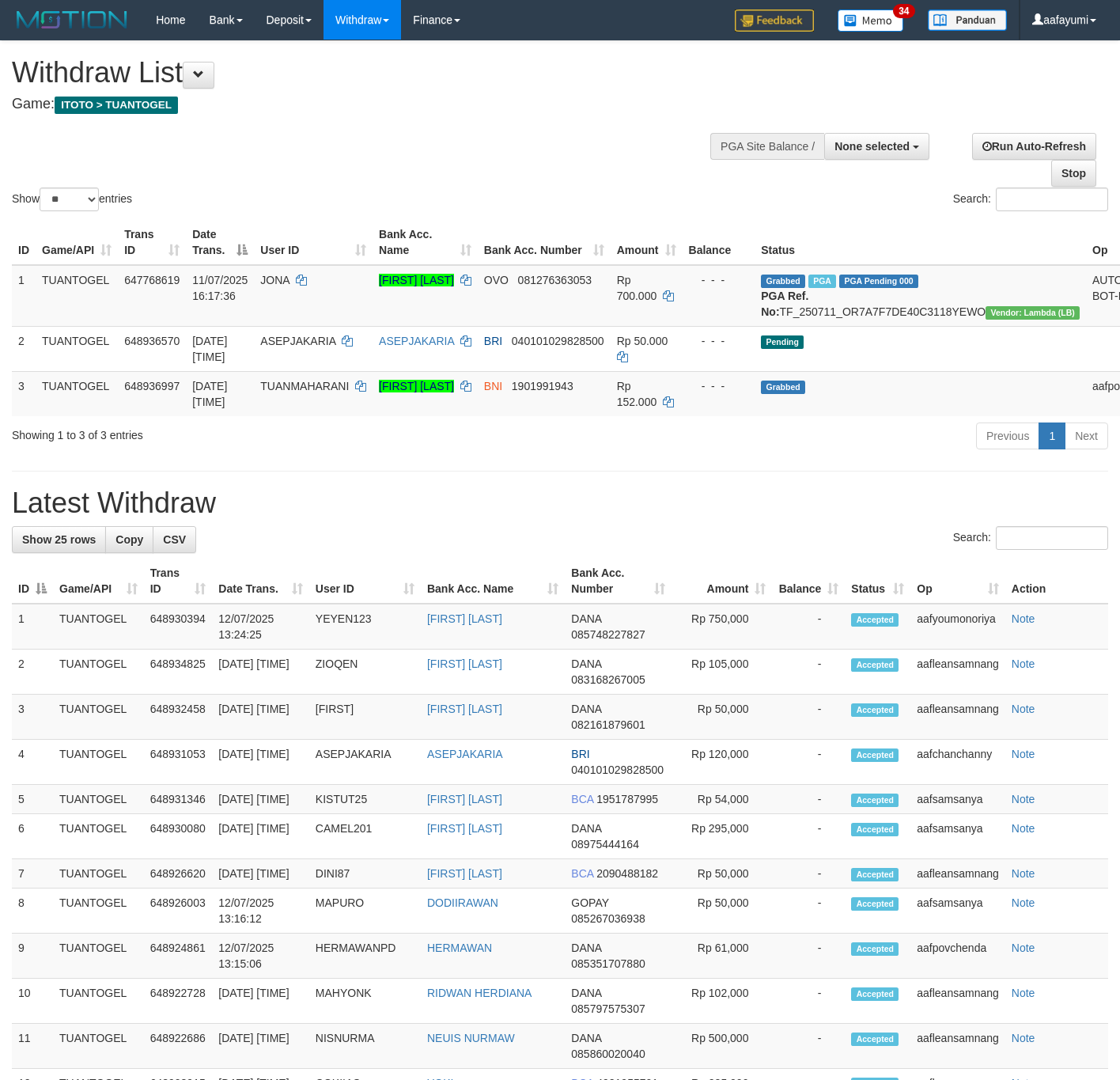select 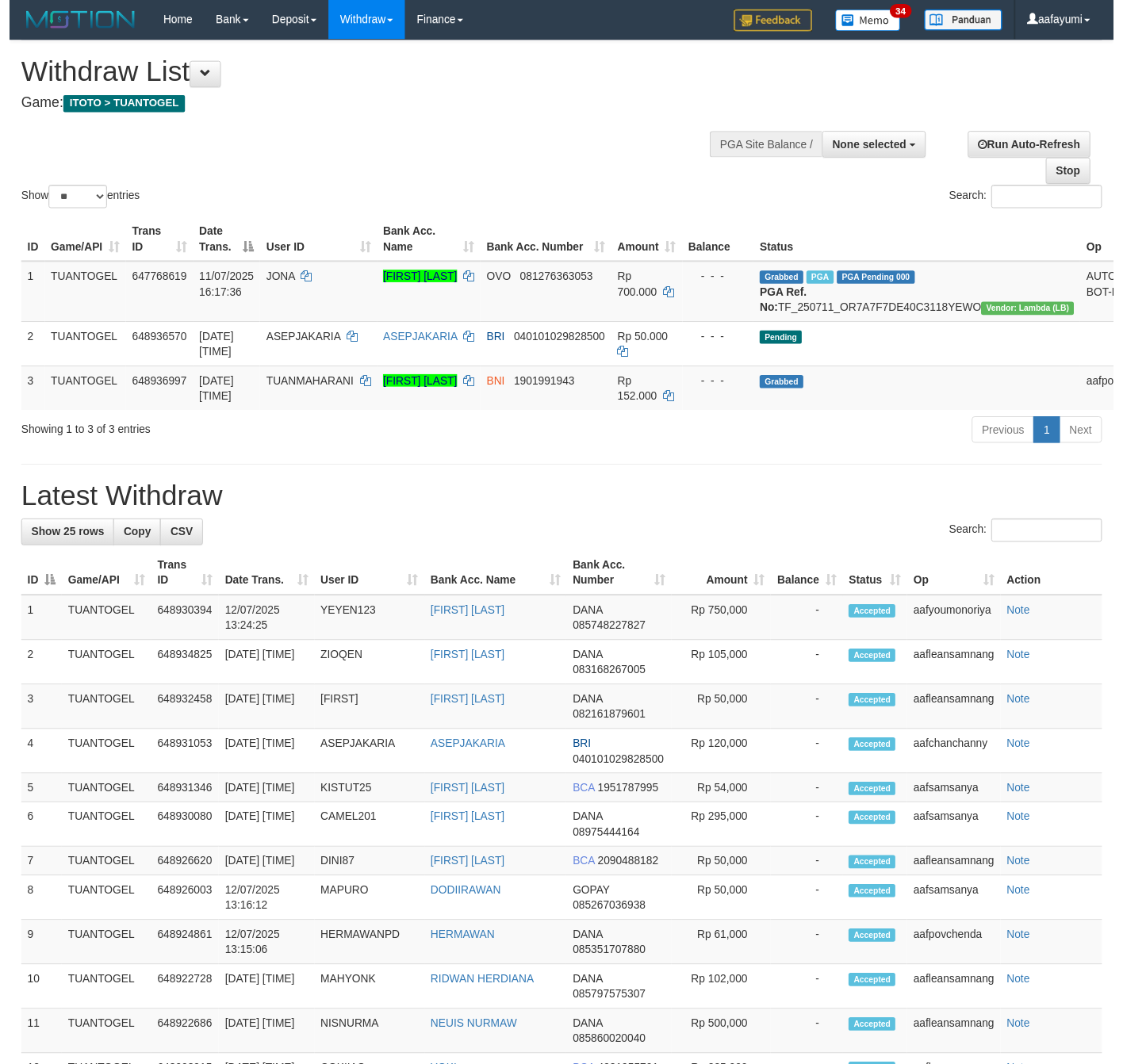 scroll, scrollTop: 0, scrollLeft: 0, axis: both 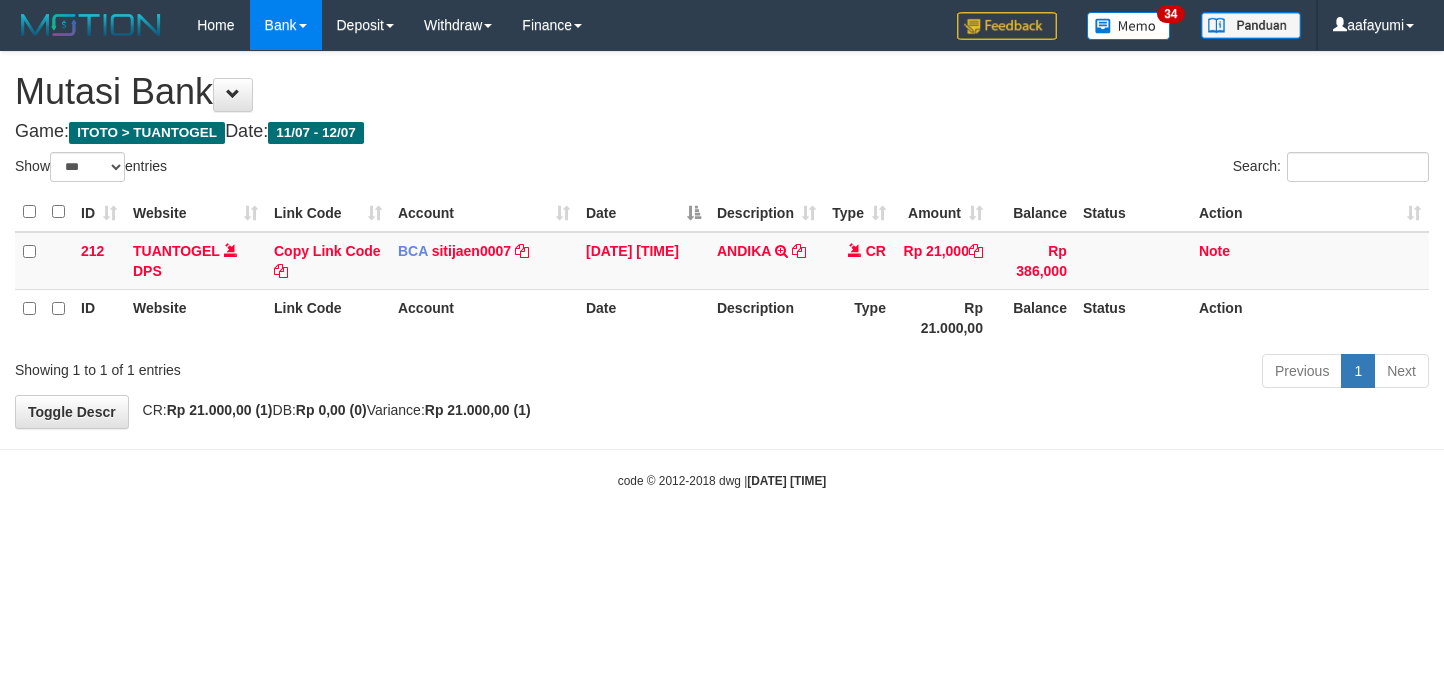 select on "***" 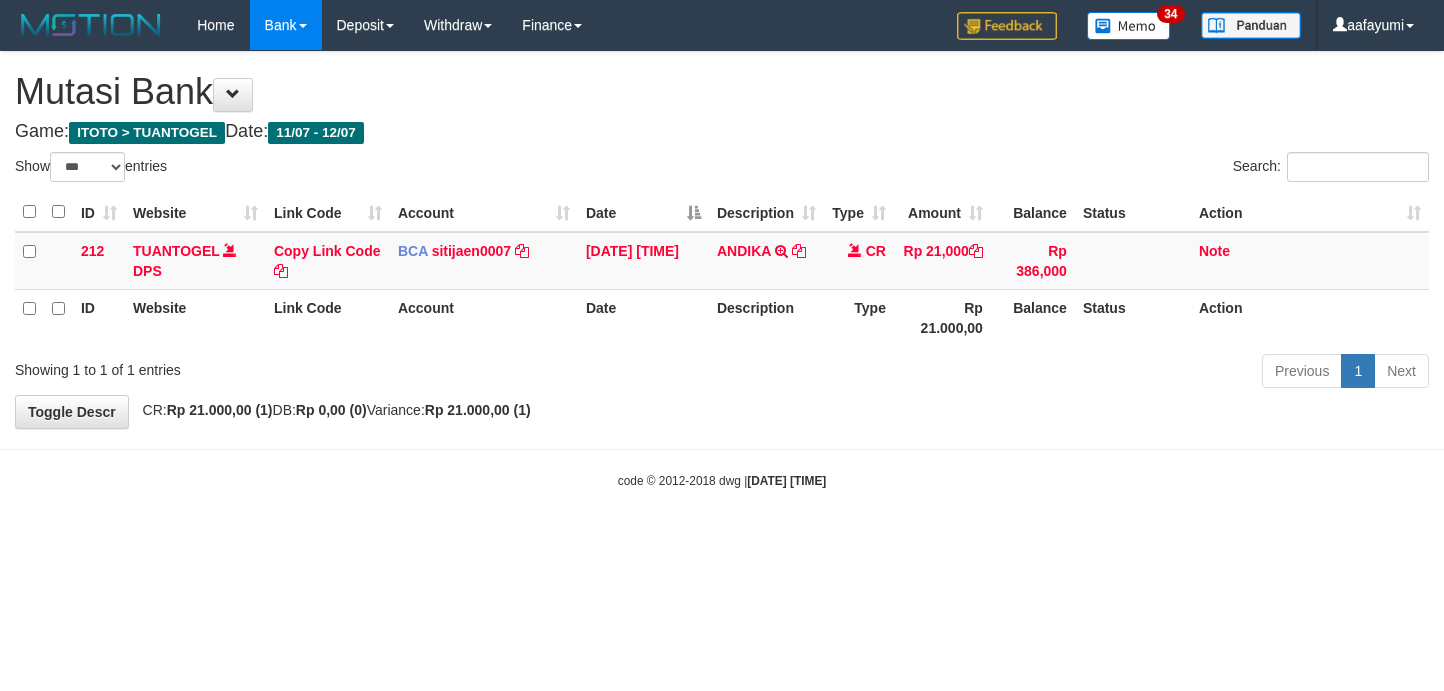scroll, scrollTop: 0, scrollLeft: 0, axis: both 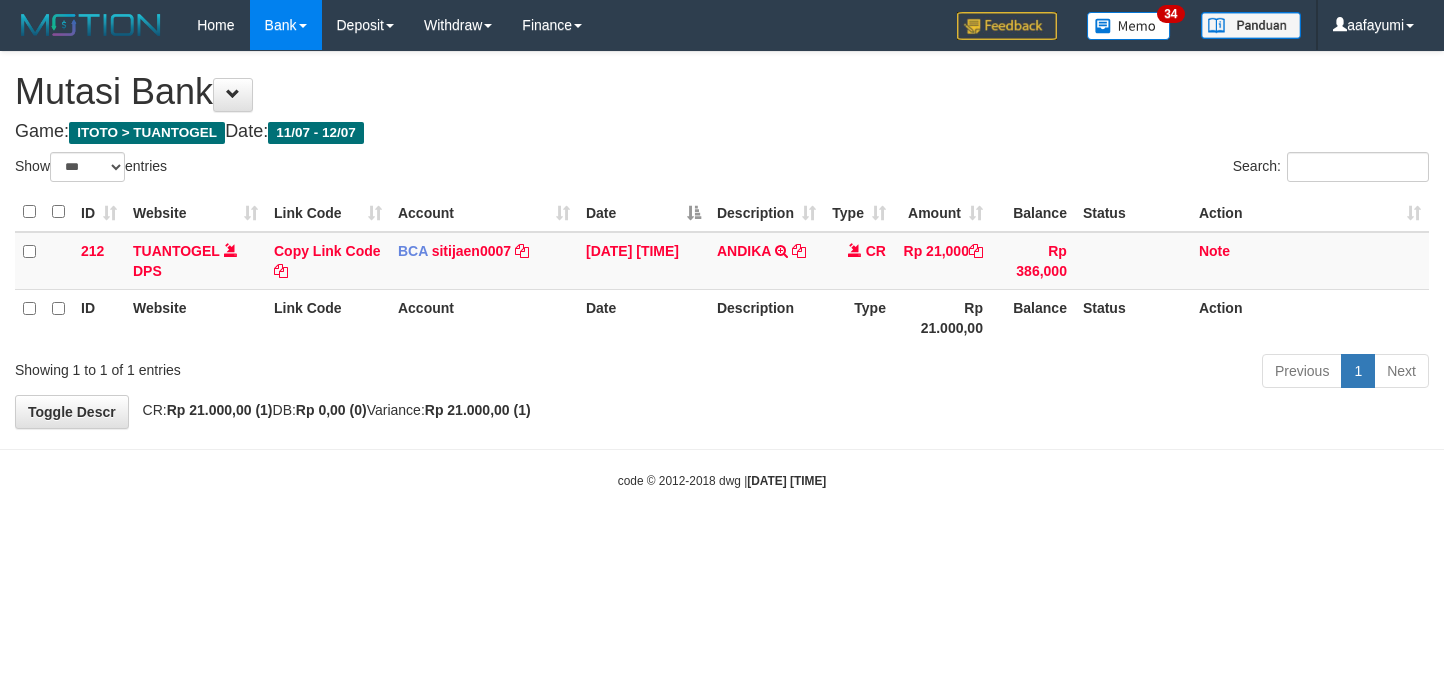 select on "***" 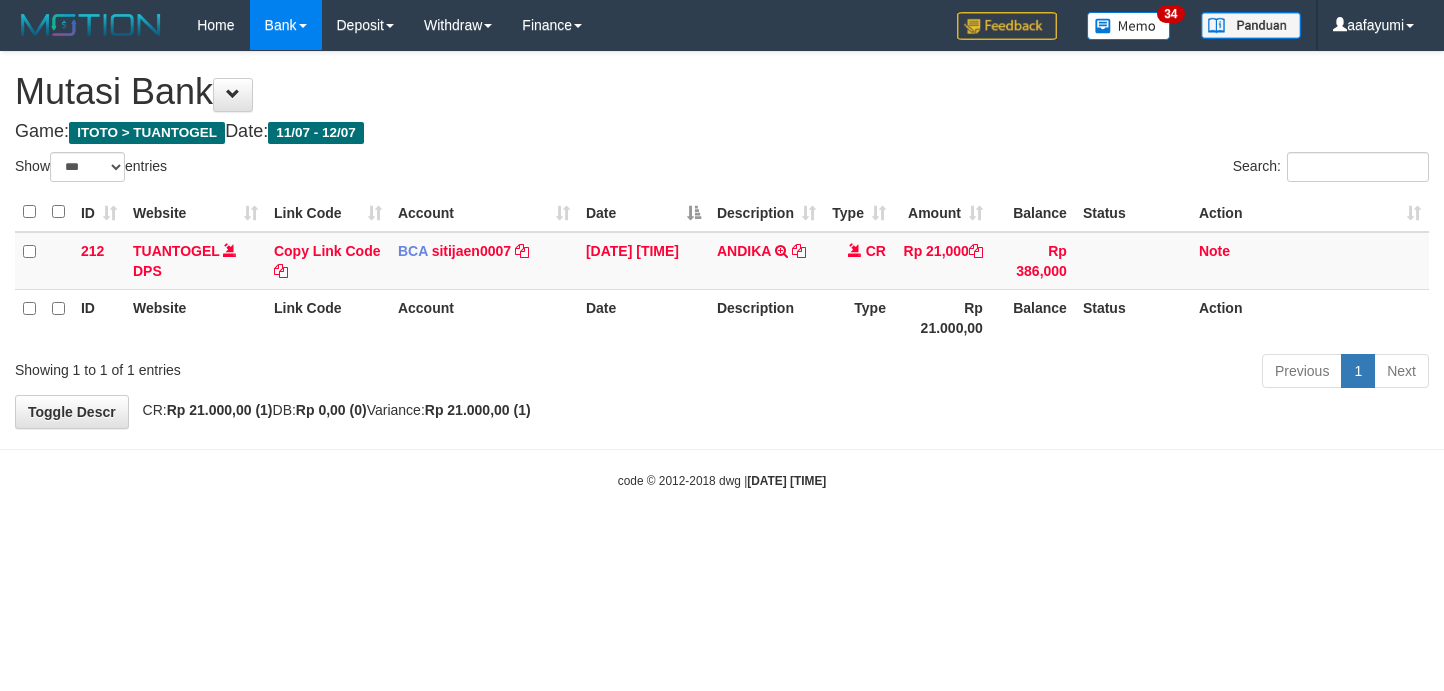 scroll, scrollTop: 0, scrollLeft: 0, axis: both 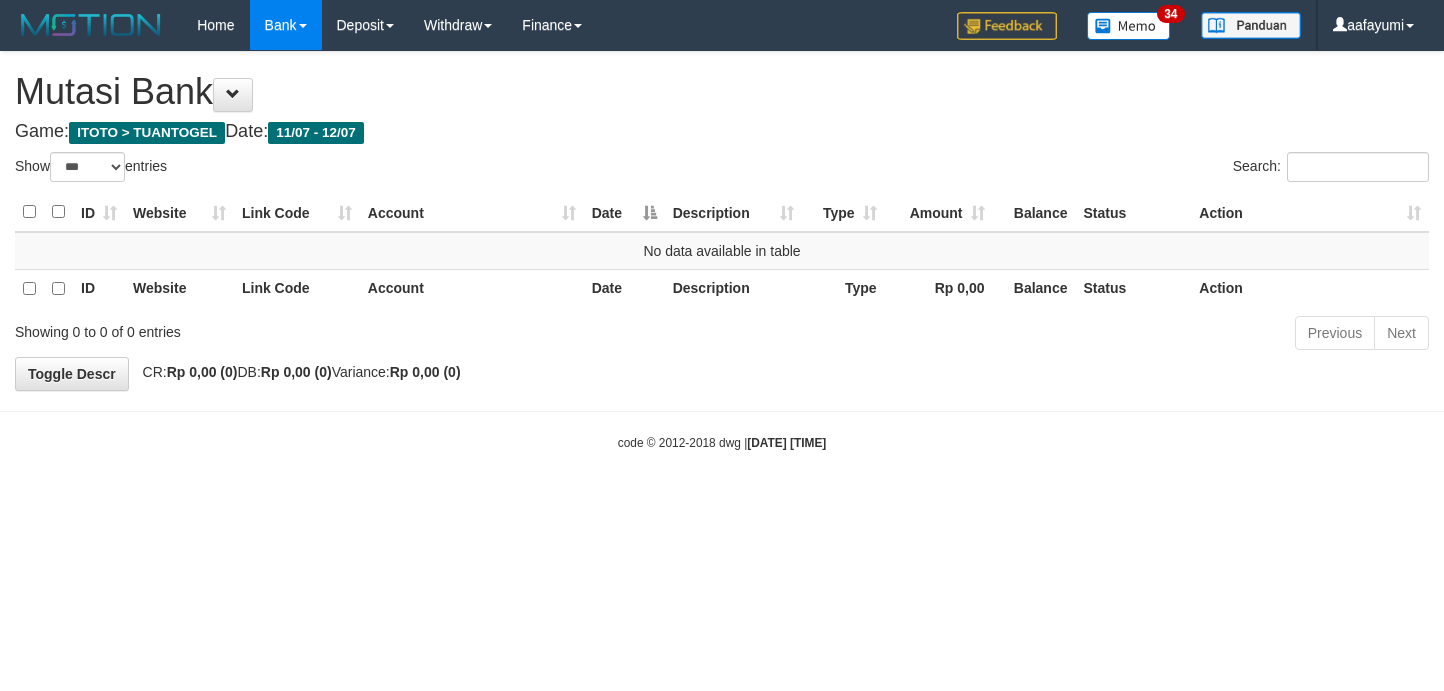 select on "***" 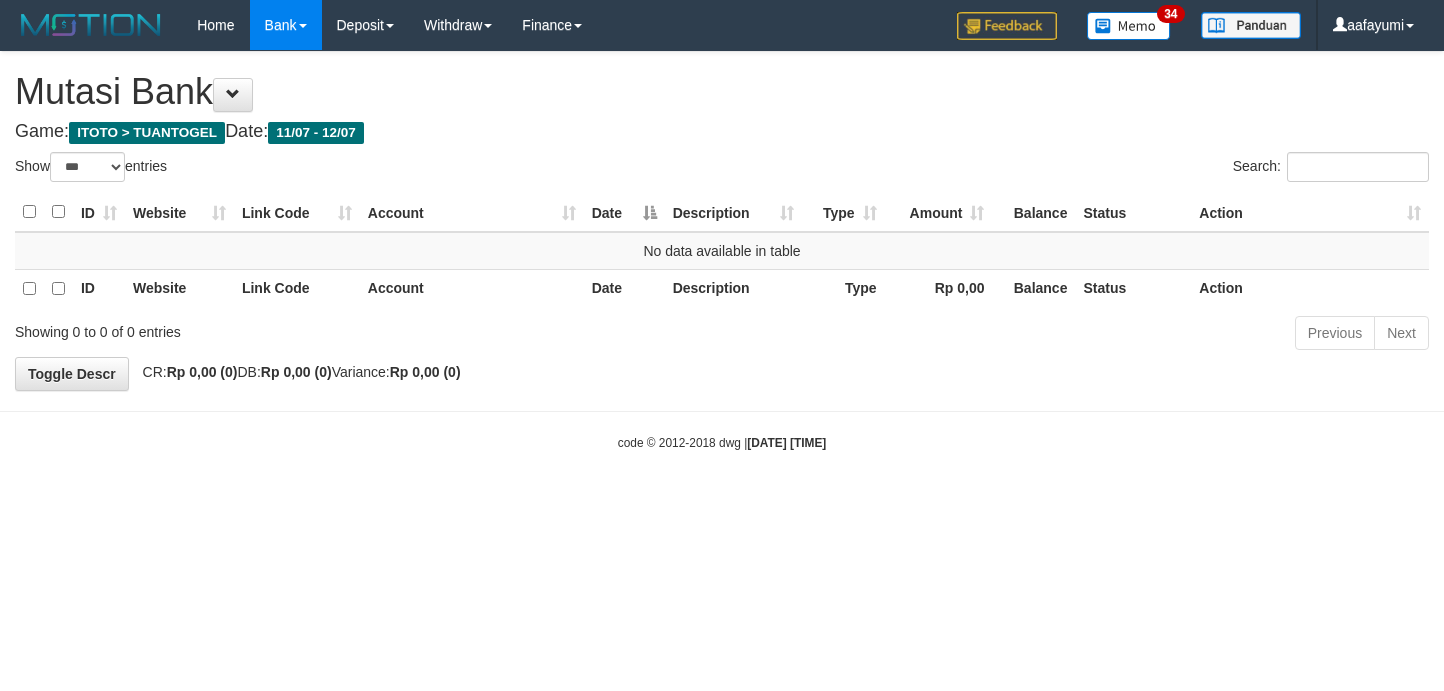 scroll, scrollTop: 0, scrollLeft: 0, axis: both 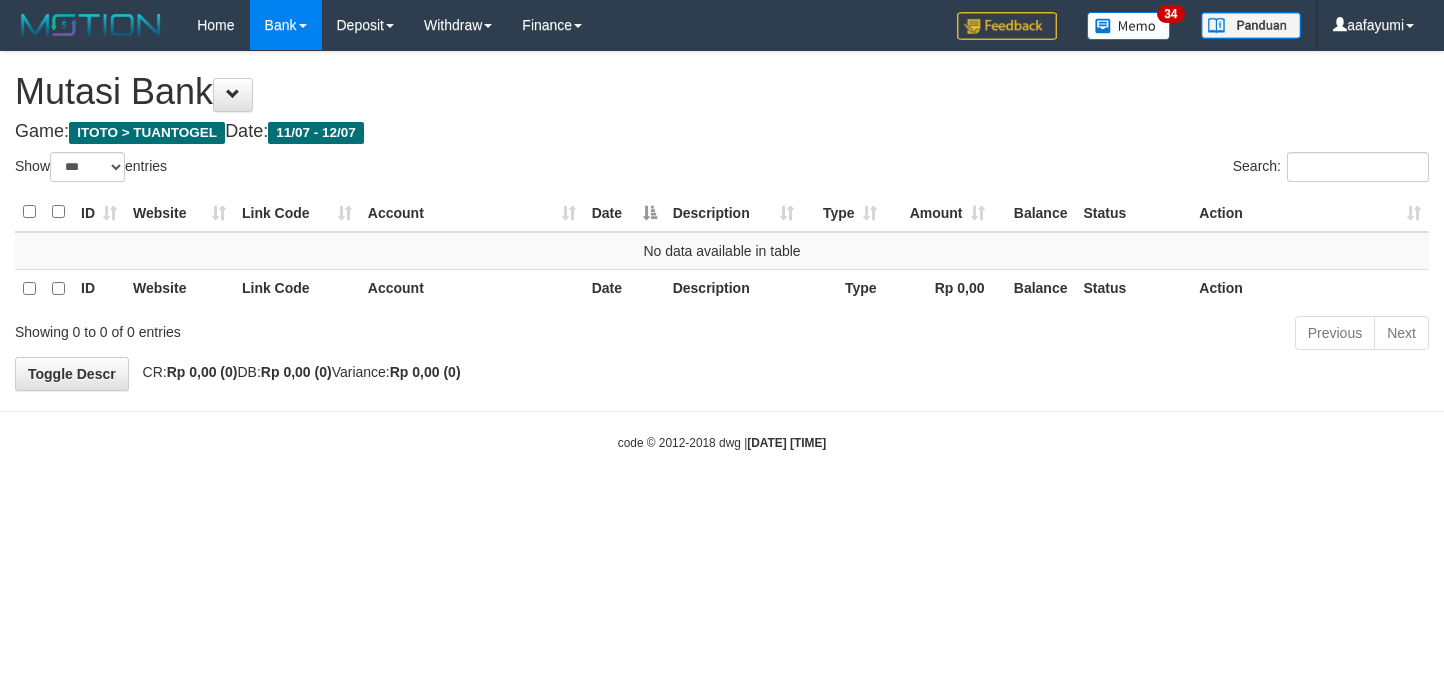 select on "***" 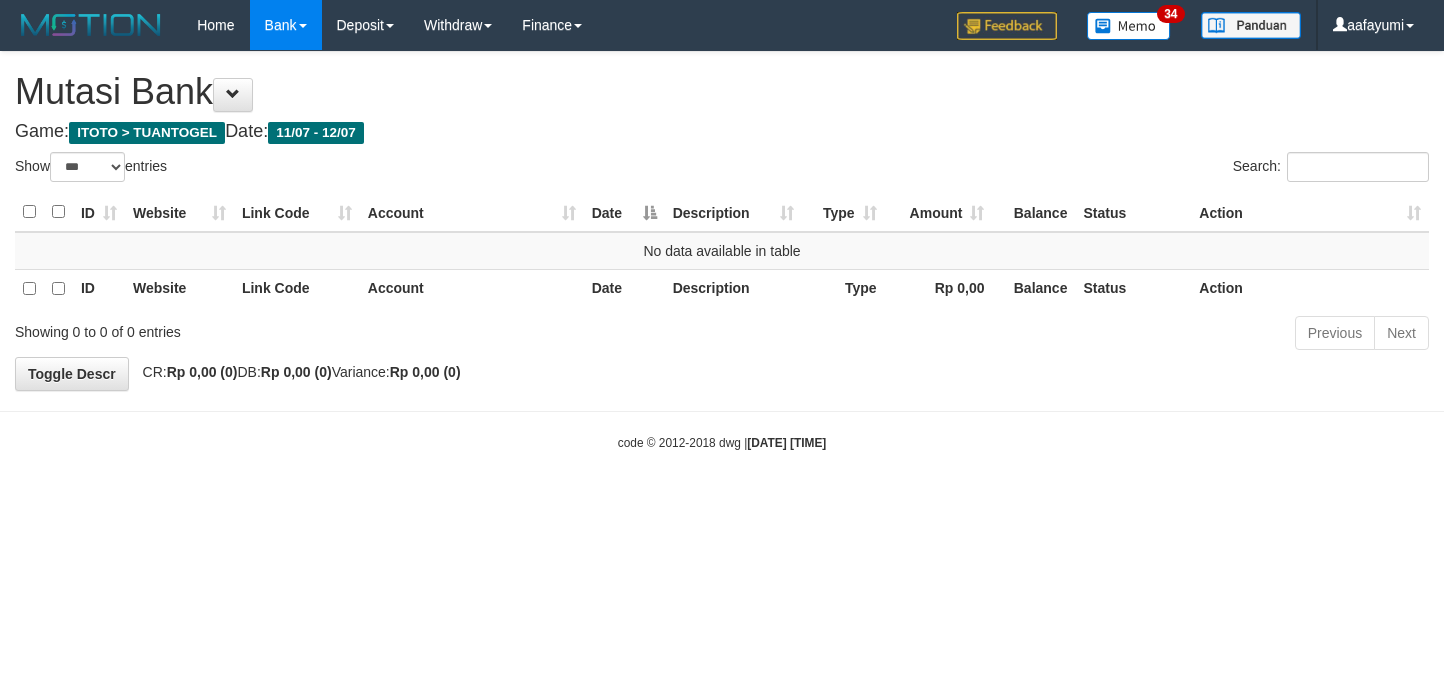 scroll, scrollTop: 0, scrollLeft: 0, axis: both 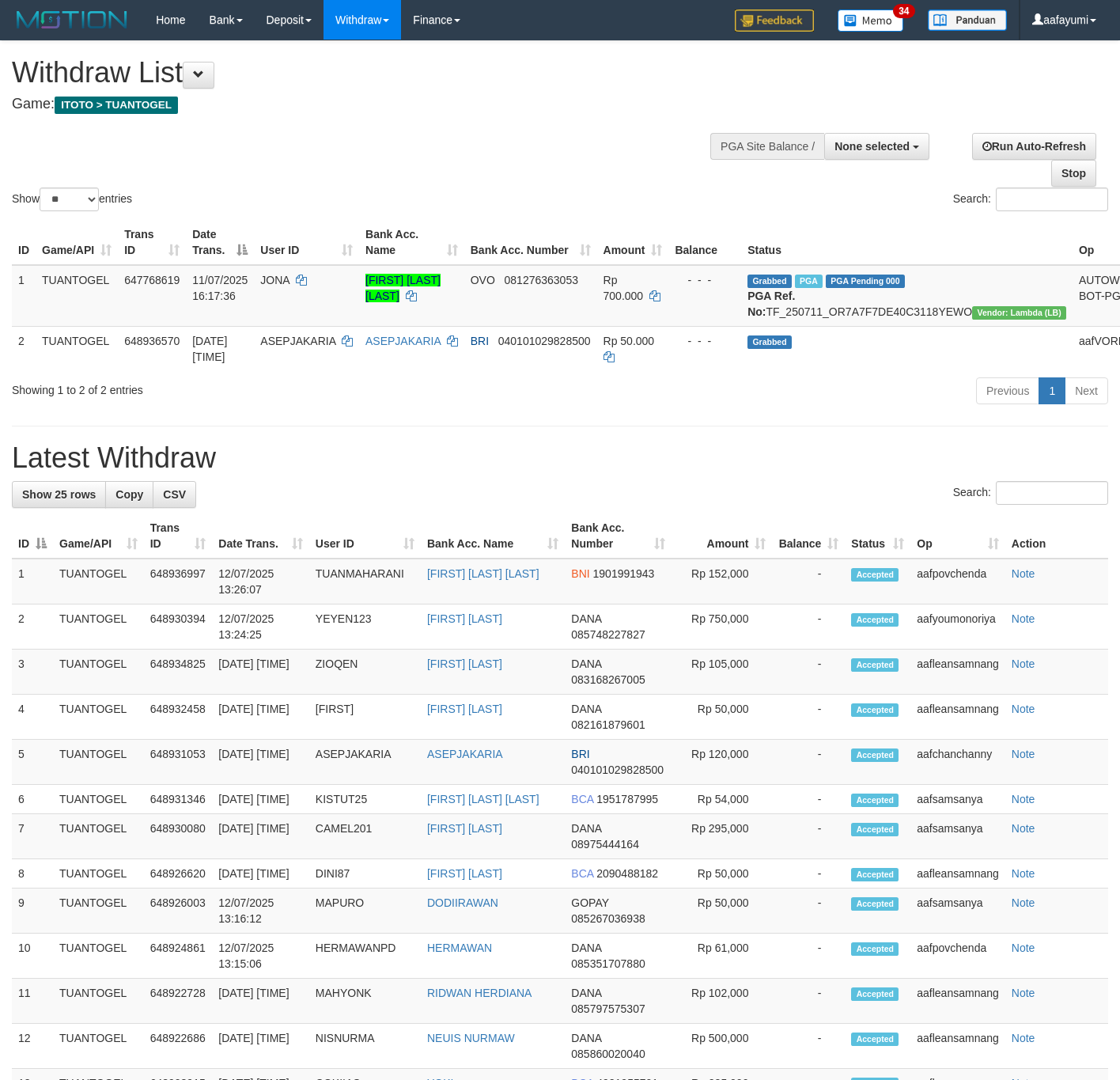 select 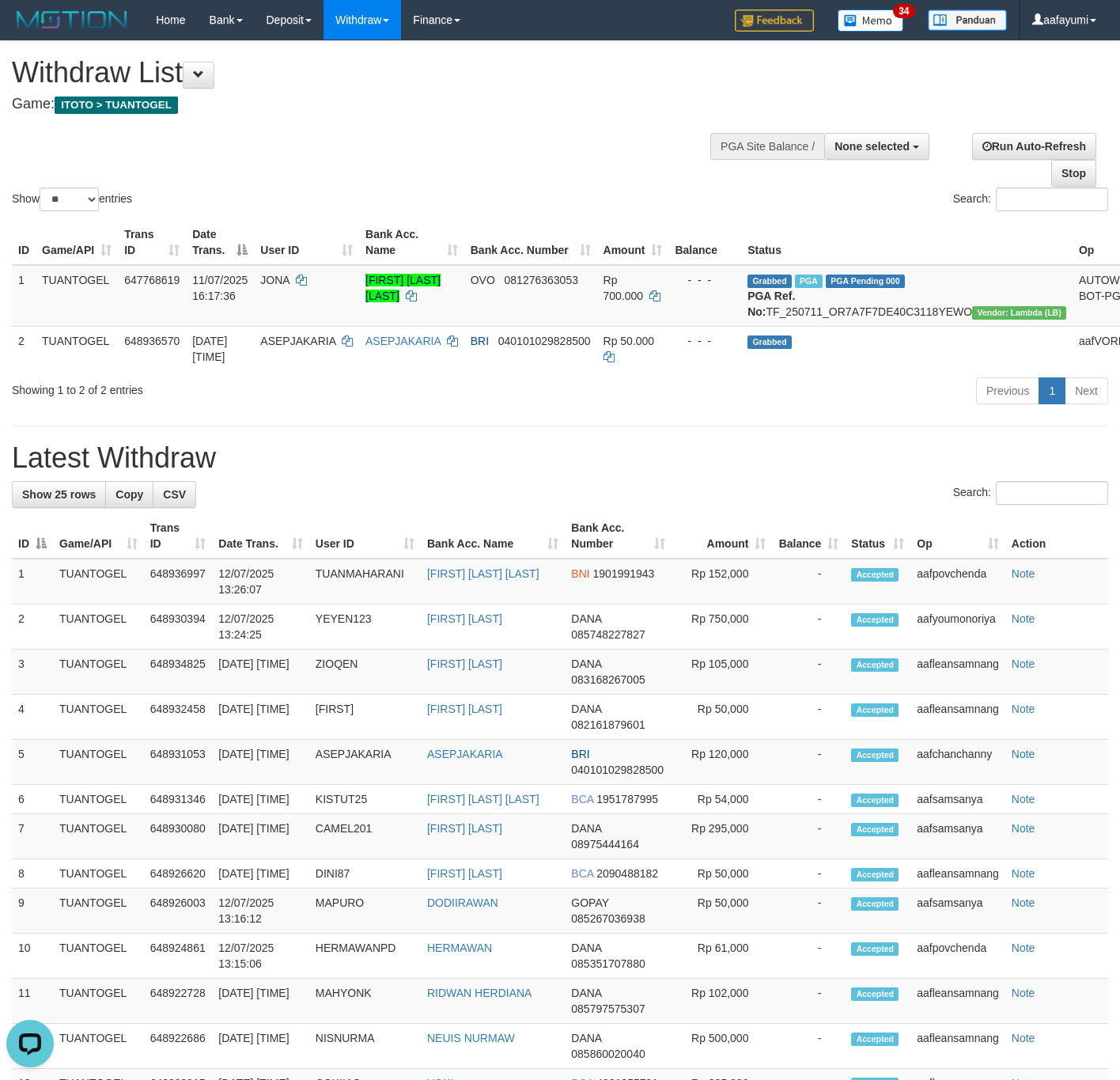 scroll, scrollTop: 0, scrollLeft: 0, axis: both 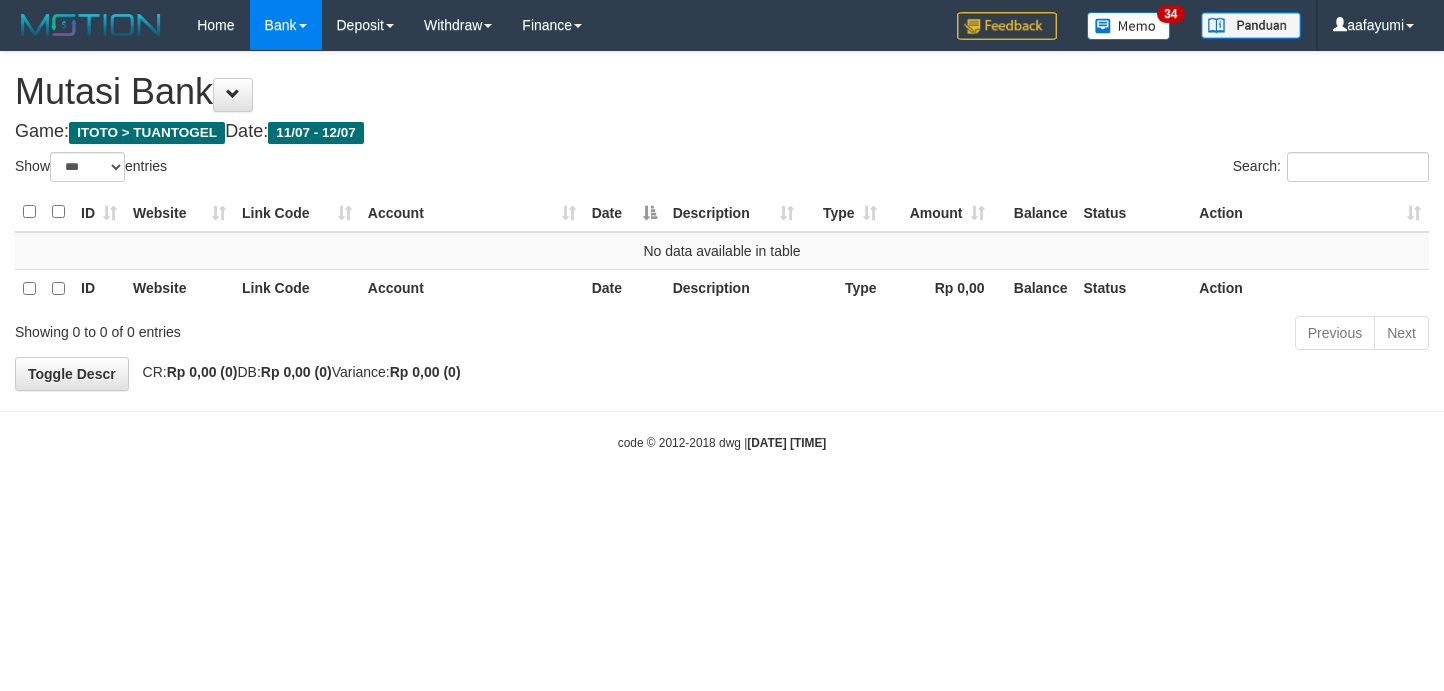 select on "***" 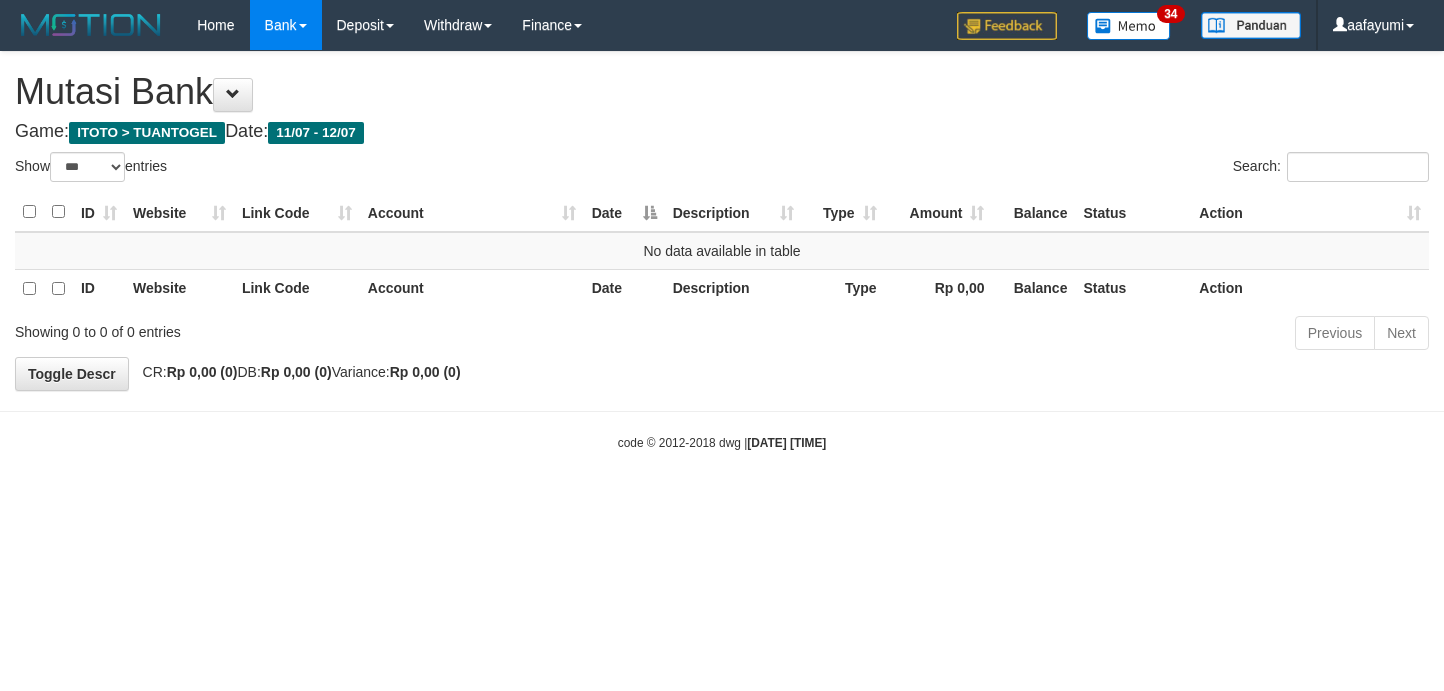 scroll, scrollTop: 0, scrollLeft: 0, axis: both 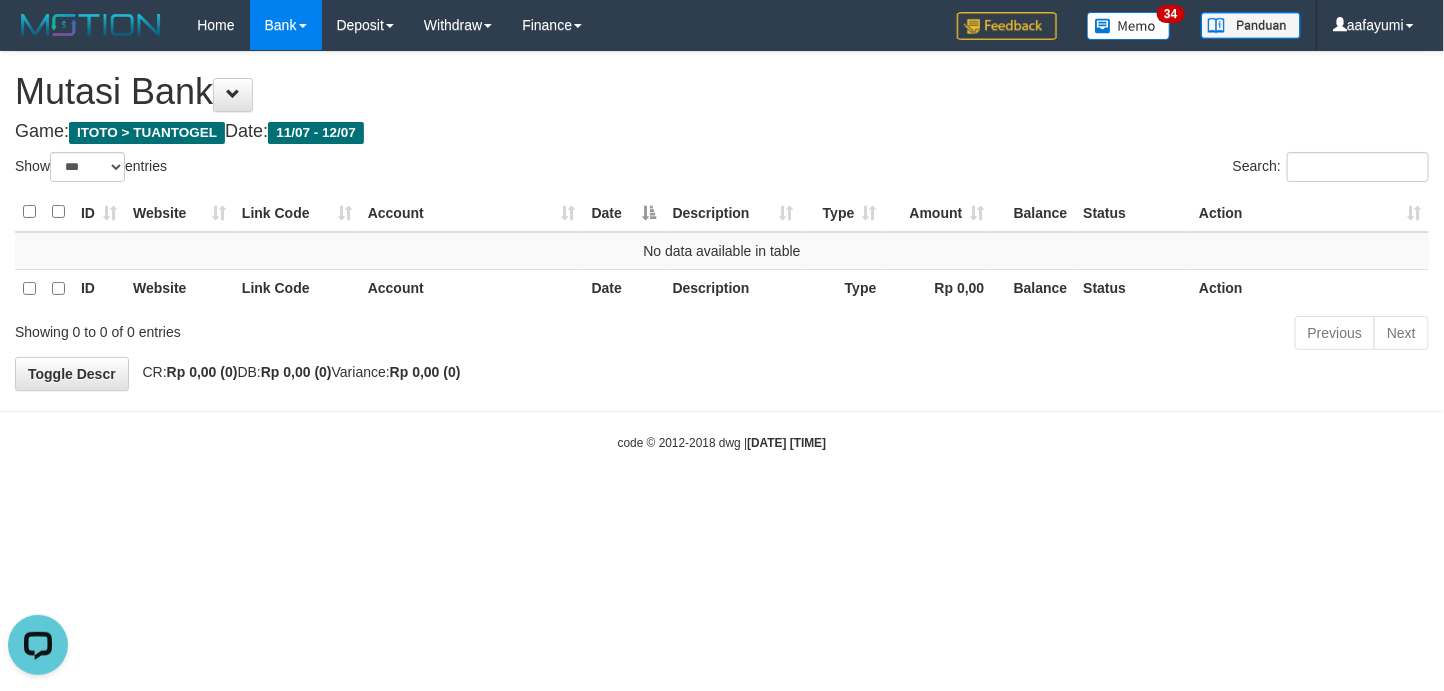 click on "Toggle navigation
Home
Bank
Account List
Mutasi Bank
Search
Note Mutasi
Deposit
DPS List
History
Note DPS
Withdraw
WD List
Report Link
Finance
Financial Data" at bounding box center (722, 251) 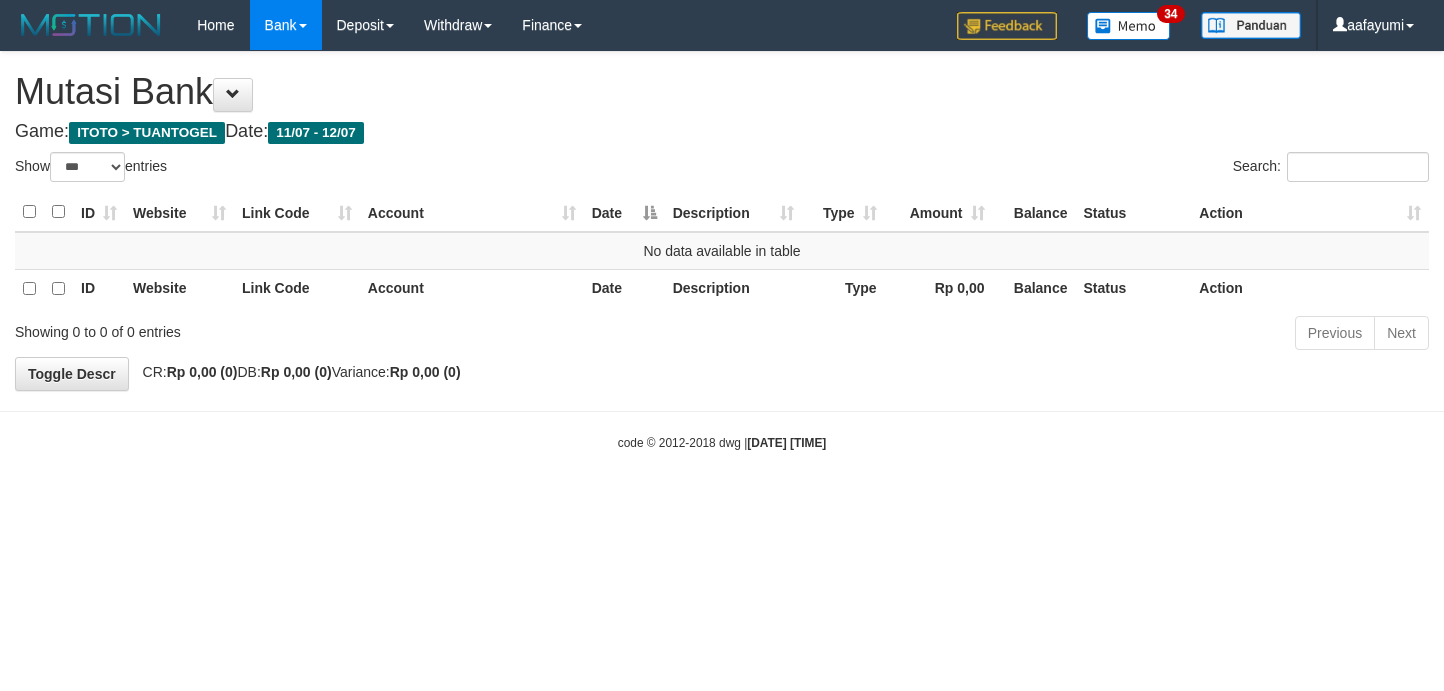 select on "***" 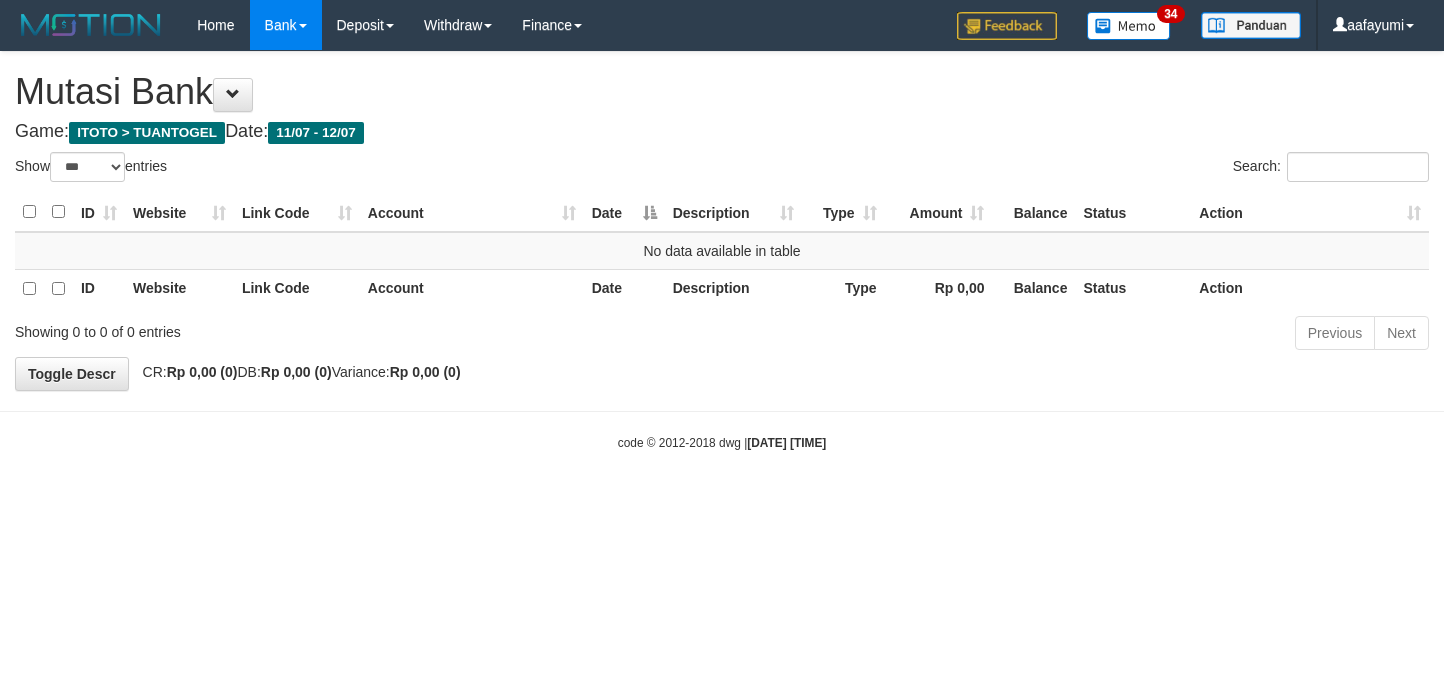 scroll, scrollTop: 0, scrollLeft: 0, axis: both 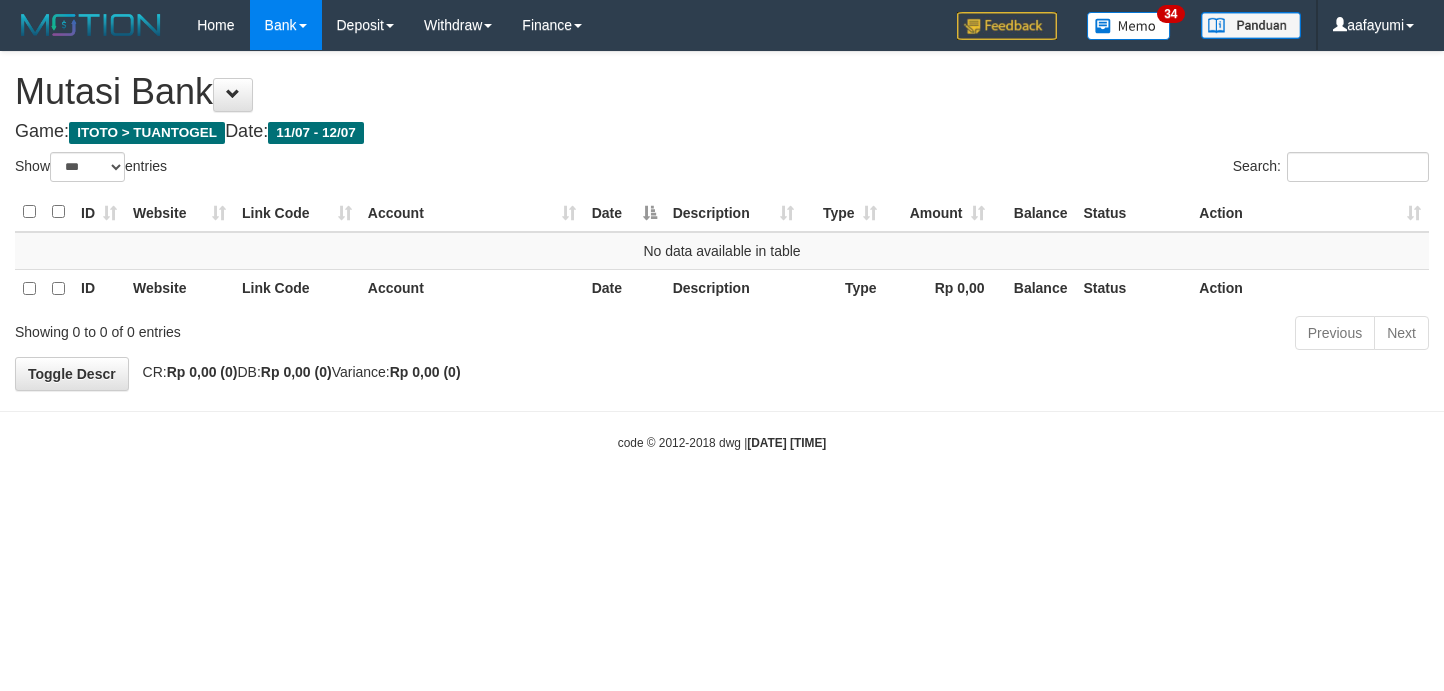select on "***" 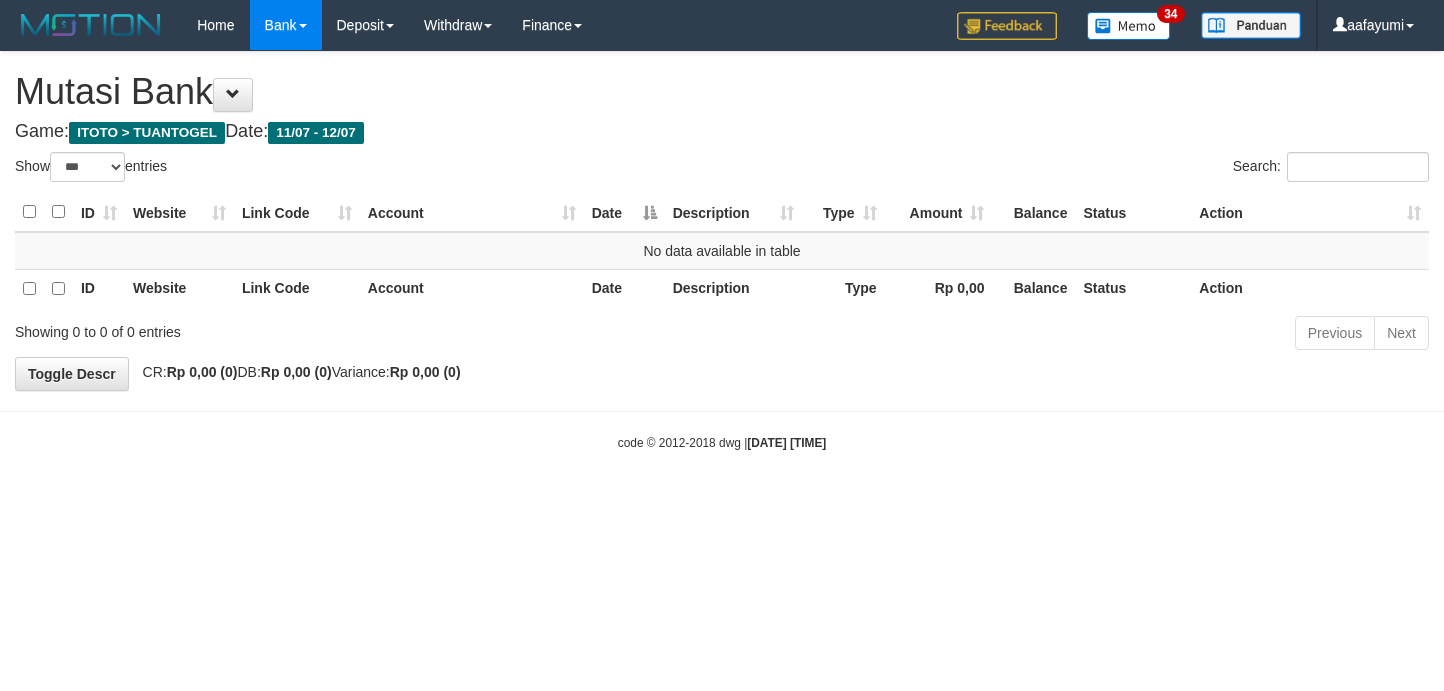 scroll, scrollTop: 0, scrollLeft: 0, axis: both 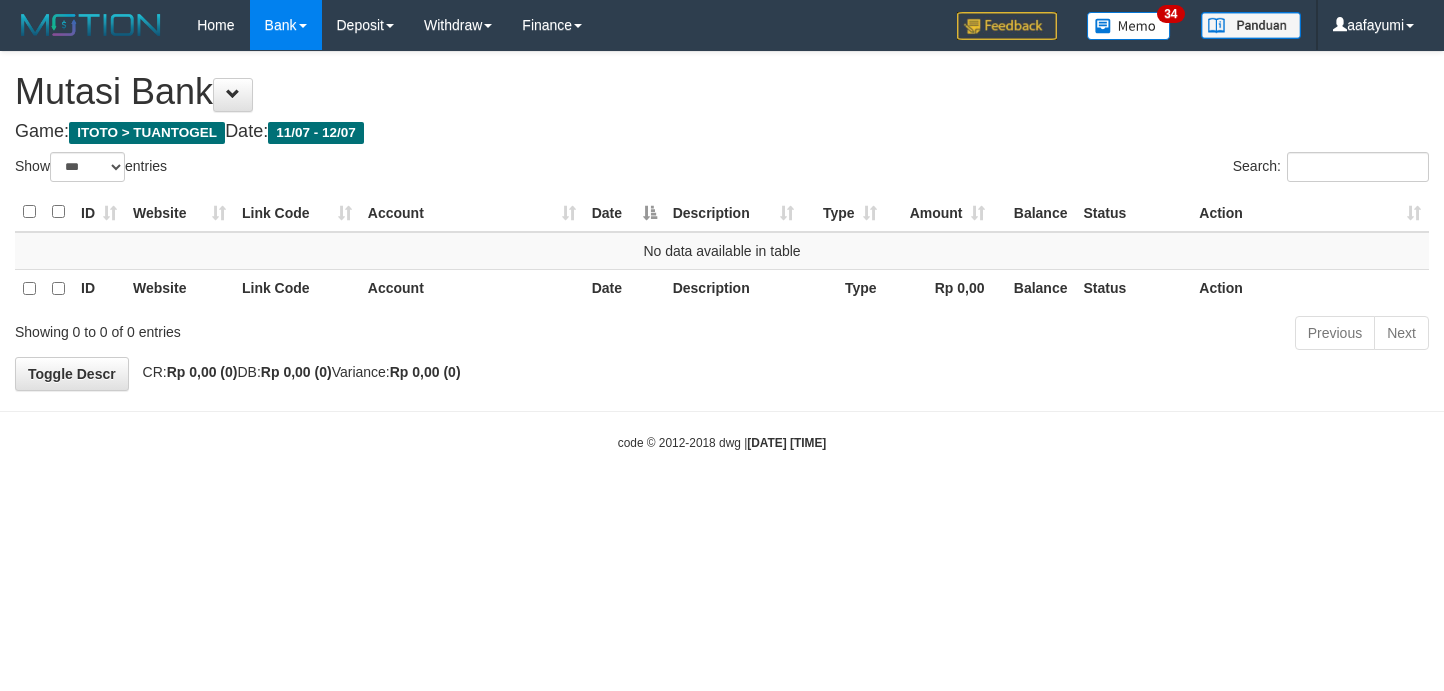 select on "***" 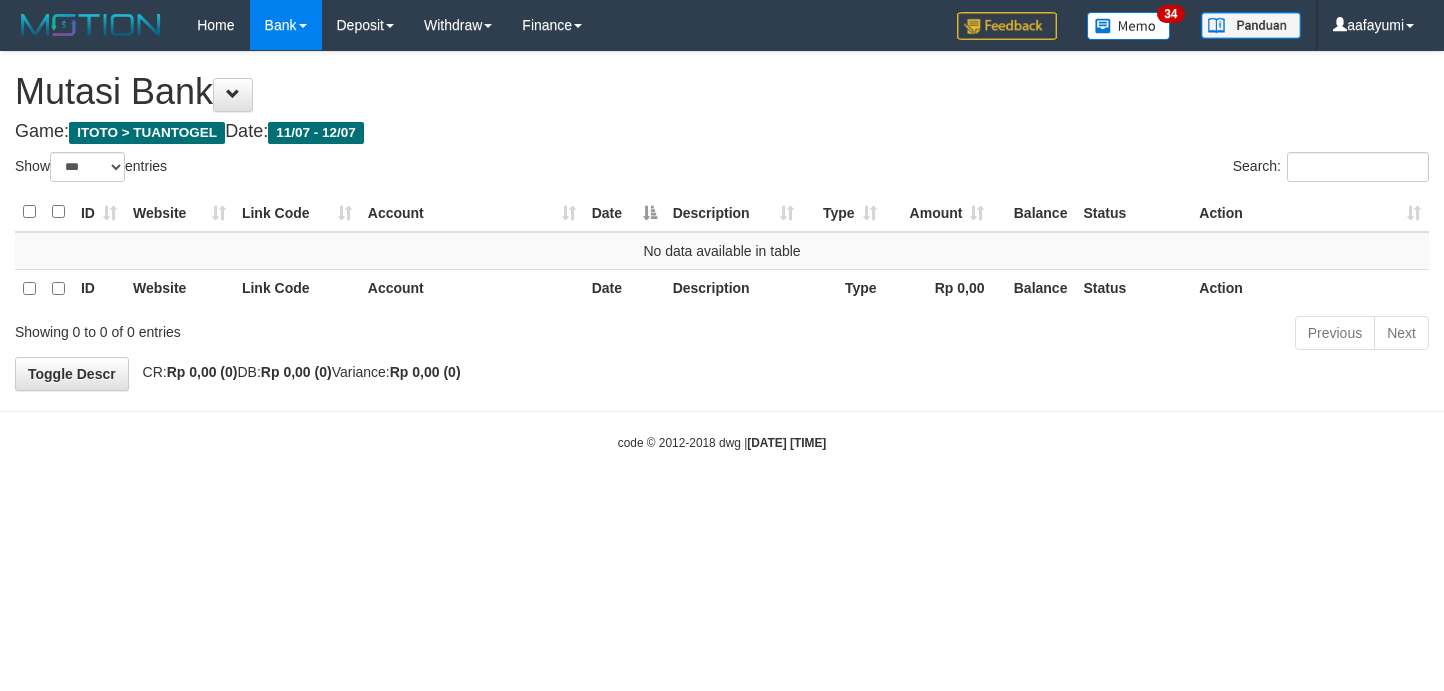 scroll, scrollTop: 0, scrollLeft: 0, axis: both 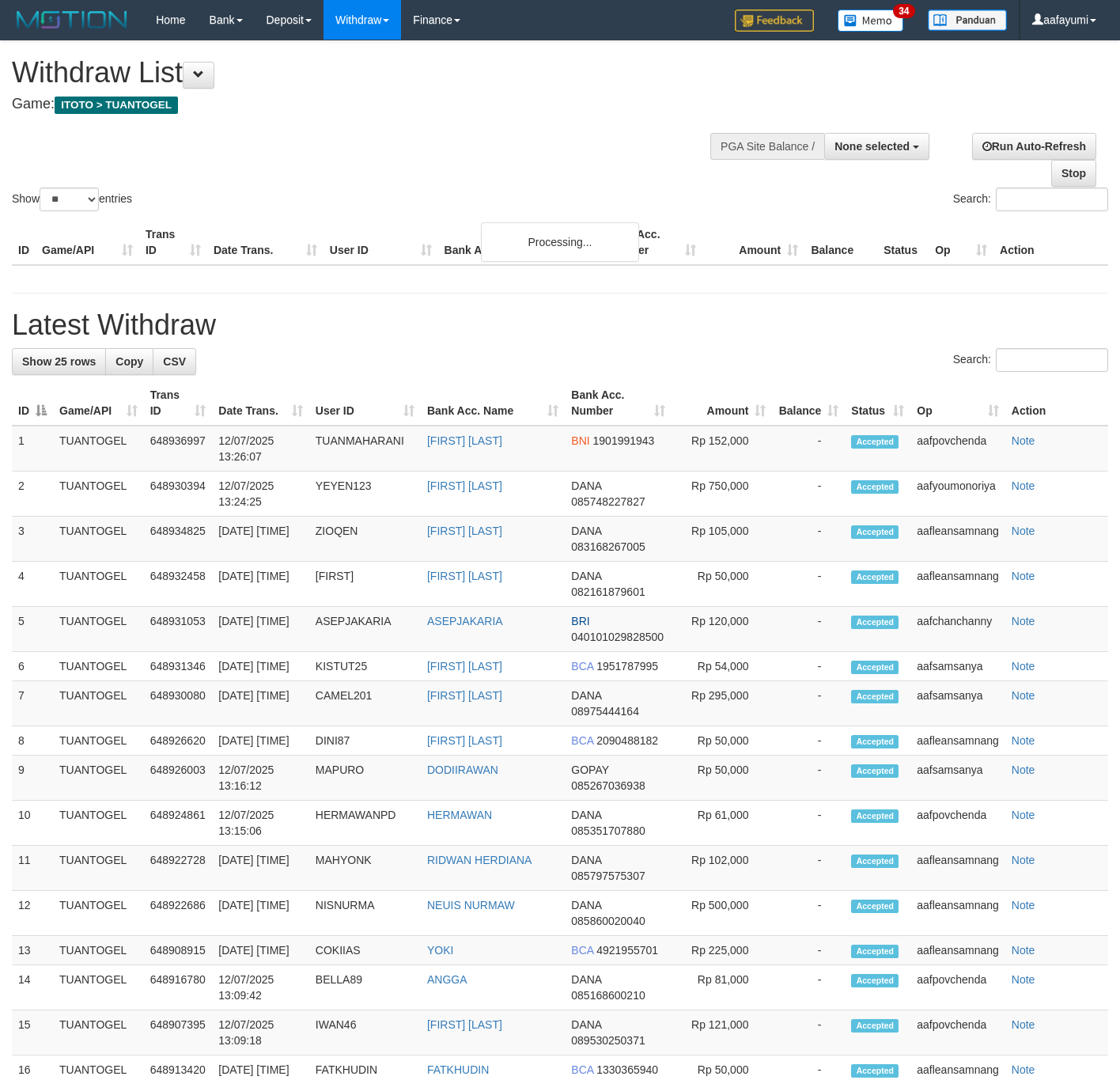 select 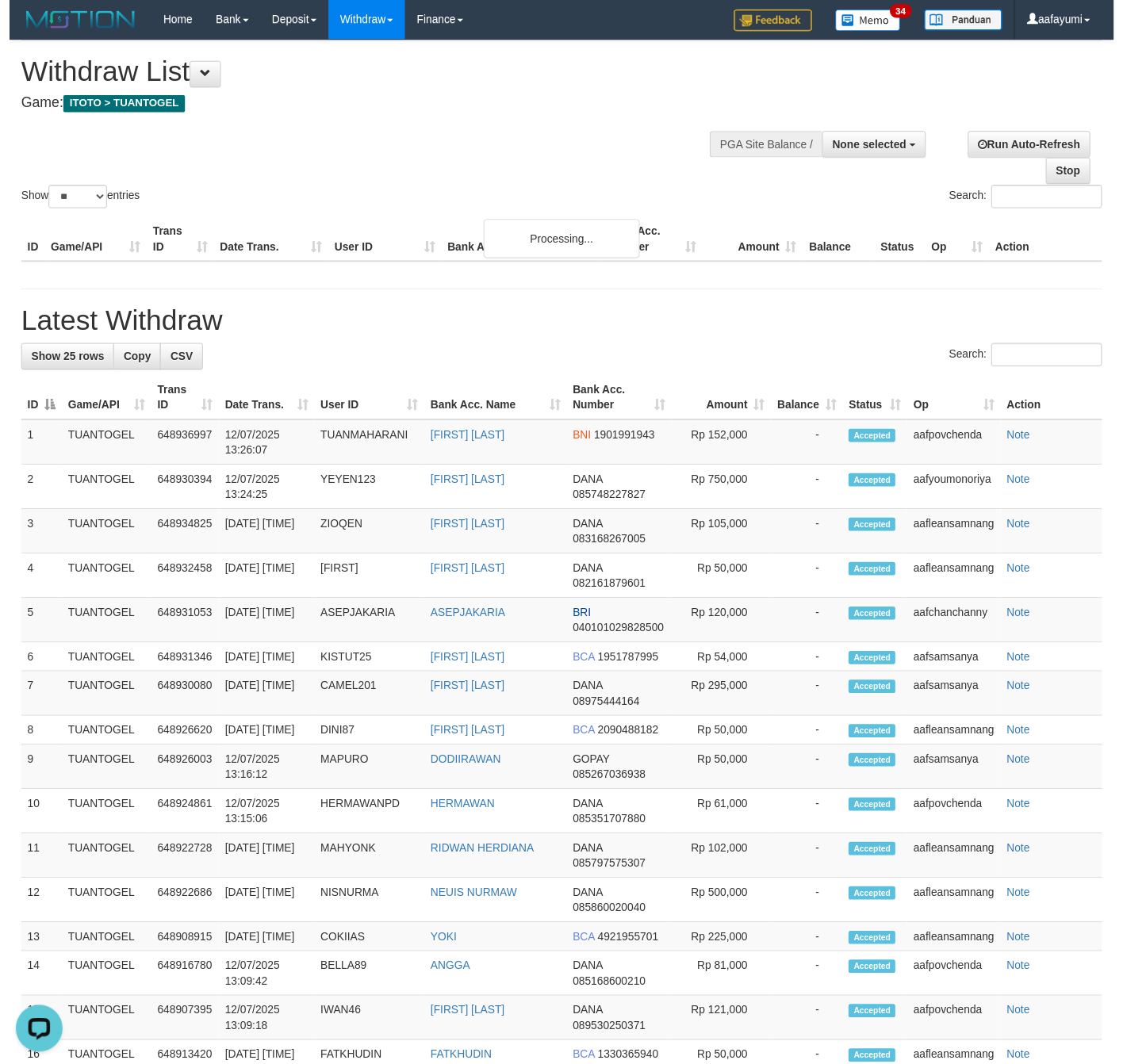 scroll, scrollTop: 0, scrollLeft: 0, axis: both 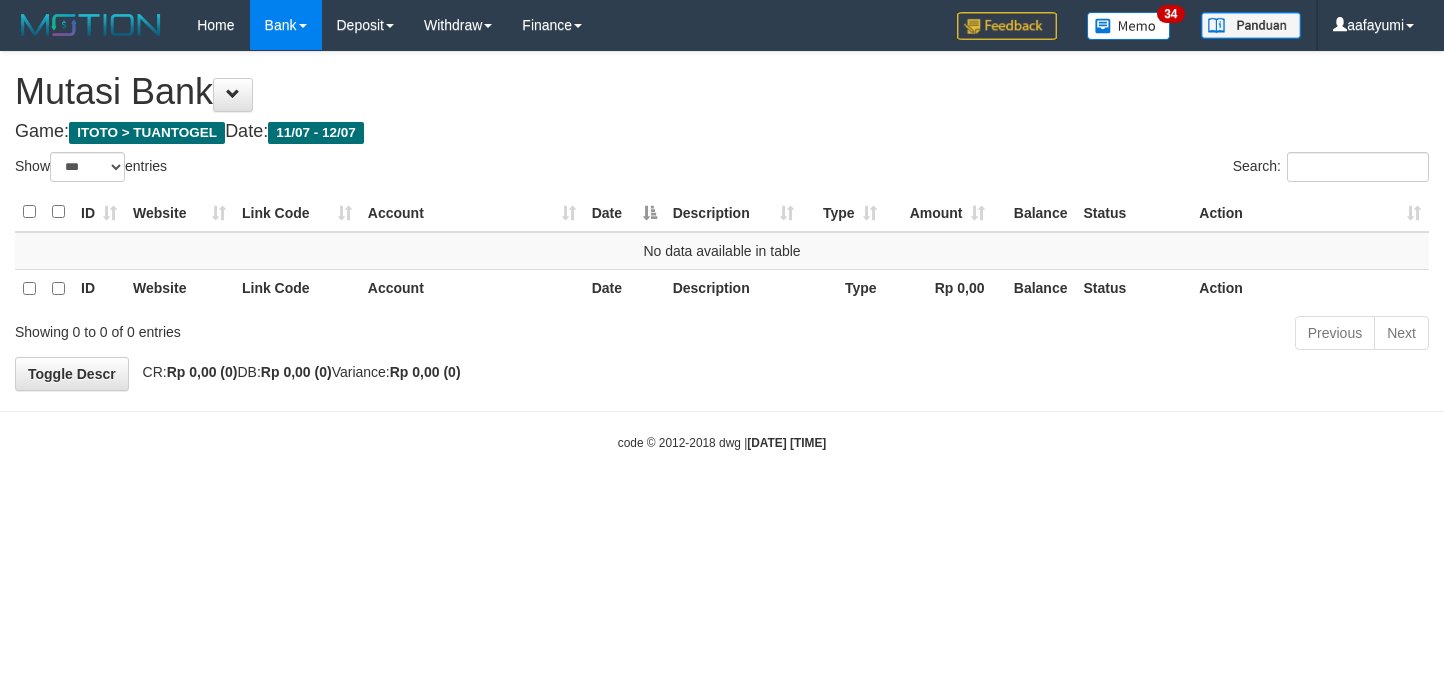 select on "***" 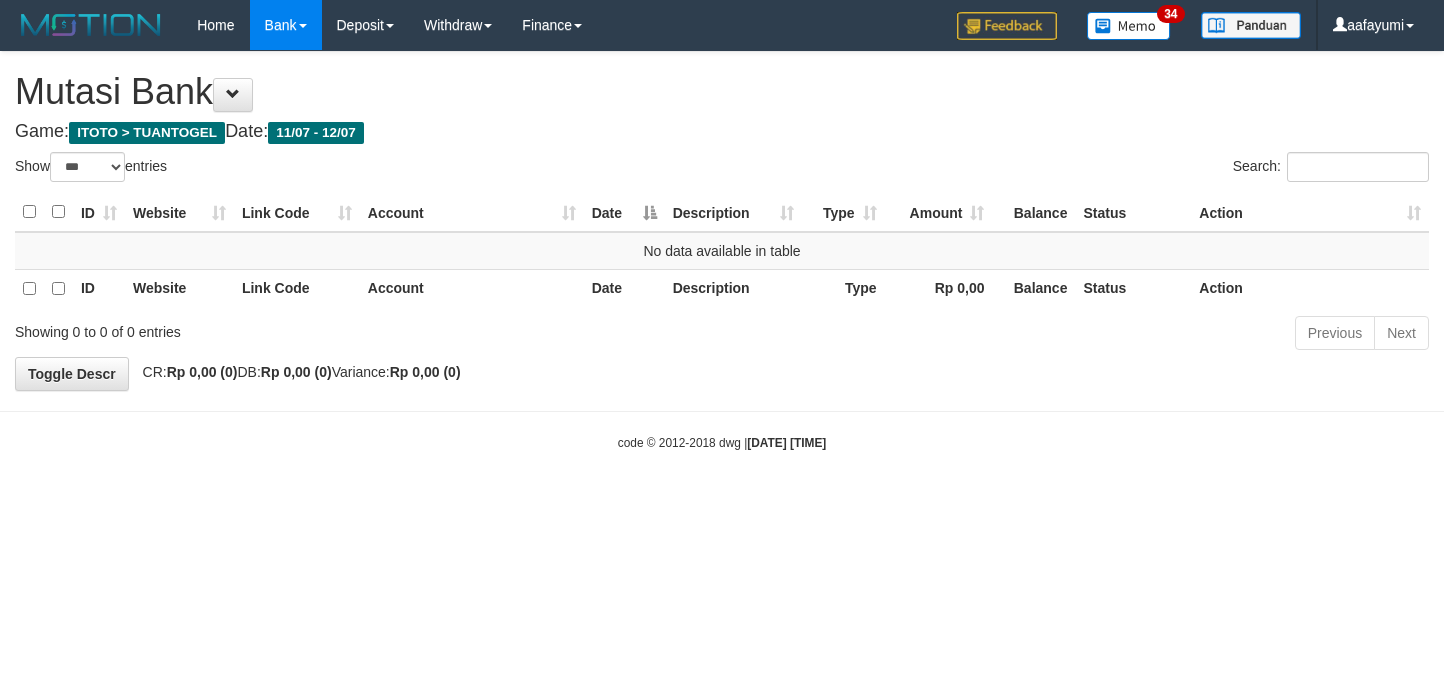 scroll, scrollTop: 0, scrollLeft: 0, axis: both 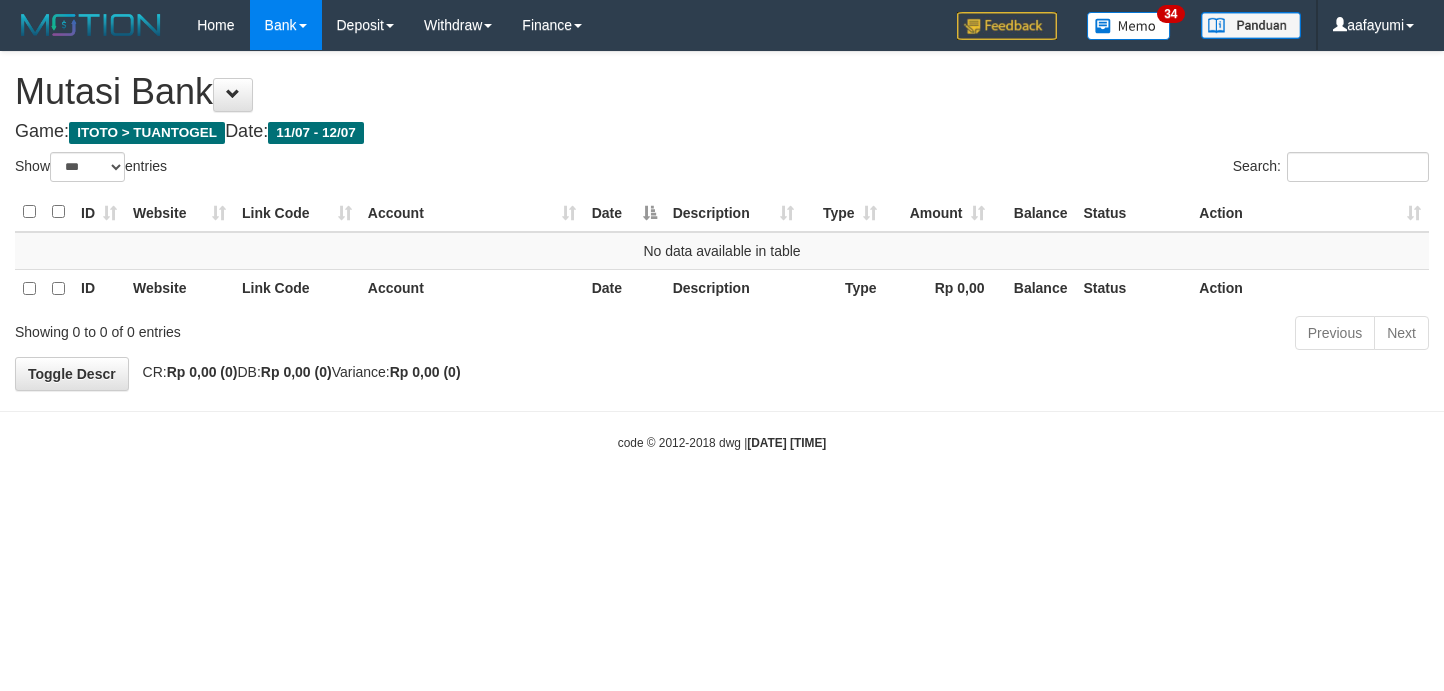 select on "***" 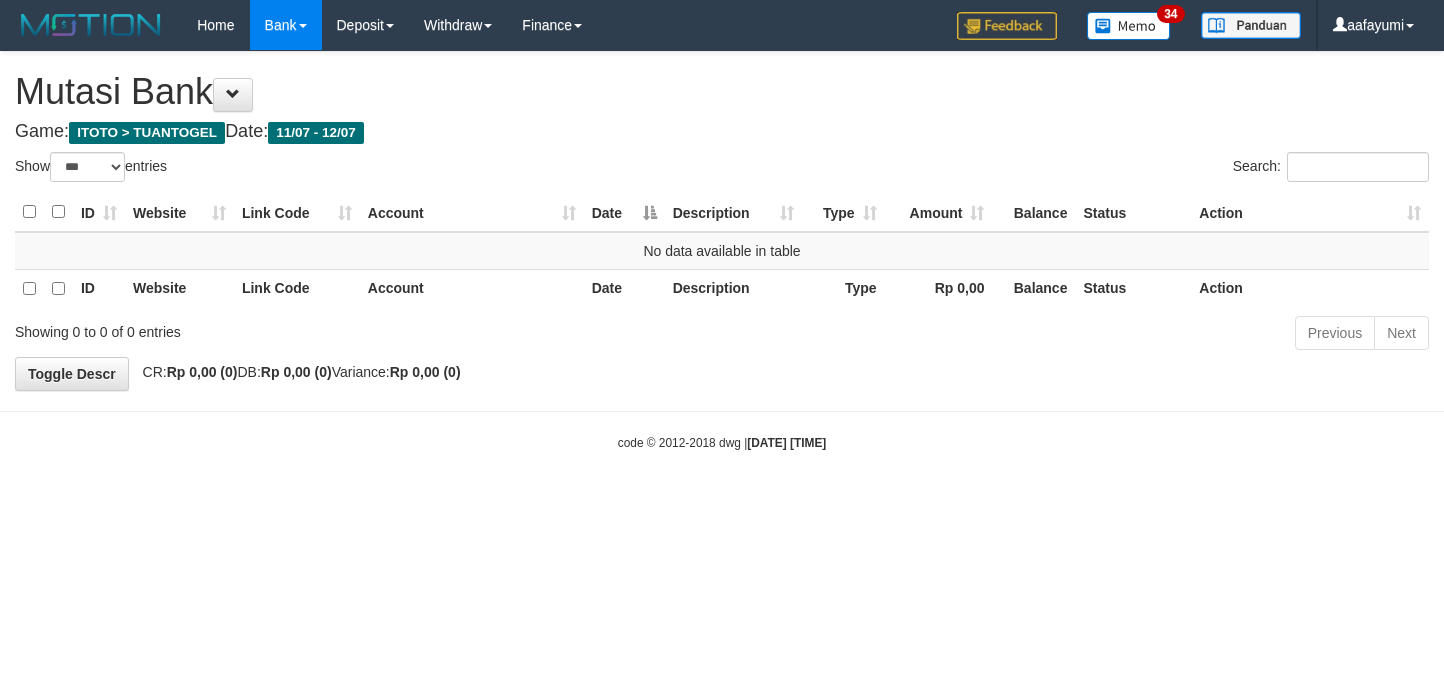 scroll, scrollTop: 0, scrollLeft: 0, axis: both 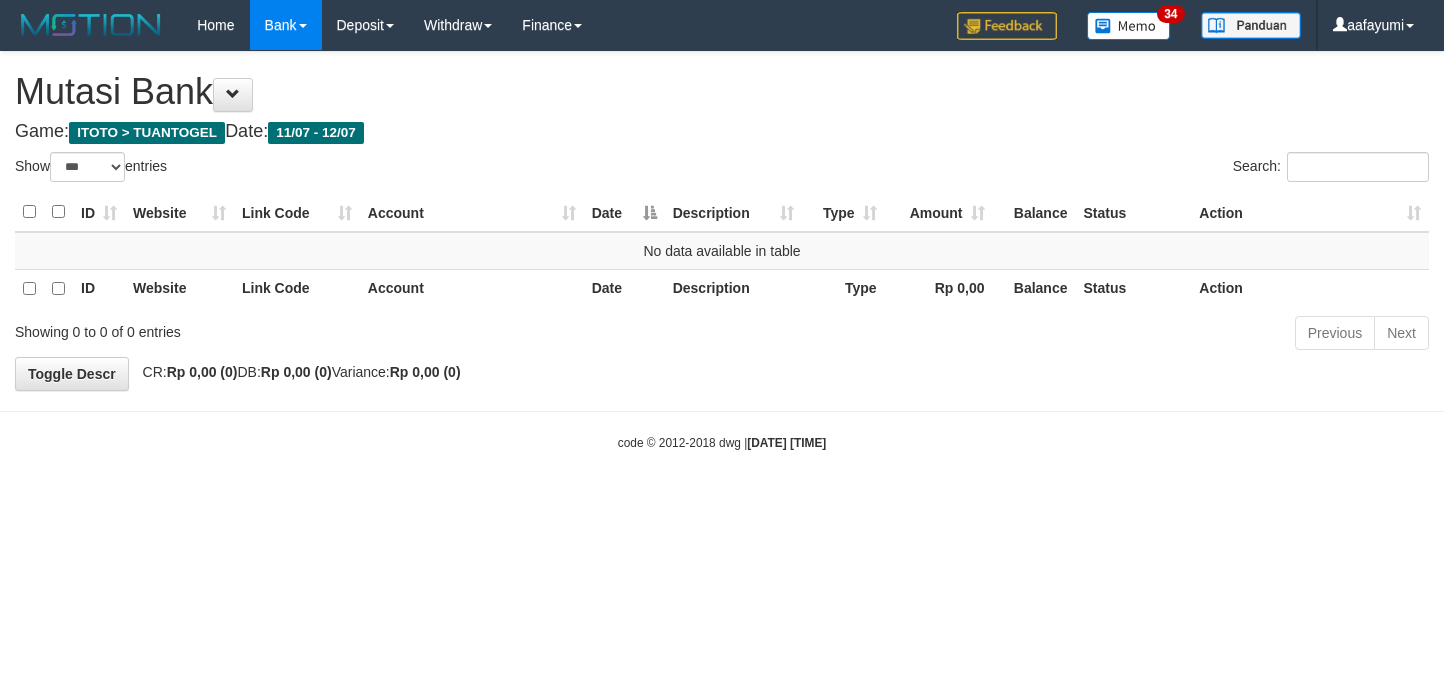 select on "***" 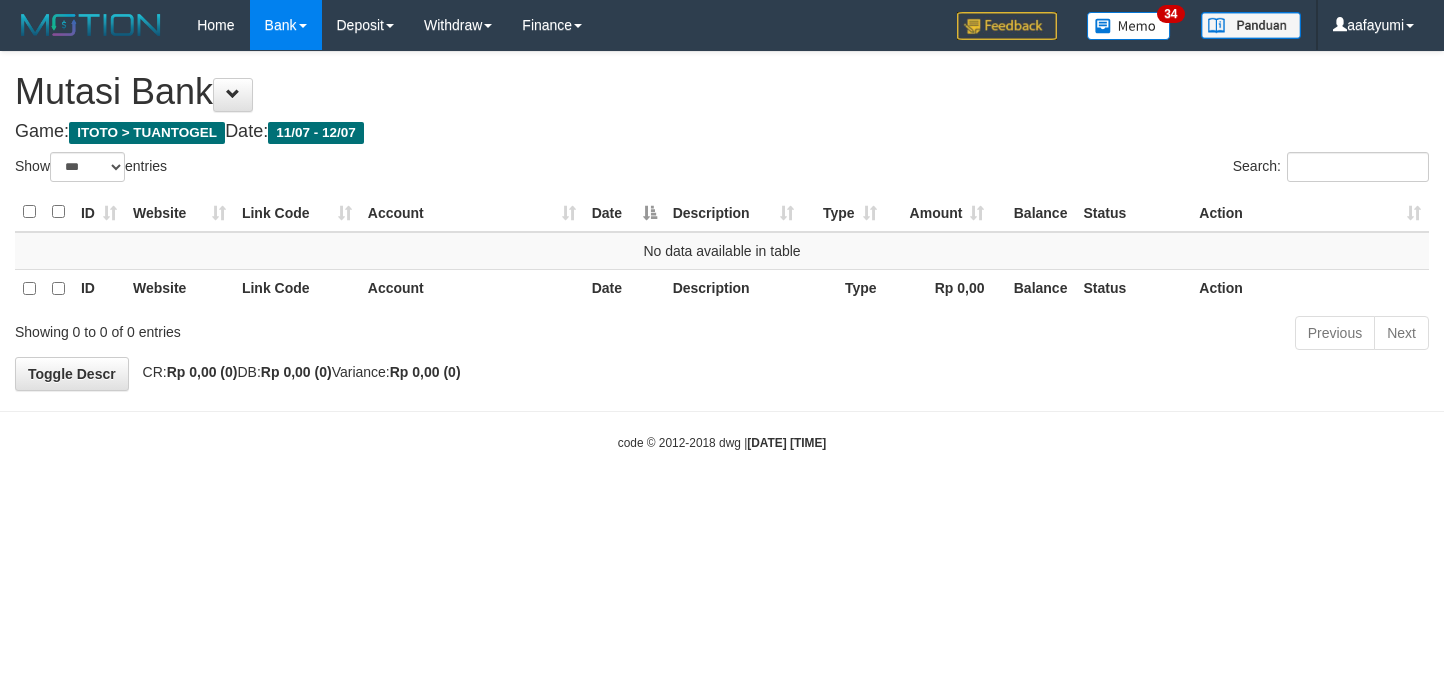 scroll, scrollTop: 0, scrollLeft: 0, axis: both 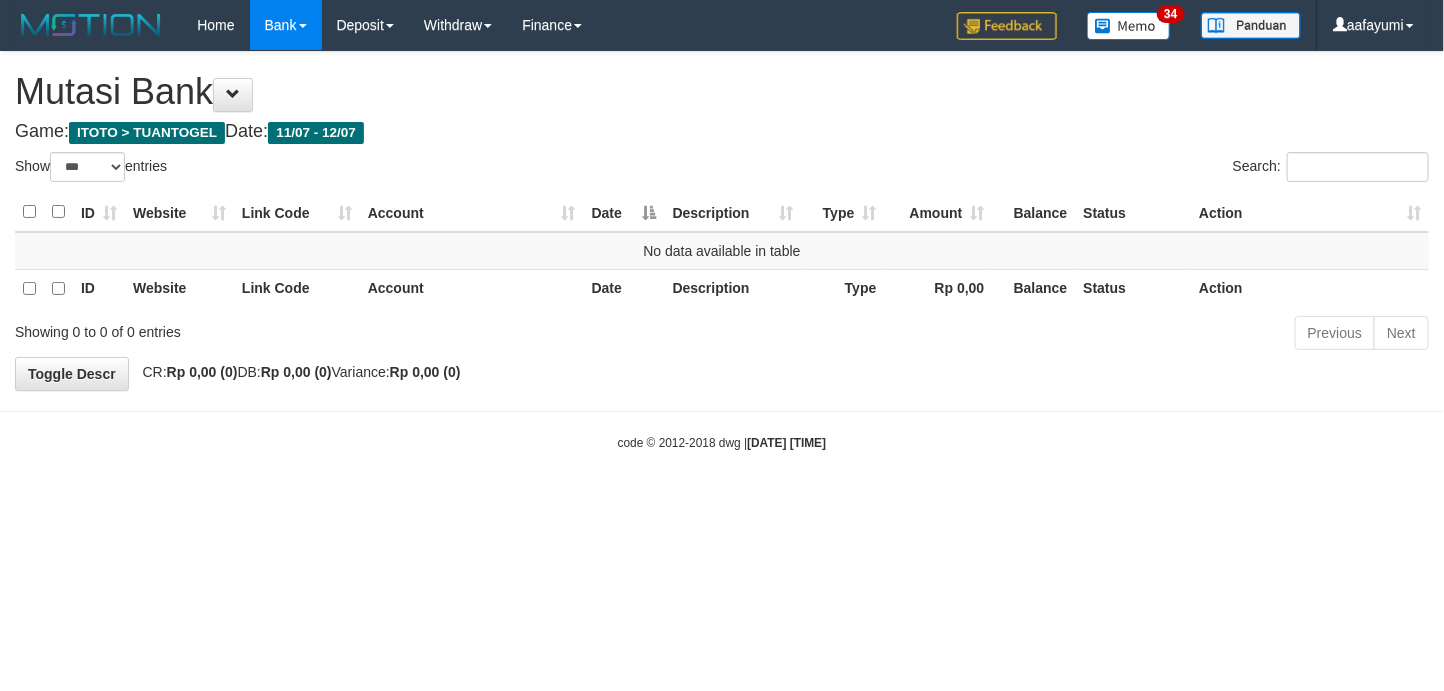 click on "Toggle navigation
Home
Bank
Account List
Mutasi Bank
Search
Note Mutasi
Deposit
DPS List
History
Note DPS
Withdraw
WD List
Report Link
Finance
Financial Data
34" at bounding box center [722, 251] 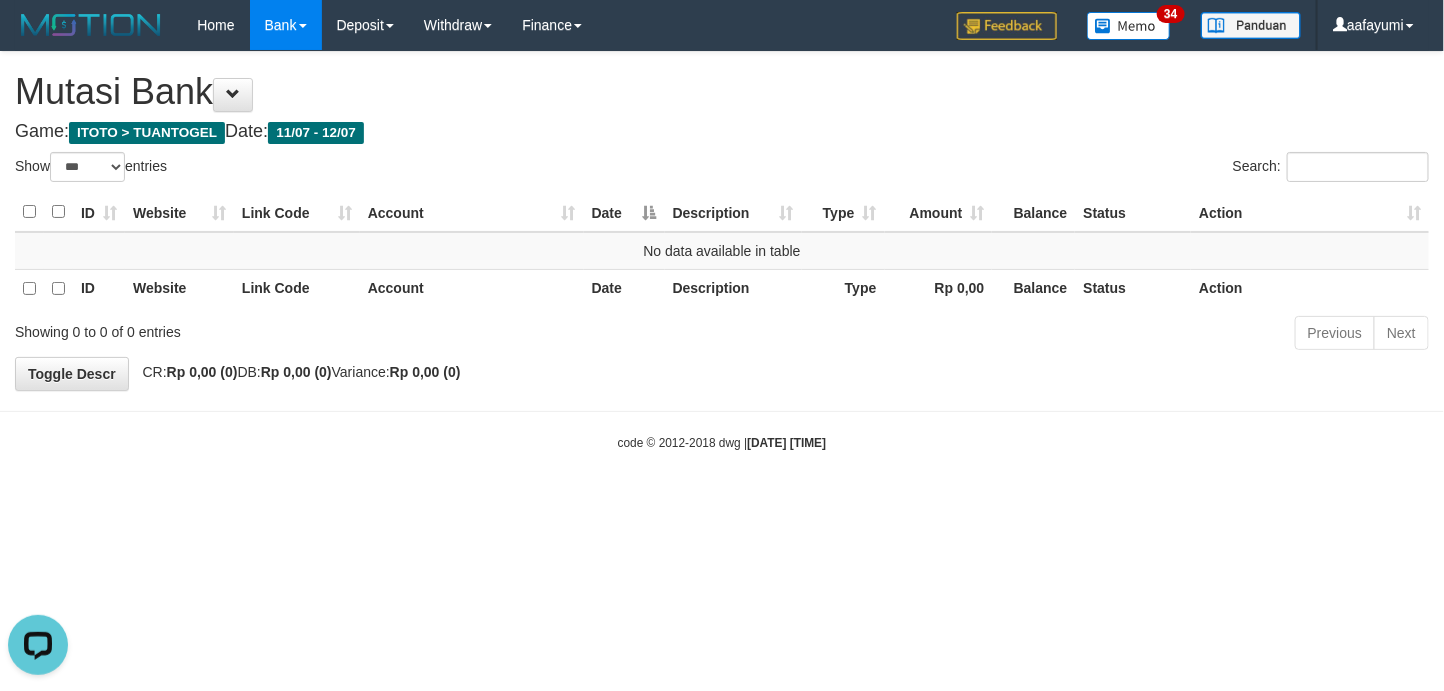 scroll, scrollTop: 0, scrollLeft: 0, axis: both 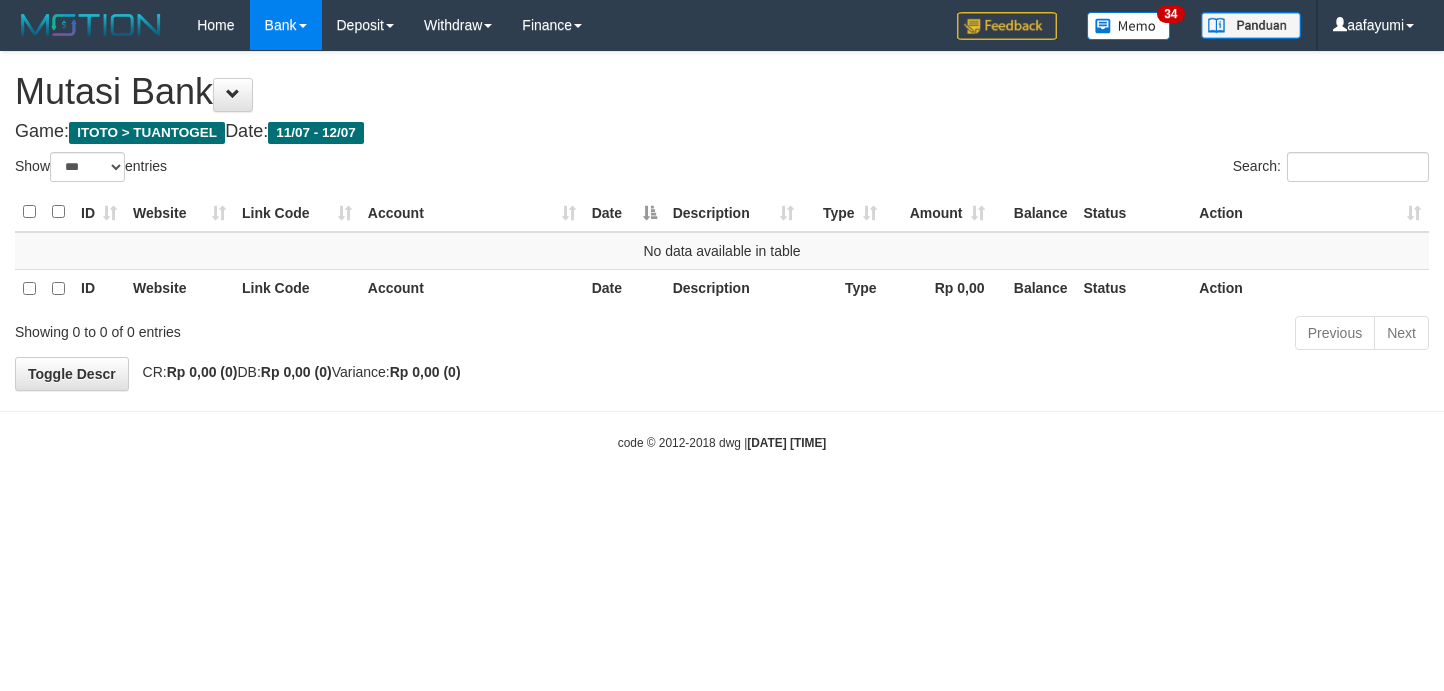 select on "***" 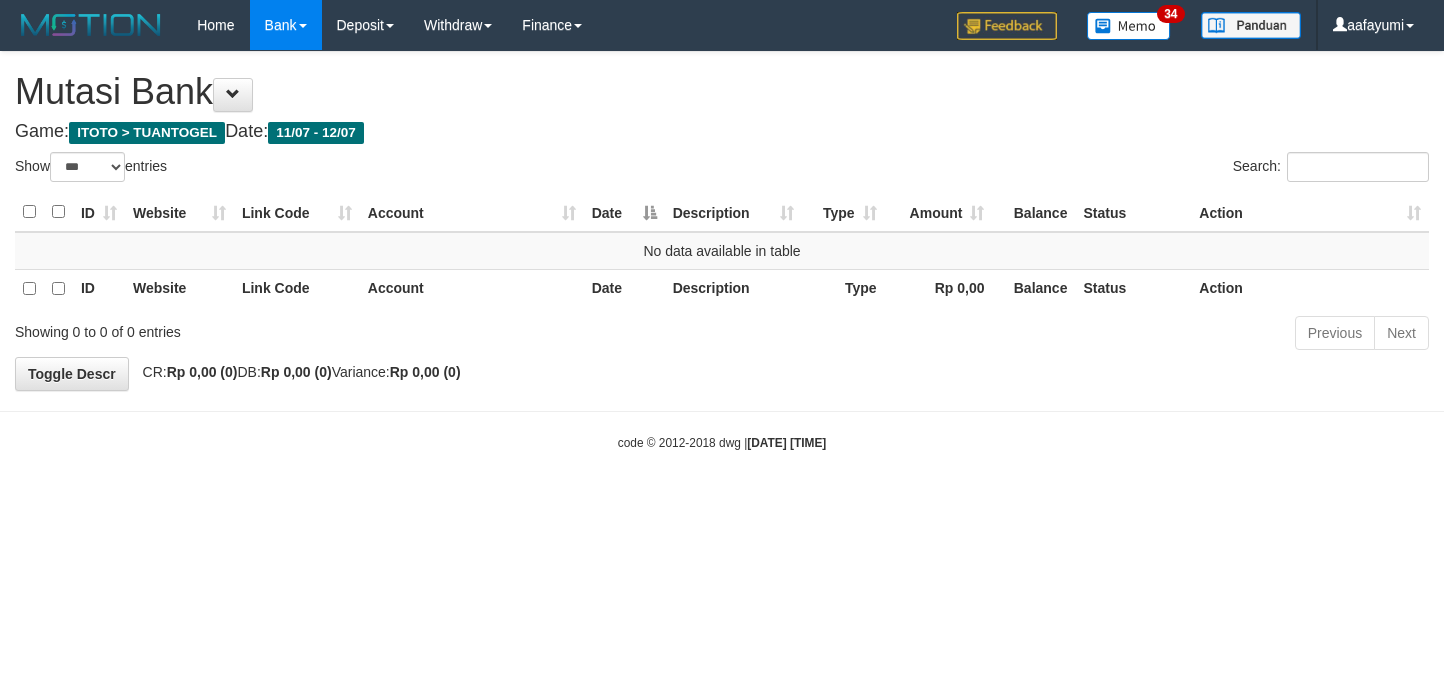 scroll, scrollTop: 0, scrollLeft: 0, axis: both 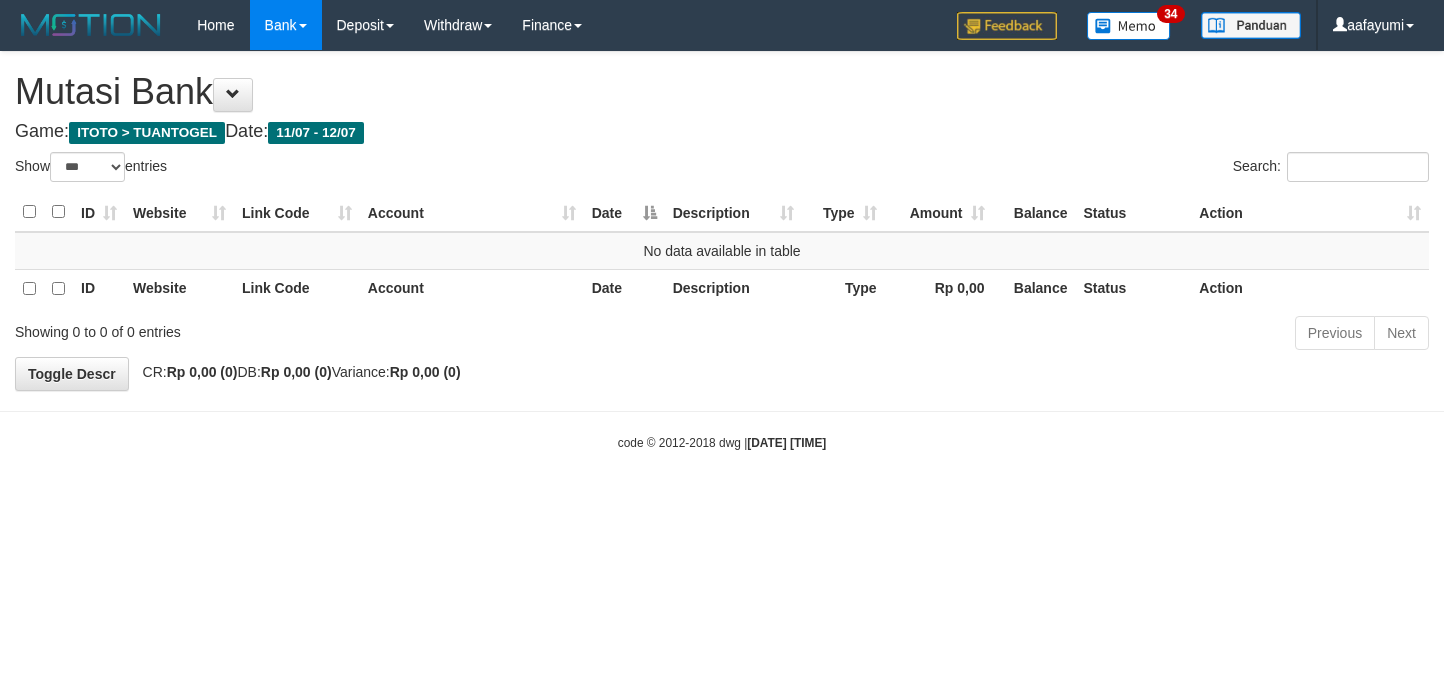select on "***" 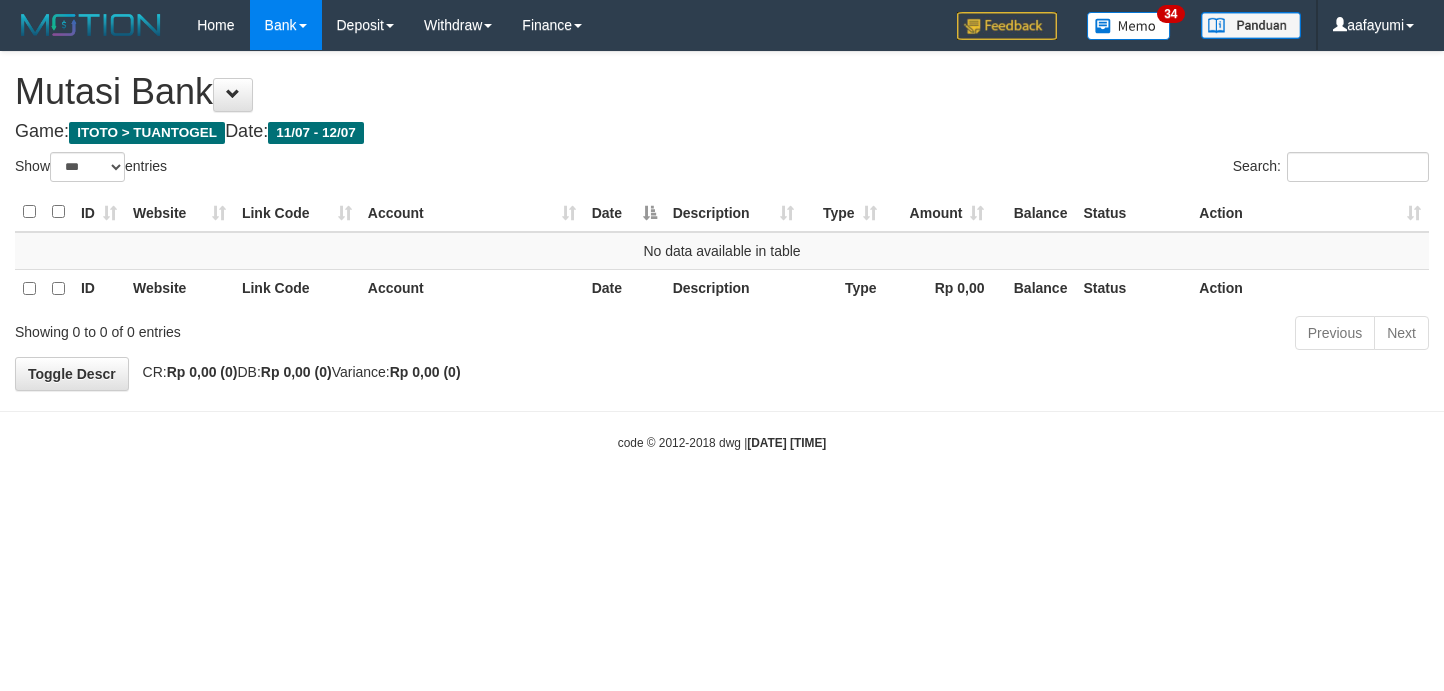 scroll, scrollTop: 0, scrollLeft: 0, axis: both 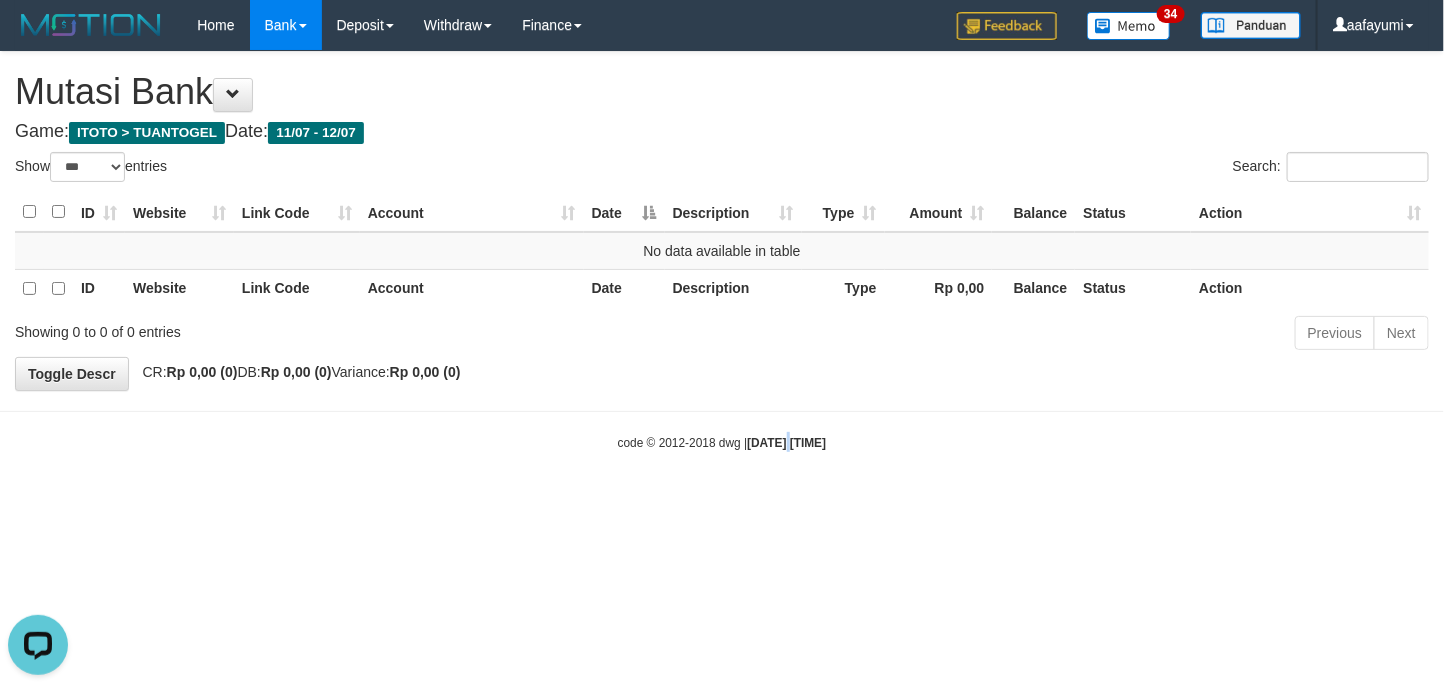 click on "2025/07/12 13:28:02" at bounding box center [786, 443] 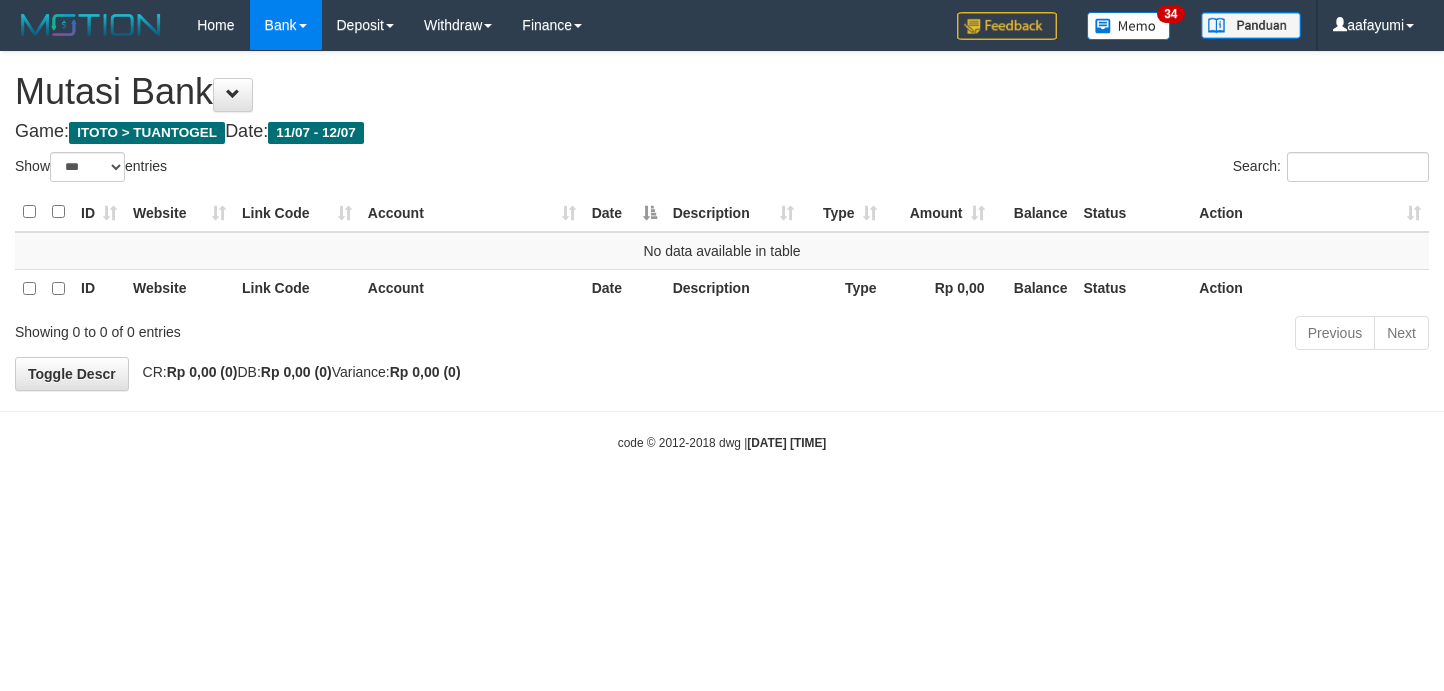 select on "***" 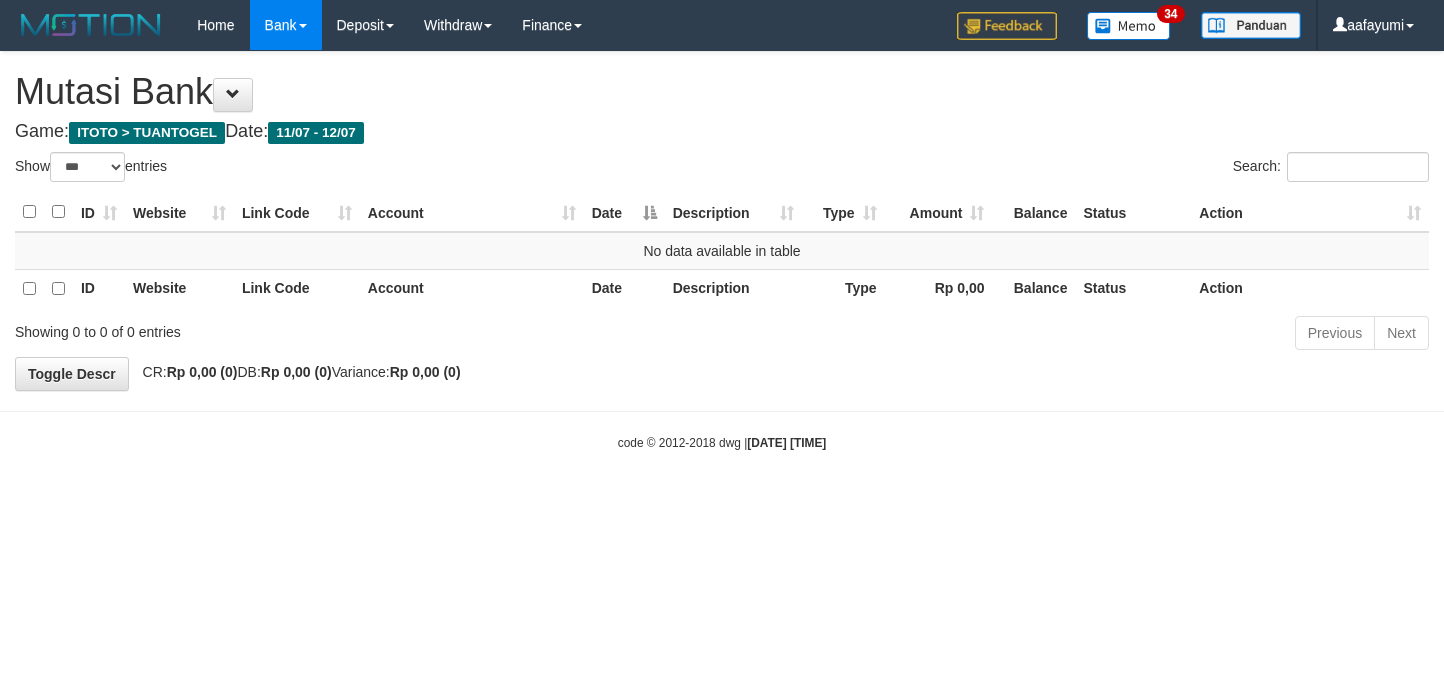 scroll, scrollTop: 0, scrollLeft: 0, axis: both 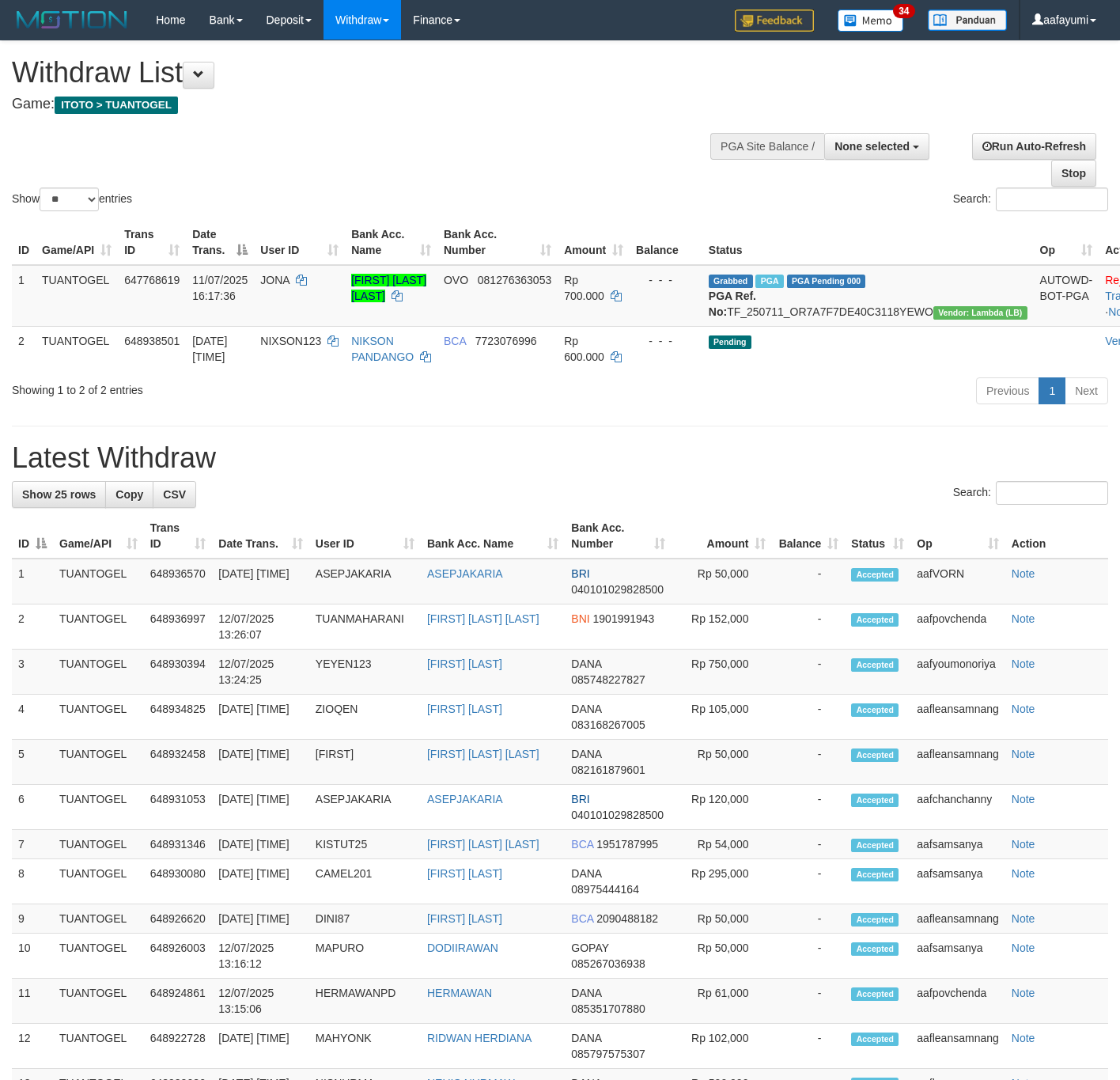 select 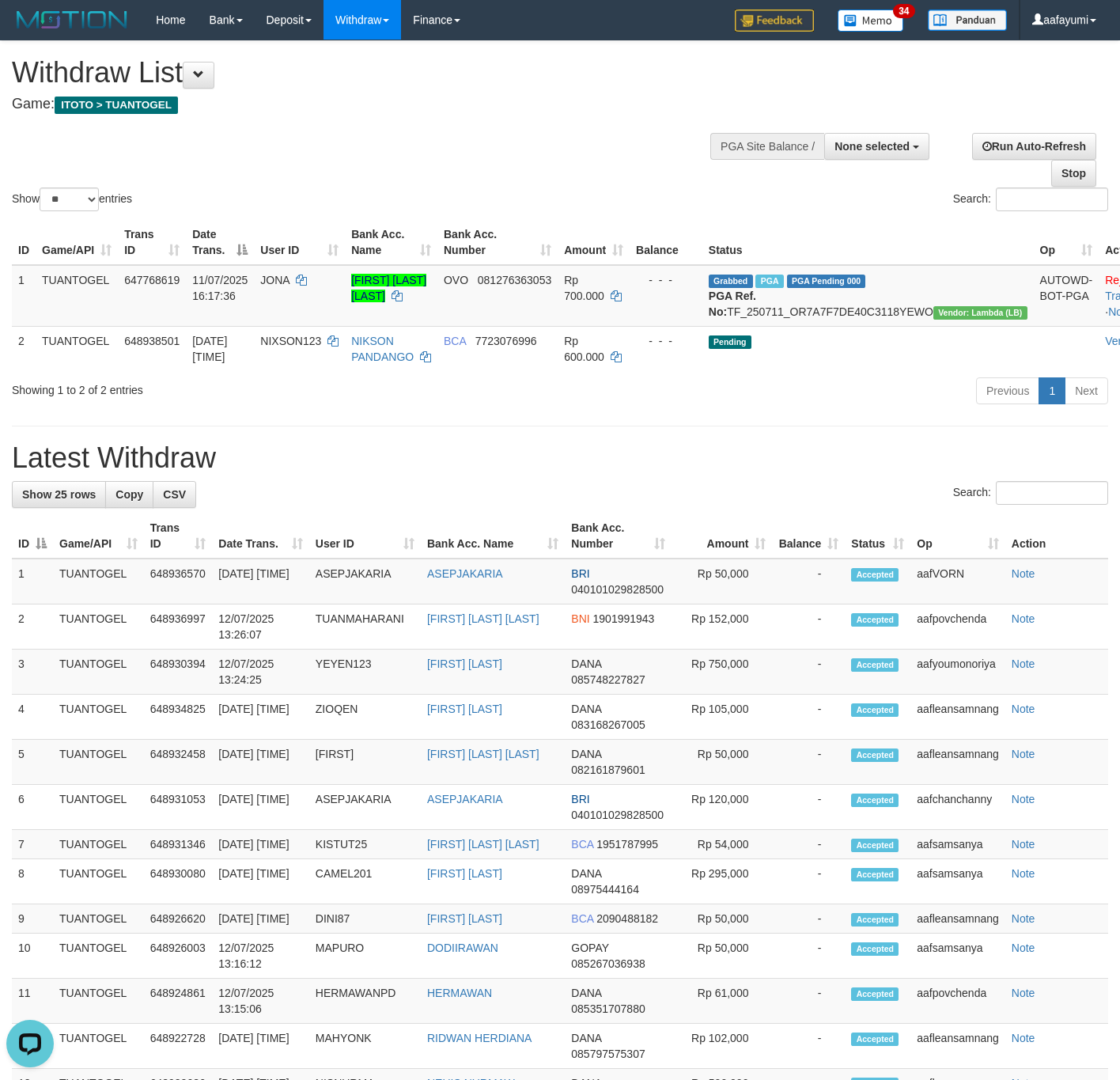 scroll, scrollTop: 0, scrollLeft: 0, axis: both 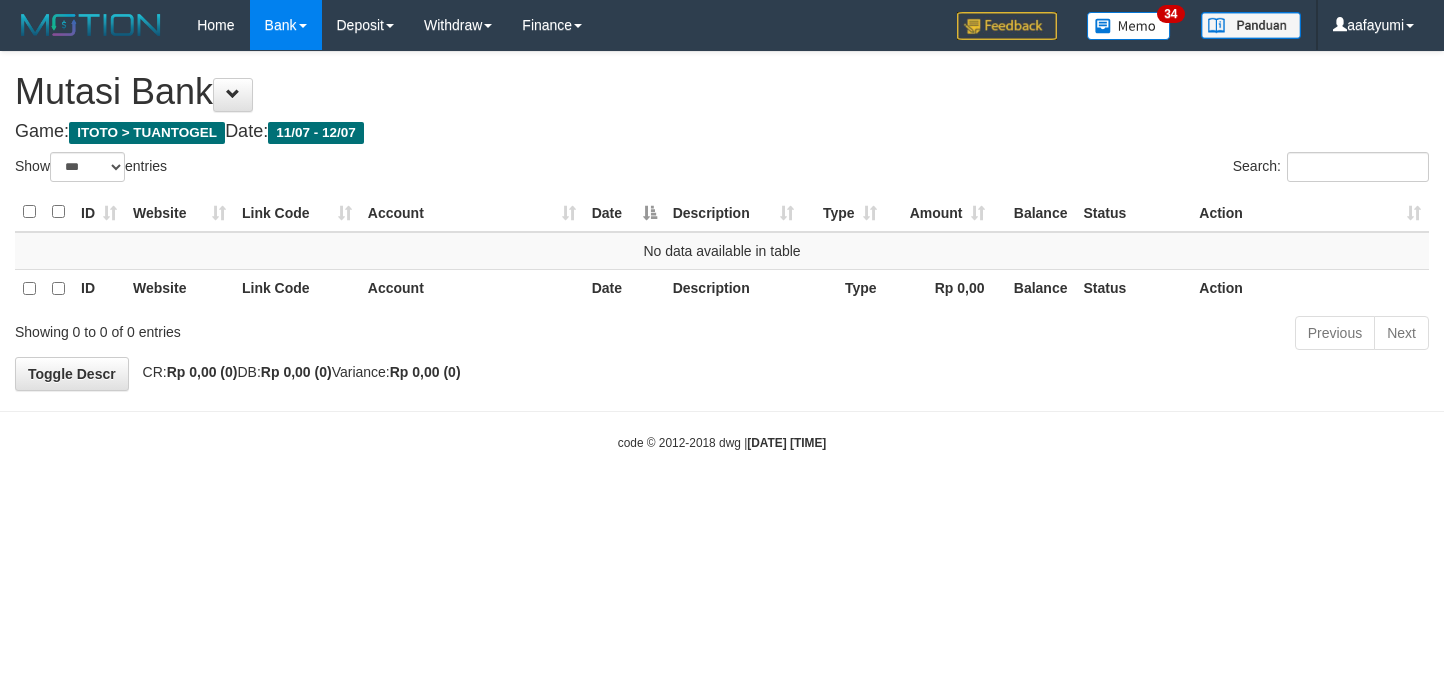select on "***" 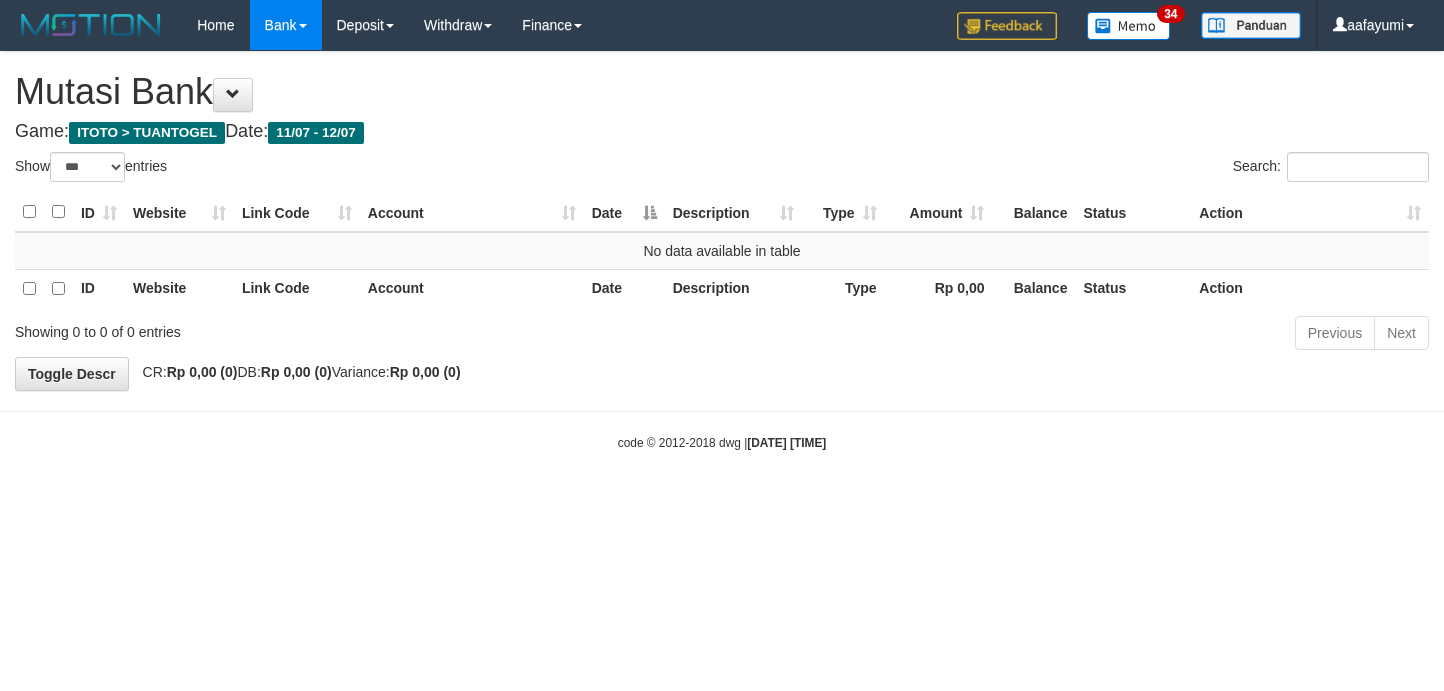 scroll, scrollTop: 0, scrollLeft: 0, axis: both 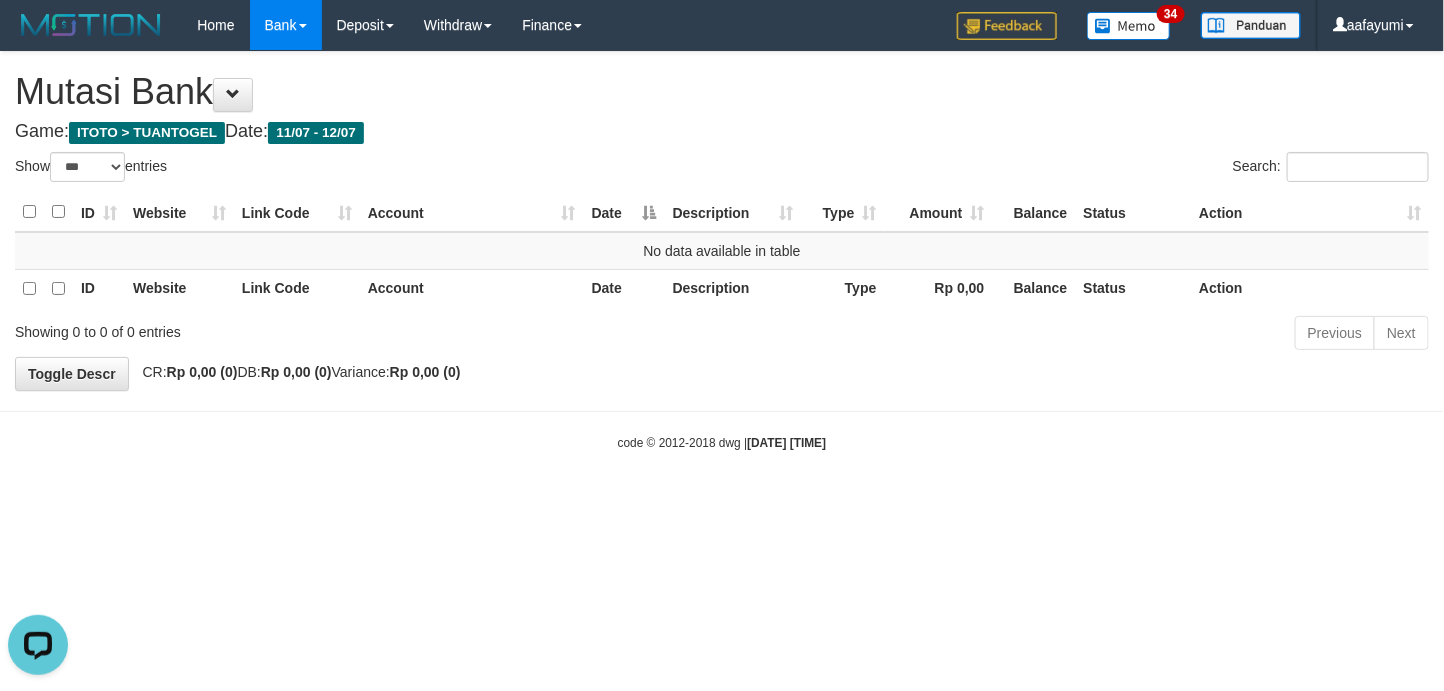 click on "Date" at bounding box center [624, 288] 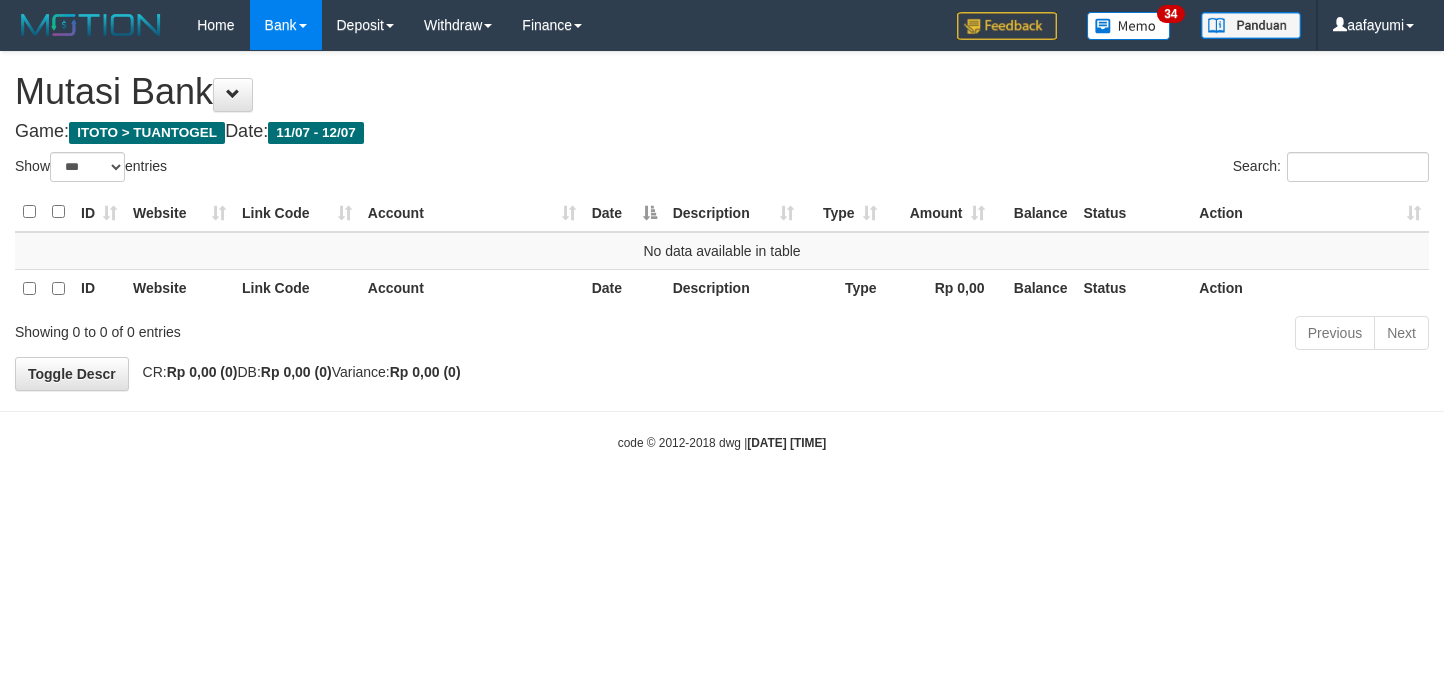 select on "***" 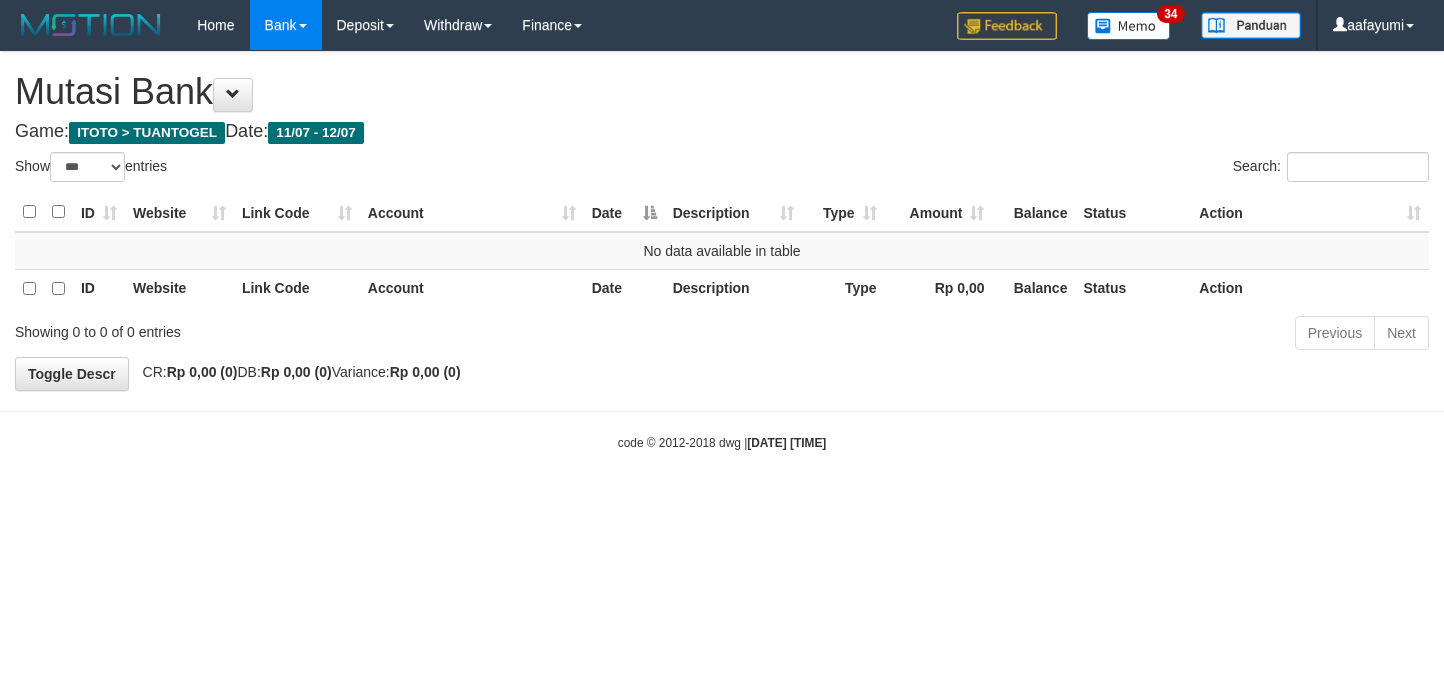 scroll, scrollTop: 0, scrollLeft: 0, axis: both 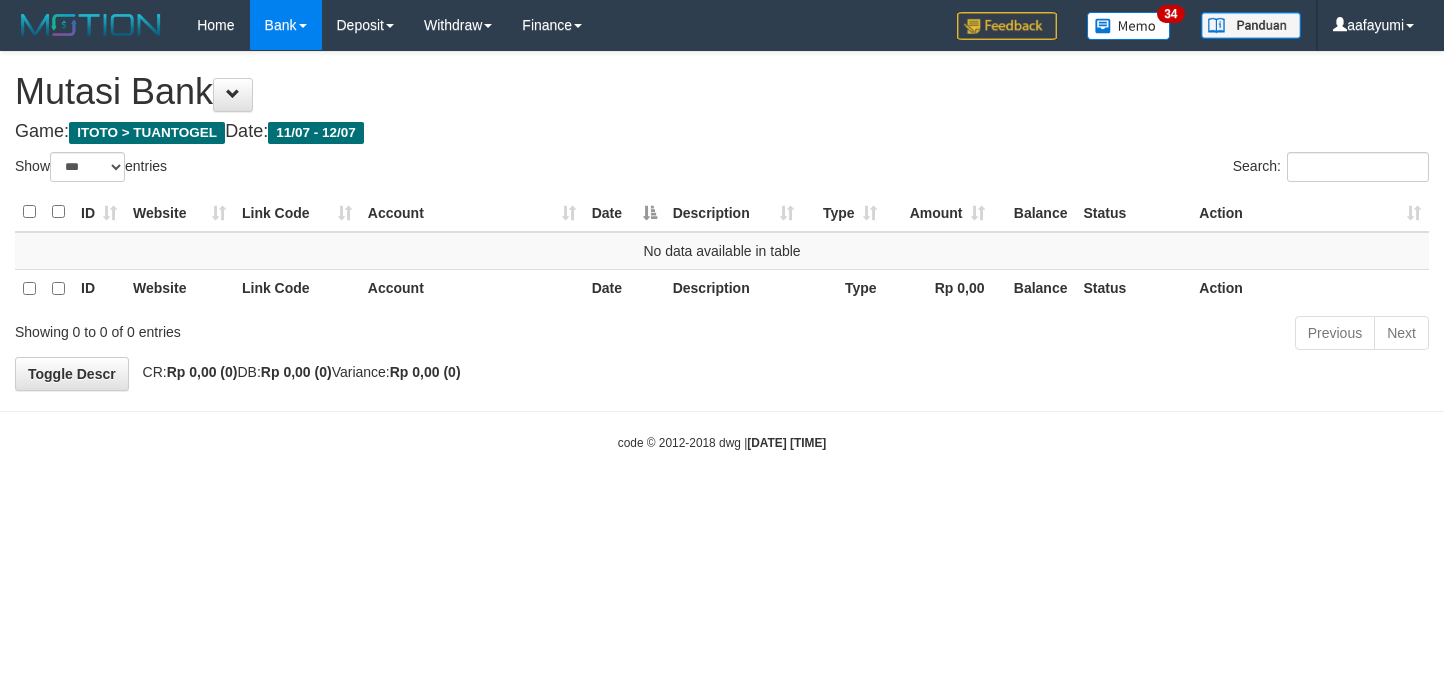 select on "***" 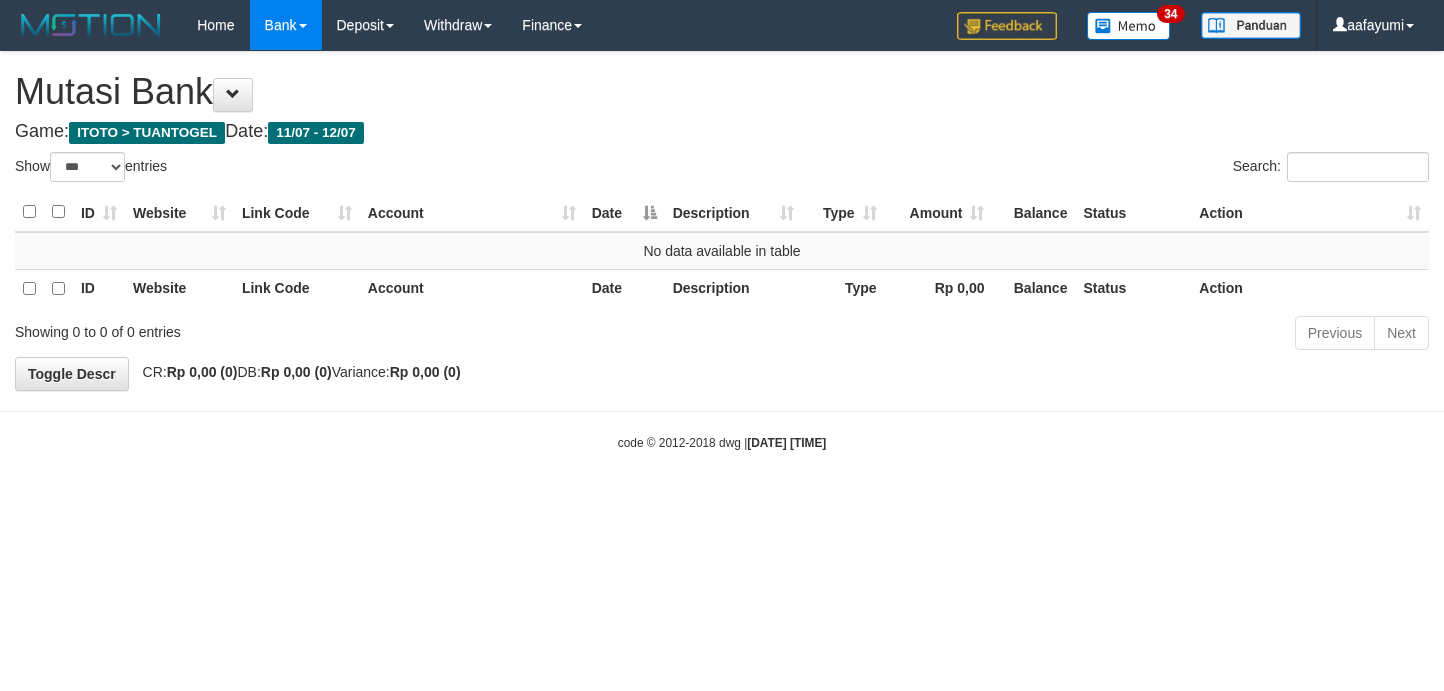 scroll, scrollTop: 0, scrollLeft: 0, axis: both 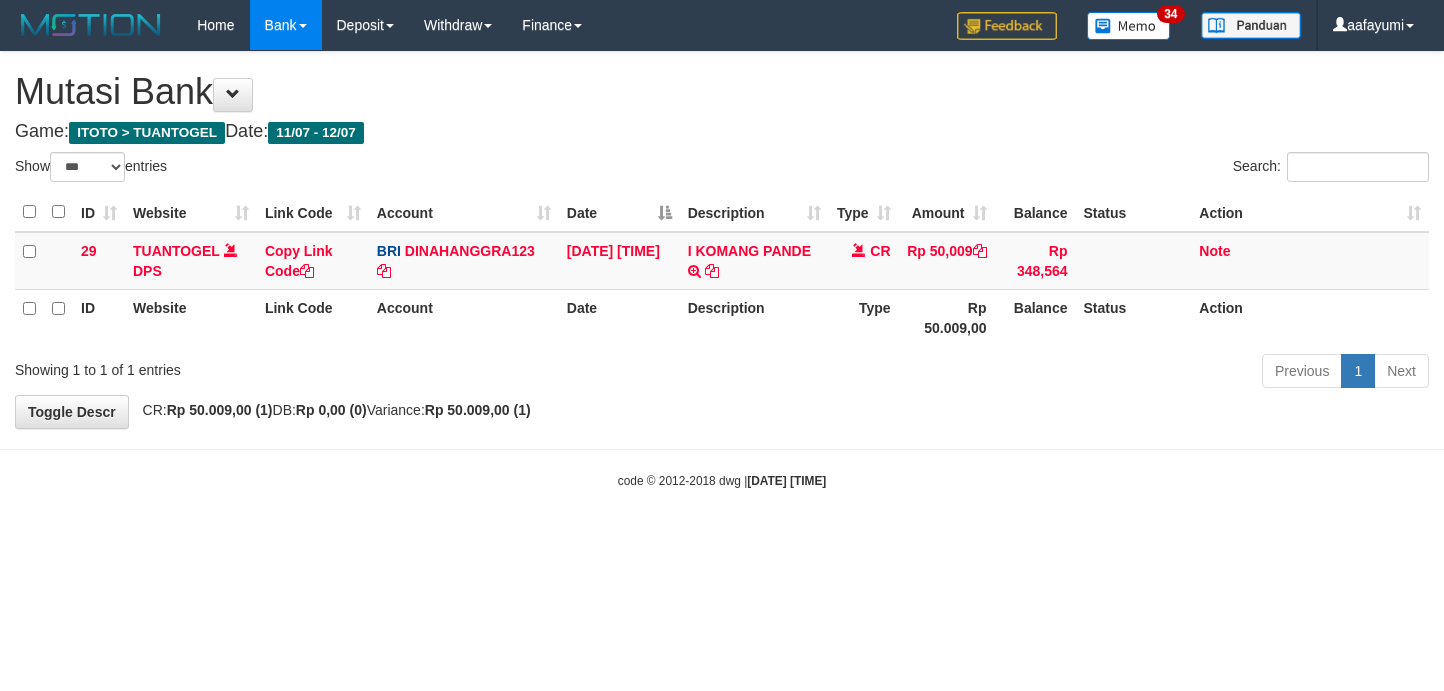 select on "***" 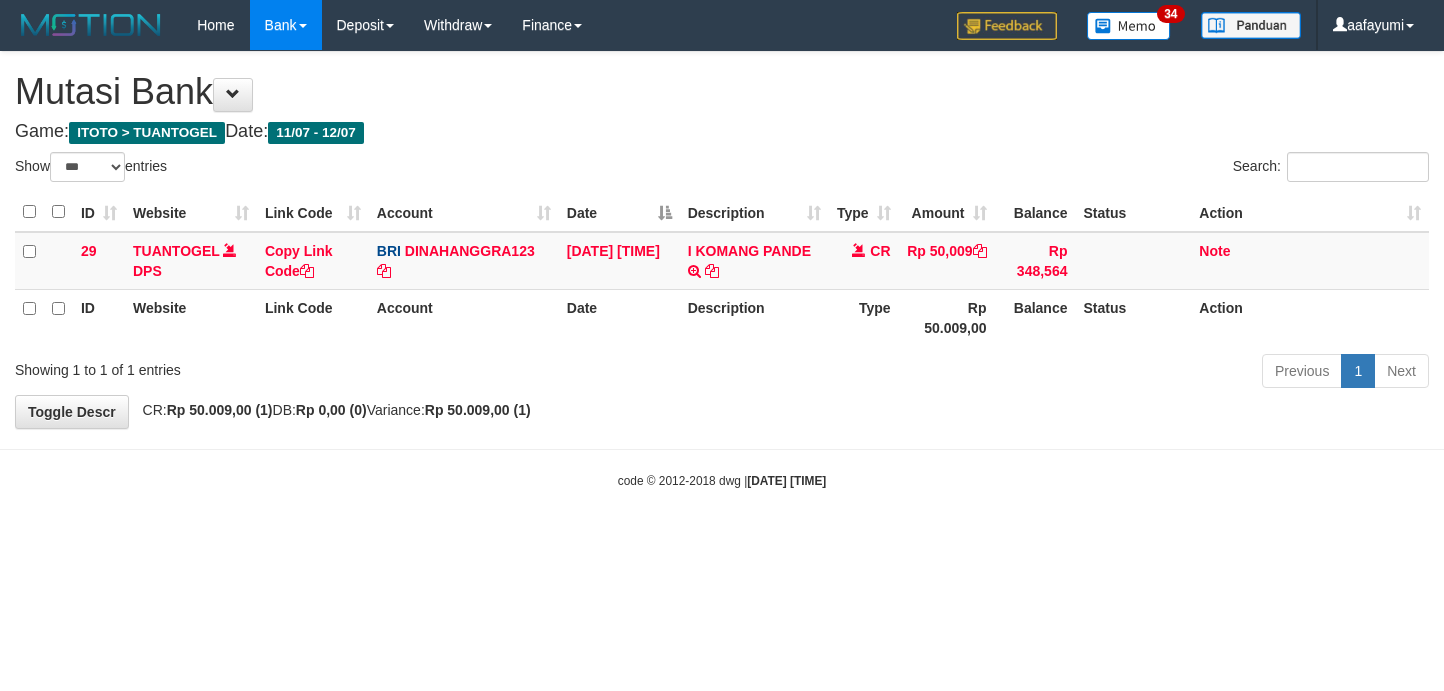 scroll, scrollTop: 0, scrollLeft: 0, axis: both 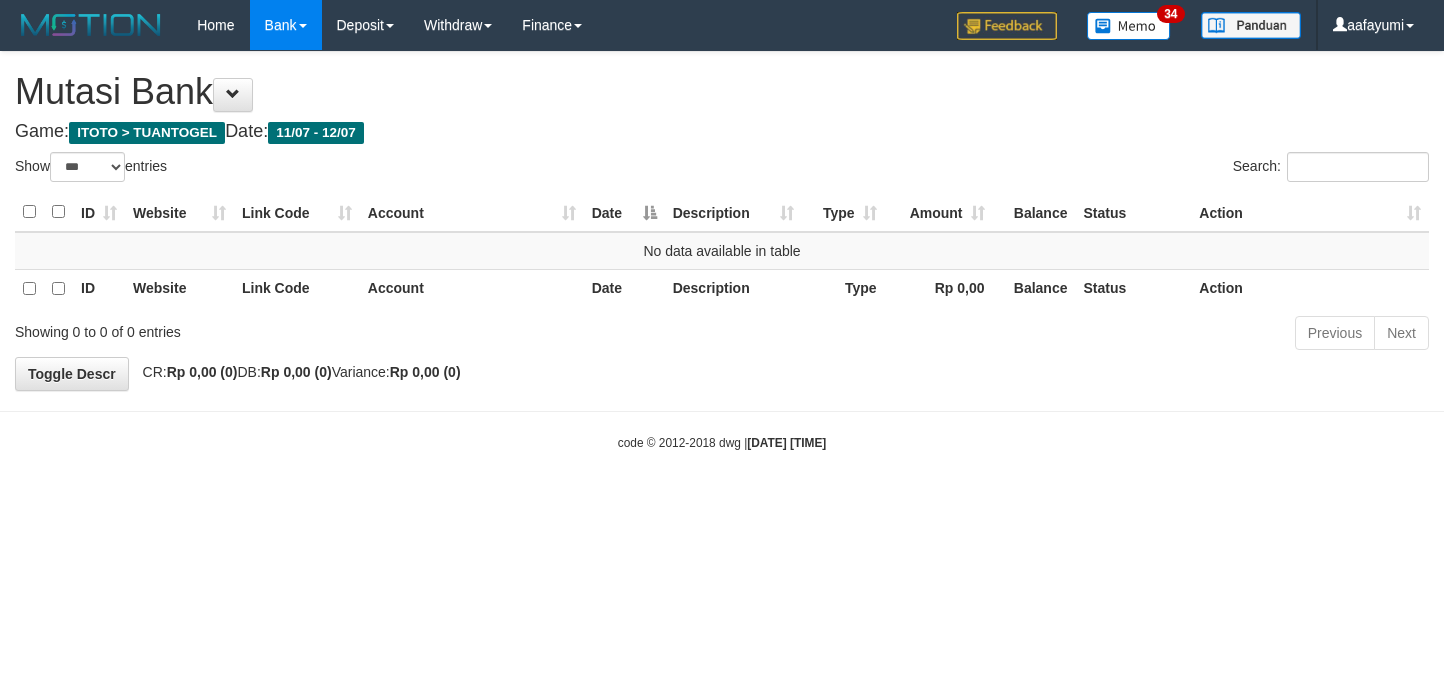 select on "***" 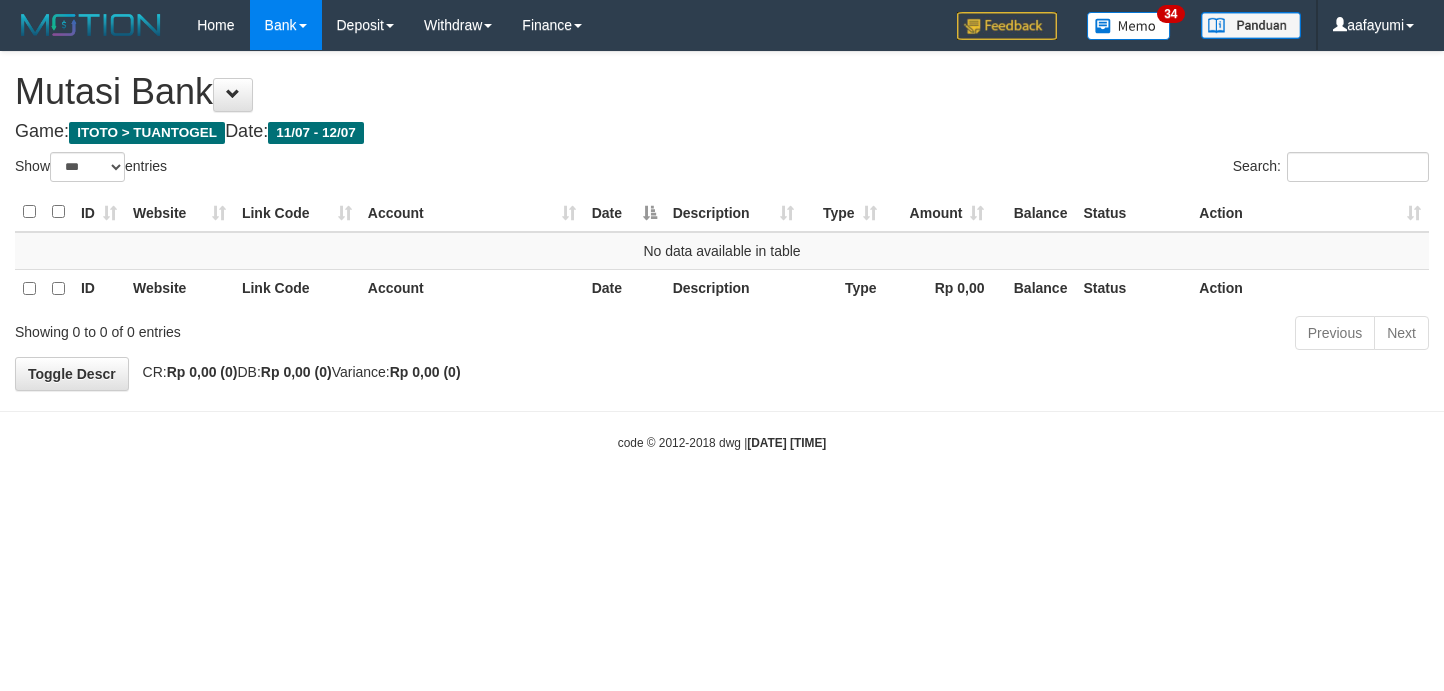 scroll, scrollTop: 0, scrollLeft: 0, axis: both 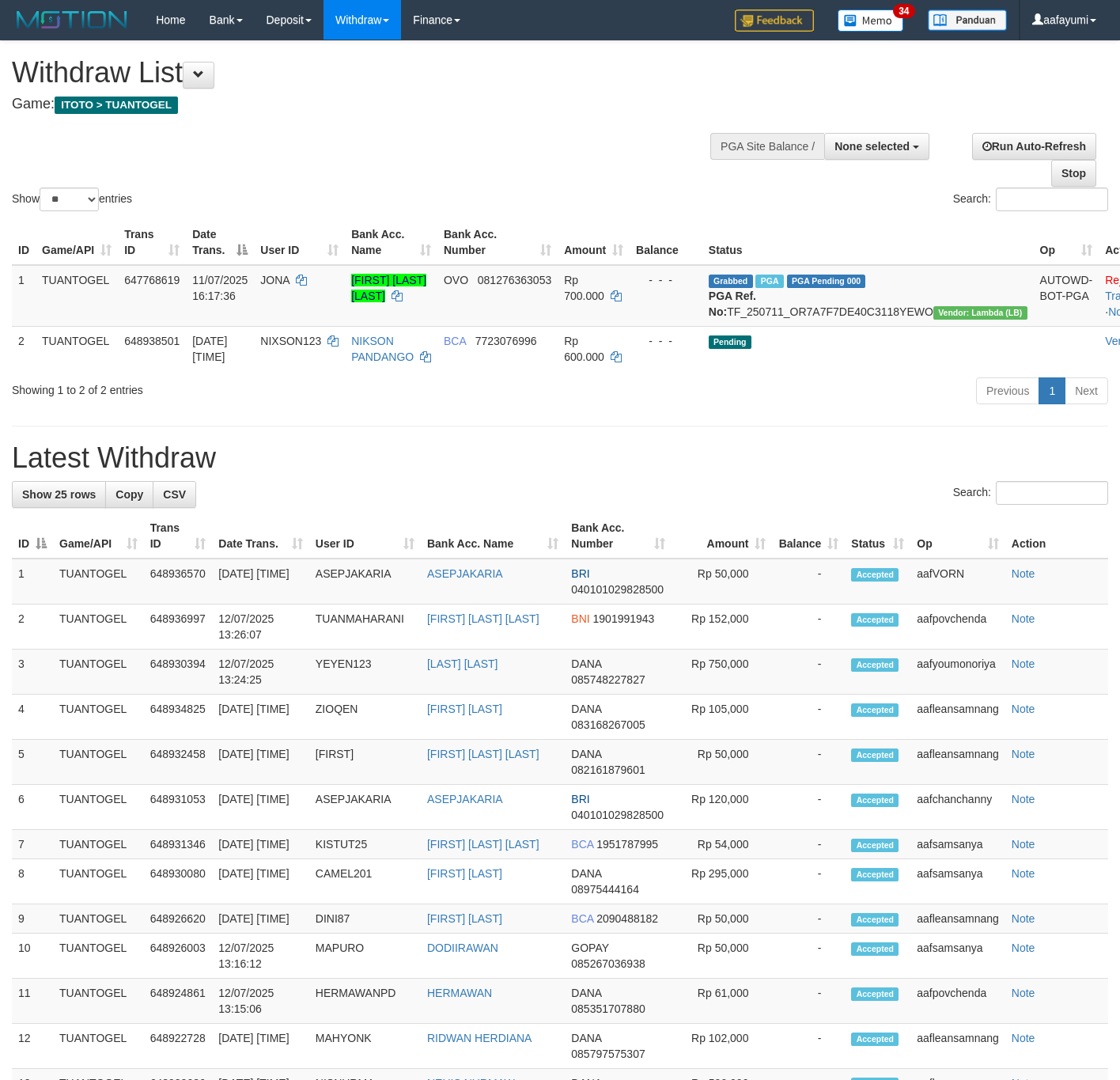 select 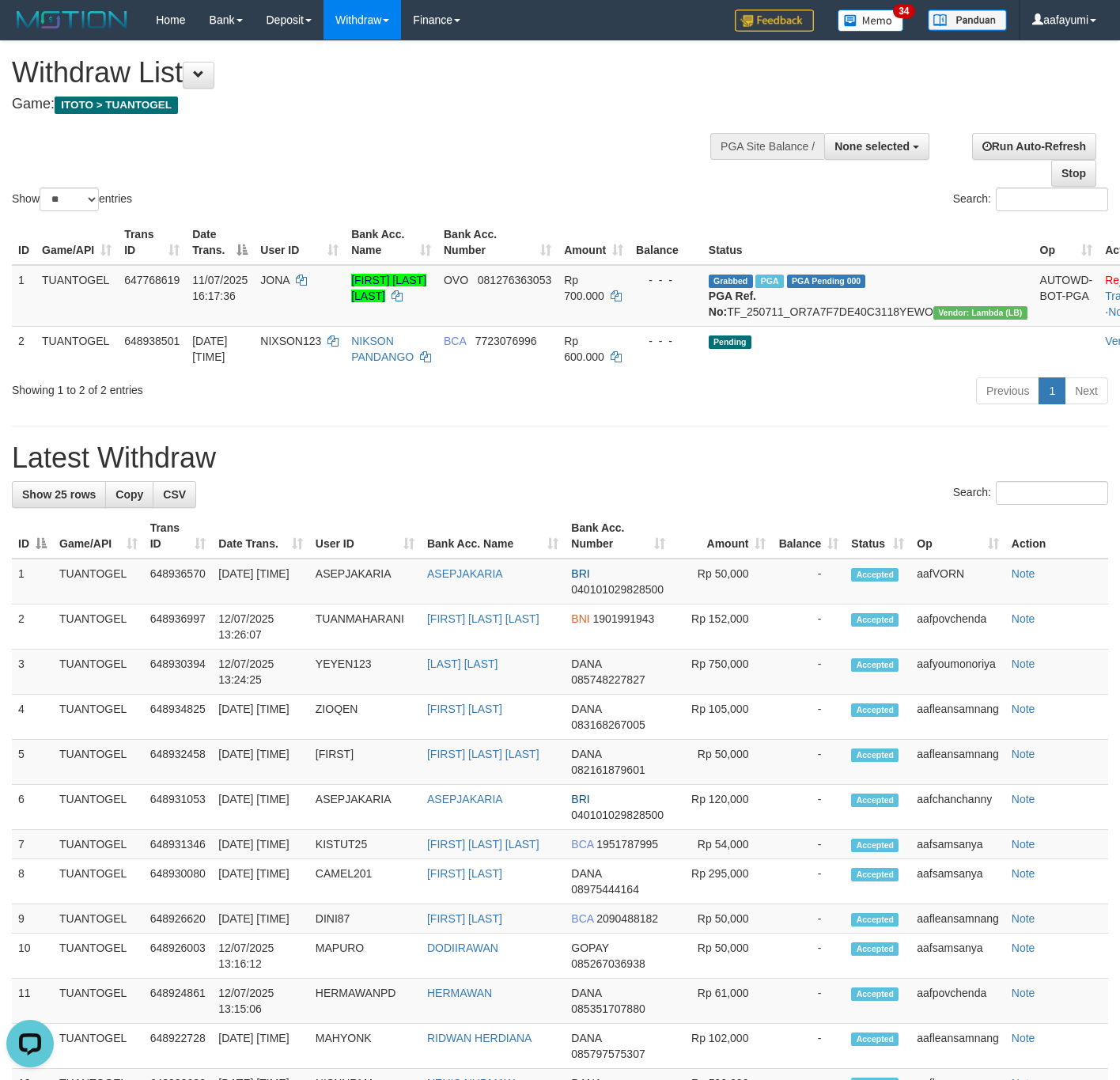 scroll, scrollTop: 0, scrollLeft: 0, axis: both 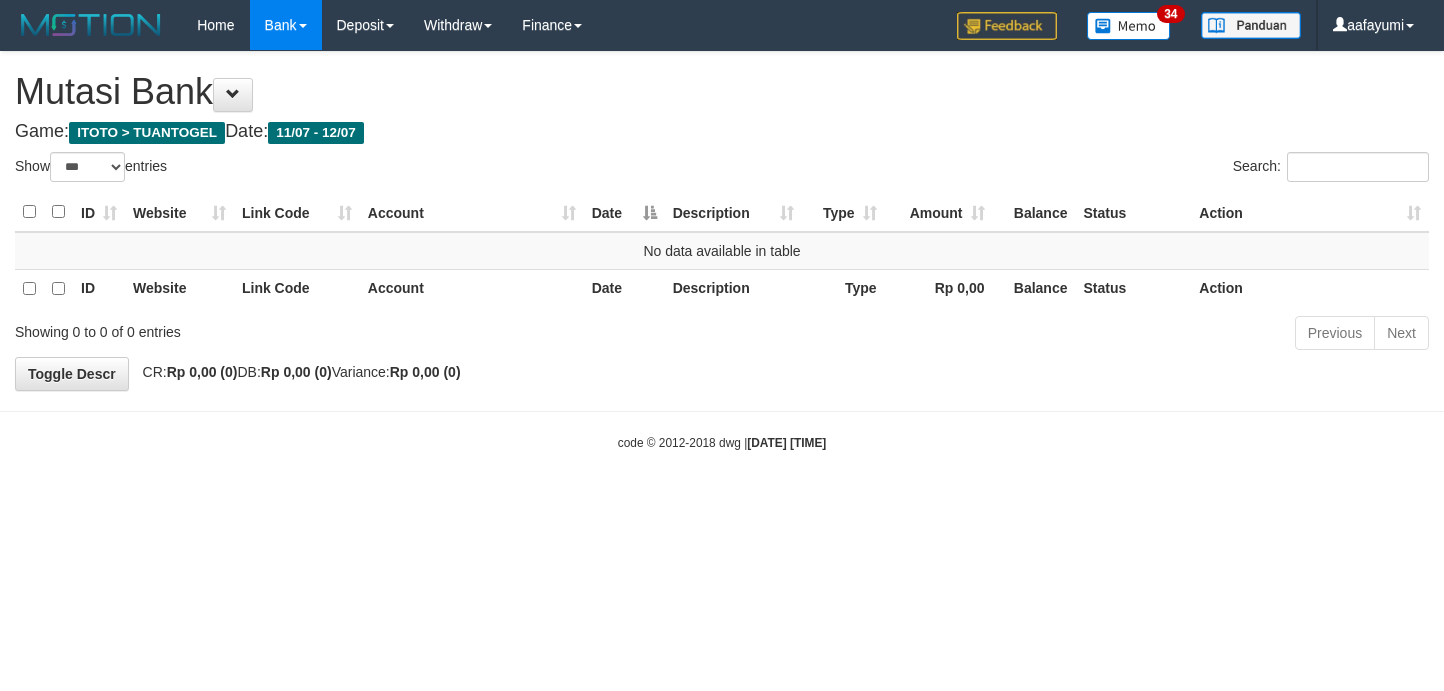 select on "***" 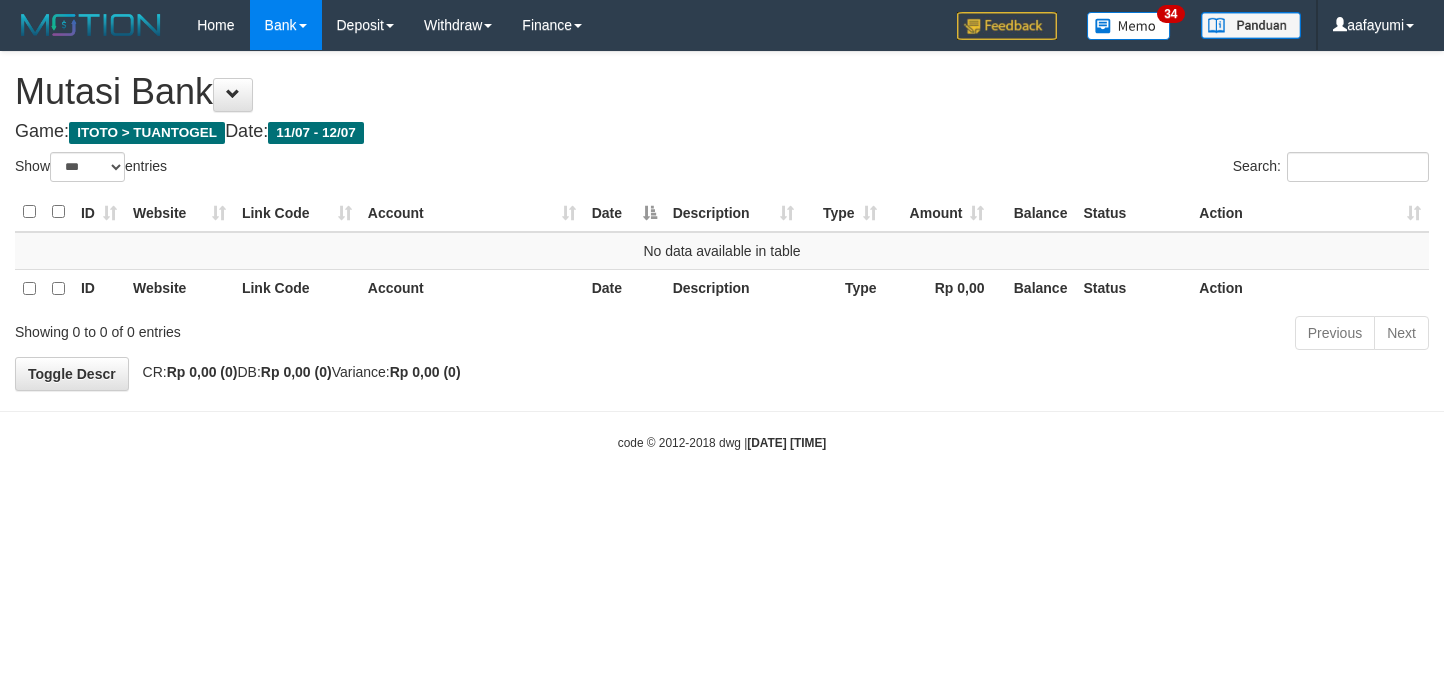 scroll, scrollTop: 0, scrollLeft: 0, axis: both 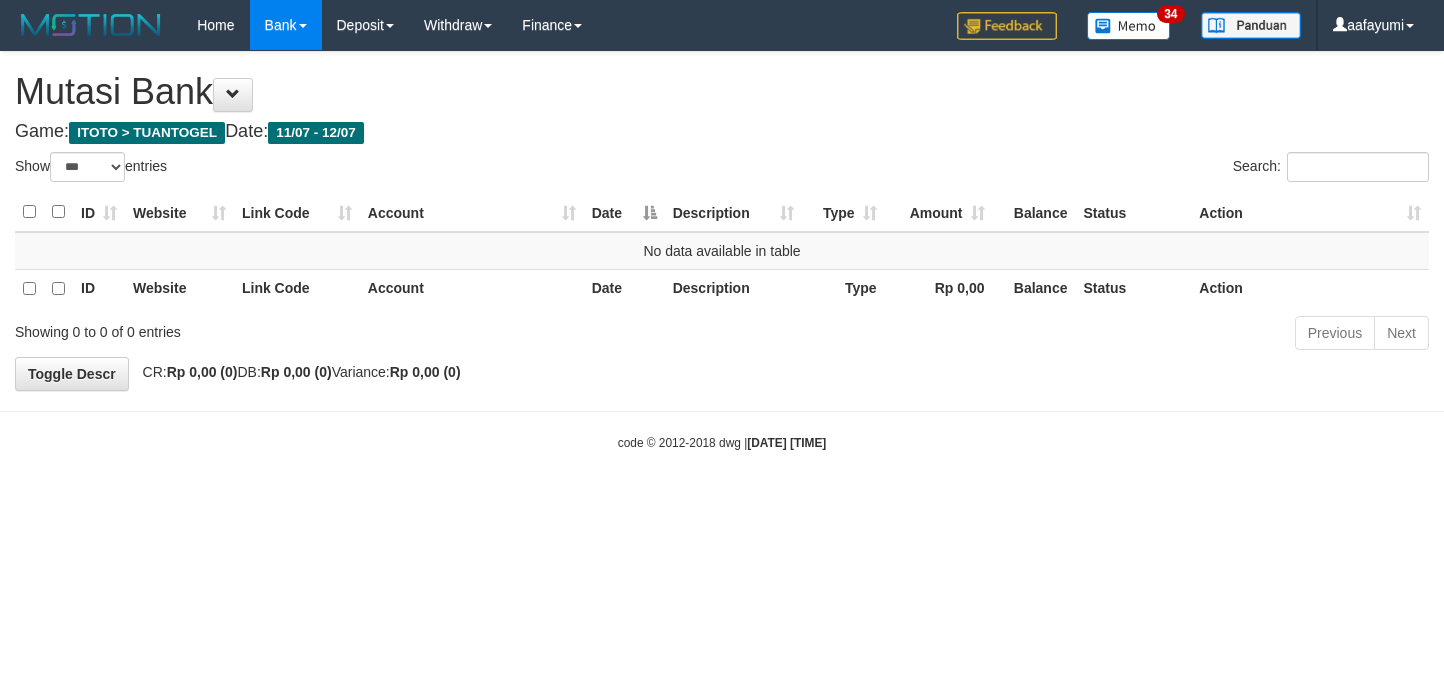 select on "***" 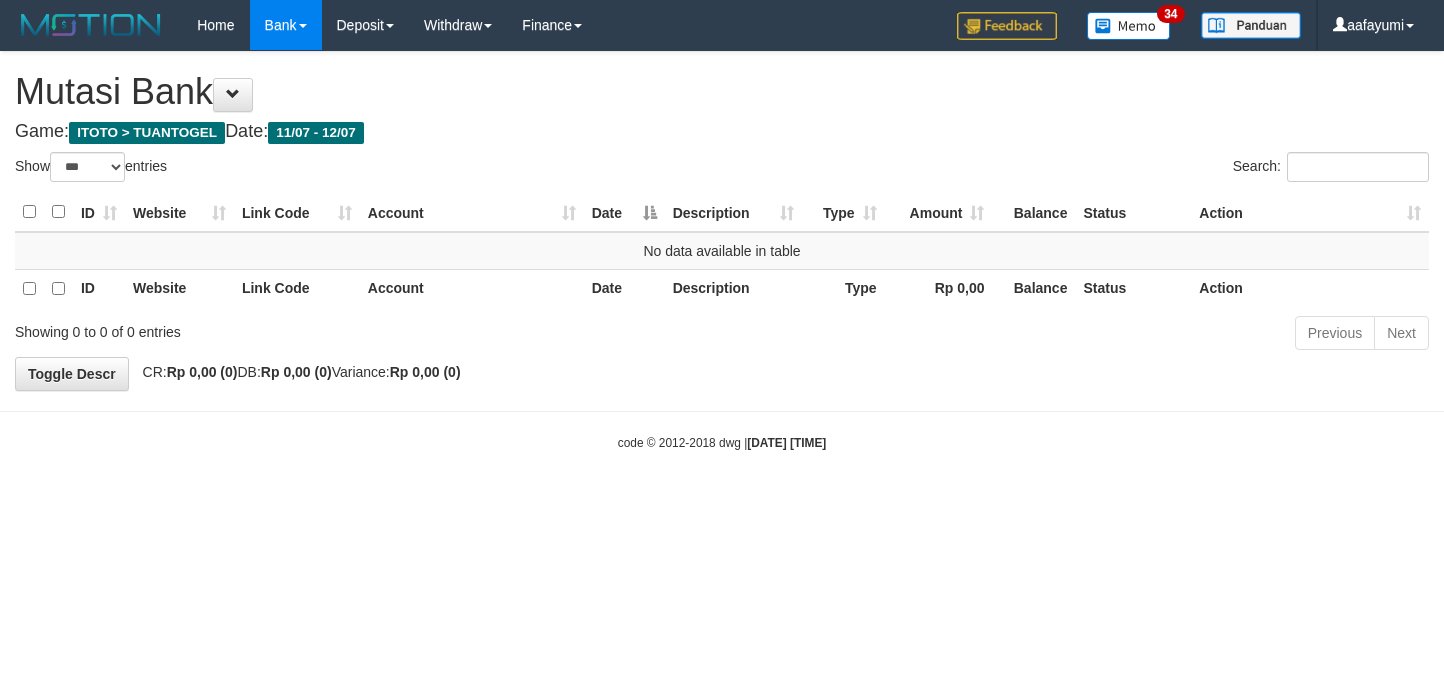 scroll, scrollTop: 0, scrollLeft: 0, axis: both 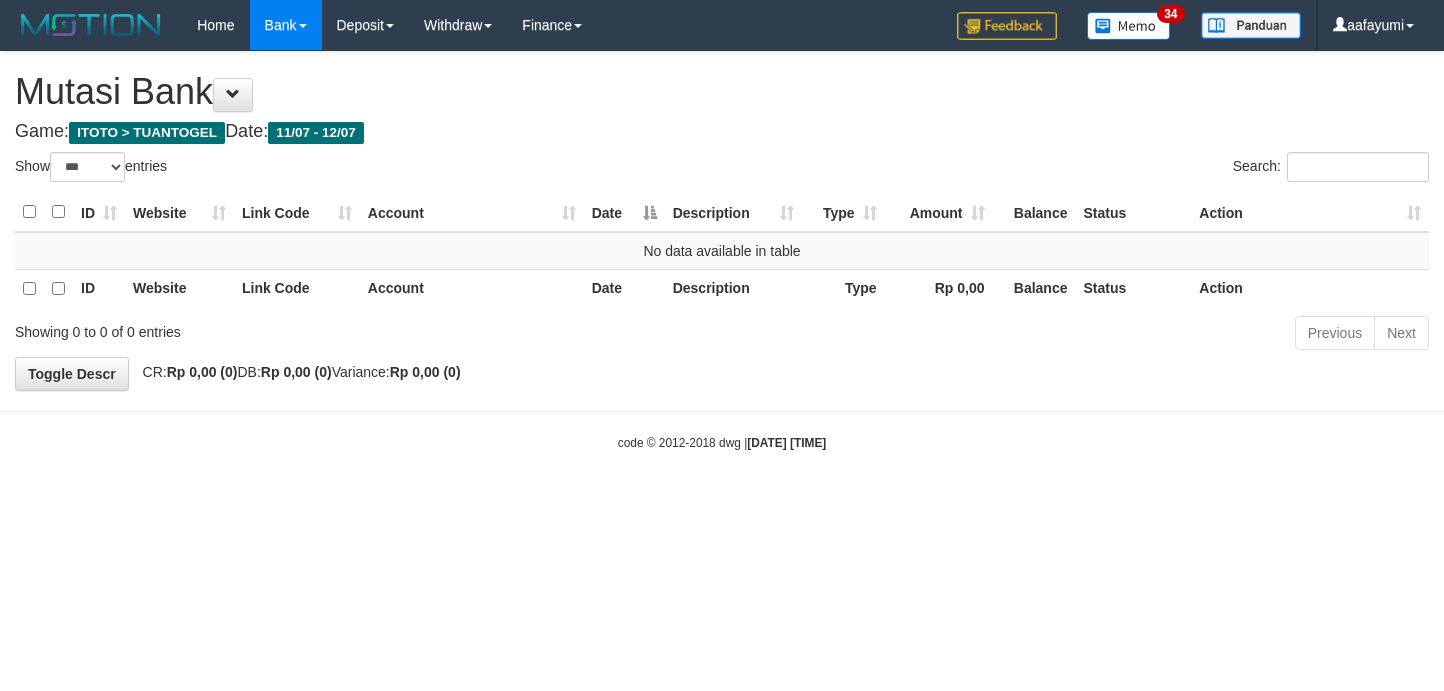 select on "***" 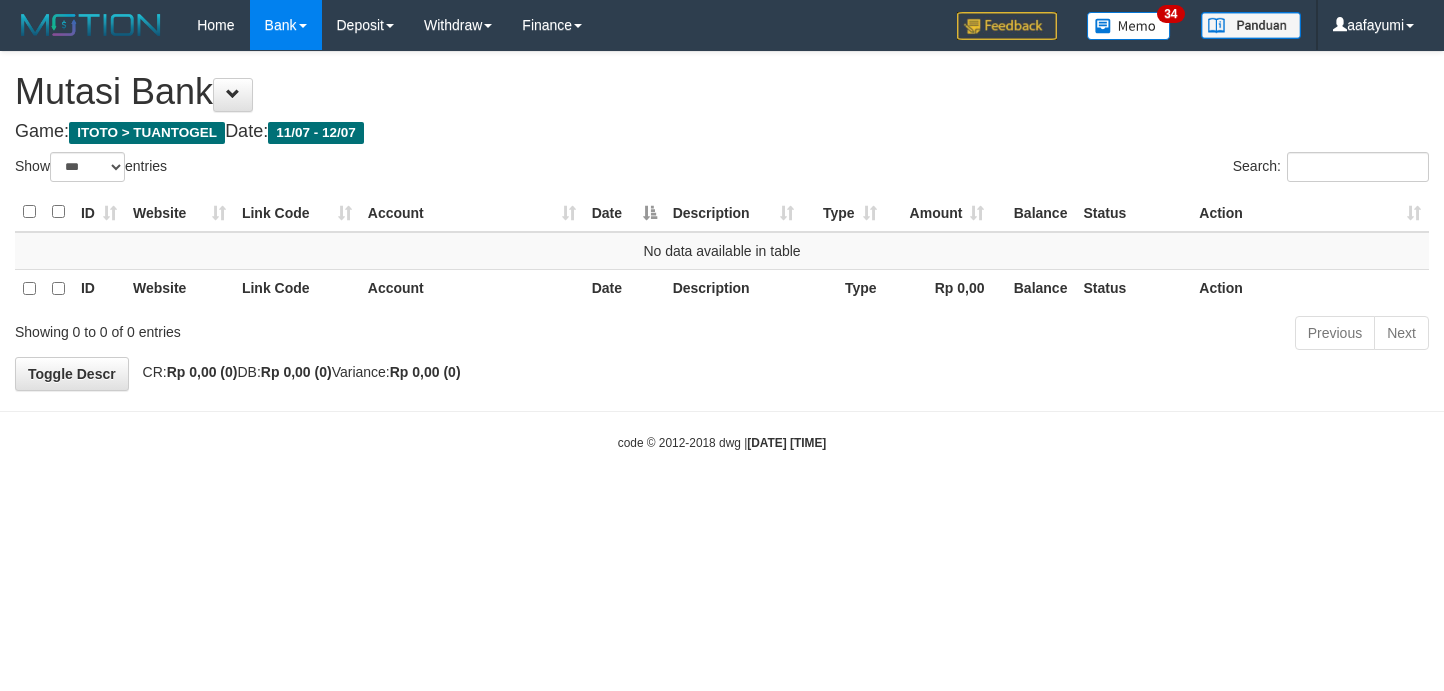 scroll, scrollTop: 0, scrollLeft: 0, axis: both 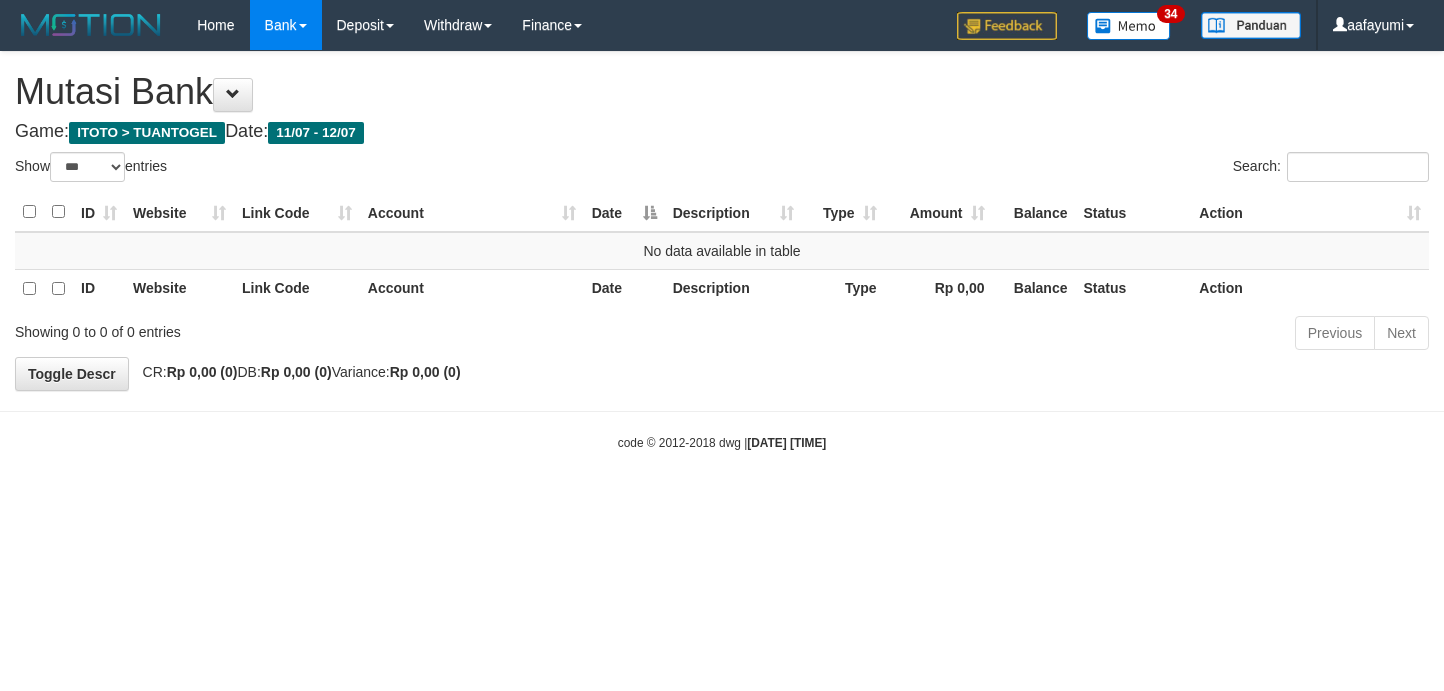 select on "***" 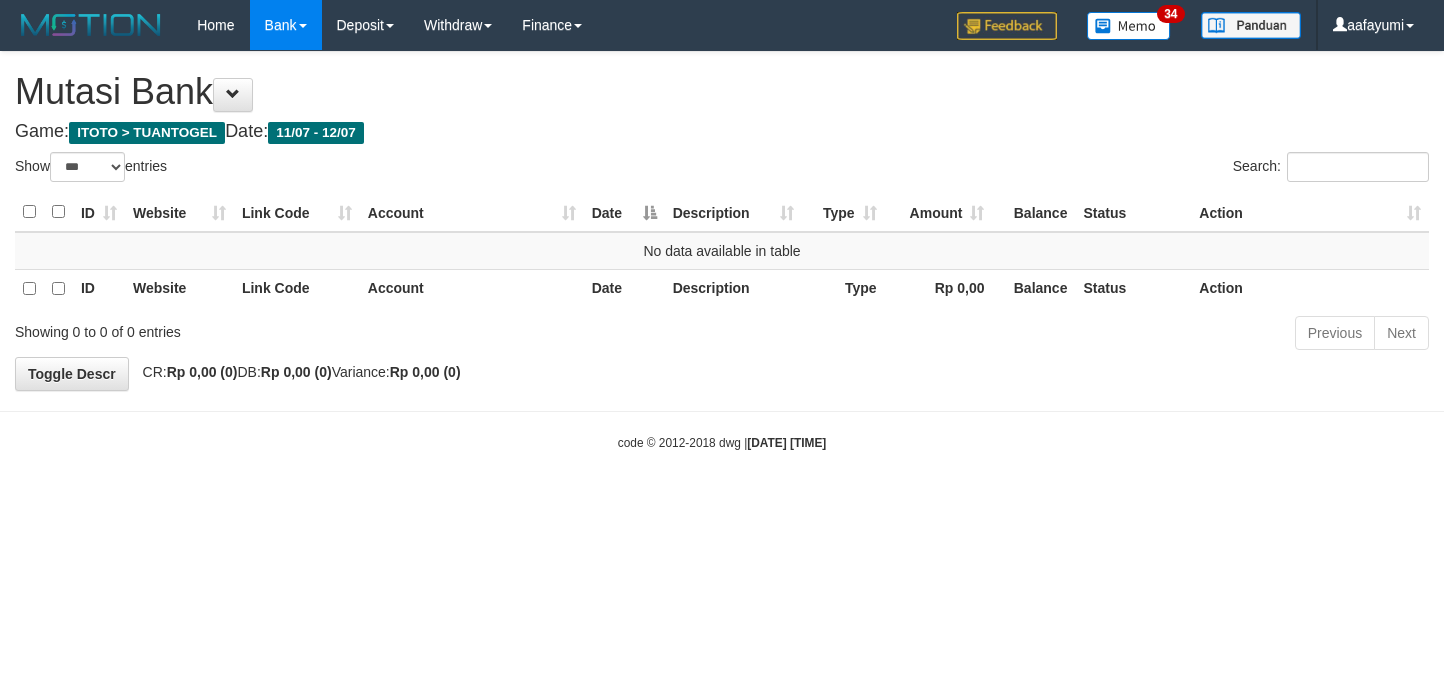 scroll, scrollTop: 0, scrollLeft: 0, axis: both 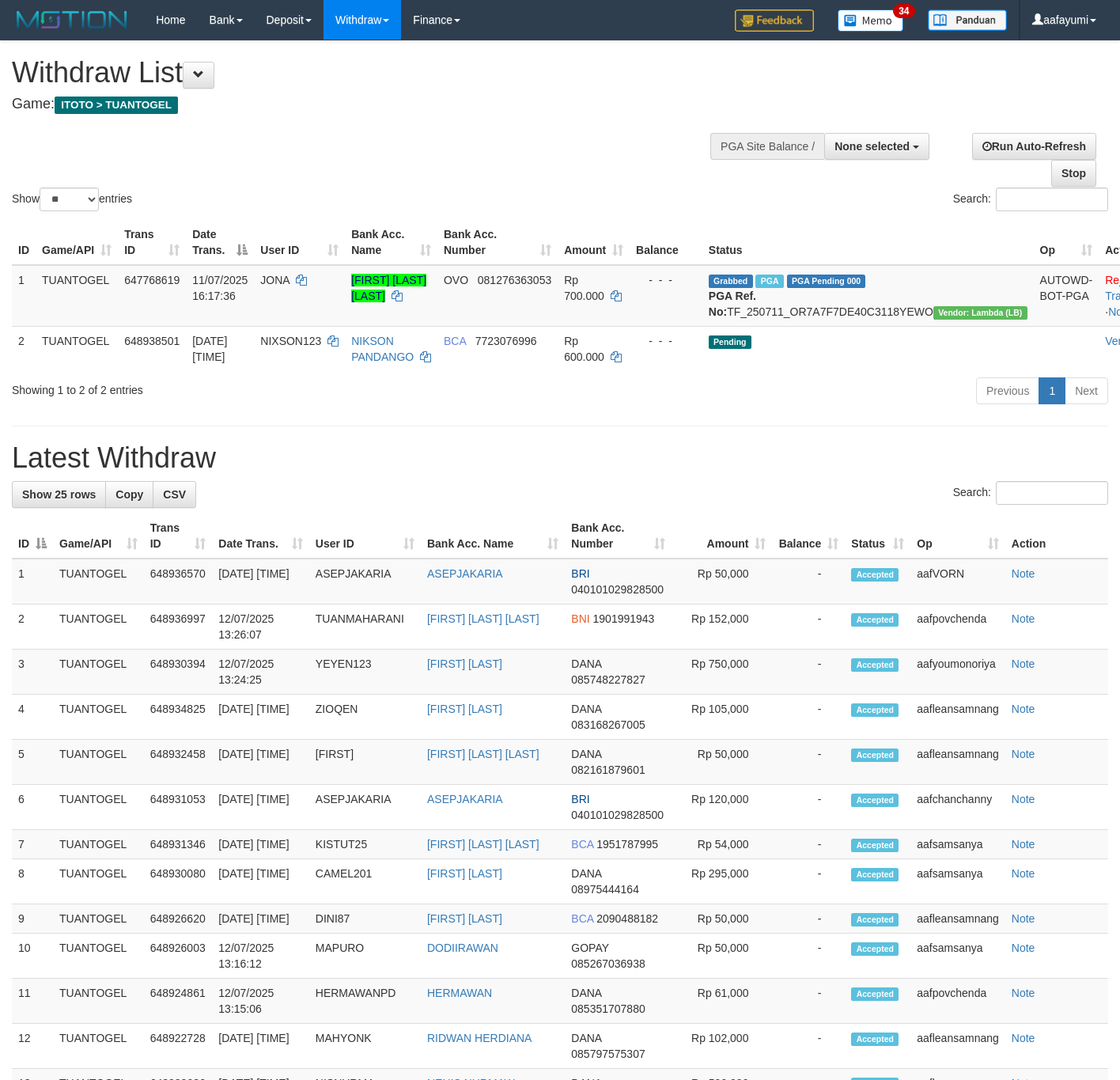 select 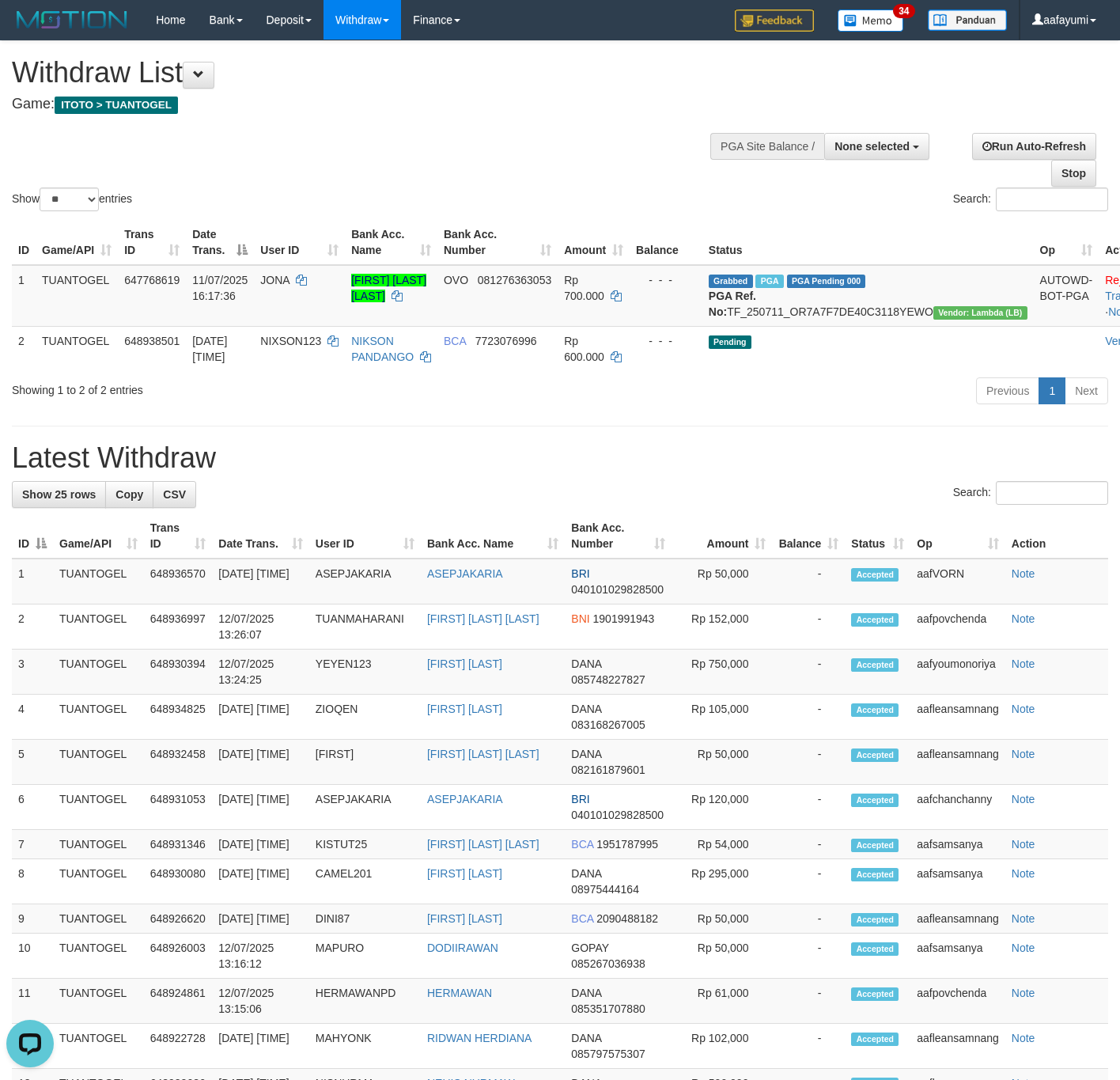 scroll, scrollTop: 0, scrollLeft: 0, axis: both 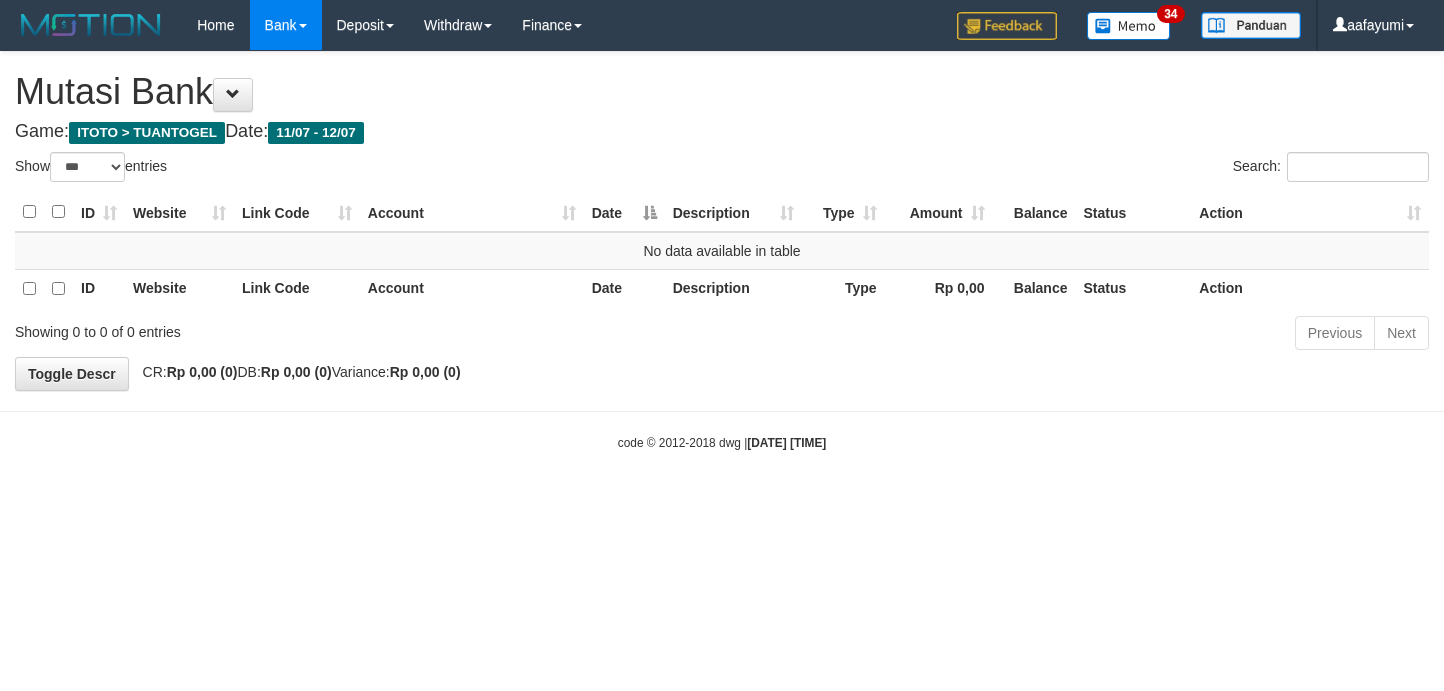 select on "***" 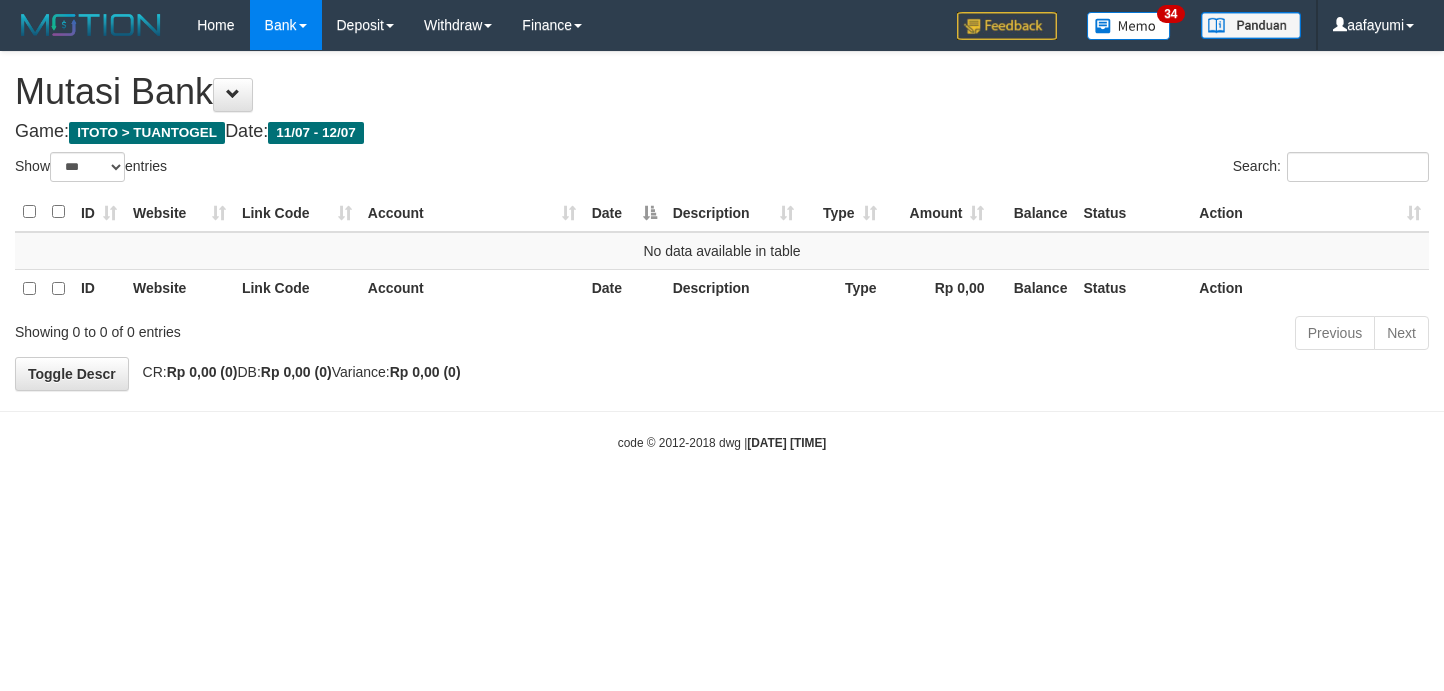 scroll, scrollTop: 0, scrollLeft: 0, axis: both 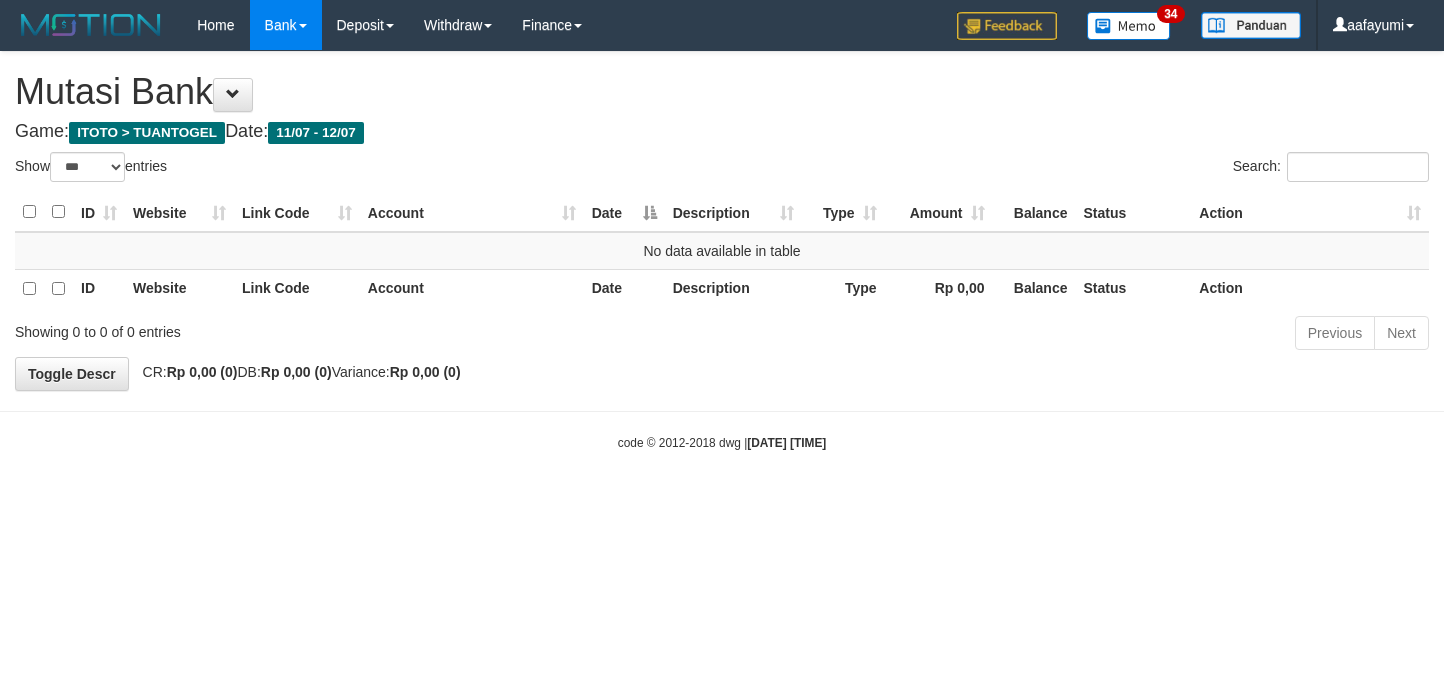 select on "***" 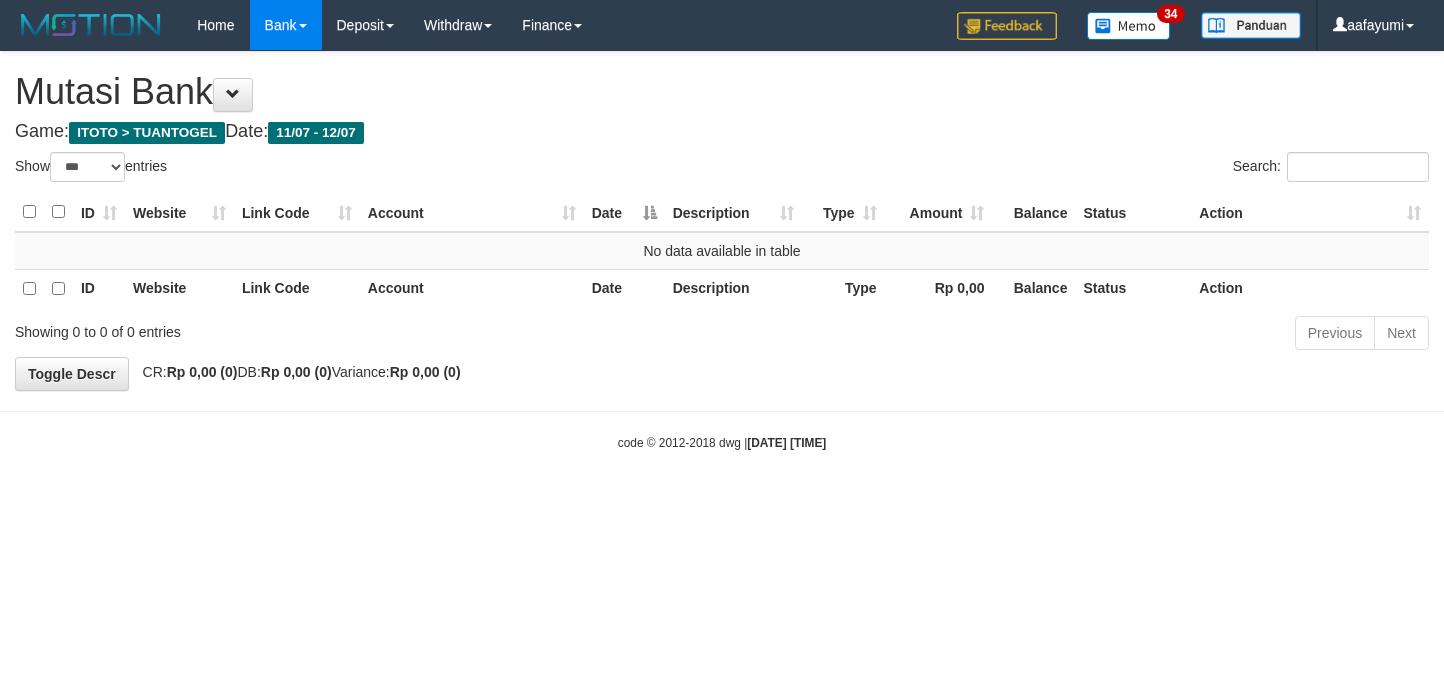 scroll, scrollTop: 0, scrollLeft: 0, axis: both 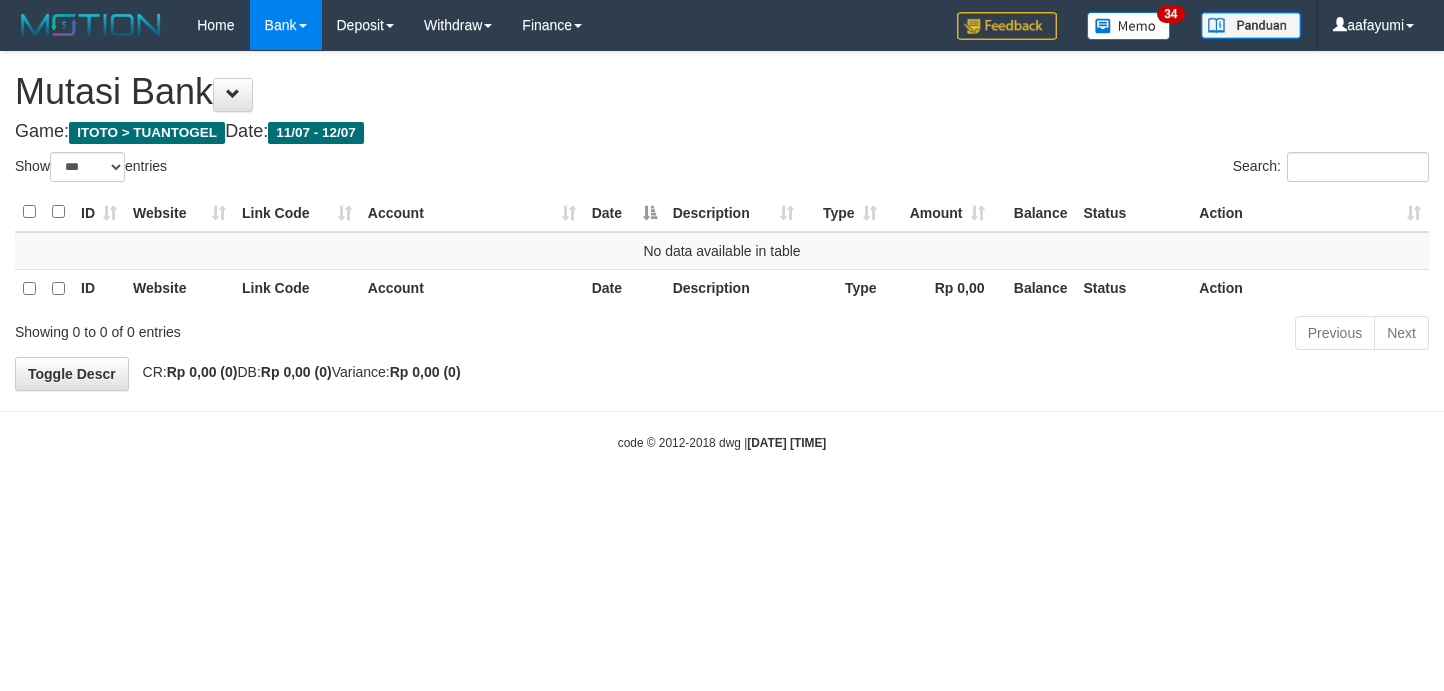 select on "***" 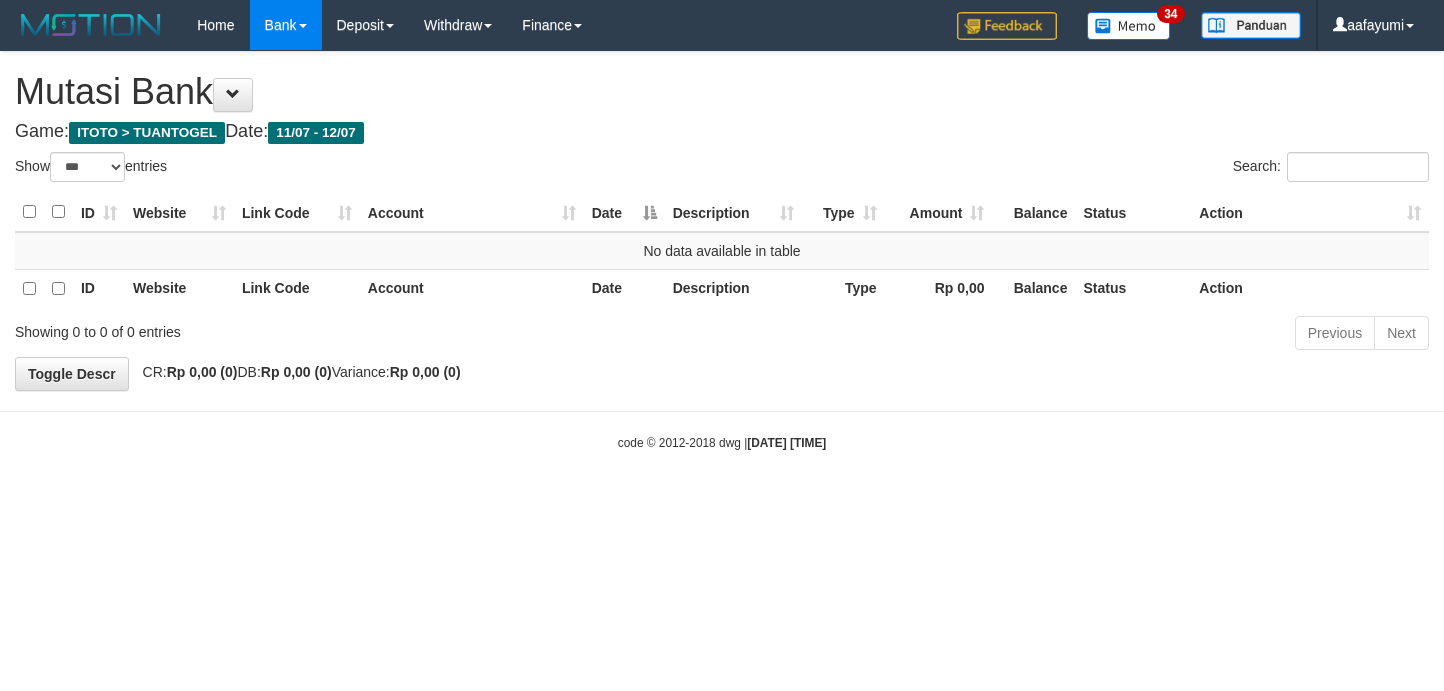 scroll, scrollTop: 0, scrollLeft: 0, axis: both 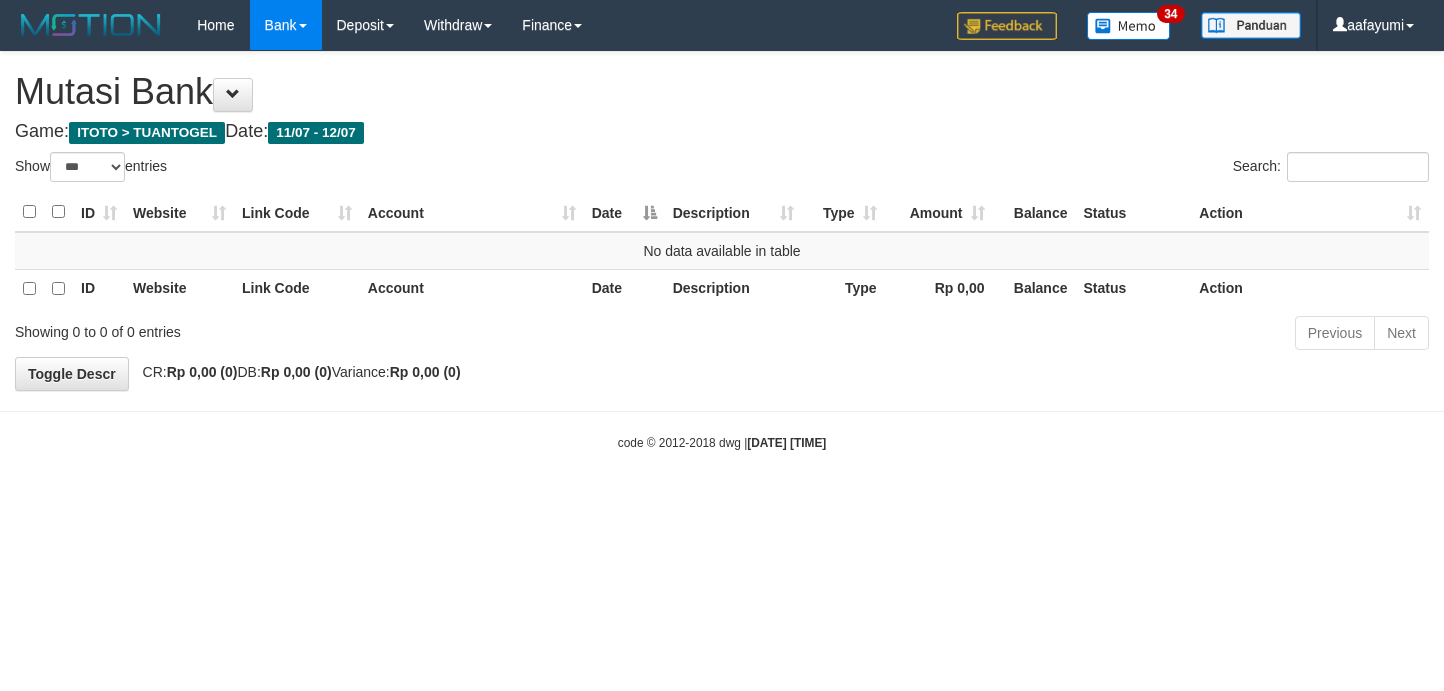 select on "***" 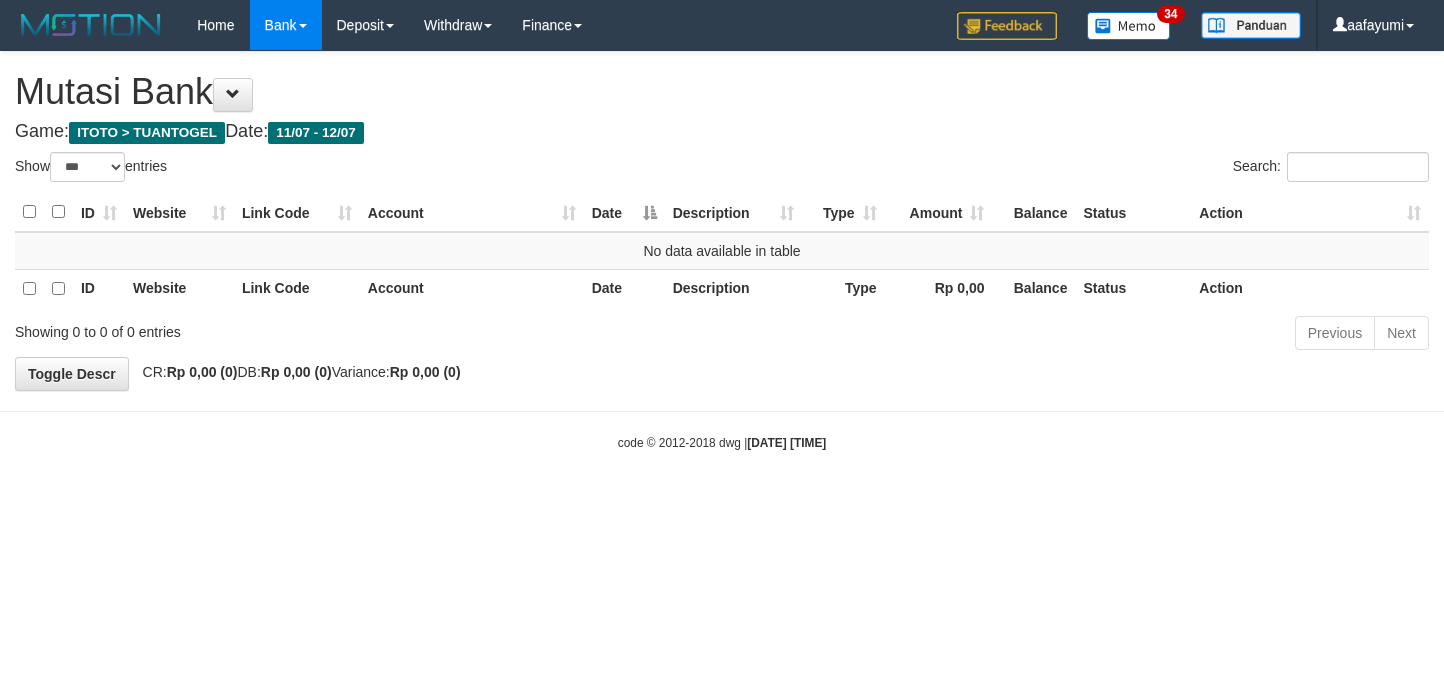 scroll, scrollTop: 0, scrollLeft: 0, axis: both 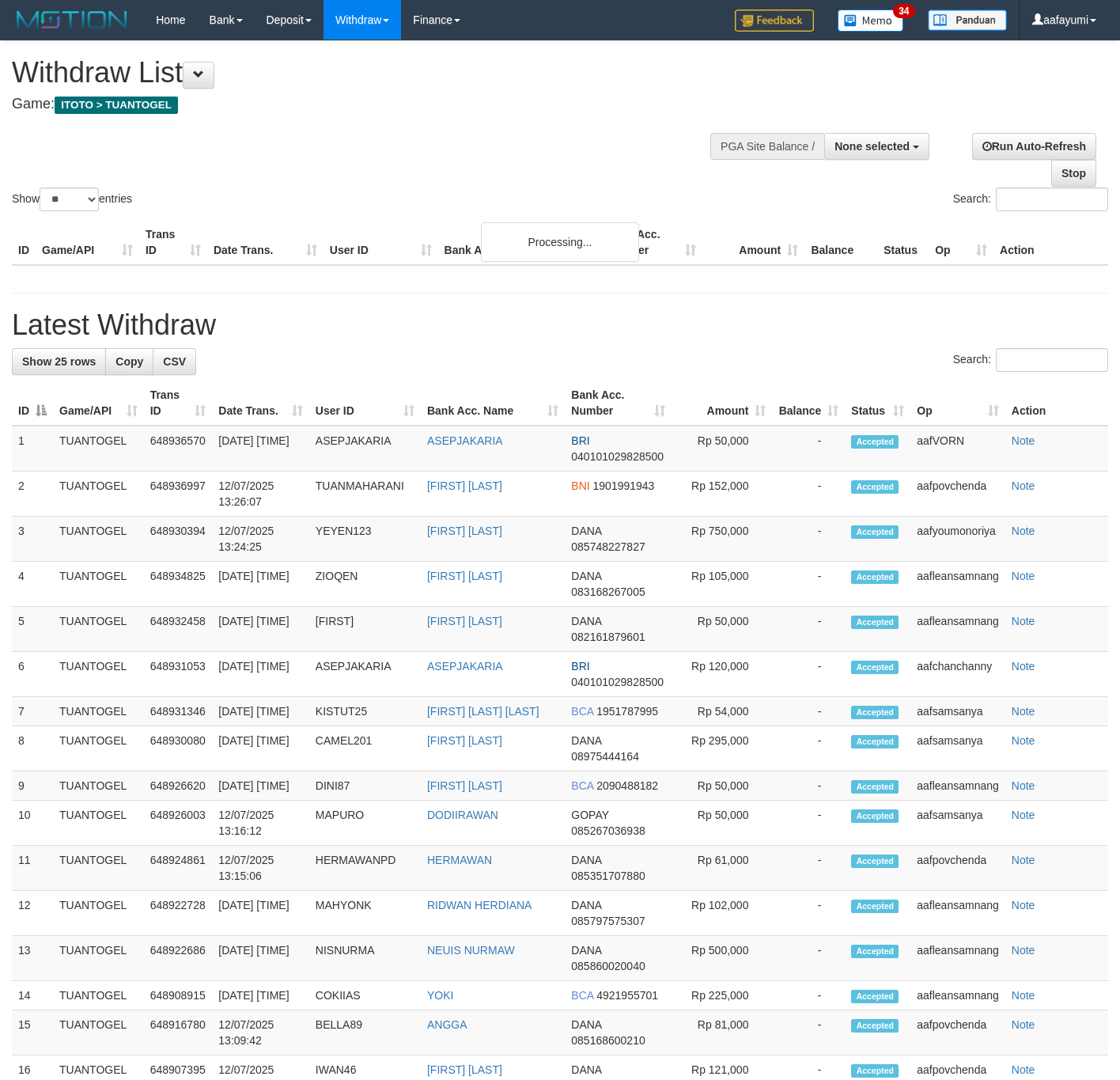 select 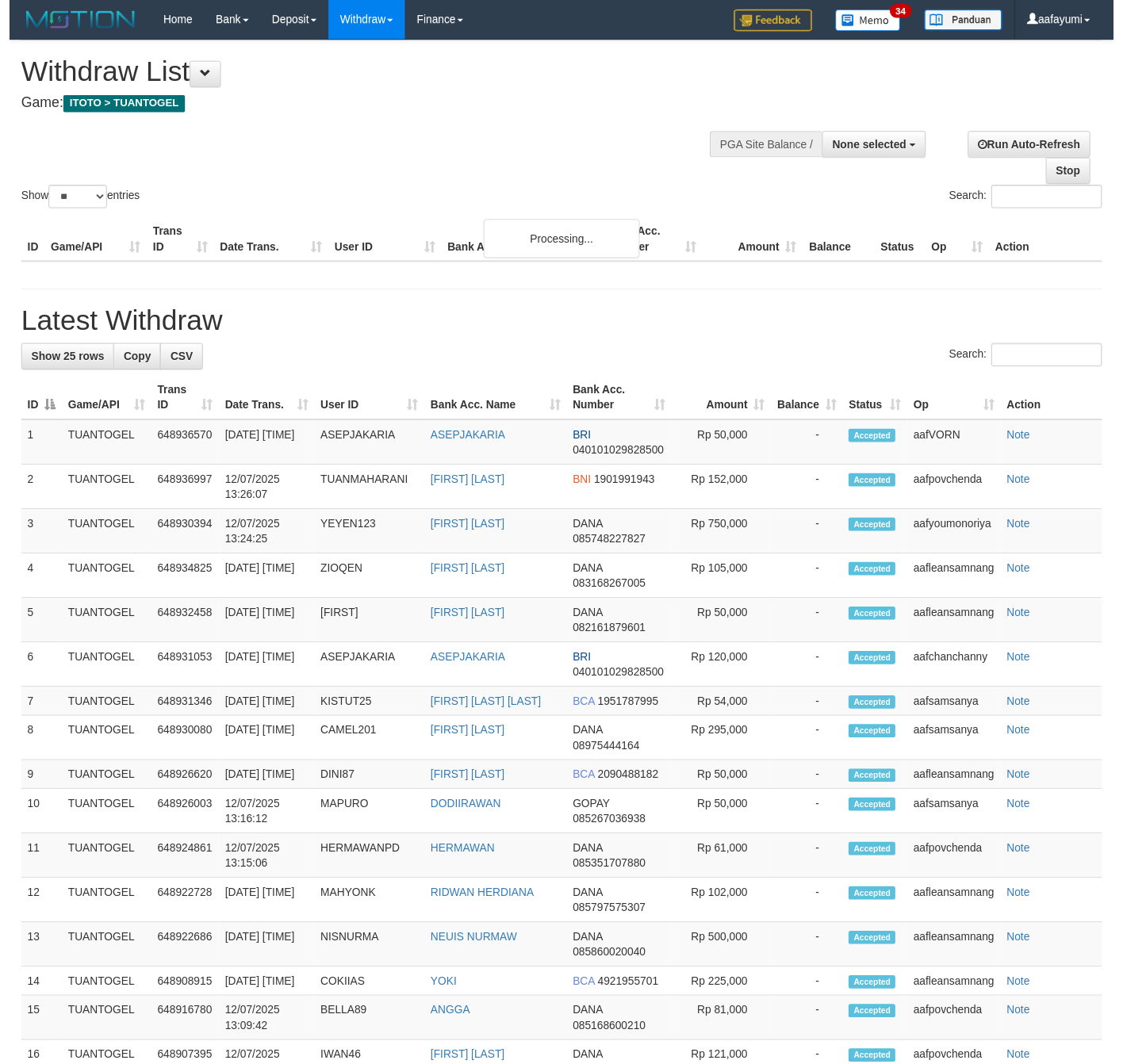 scroll, scrollTop: 0, scrollLeft: 0, axis: both 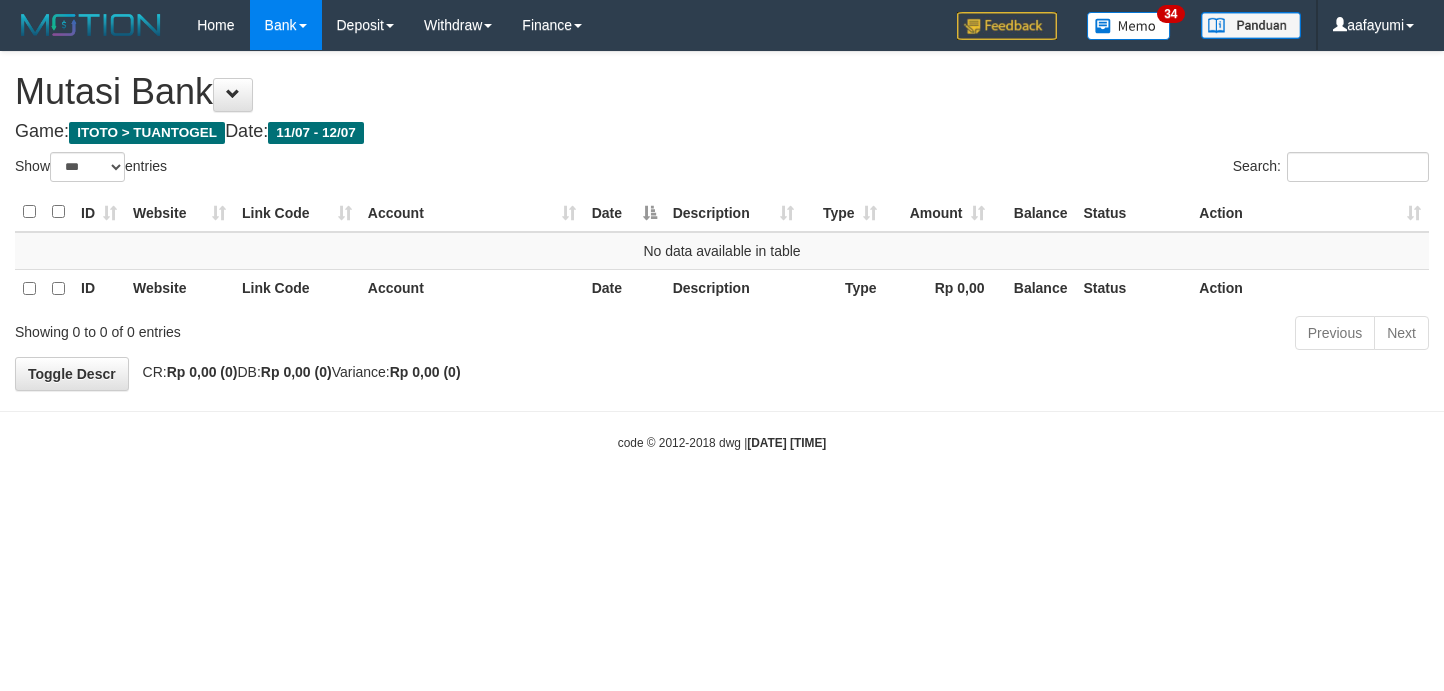 select on "***" 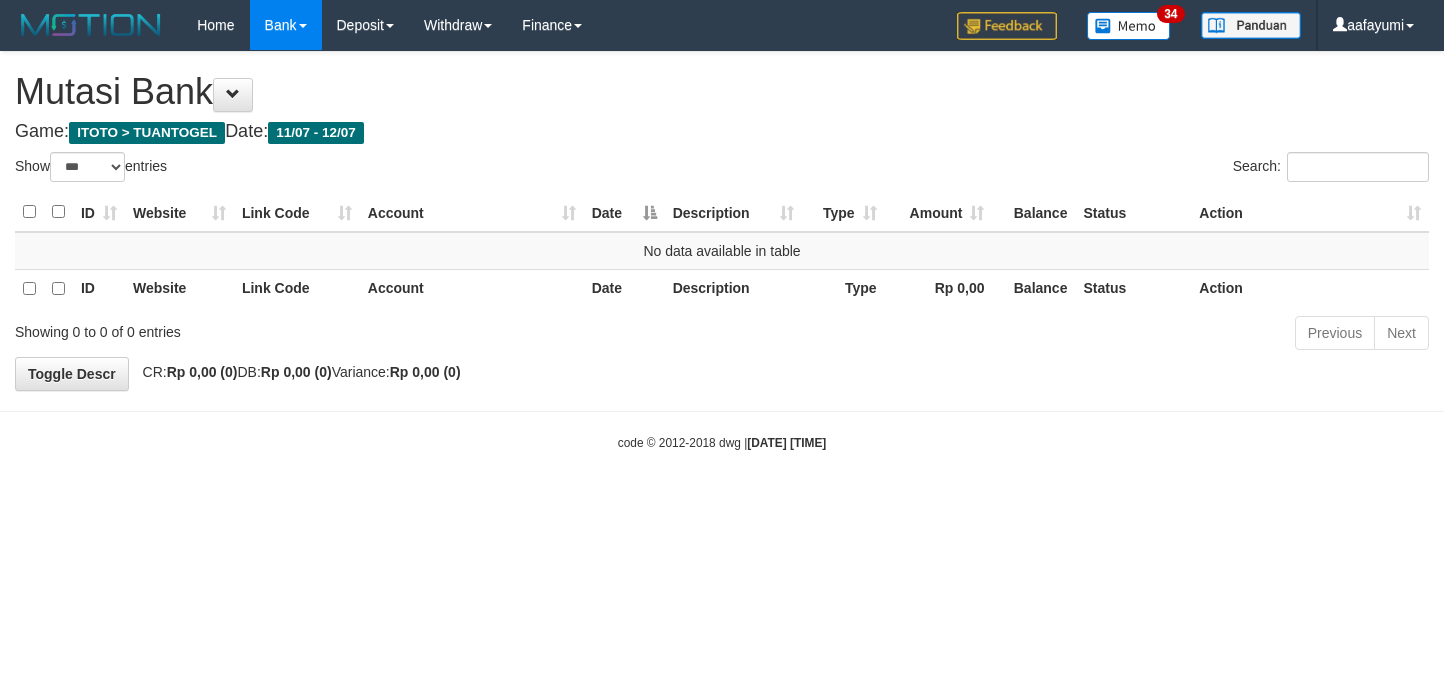 scroll, scrollTop: 0, scrollLeft: 0, axis: both 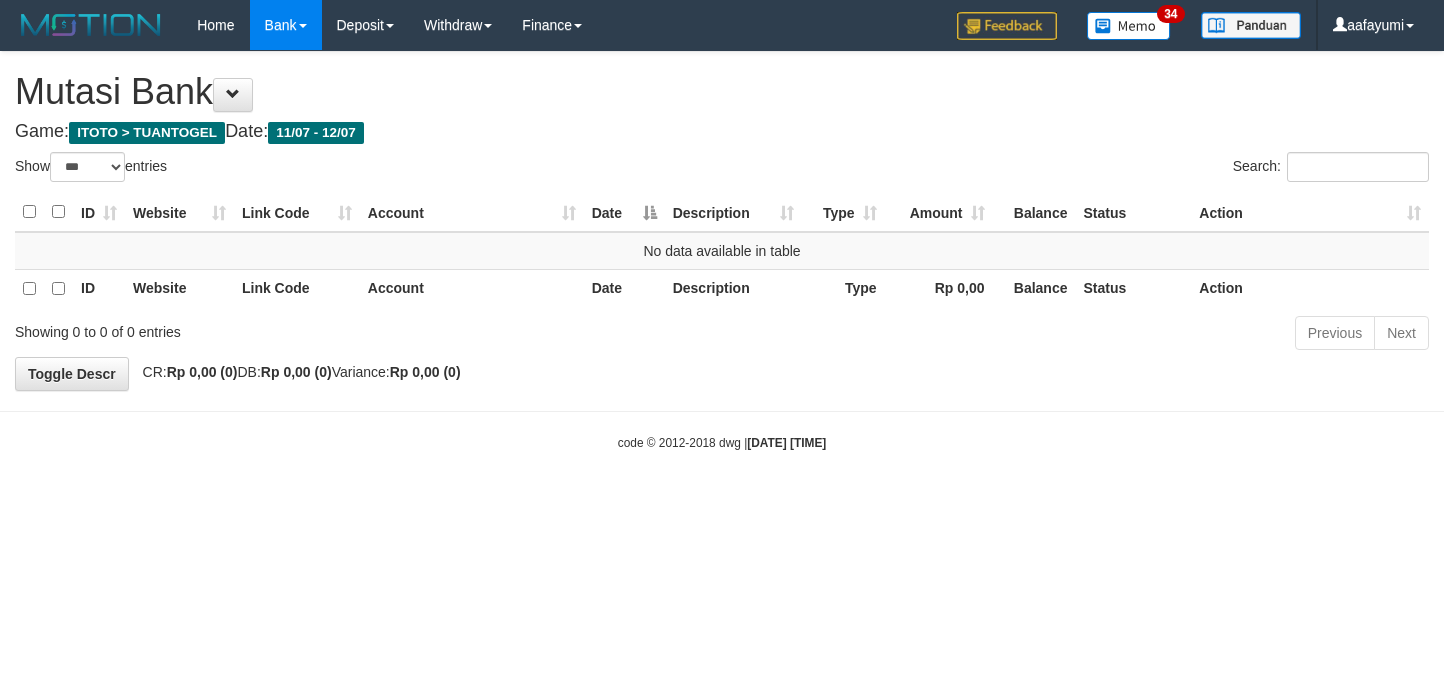 select on "***" 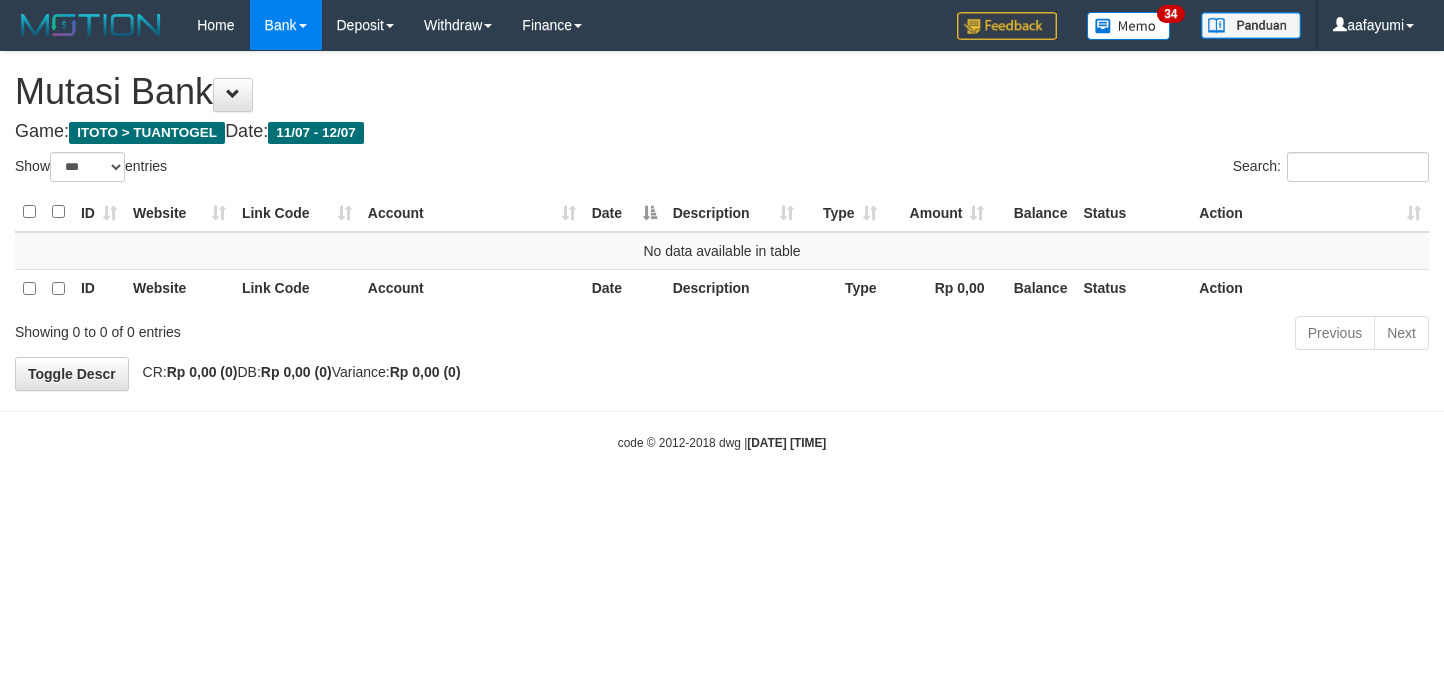 scroll, scrollTop: 0, scrollLeft: 0, axis: both 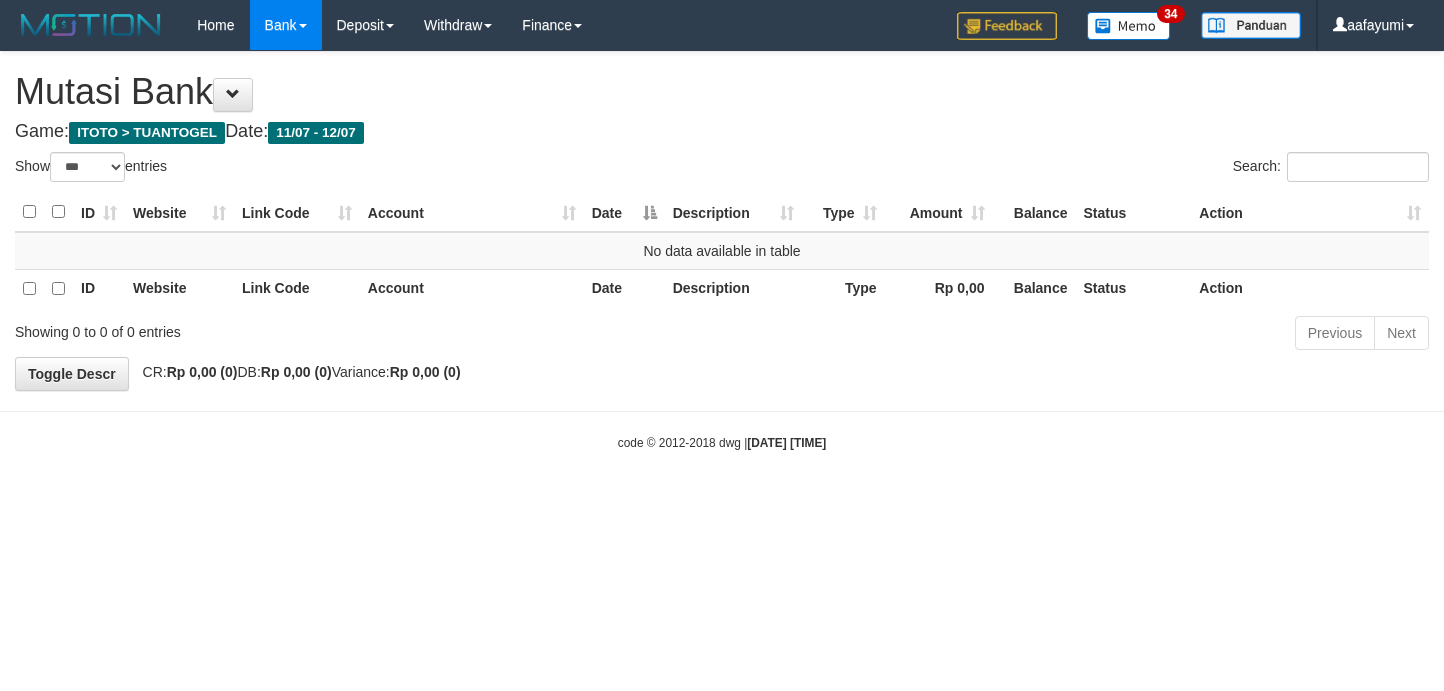 select on "***" 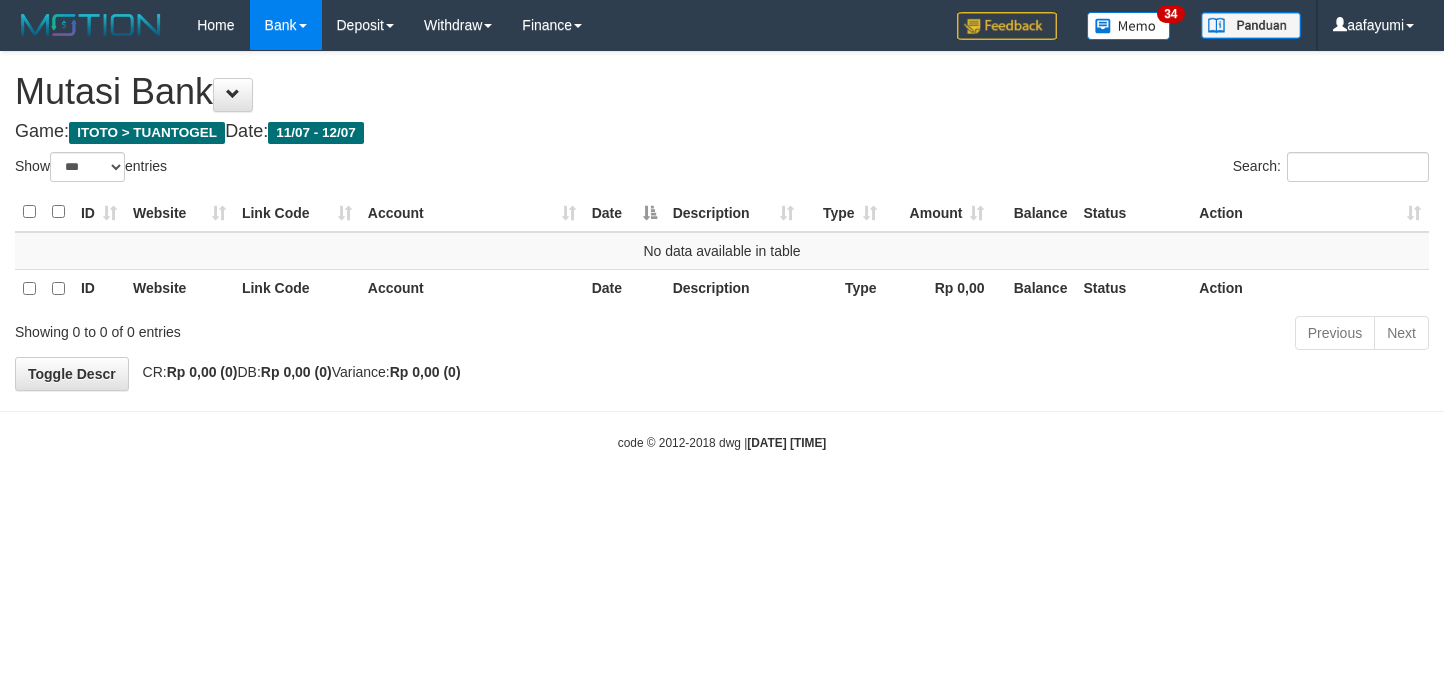 scroll, scrollTop: 0, scrollLeft: 0, axis: both 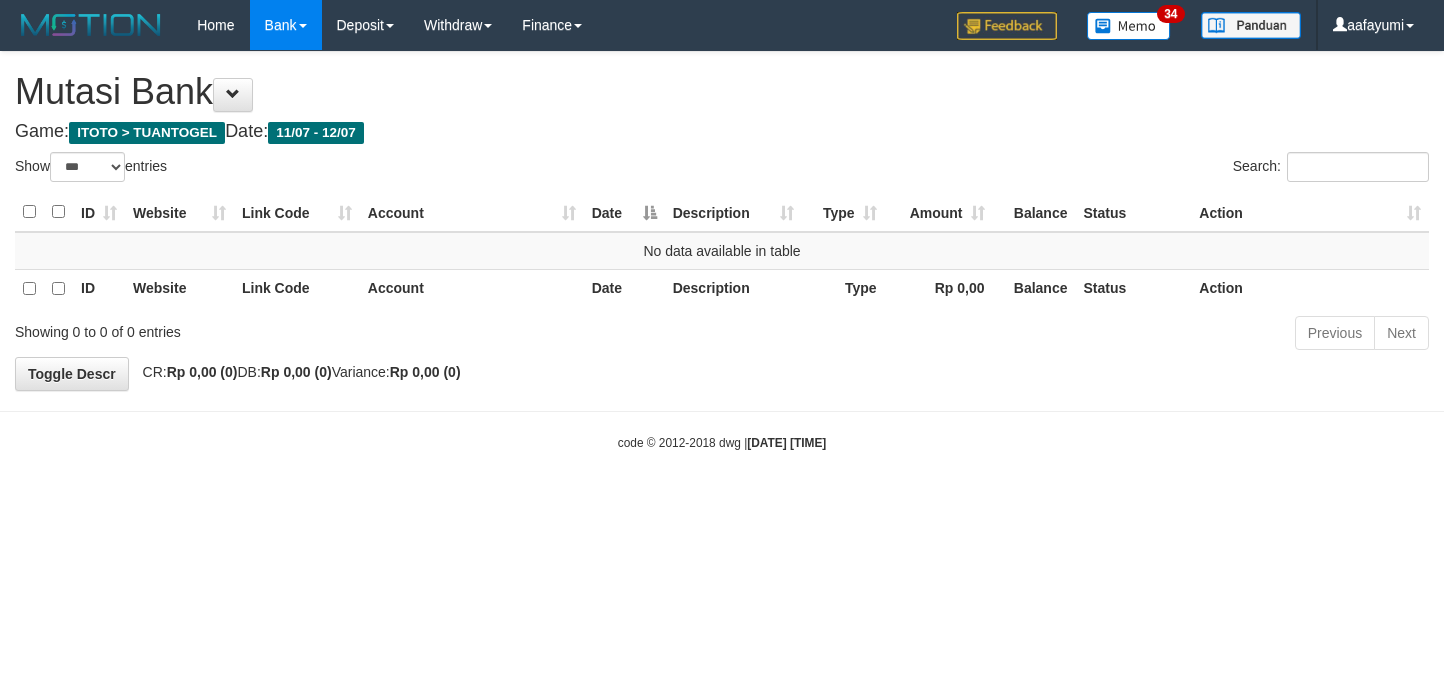 select on "***" 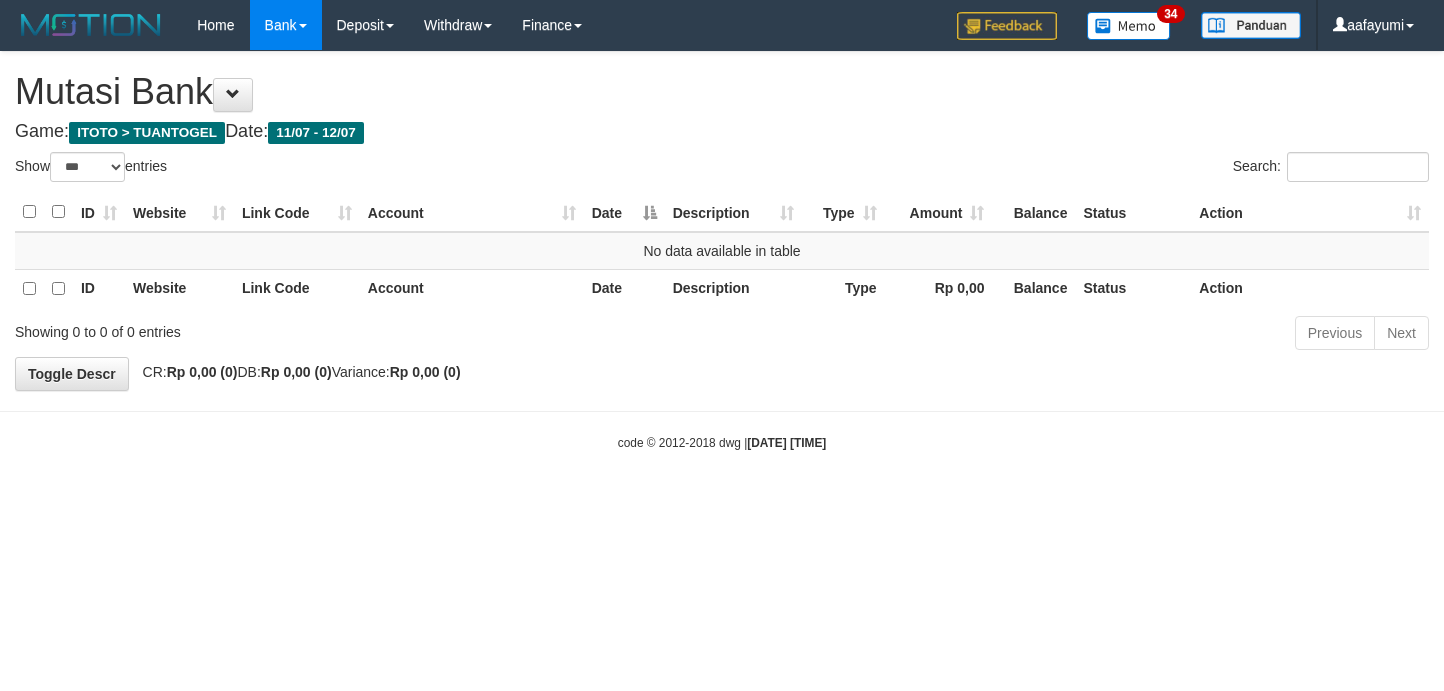 scroll, scrollTop: 0, scrollLeft: 0, axis: both 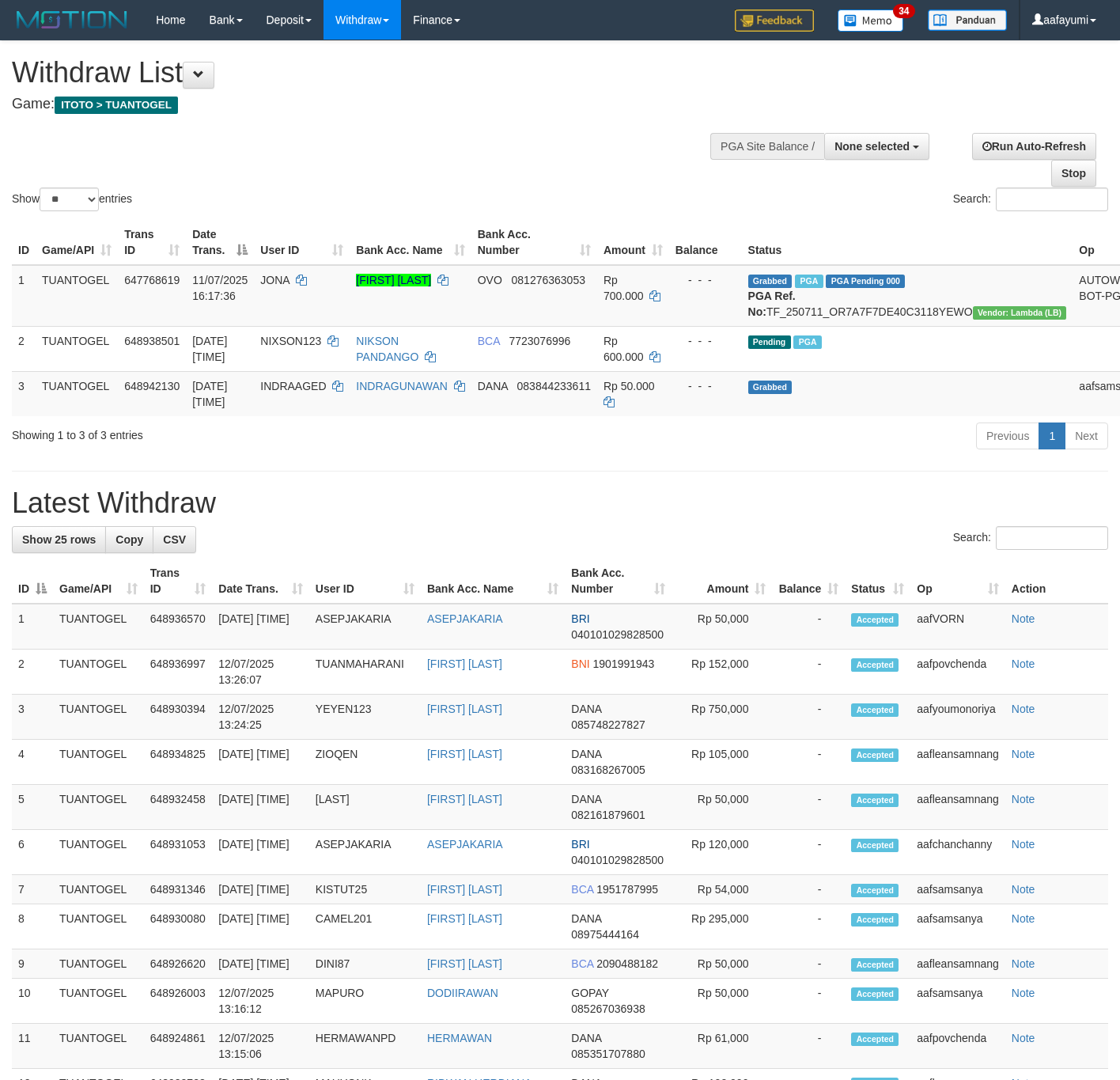 select 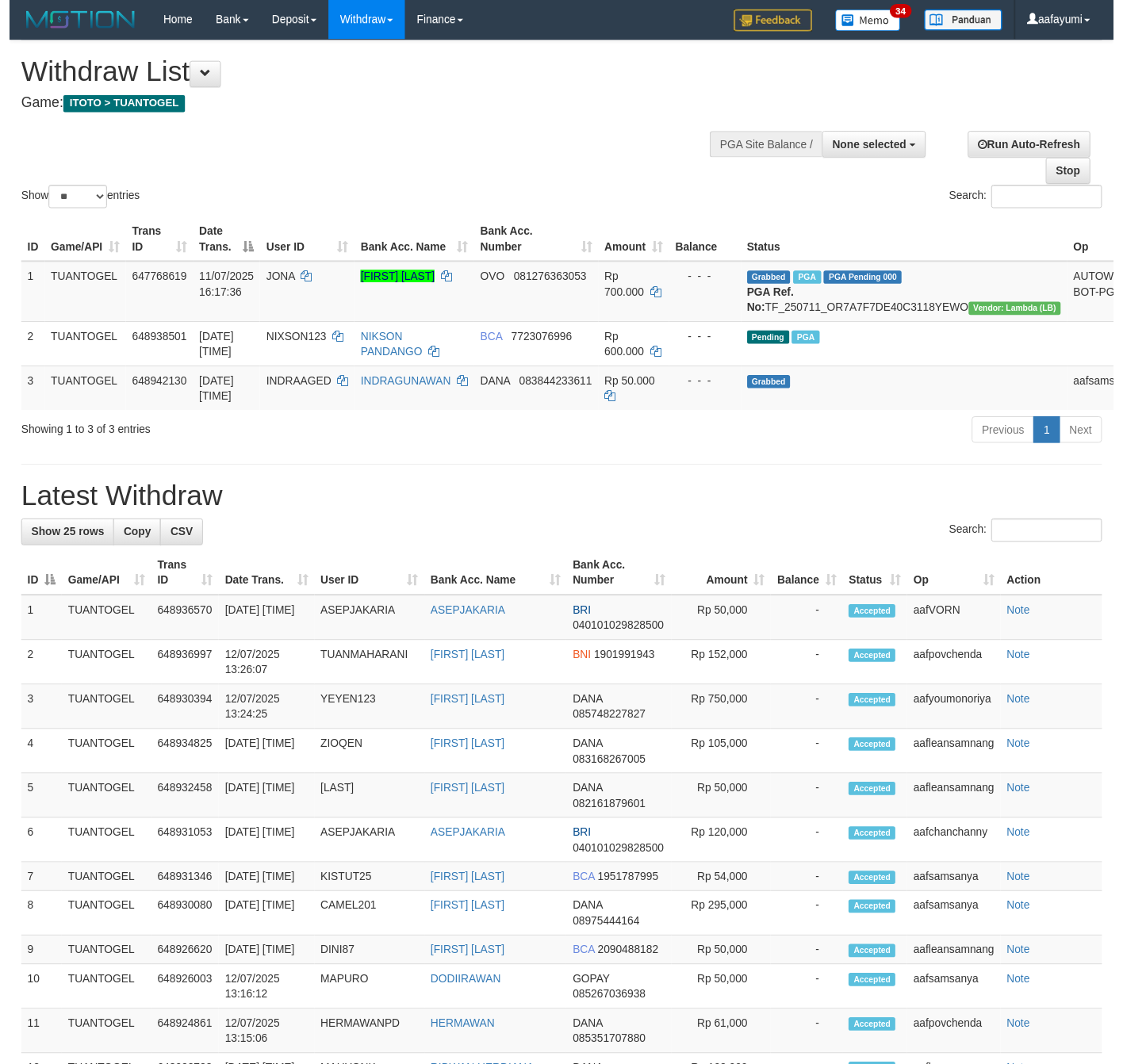 scroll, scrollTop: 0, scrollLeft: 0, axis: both 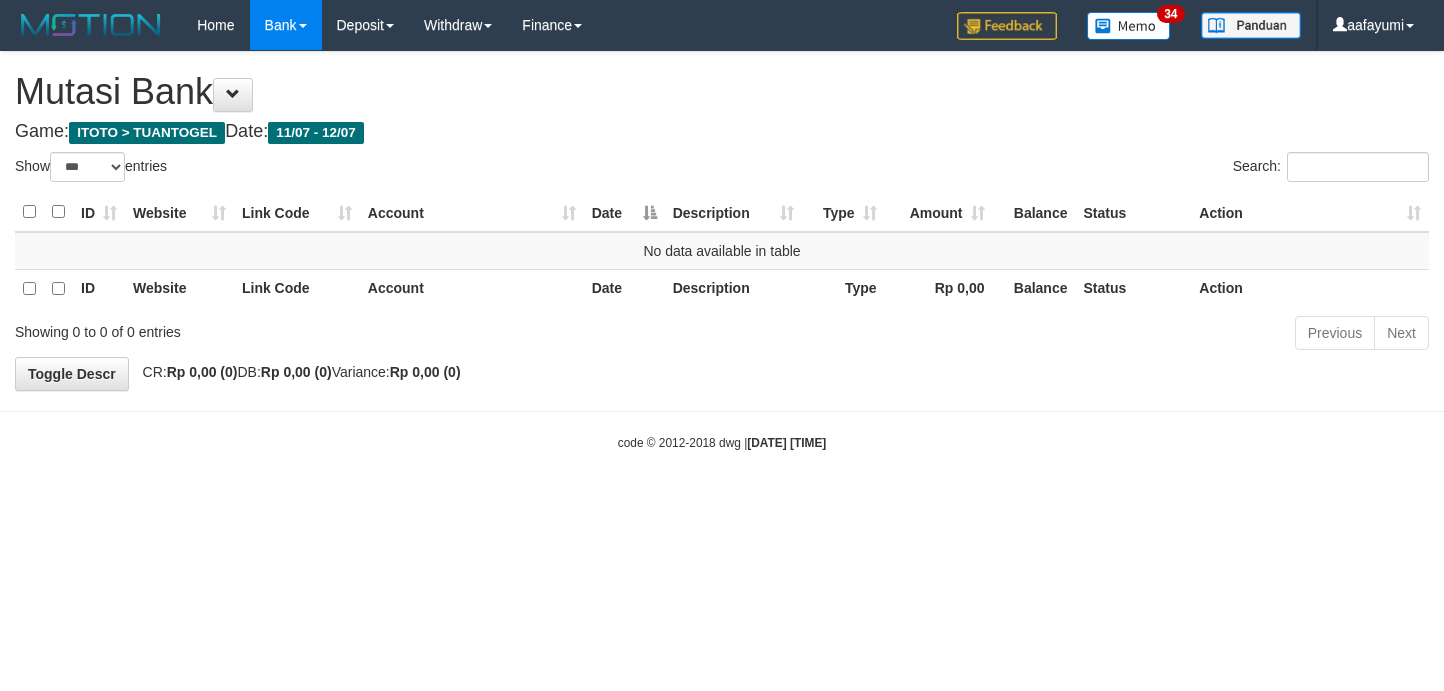 select on "***" 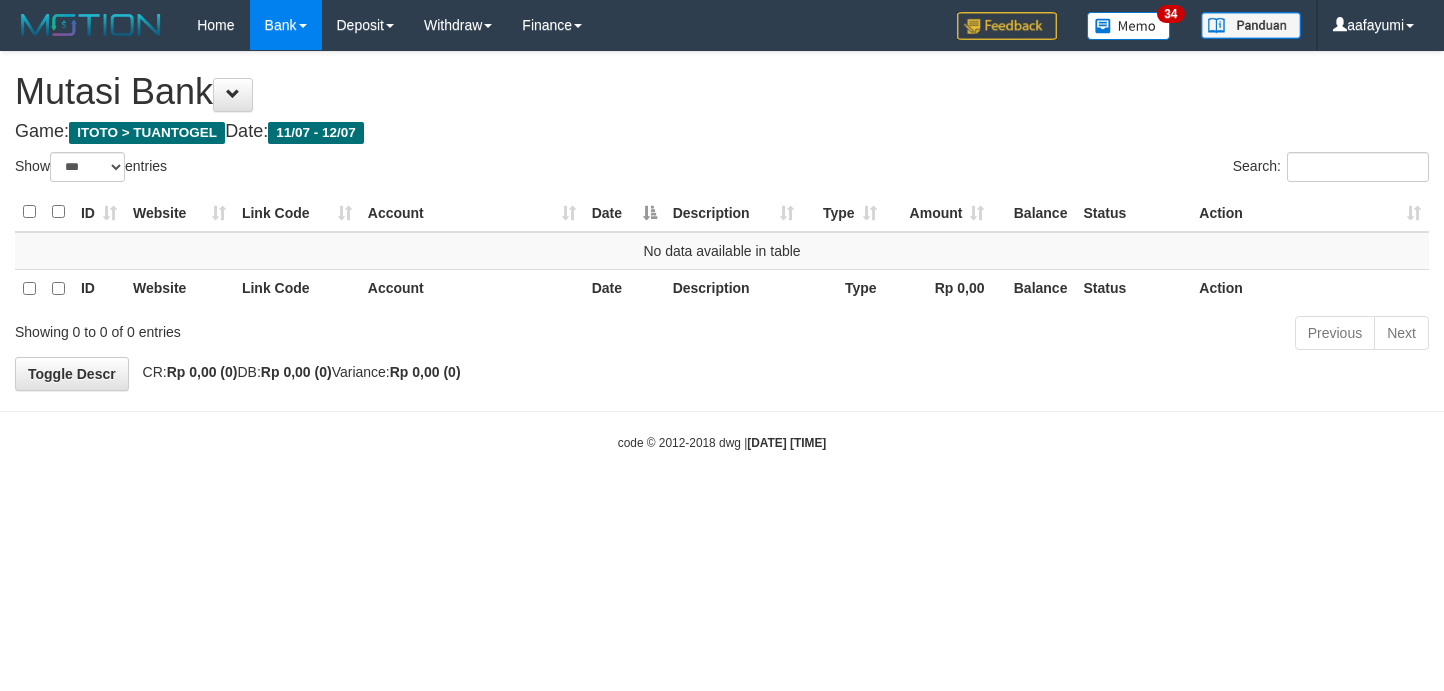 scroll, scrollTop: 0, scrollLeft: 0, axis: both 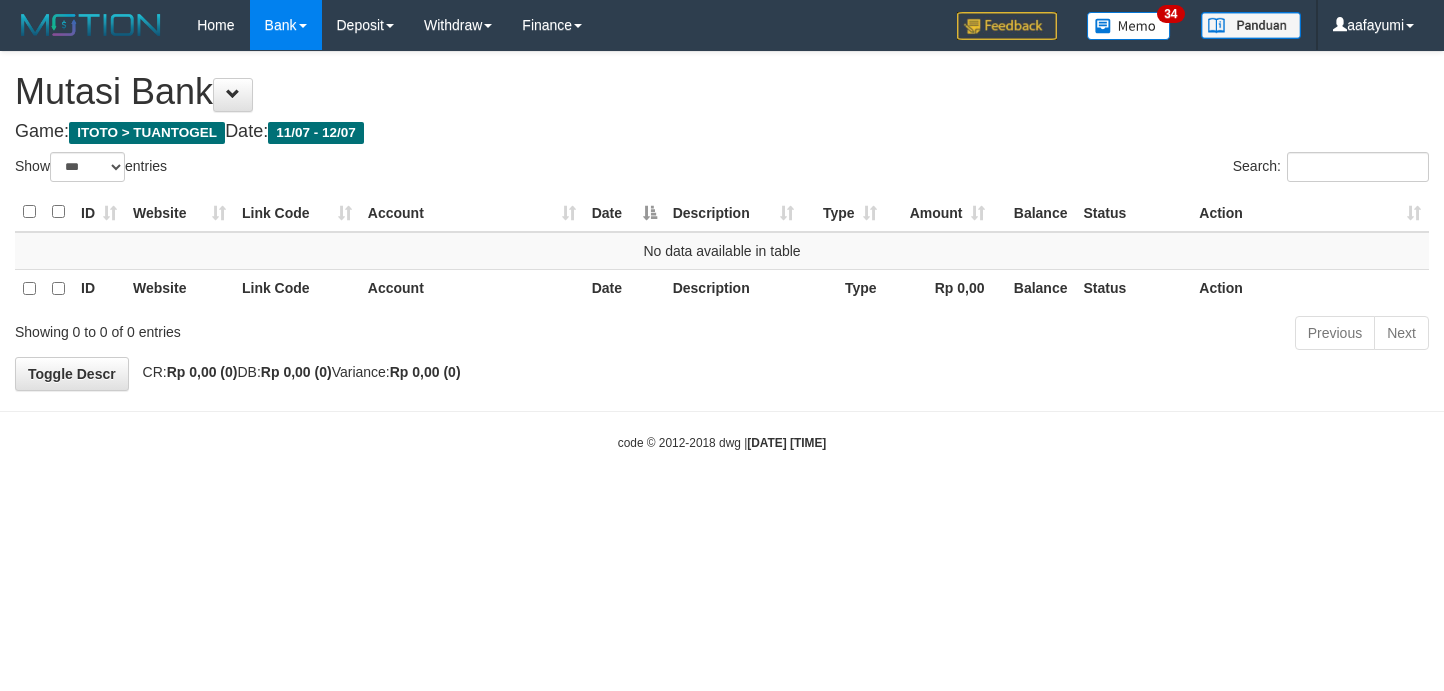select on "***" 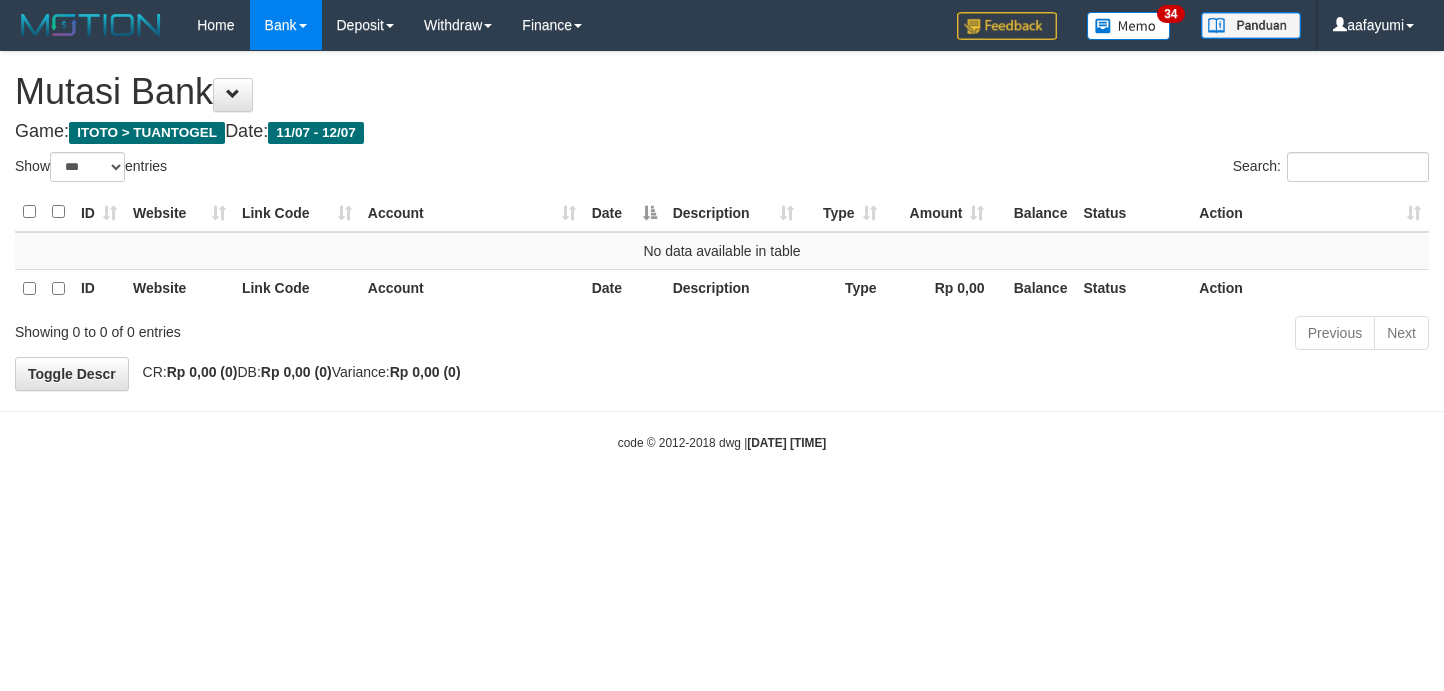 scroll, scrollTop: 0, scrollLeft: 0, axis: both 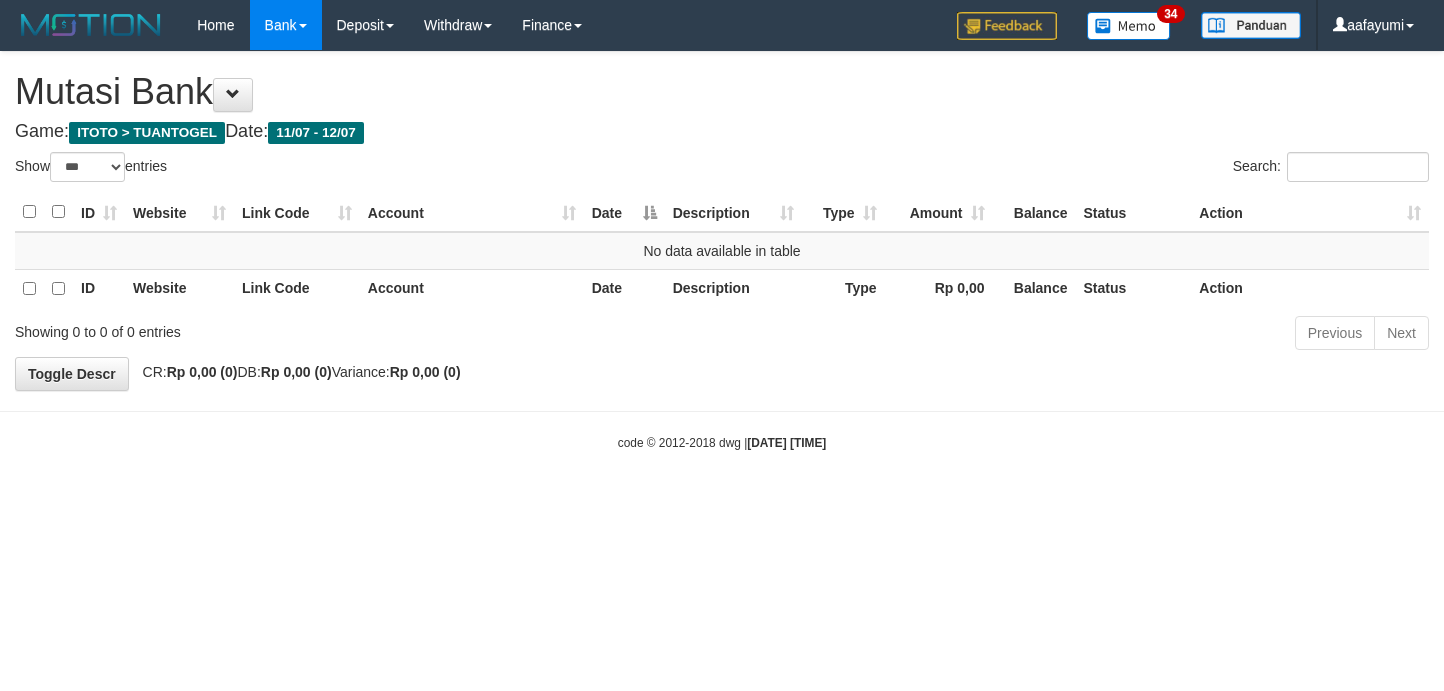 select on "***" 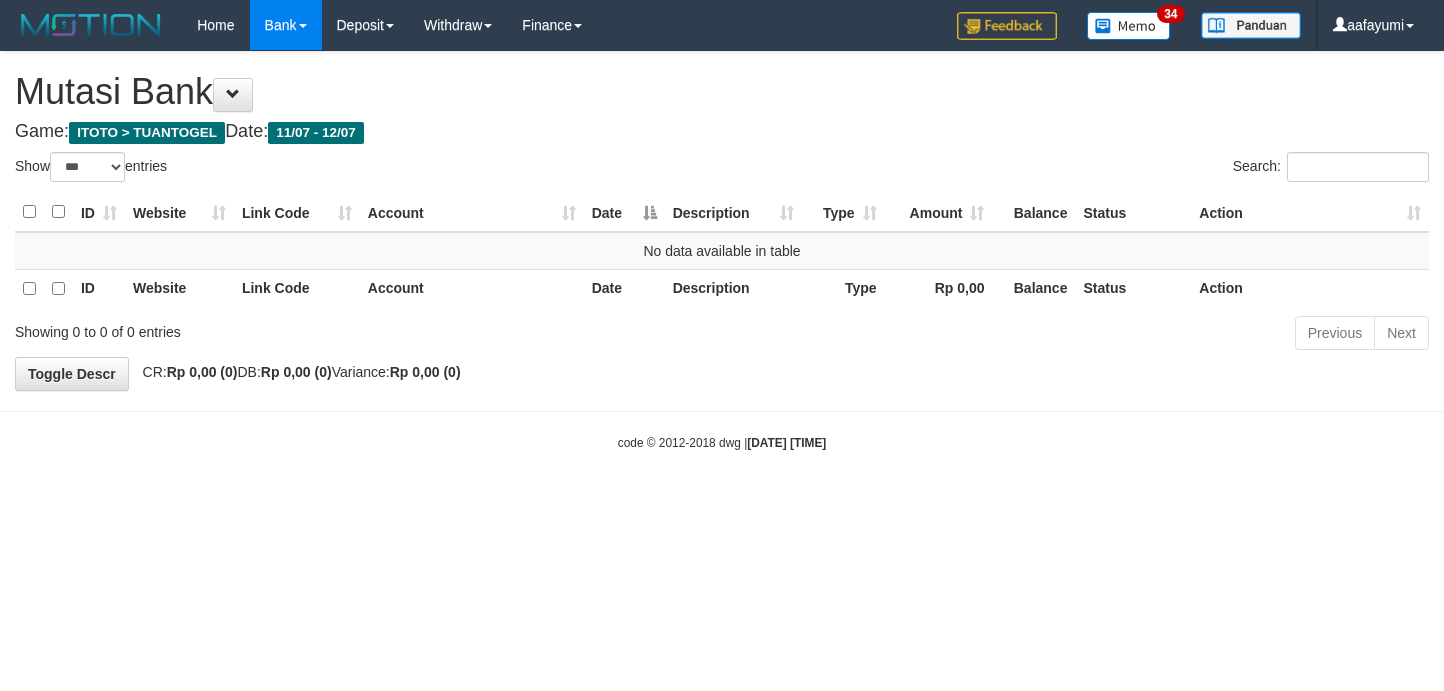 scroll, scrollTop: 0, scrollLeft: 0, axis: both 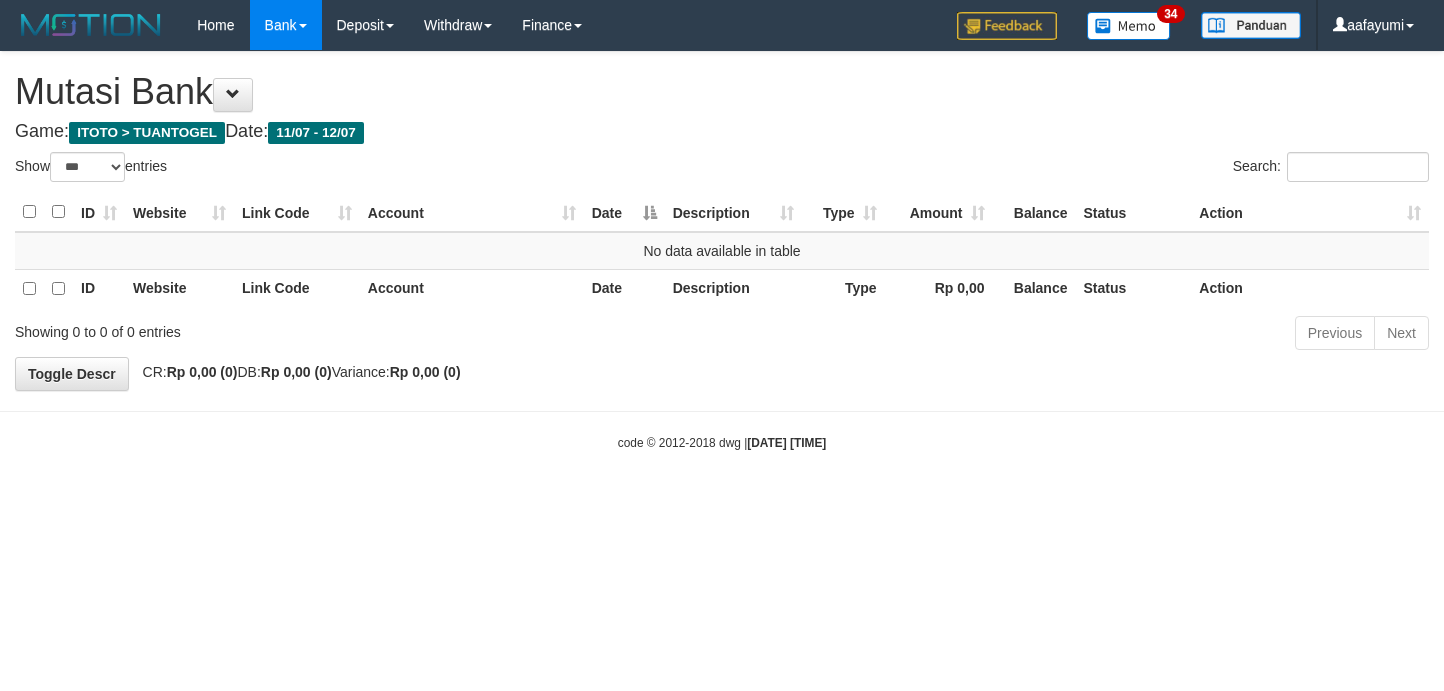 select on "***" 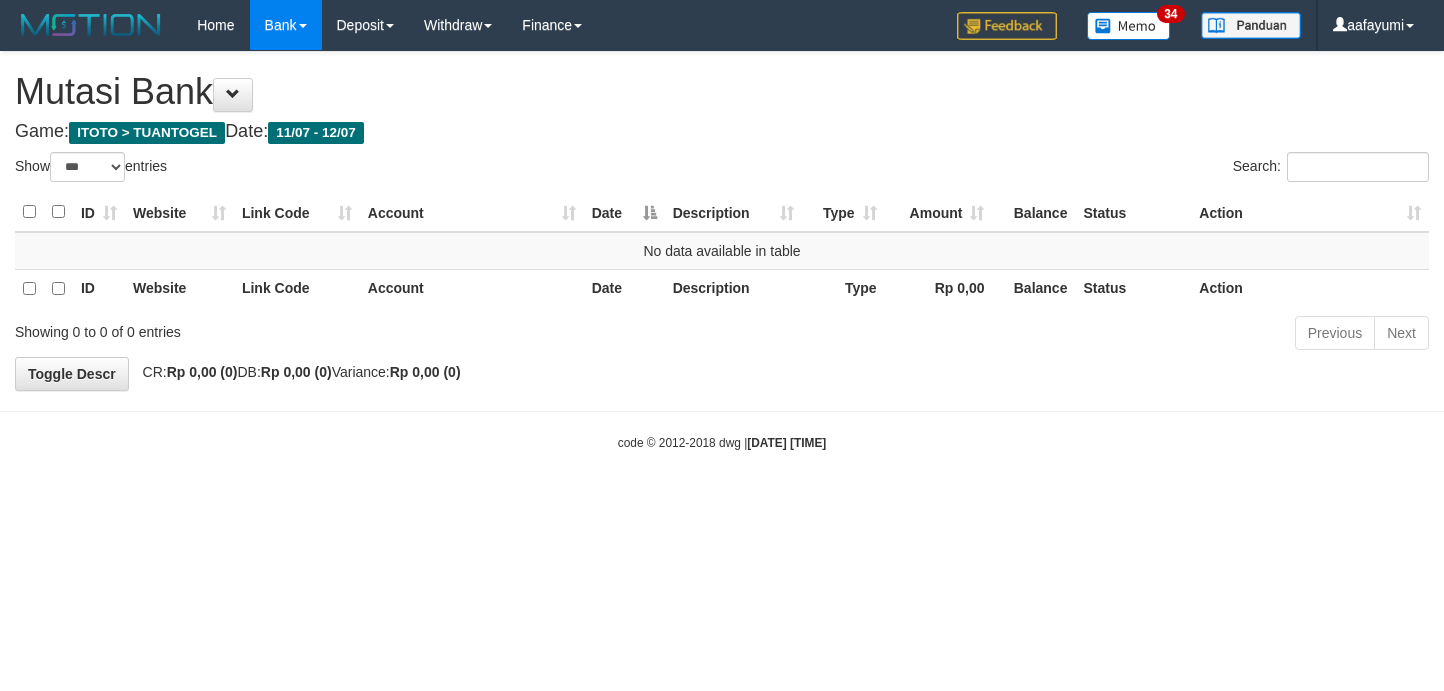 scroll, scrollTop: 0, scrollLeft: 0, axis: both 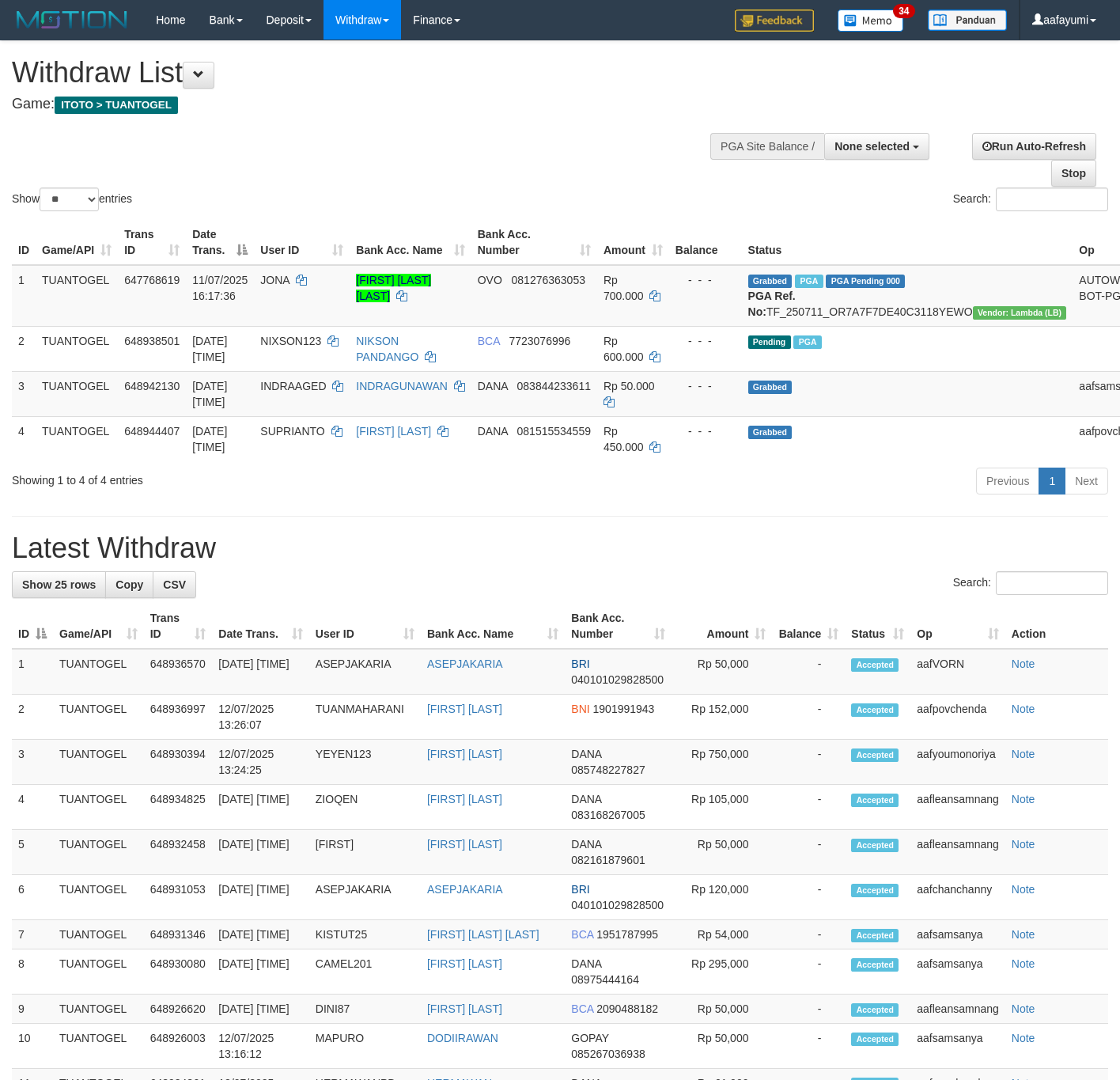 select 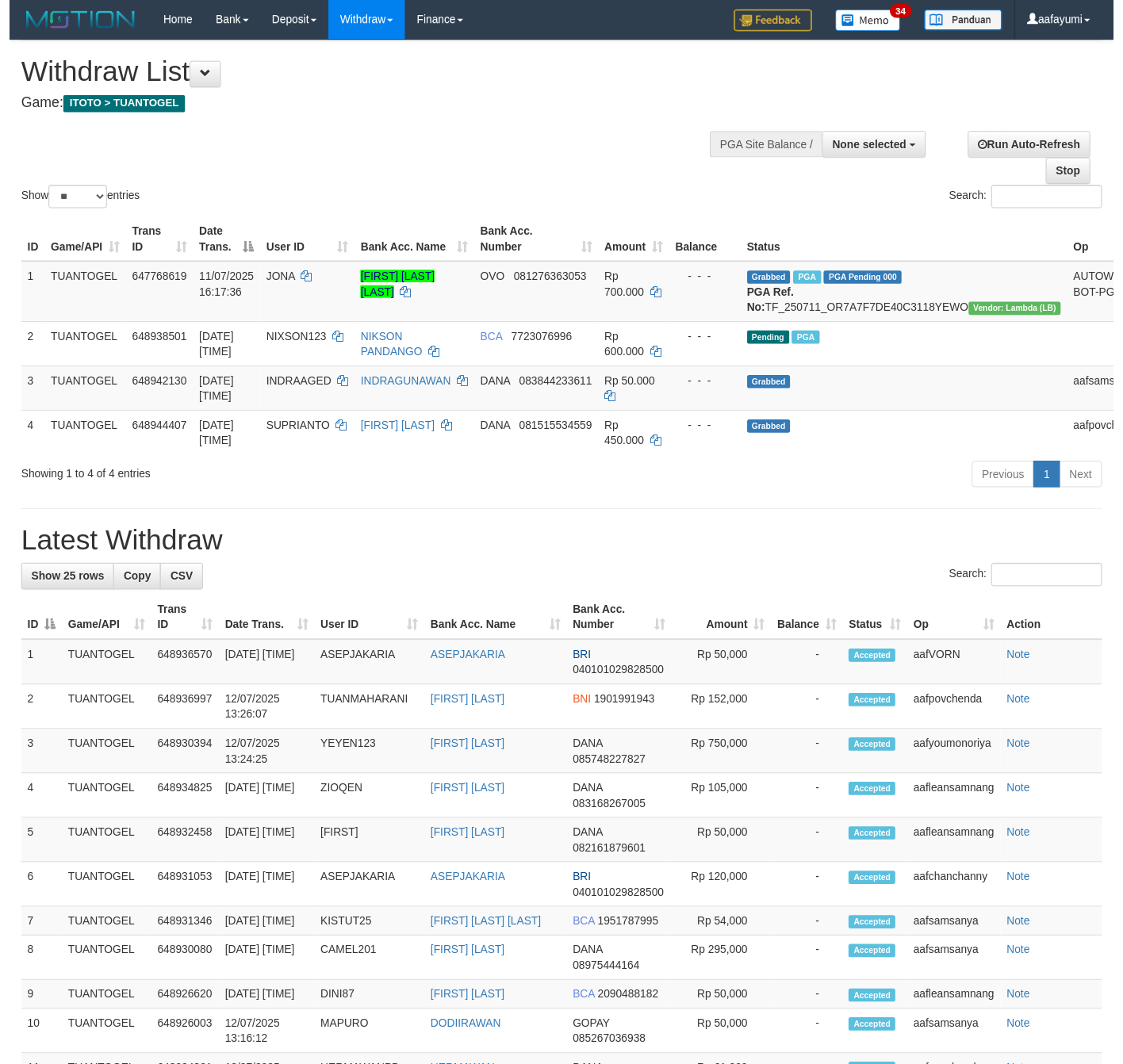 scroll, scrollTop: 0, scrollLeft: 0, axis: both 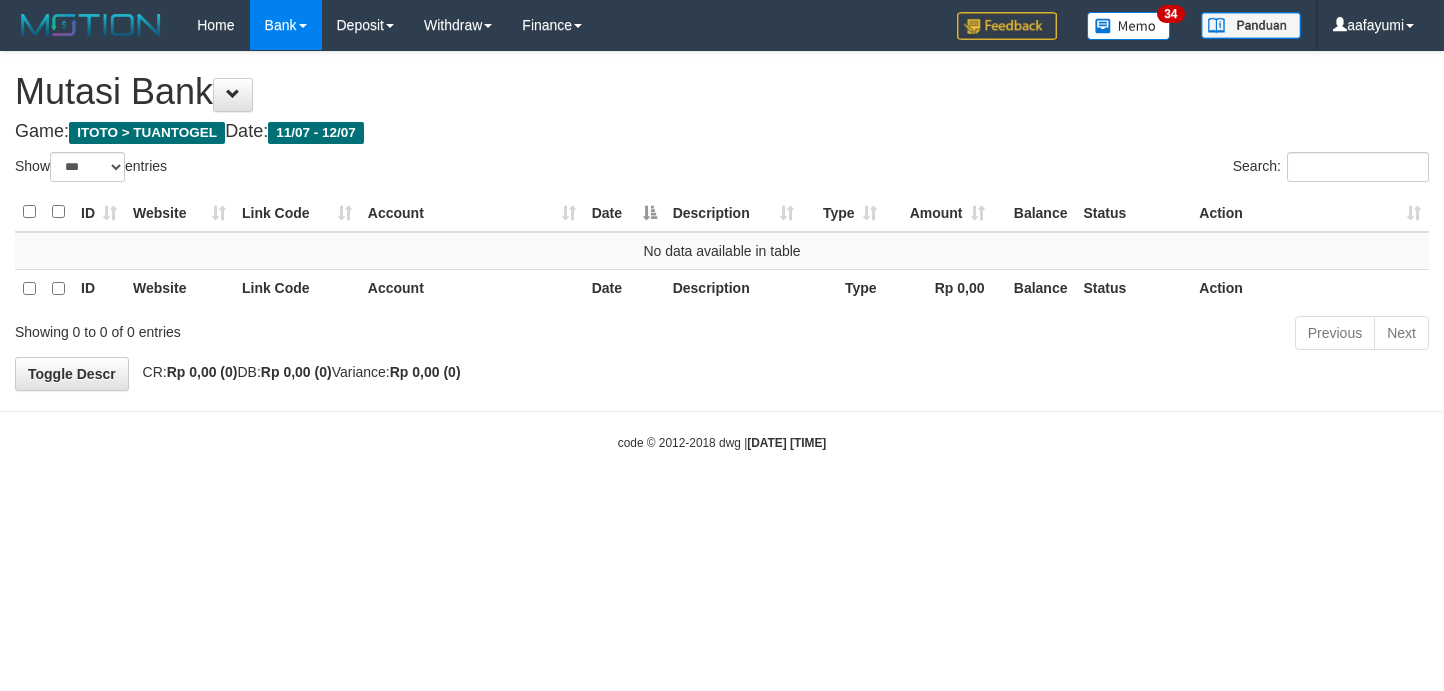 select on "***" 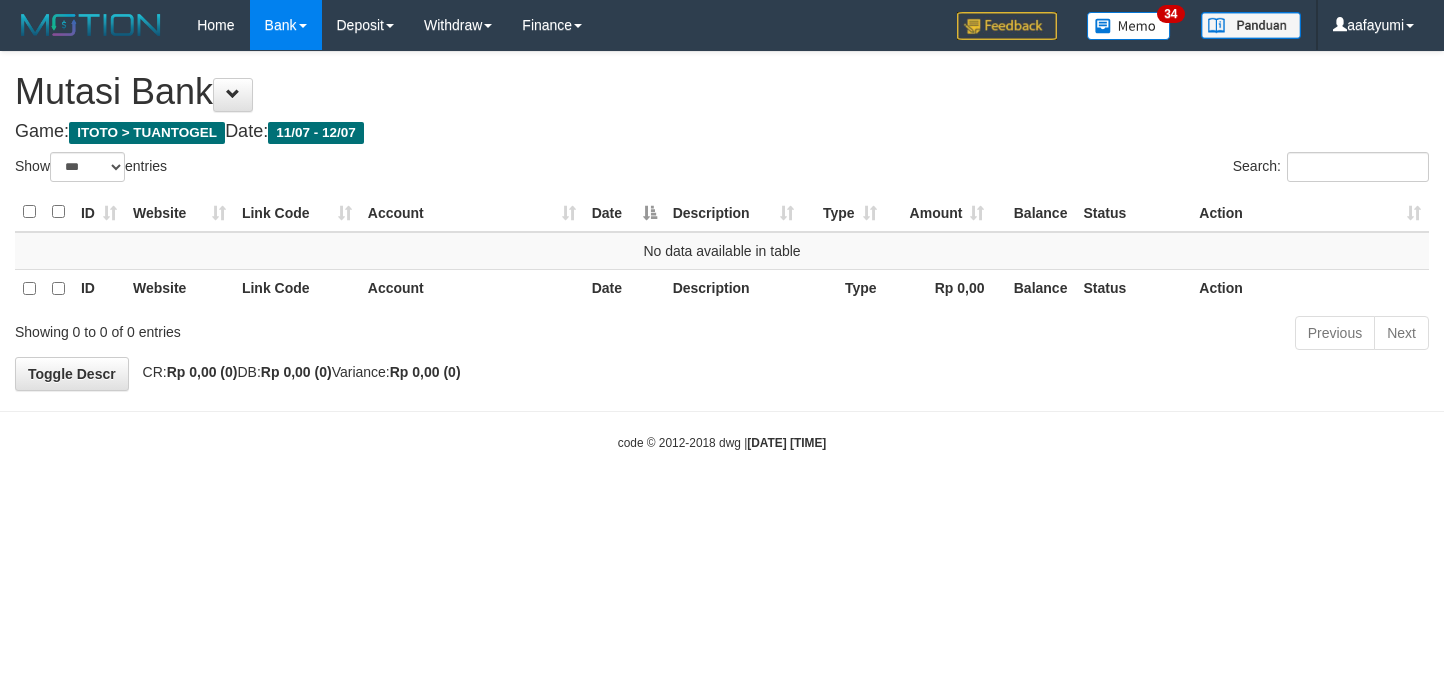 scroll, scrollTop: 0, scrollLeft: 0, axis: both 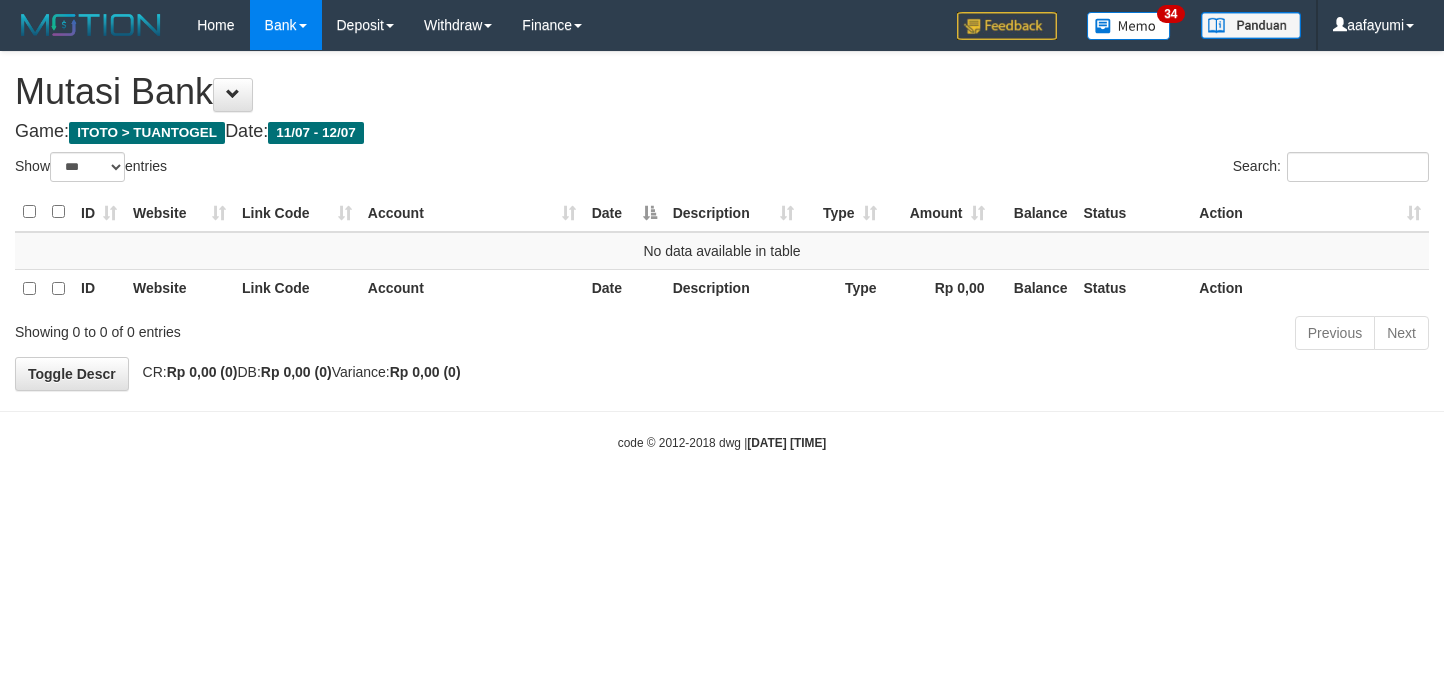 select on "***" 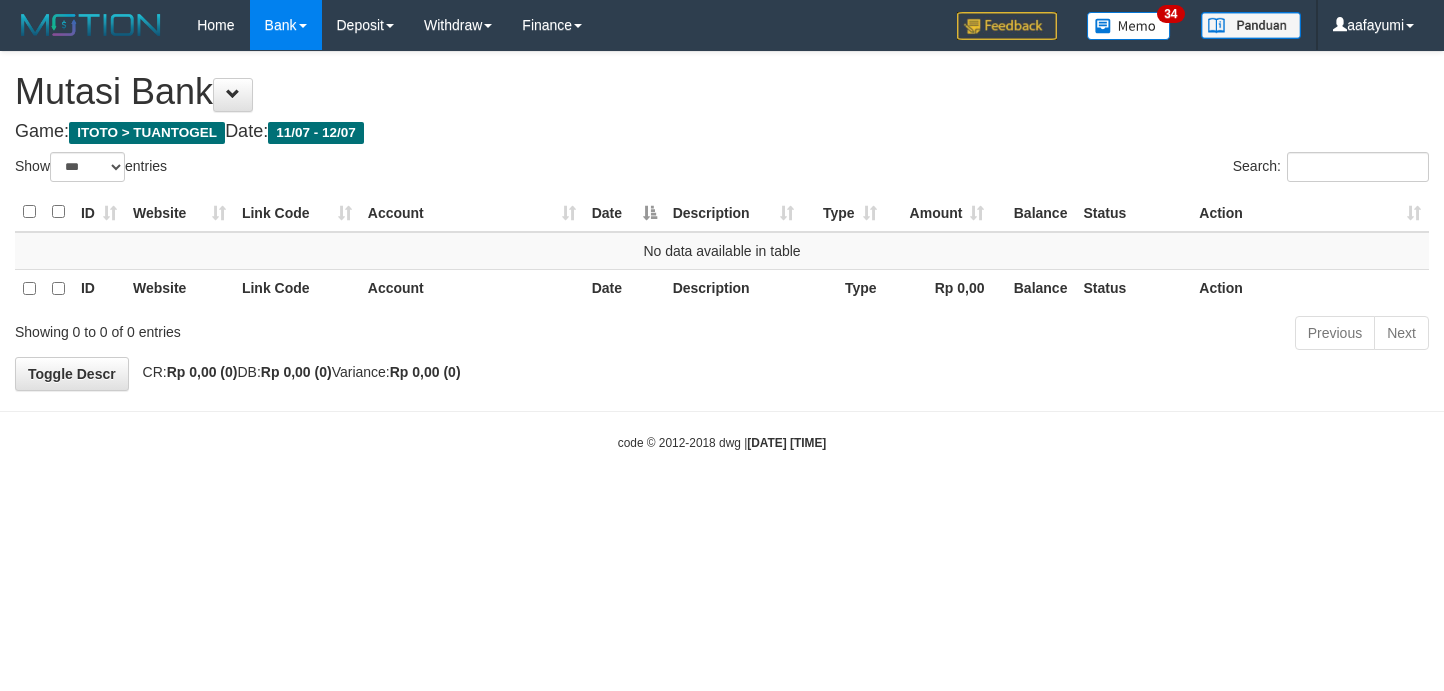 scroll, scrollTop: 0, scrollLeft: 0, axis: both 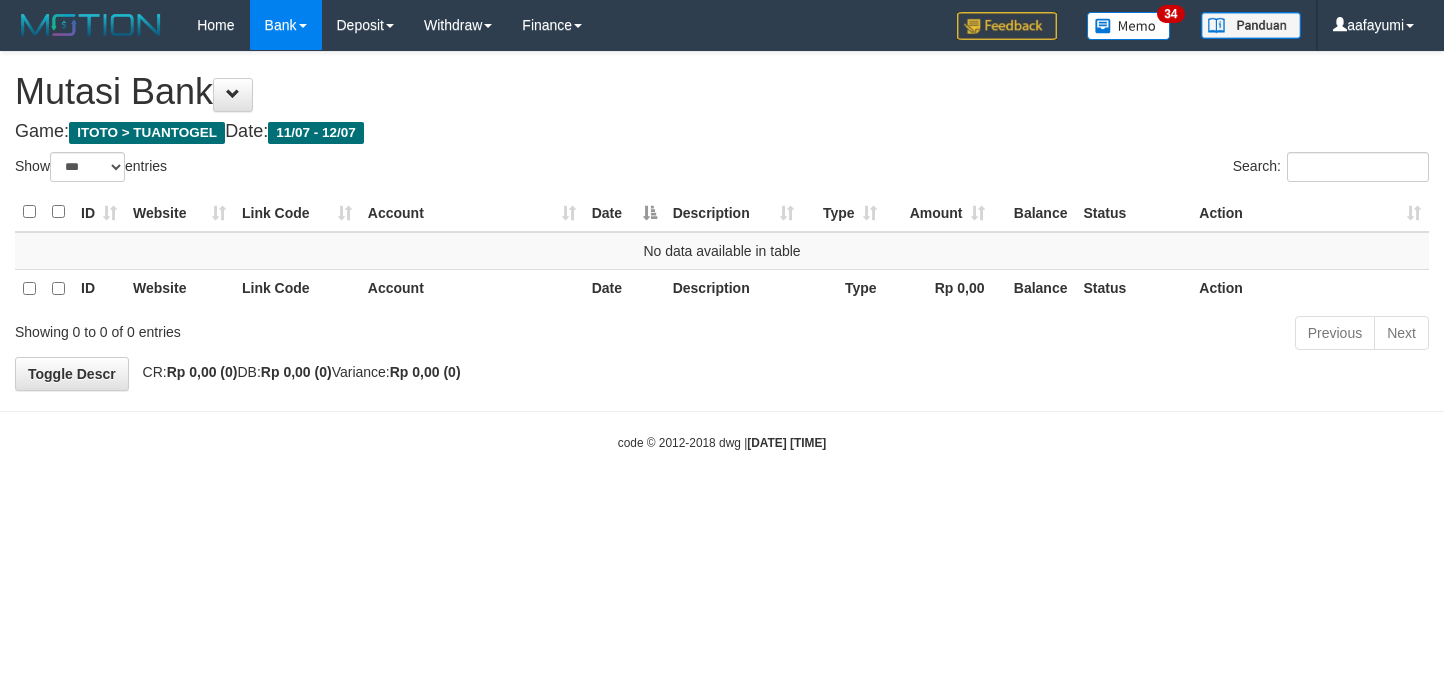 select on "***" 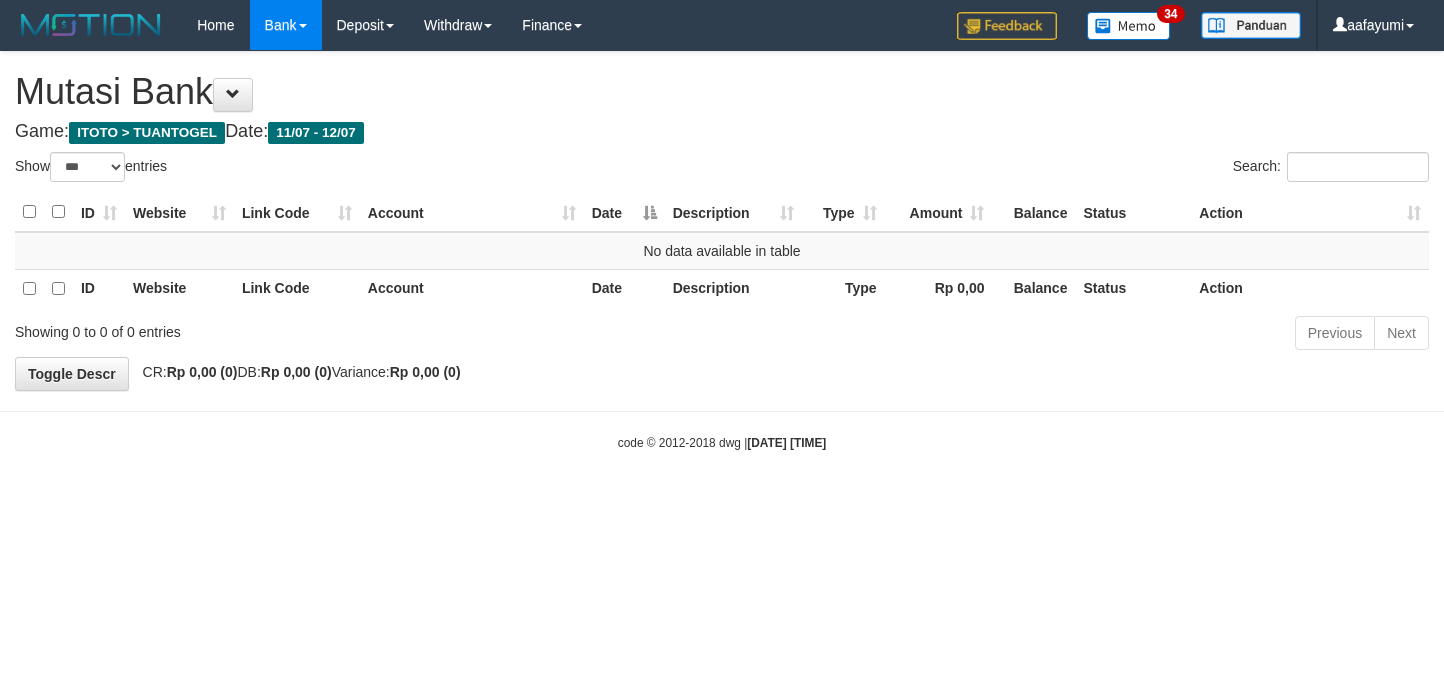 scroll, scrollTop: 0, scrollLeft: 0, axis: both 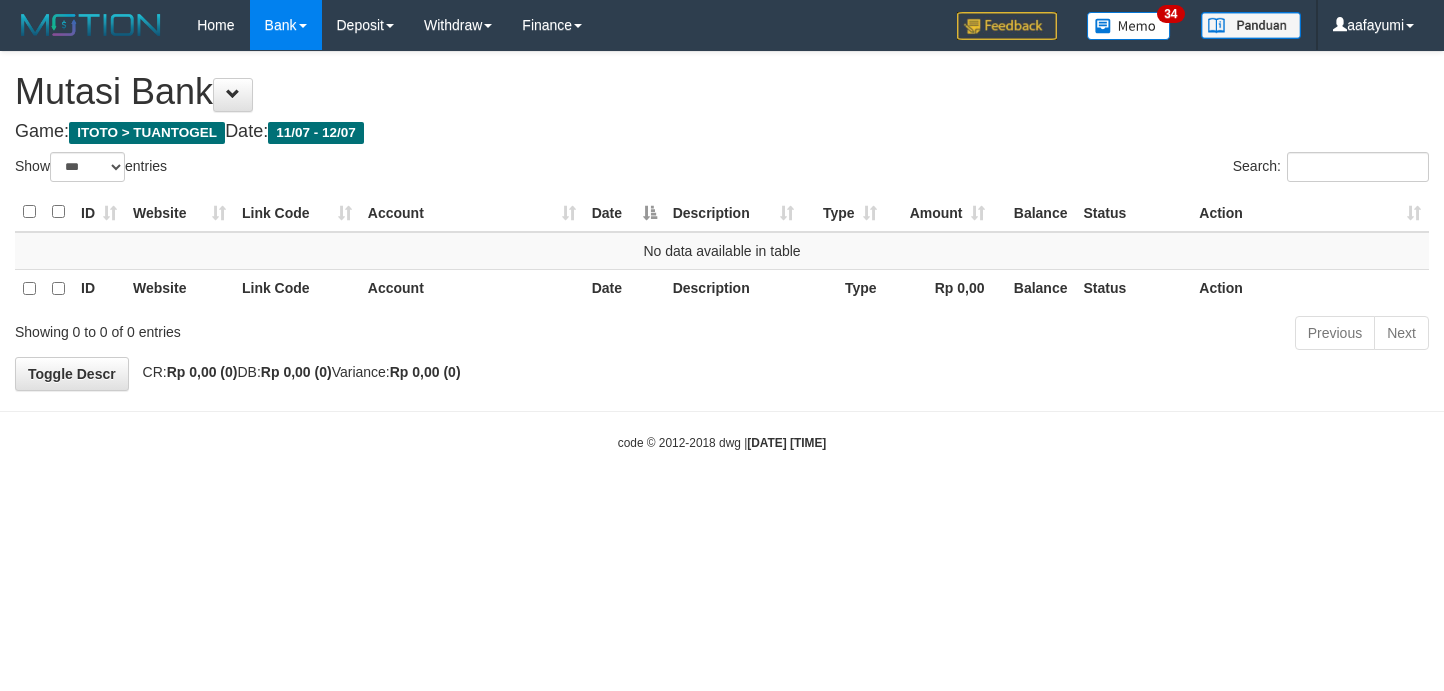 select on "***" 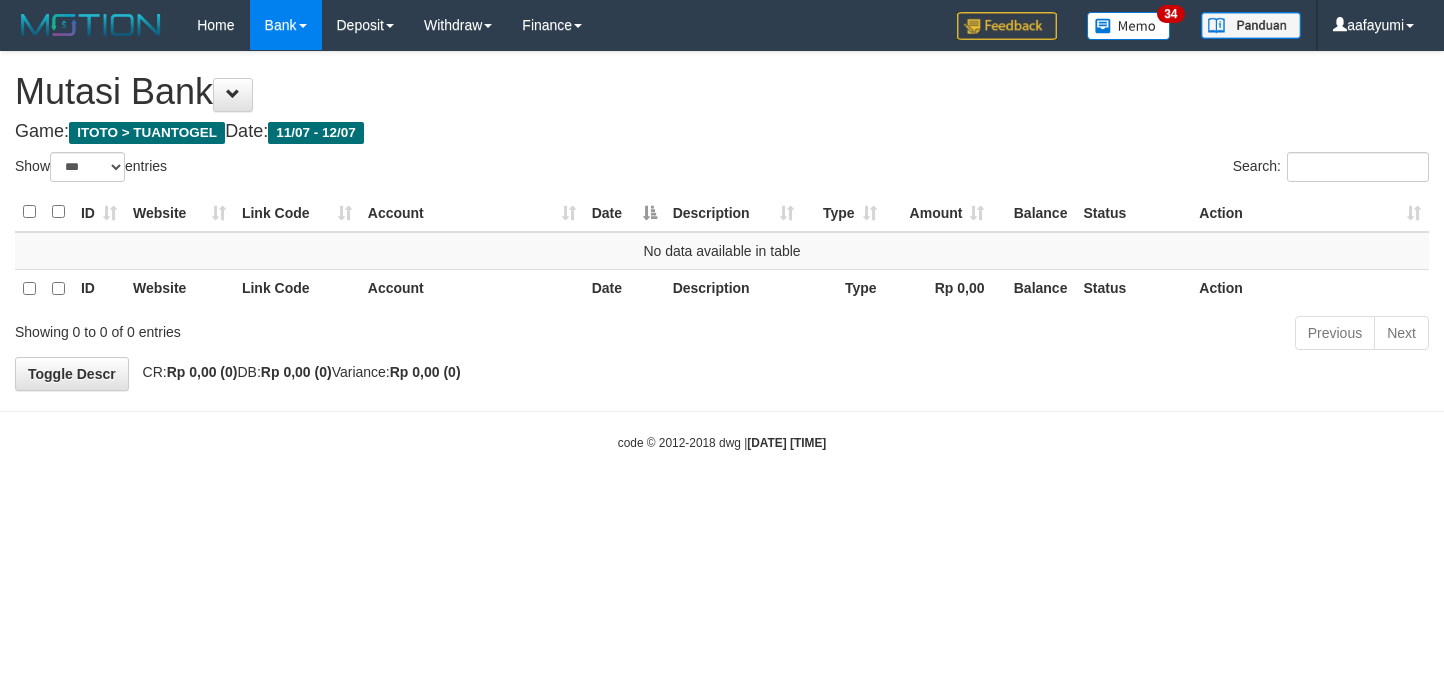 scroll, scrollTop: 0, scrollLeft: 0, axis: both 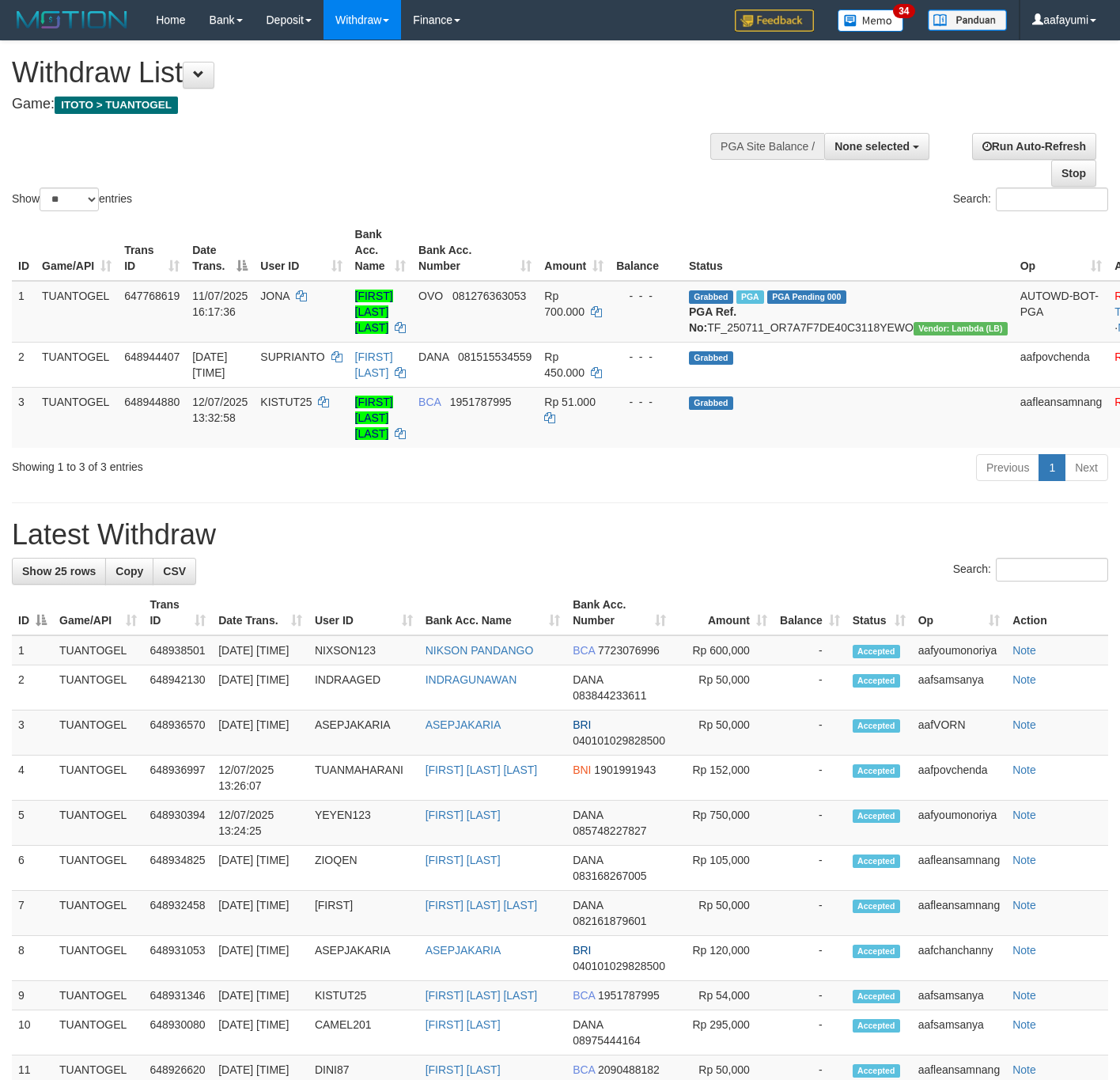 select 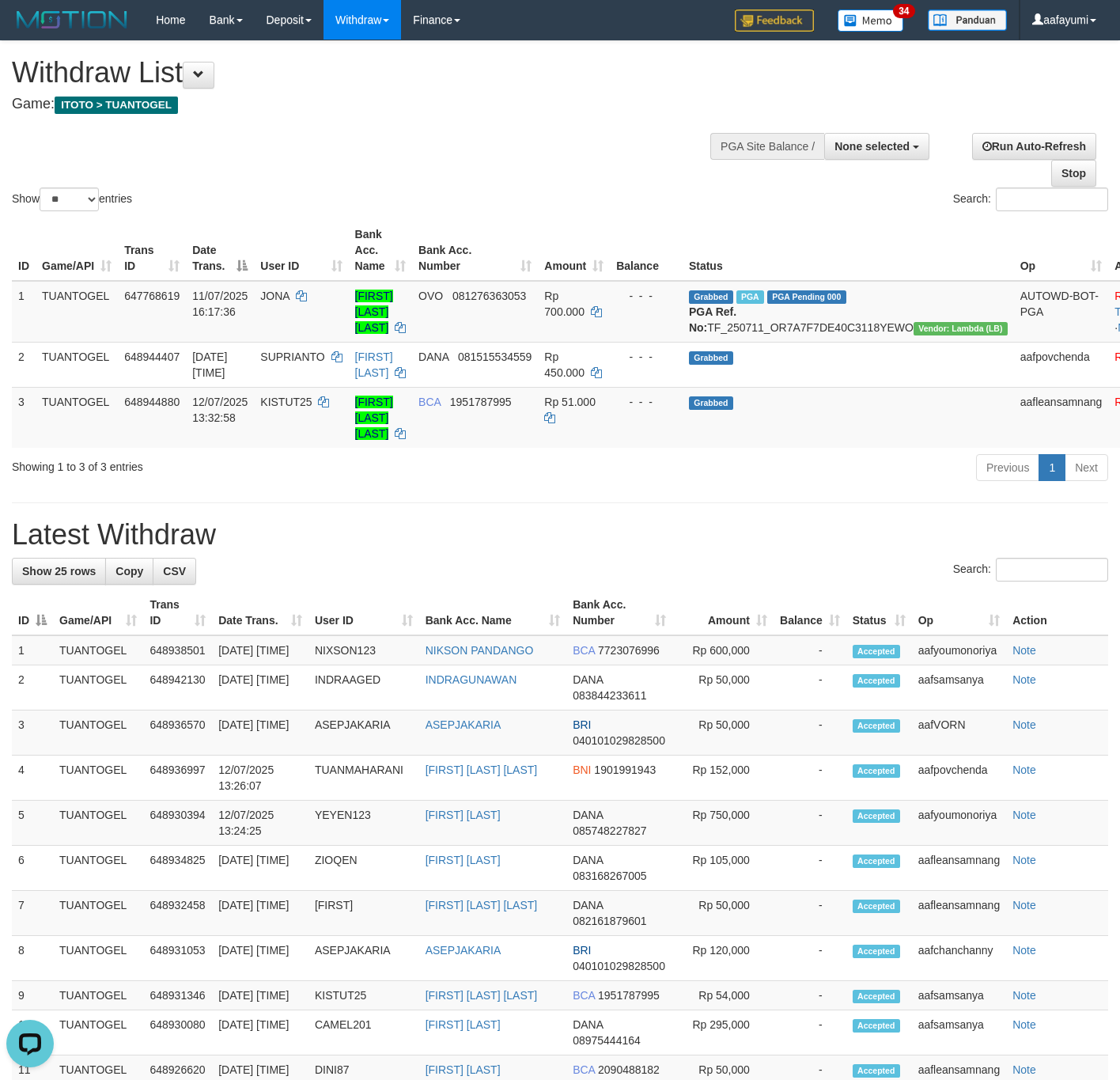scroll, scrollTop: 0, scrollLeft: 0, axis: both 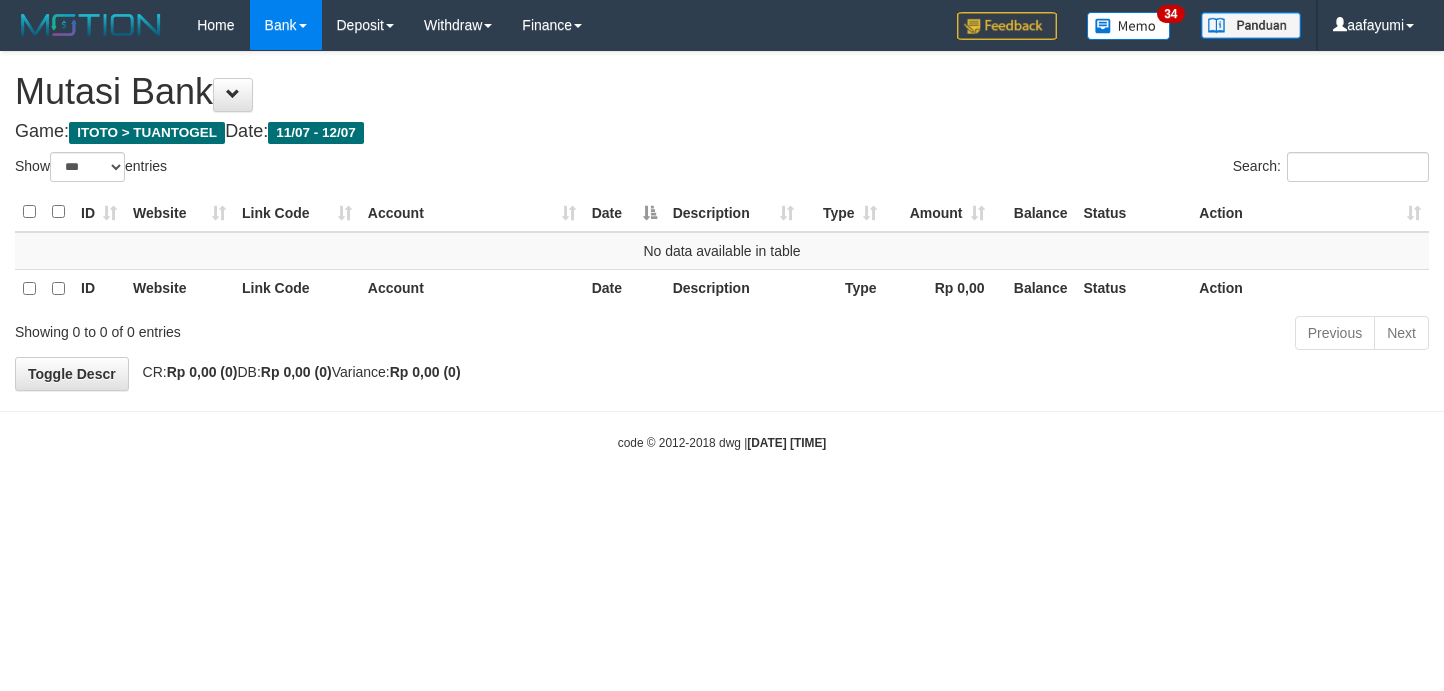 select on "***" 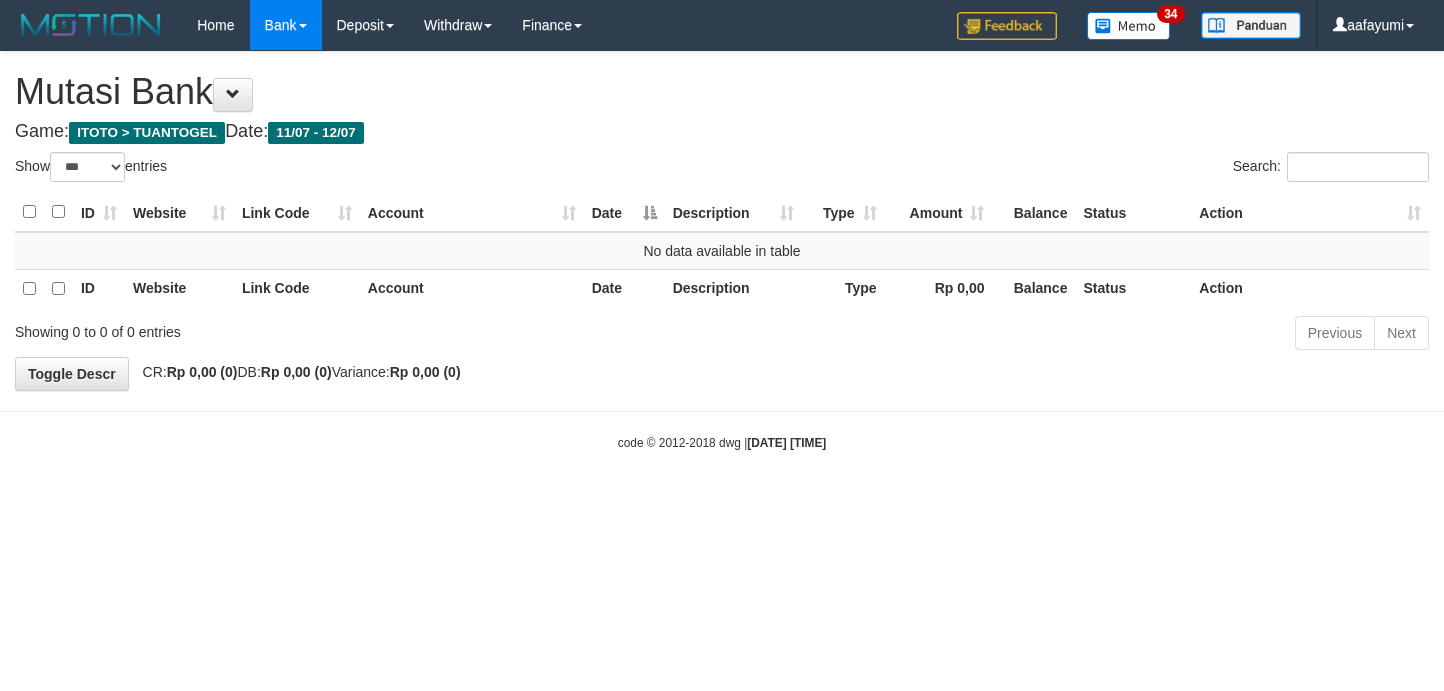 scroll, scrollTop: 0, scrollLeft: 0, axis: both 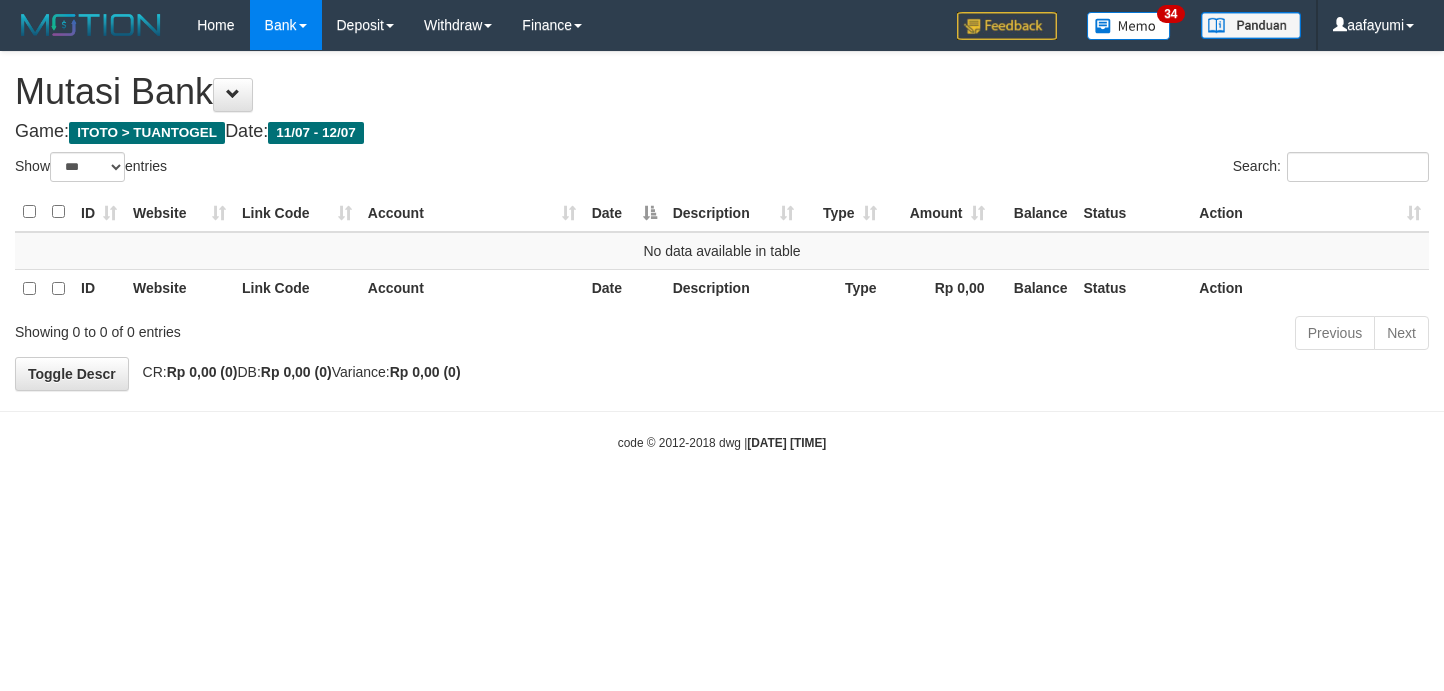 select on "***" 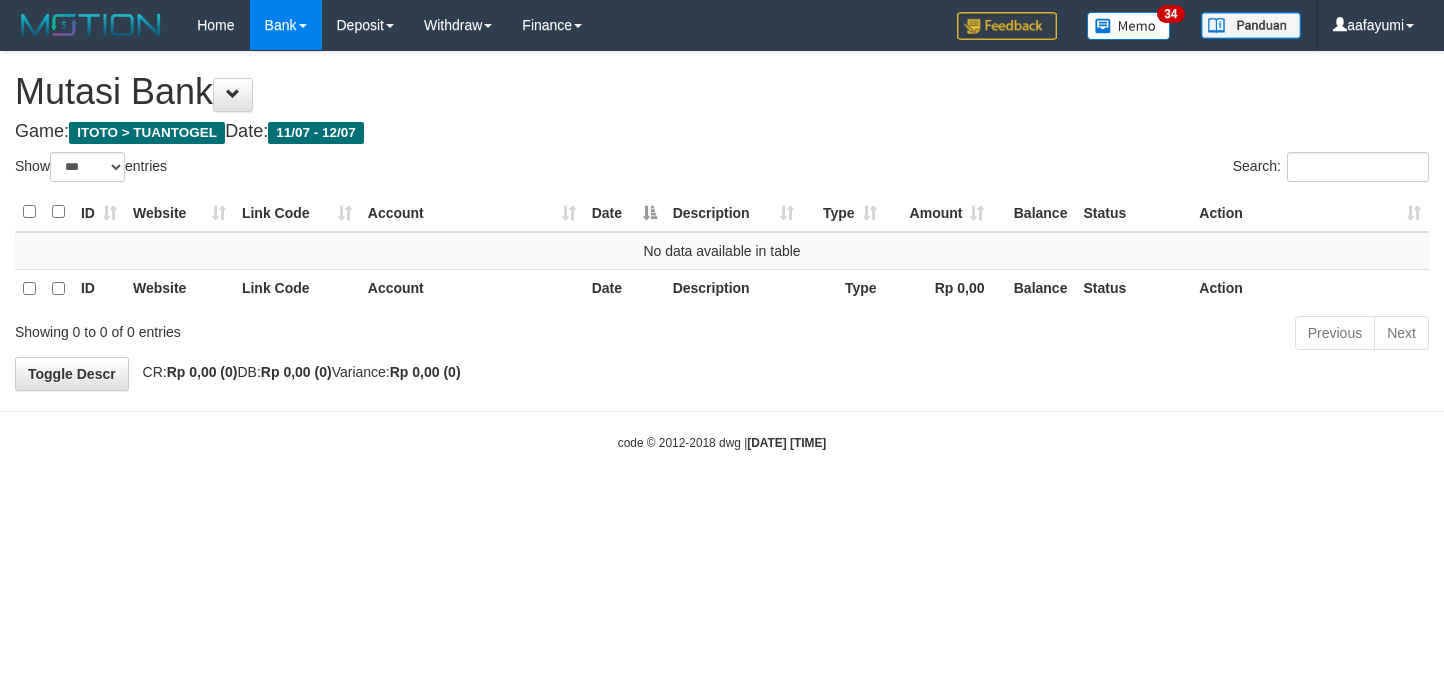 scroll, scrollTop: 0, scrollLeft: 0, axis: both 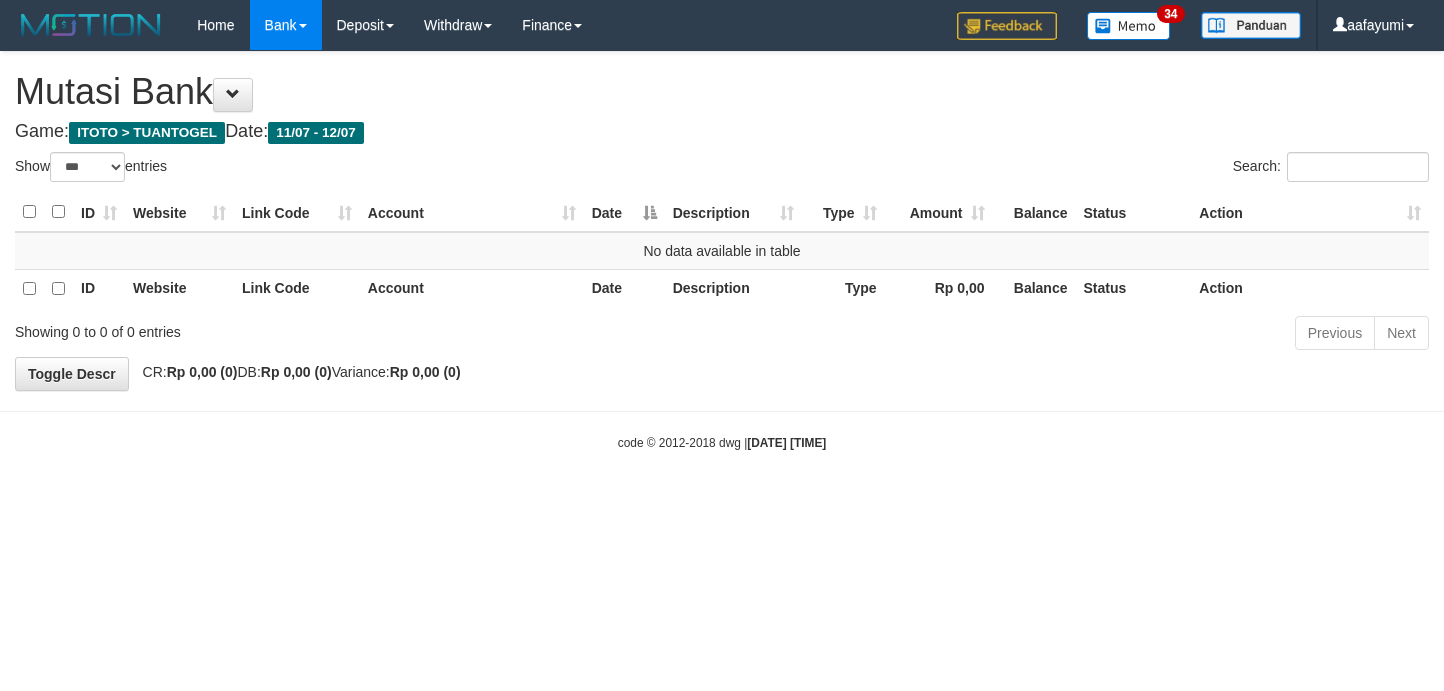 select on "***" 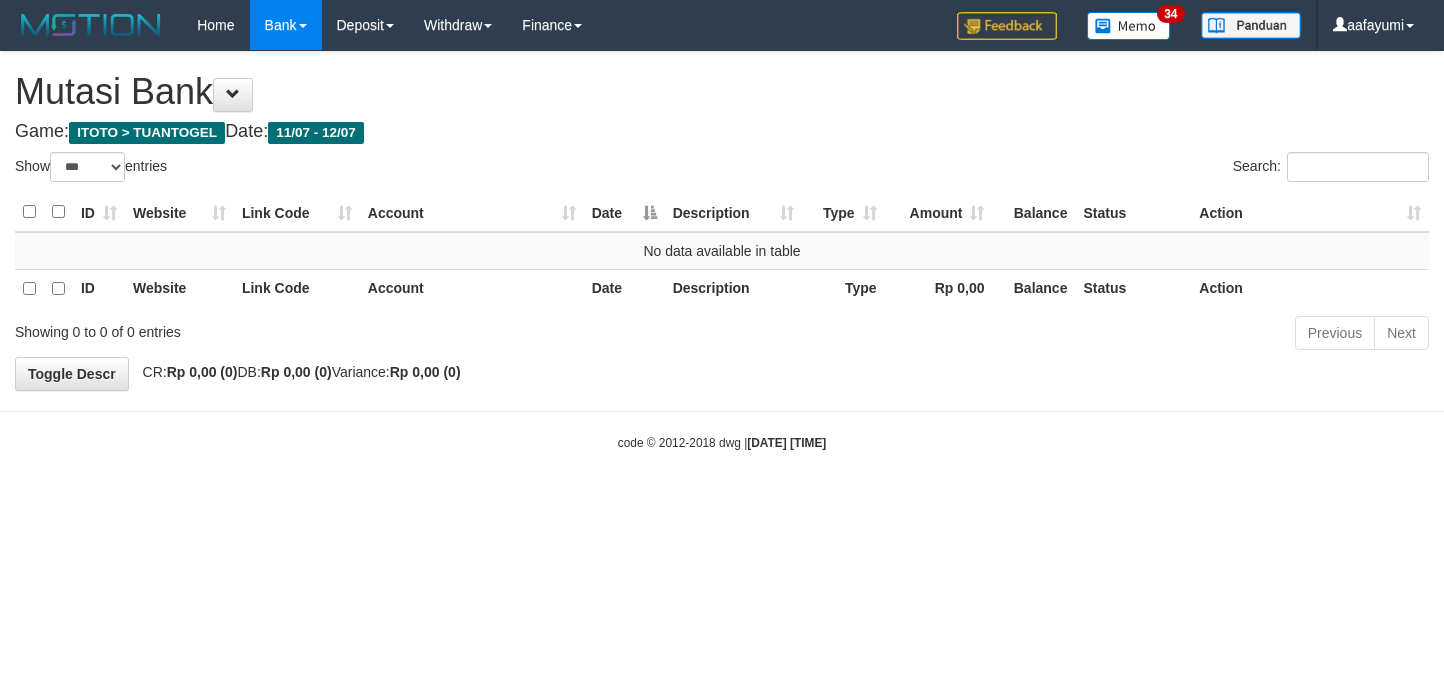 scroll, scrollTop: 0, scrollLeft: 0, axis: both 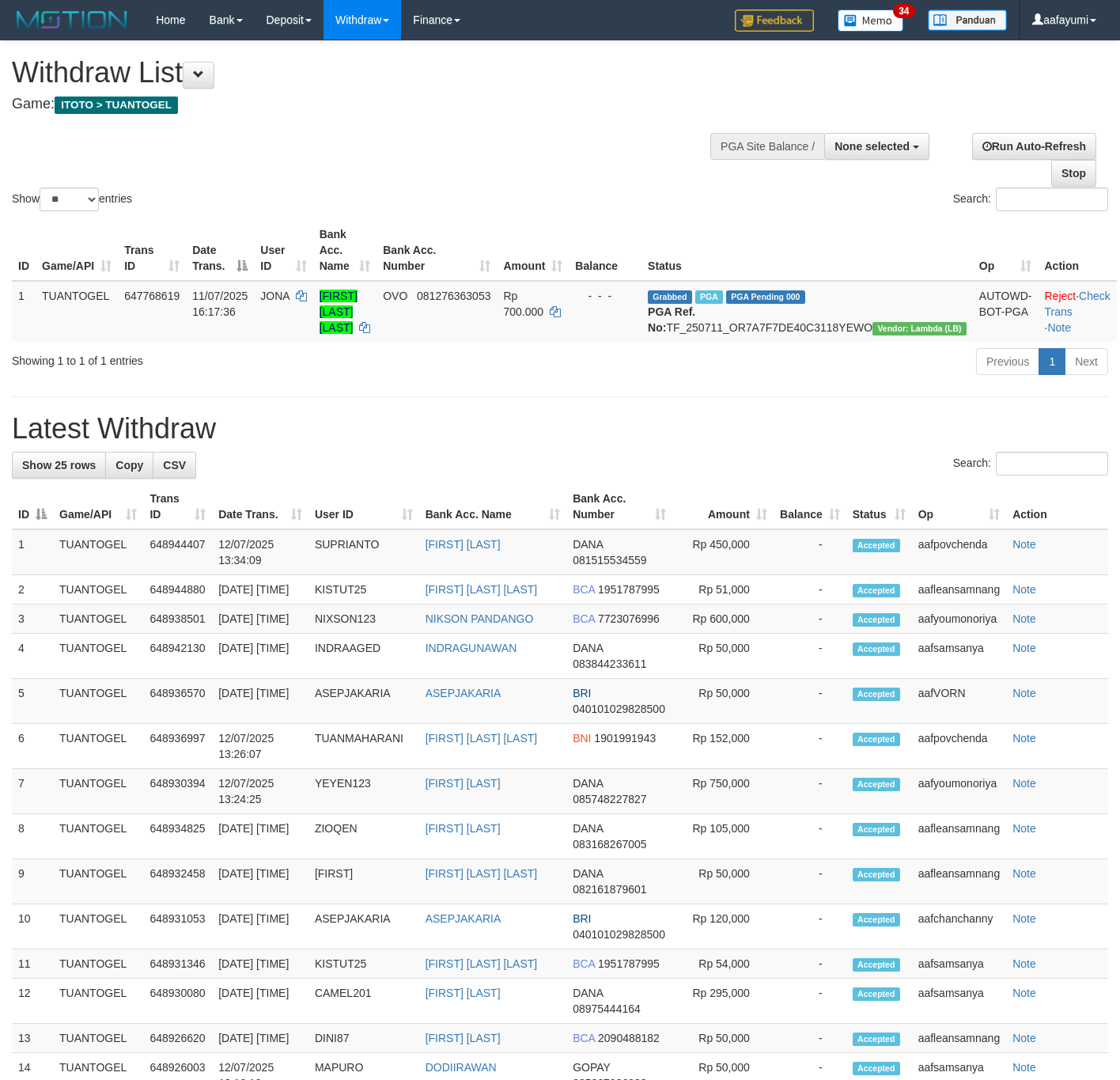 select 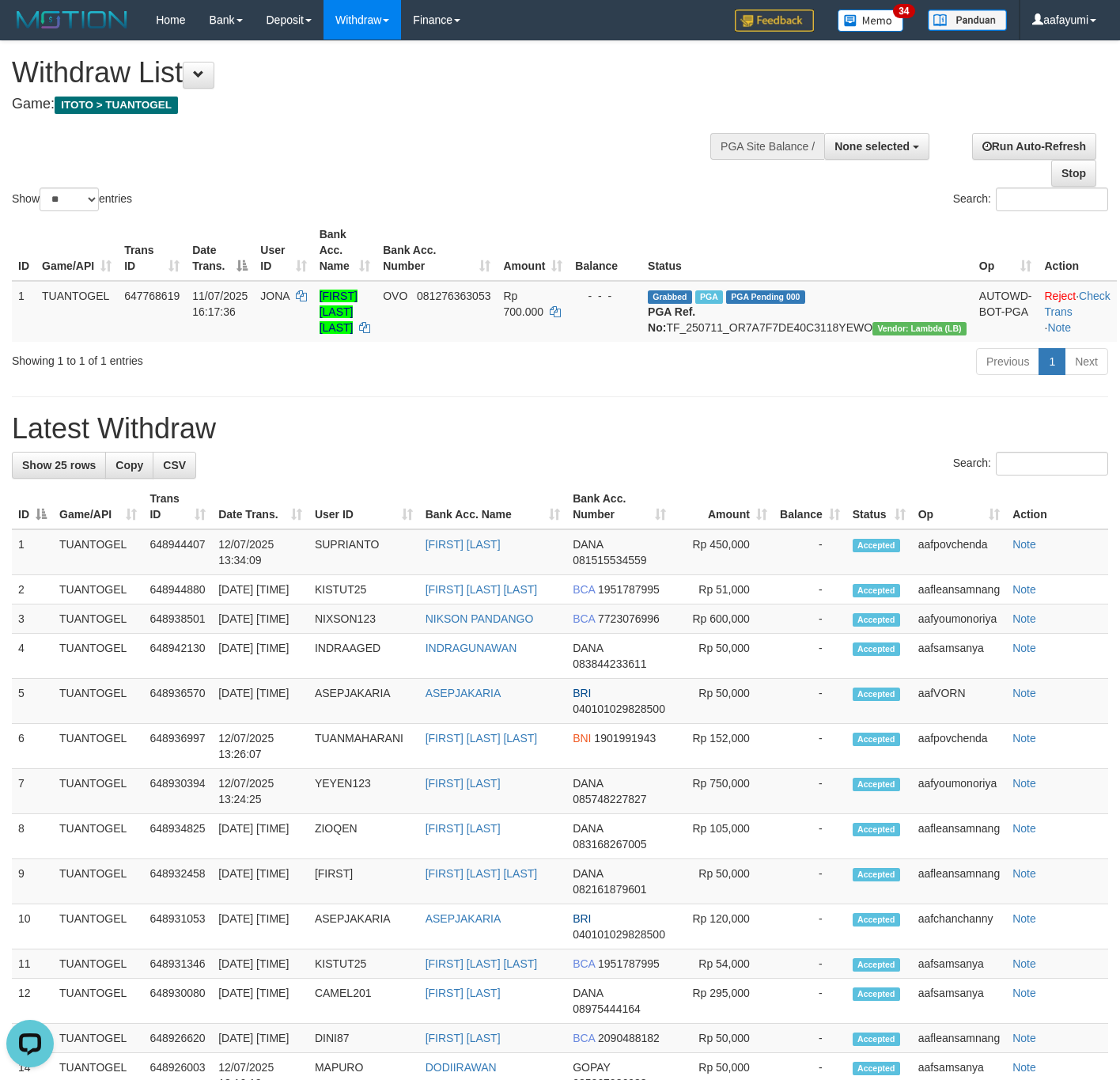 scroll, scrollTop: 0, scrollLeft: 0, axis: both 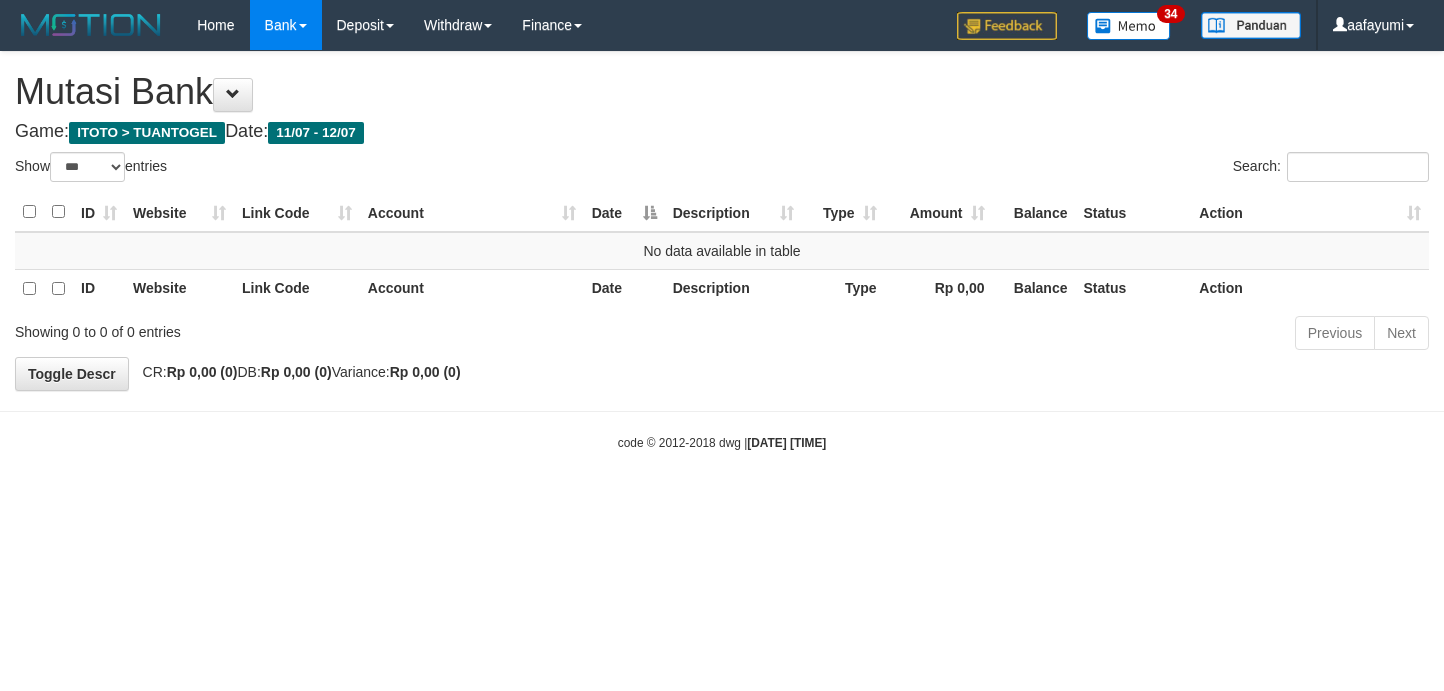 select on "***" 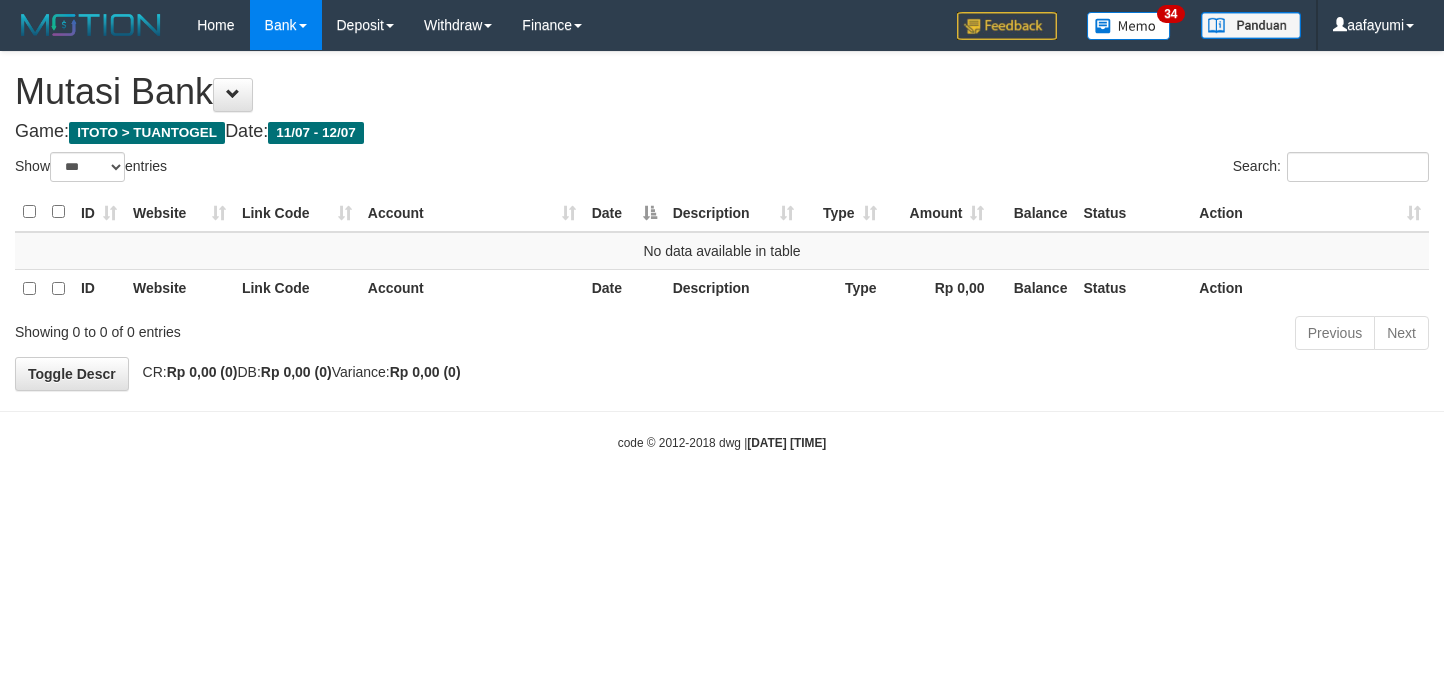 scroll, scrollTop: 0, scrollLeft: 0, axis: both 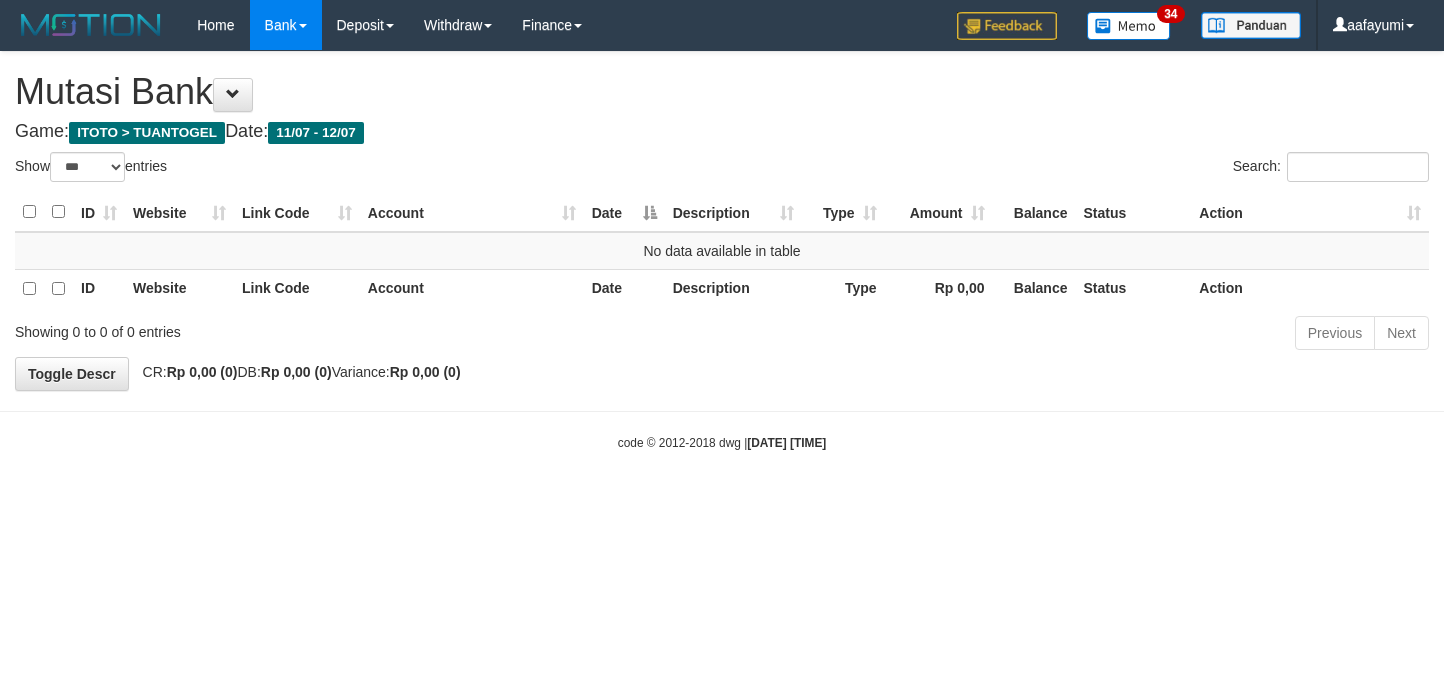 select on "***" 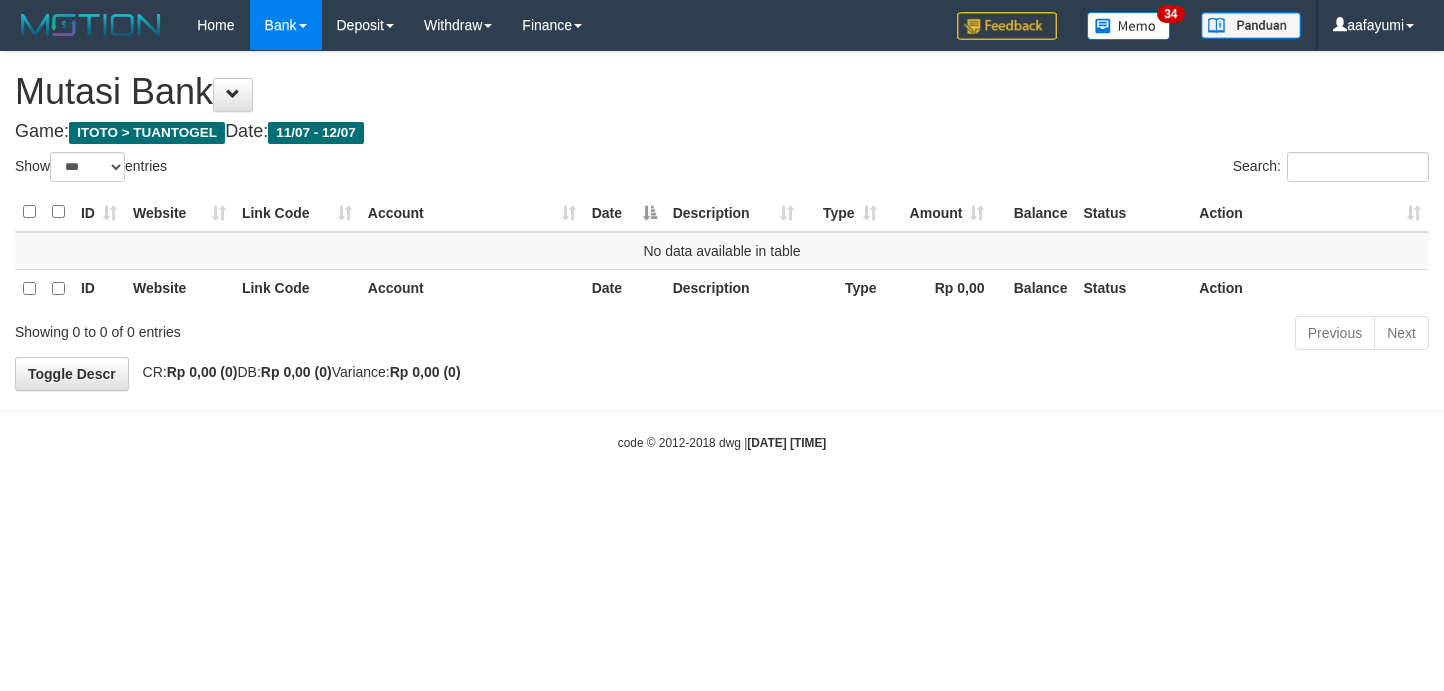 scroll, scrollTop: 0, scrollLeft: 0, axis: both 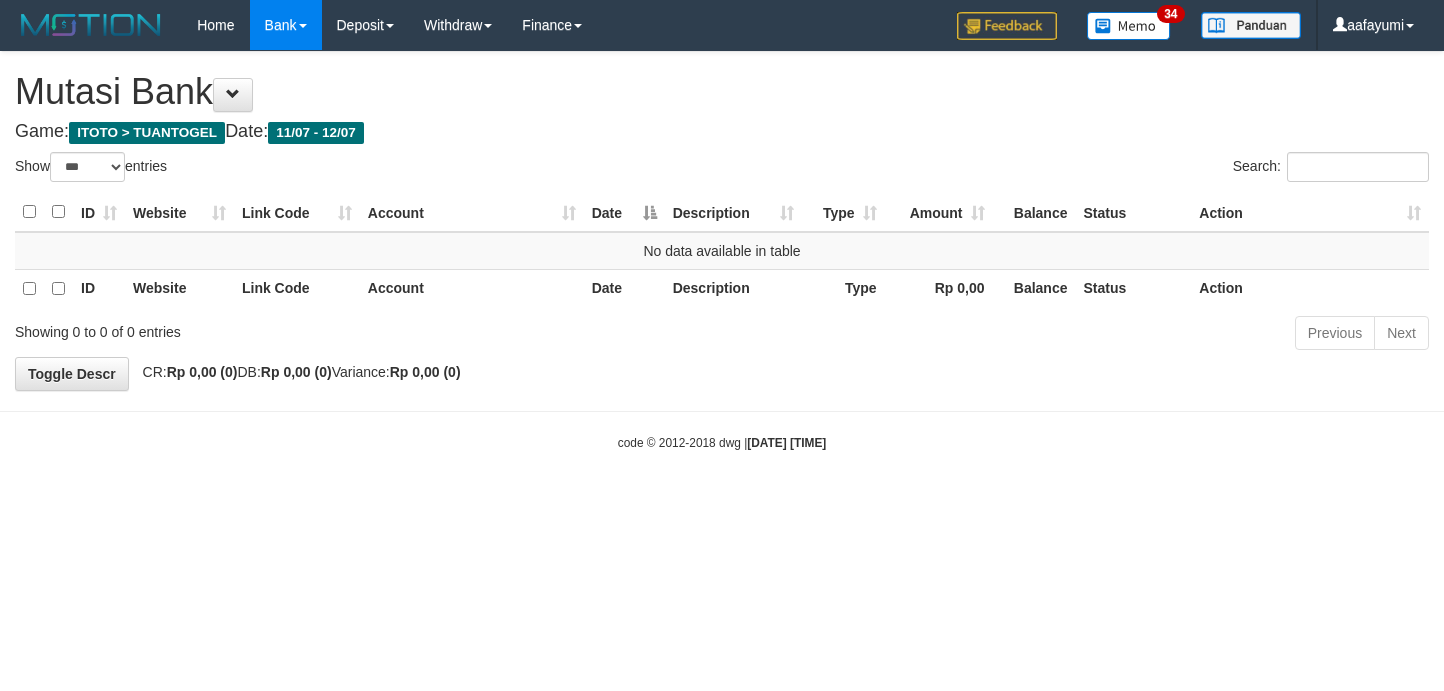 select on "***" 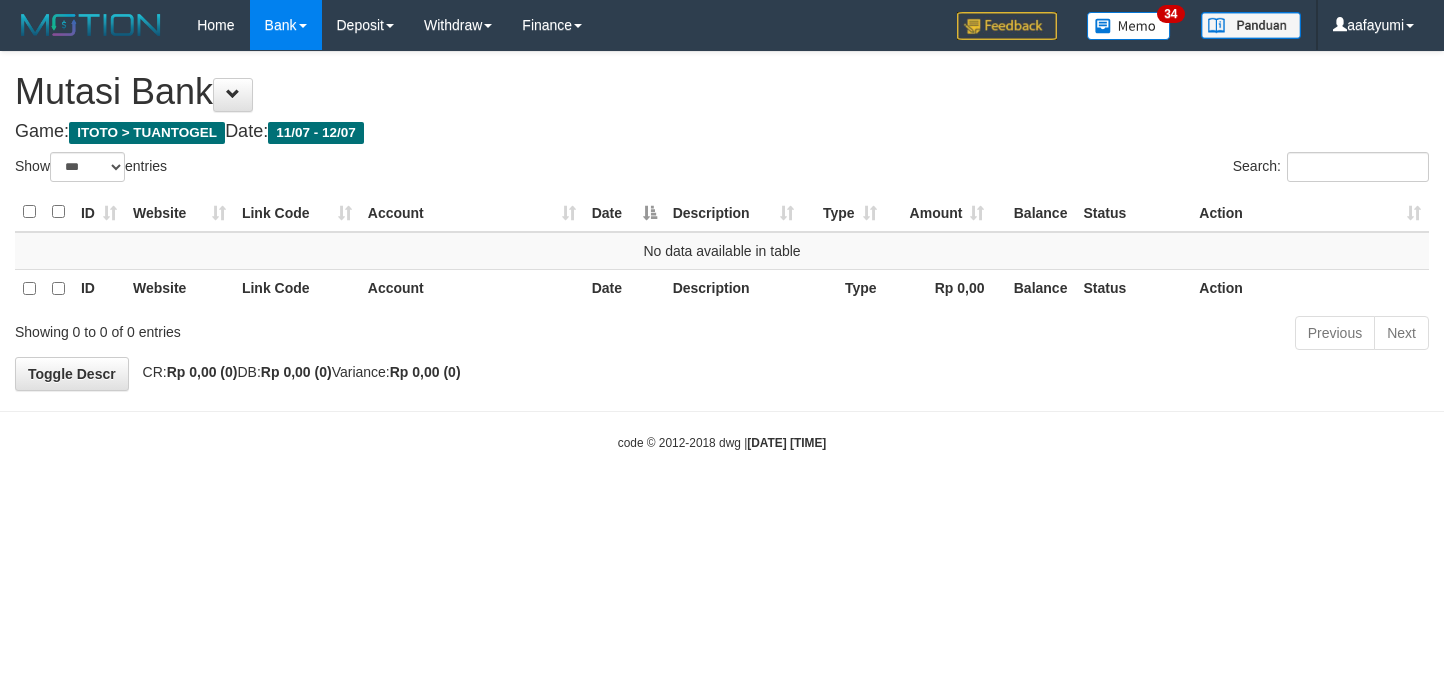 scroll, scrollTop: 0, scrollLeft: 0, axis: both 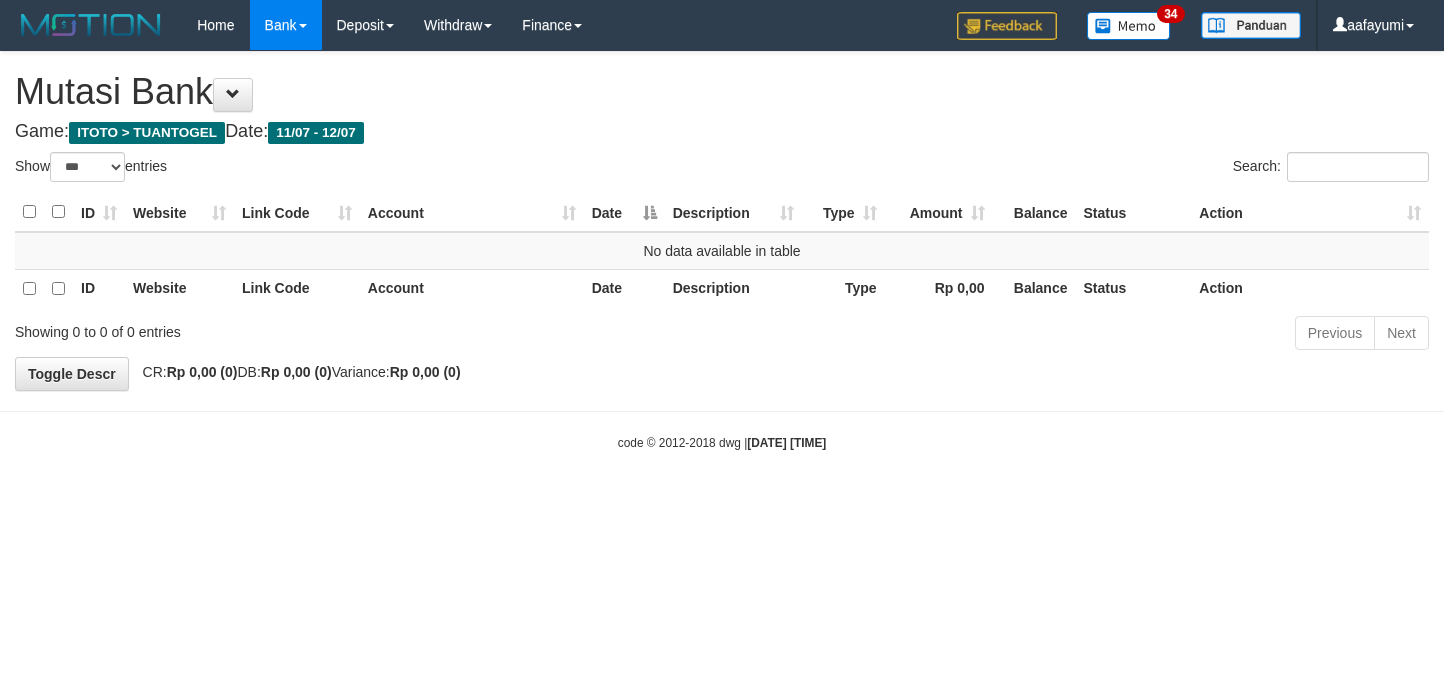 select on "***" 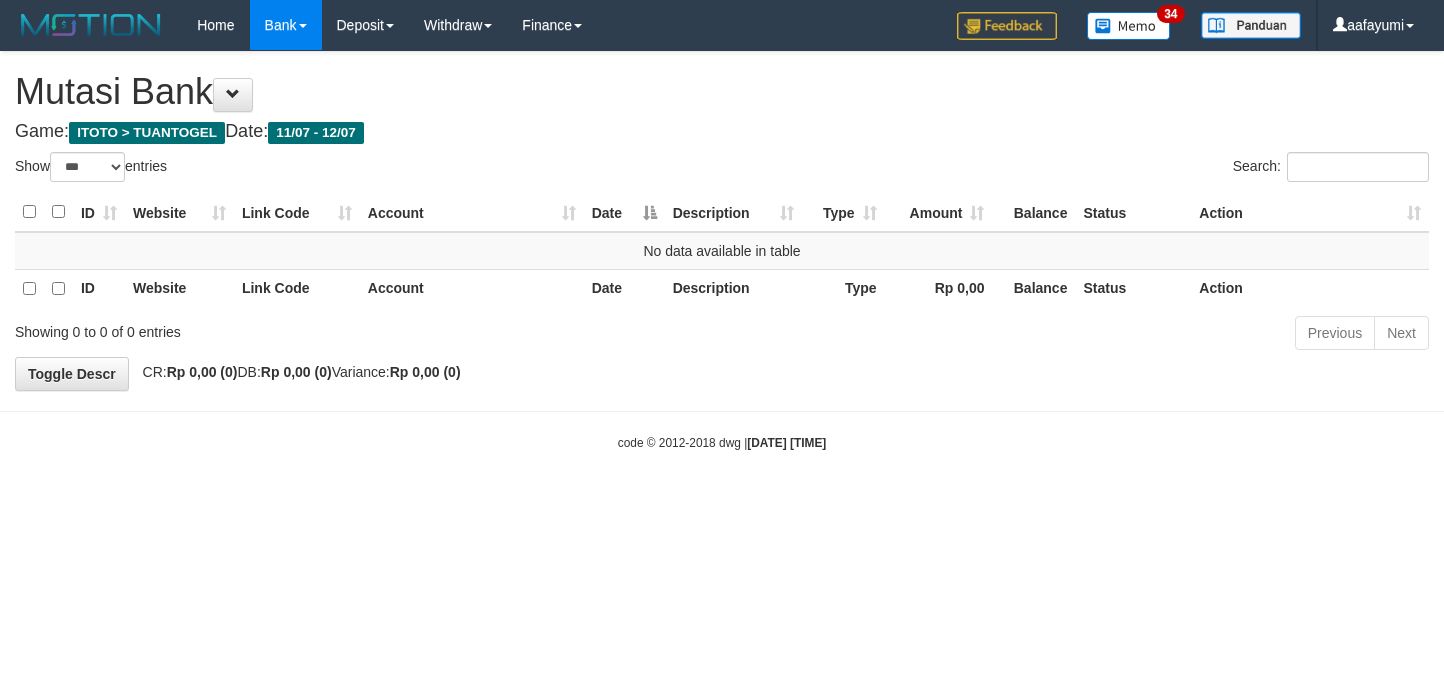 scroll, scrollTop: 0, scrollLeft: 0, axis: both 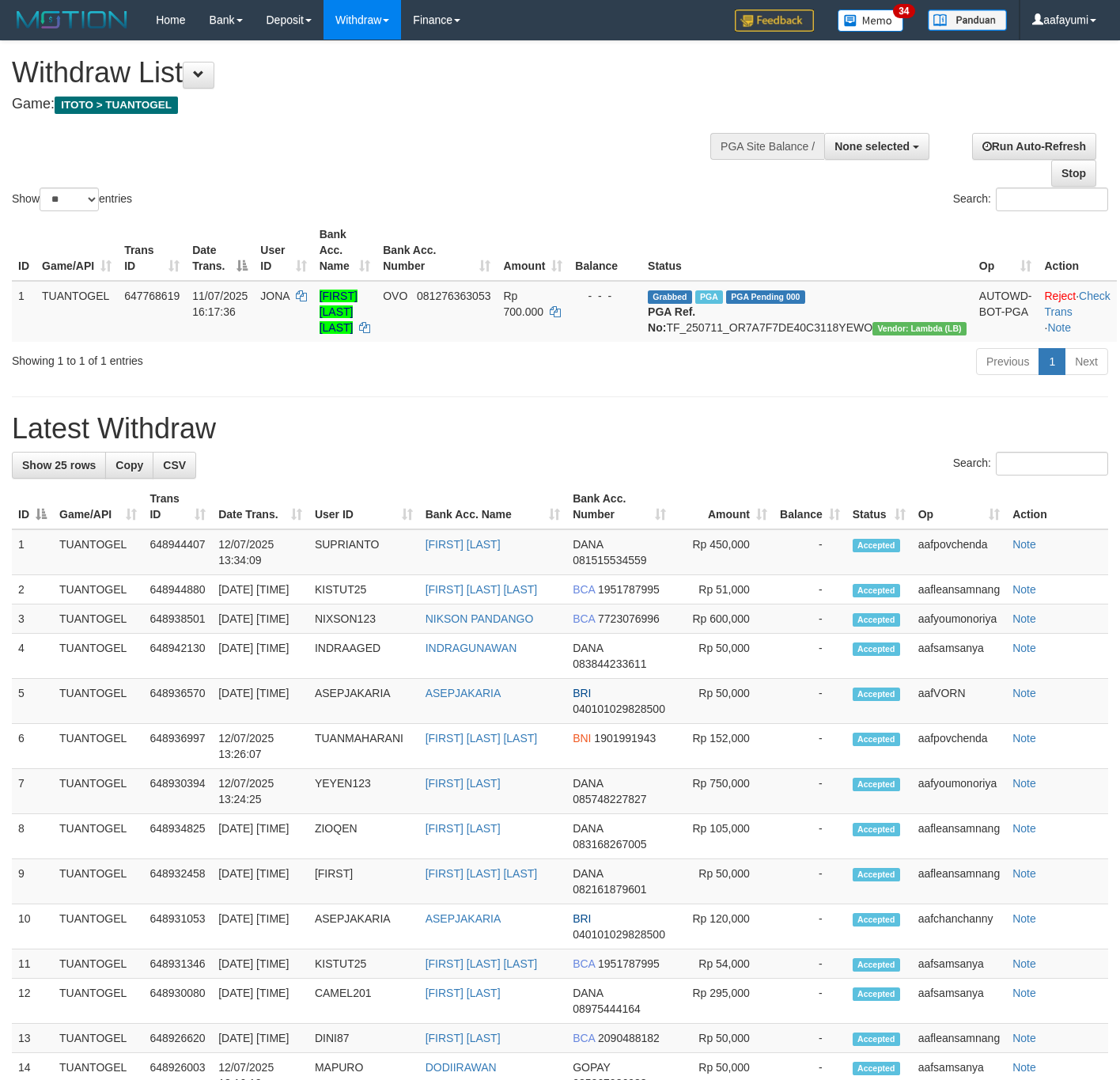 select 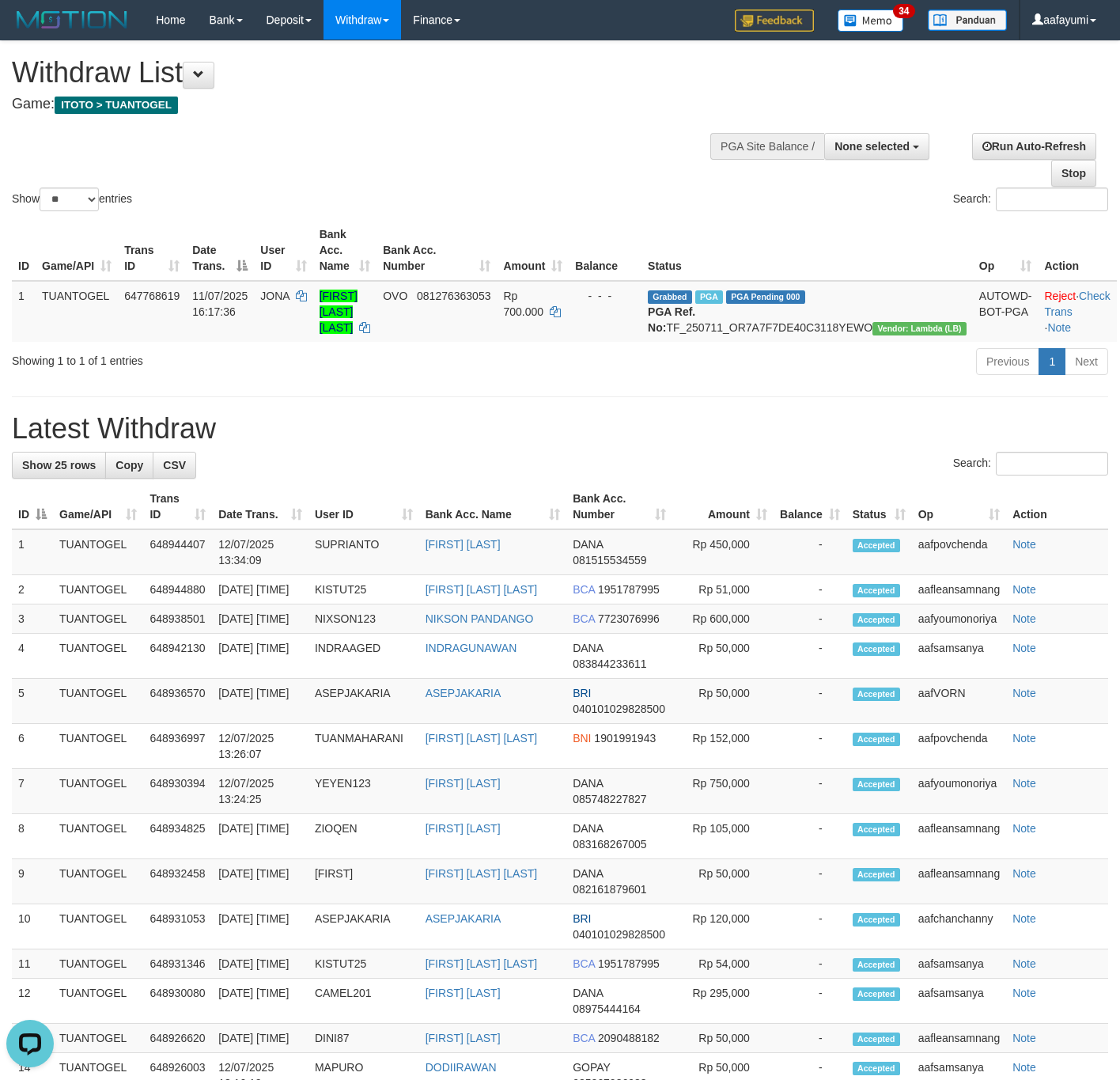 scroll, scrollTop: 0, scrollLeft: 0, axis: both 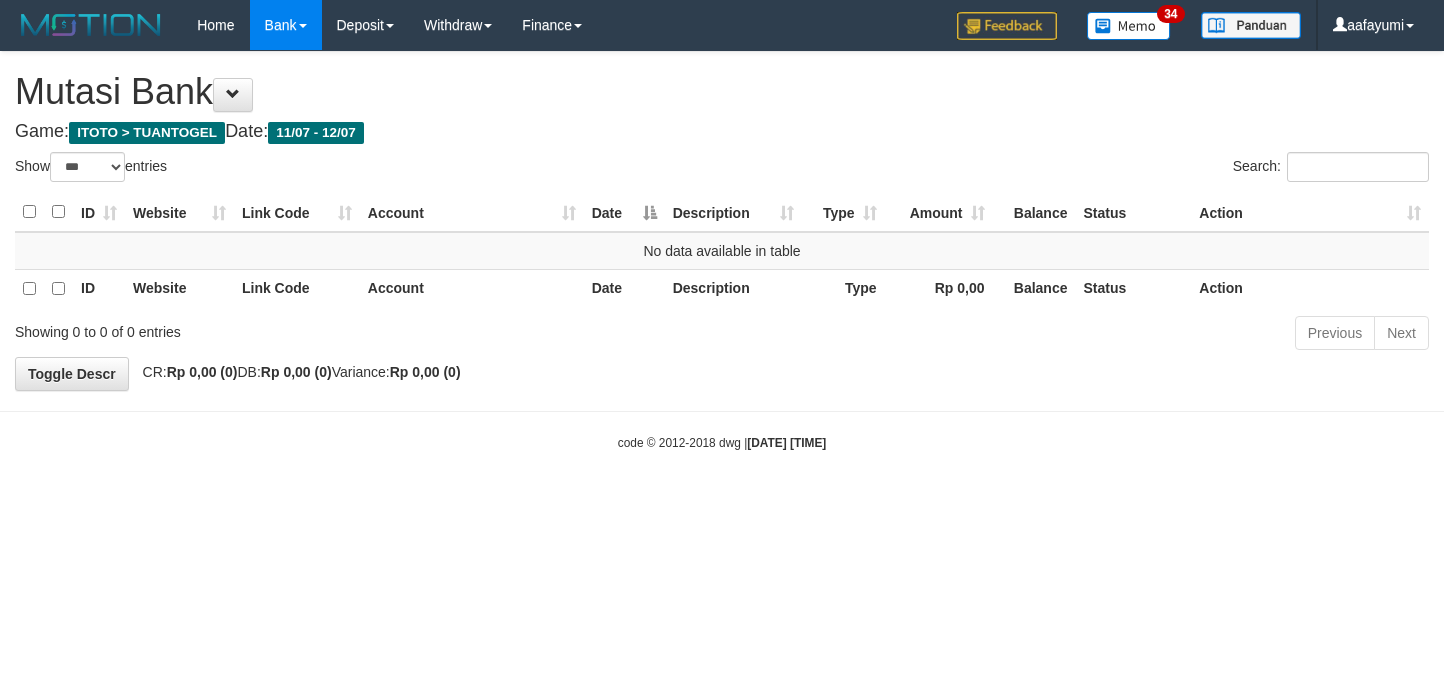 select on "***" 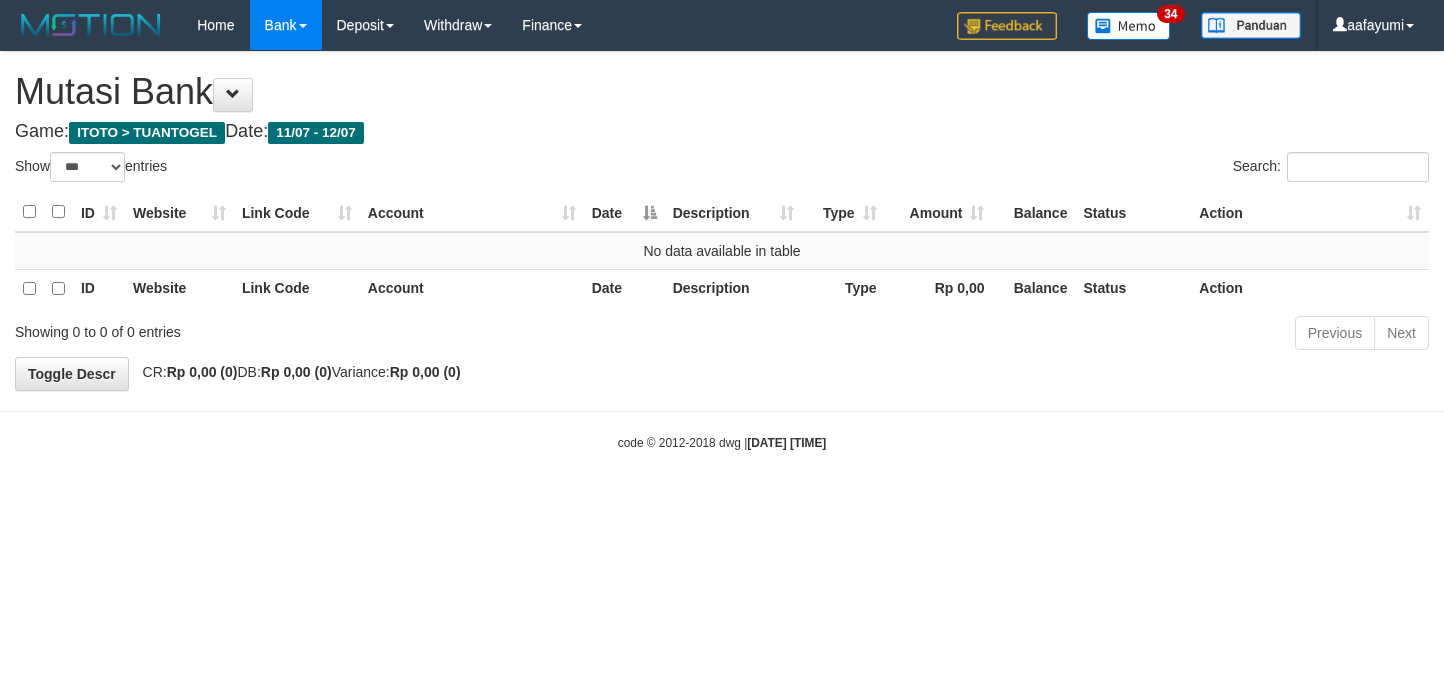 scroll, scrollTop: 0, scrollLeft: 0, axis: both 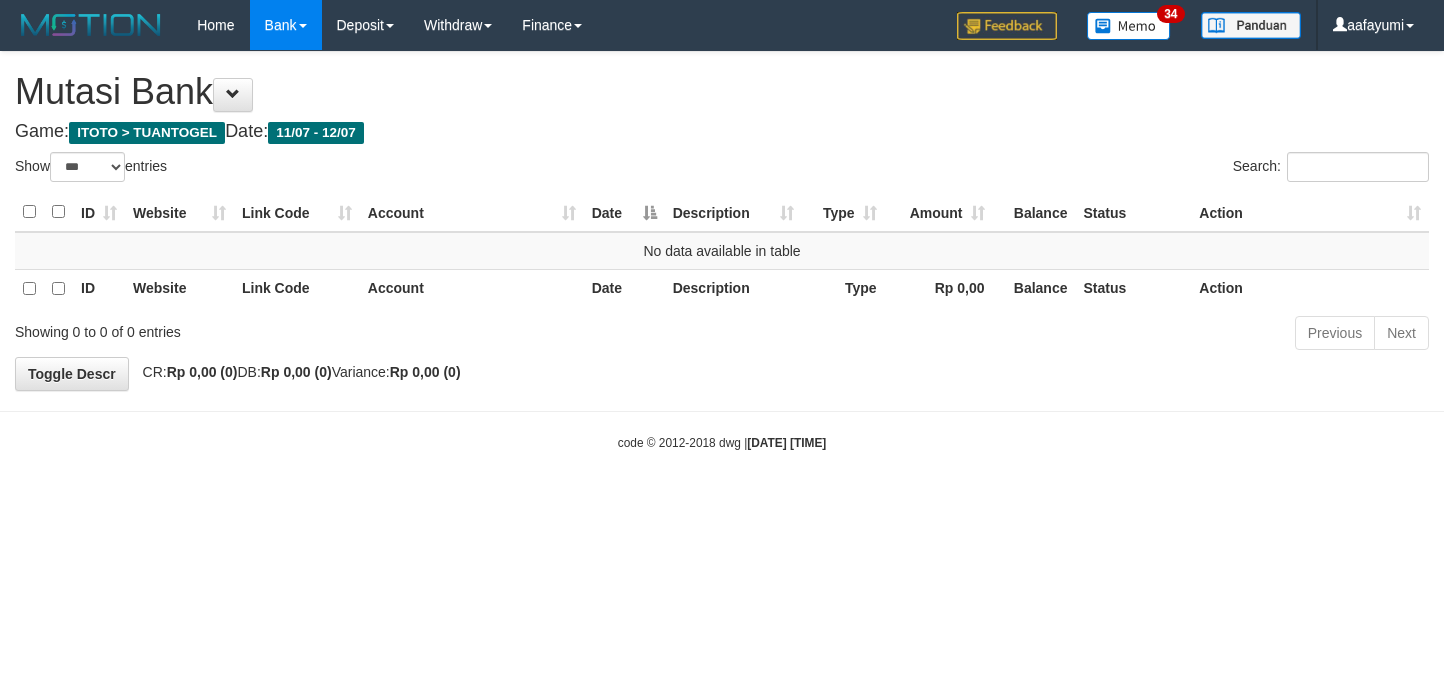 select on "***" 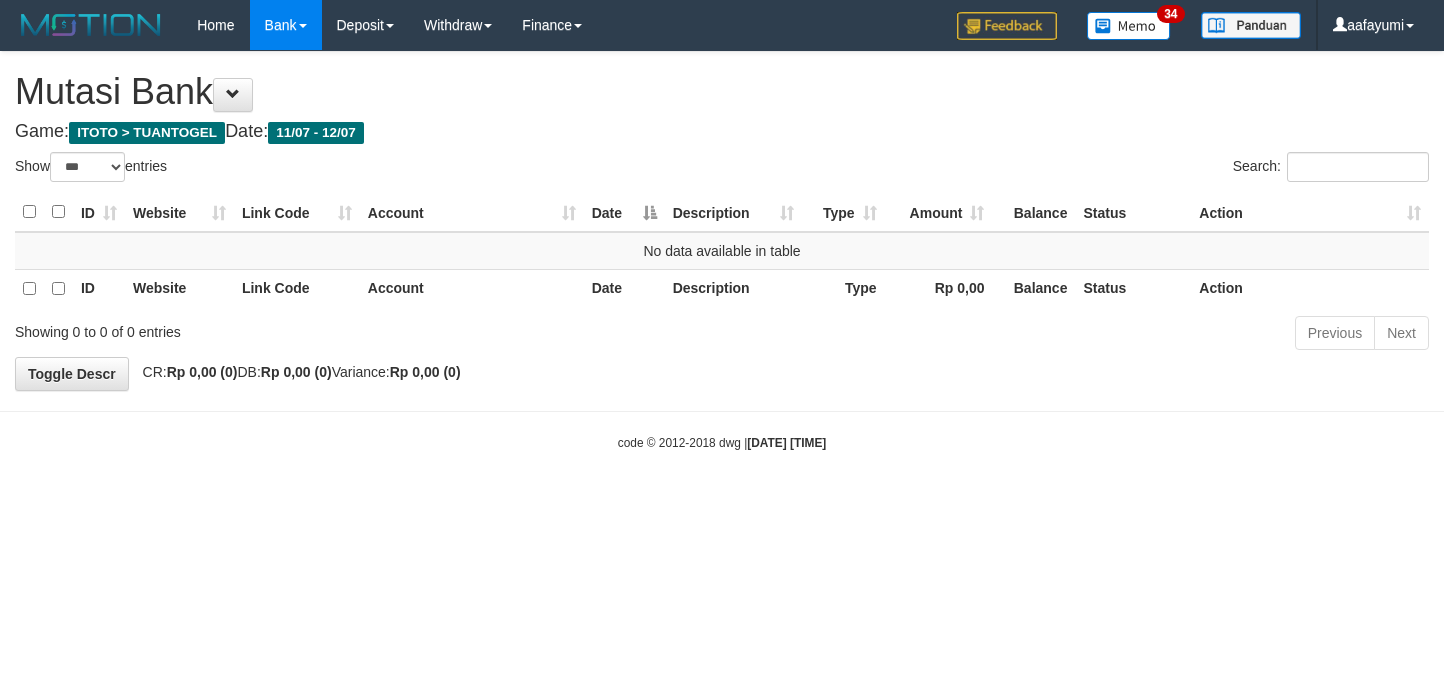 scroll, scrollTop: 0, scrollLeft: 0, axis: both 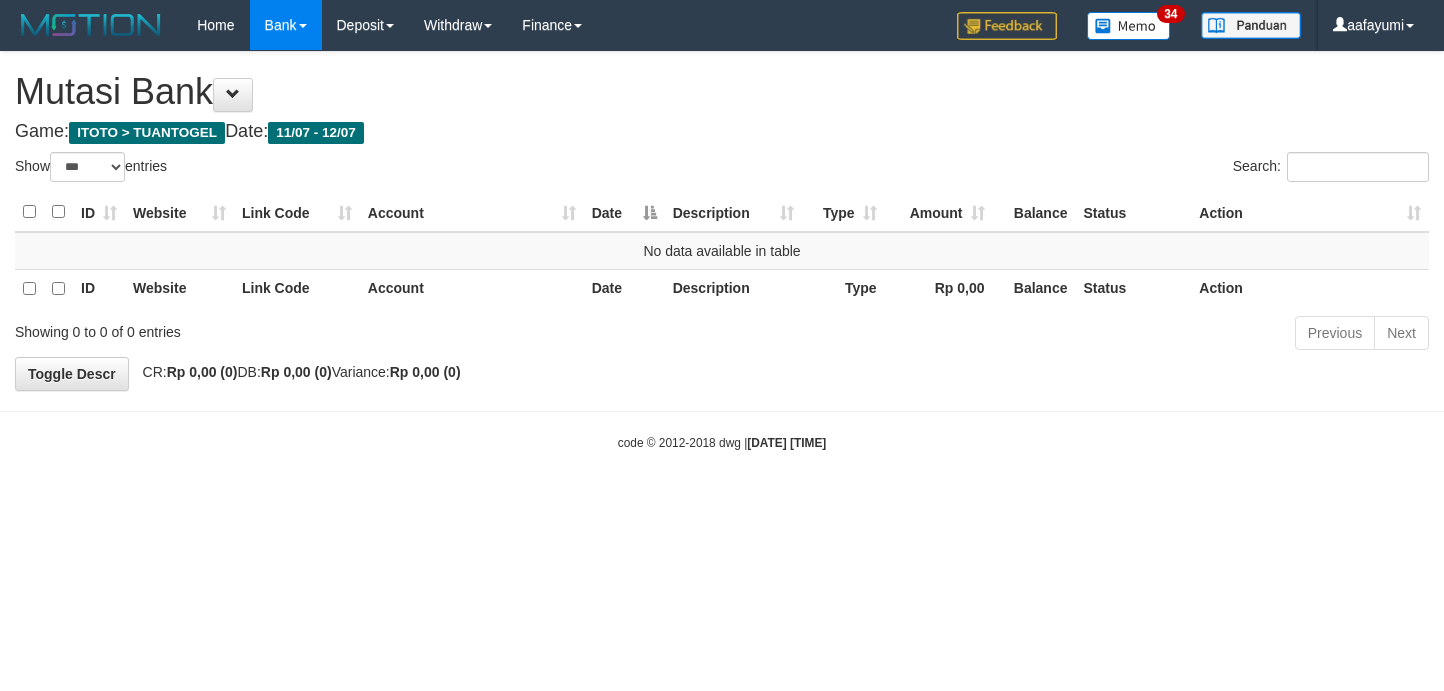 select on "***" 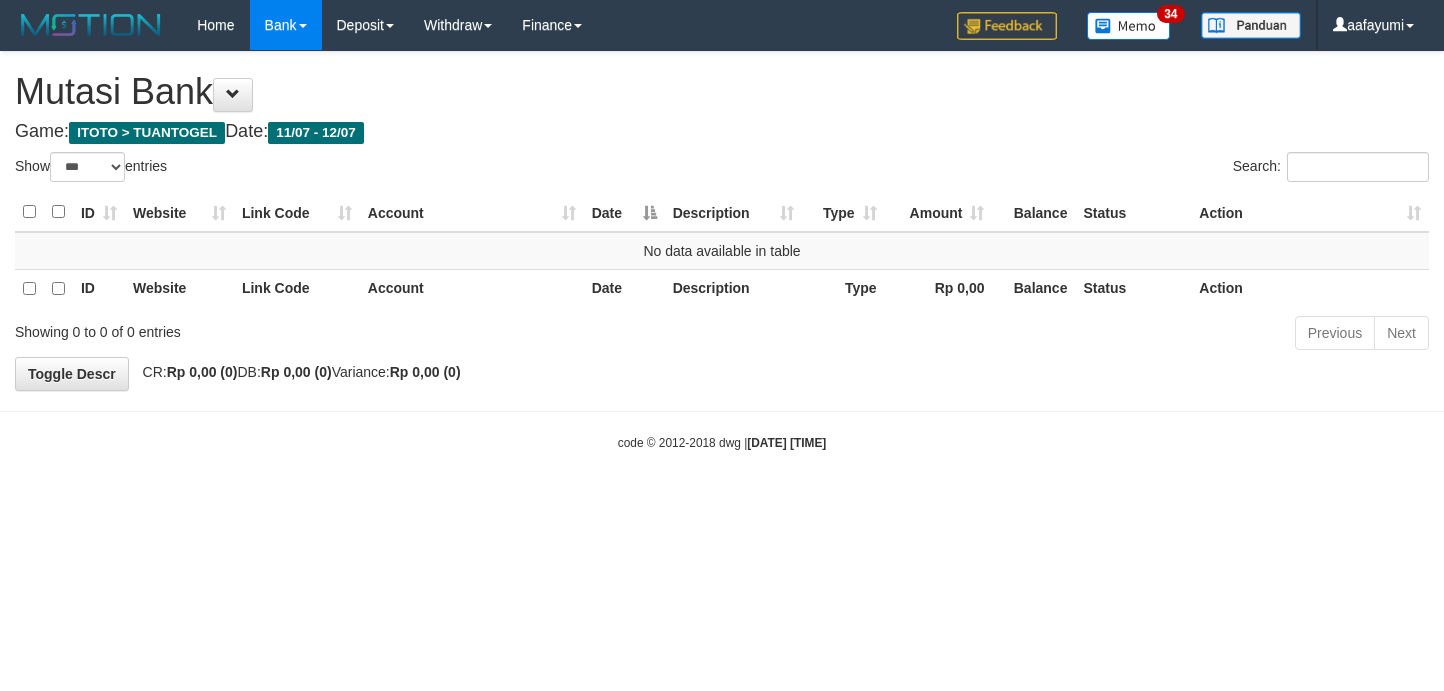 scroll, scrollTop: 0, scrollLeft: 0, axis: both 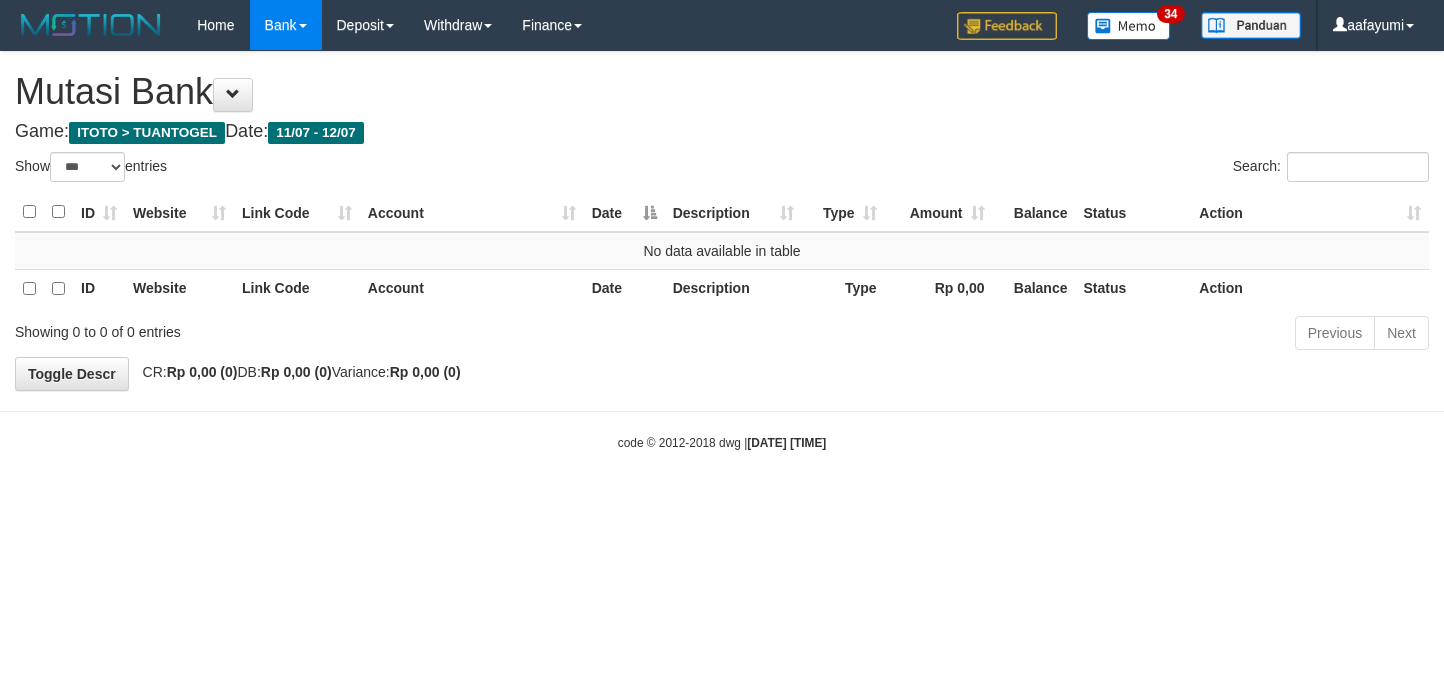 select on "***" 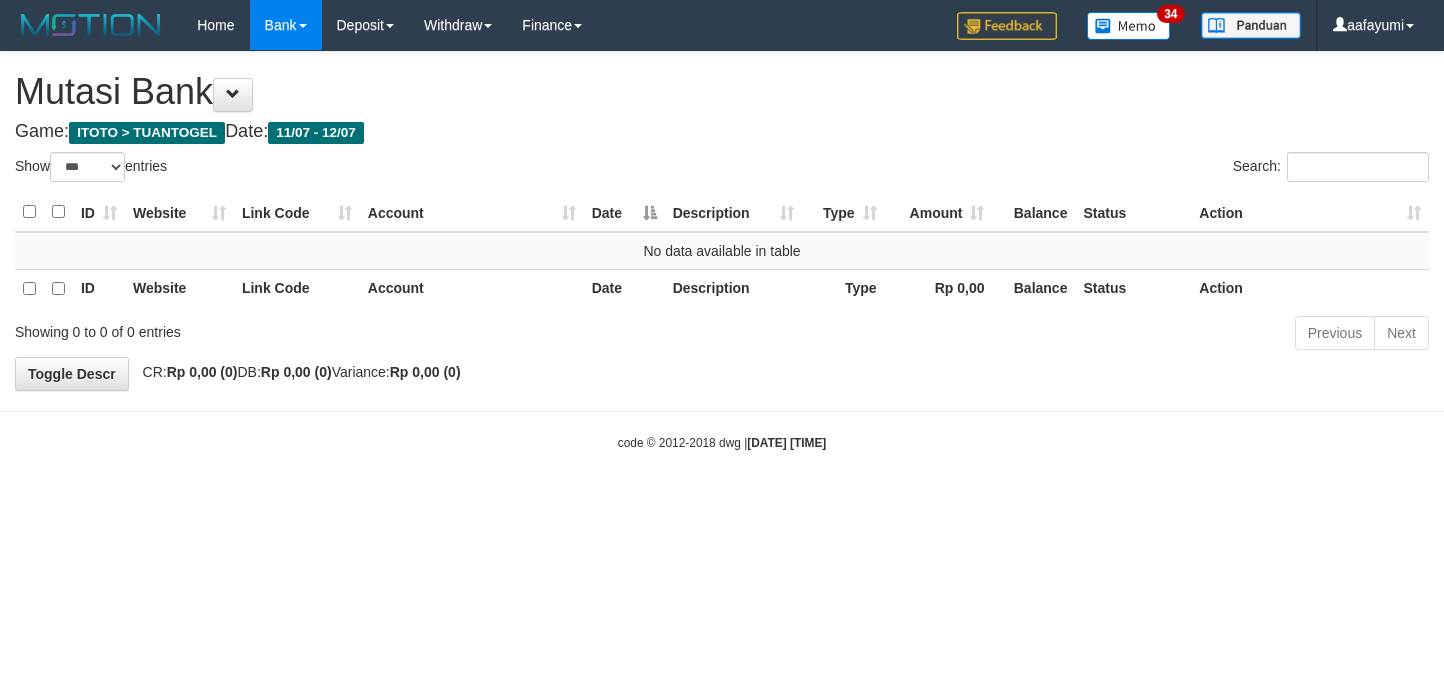 scroll, scrollTop: 0, scrollLeft: 0, axis: both 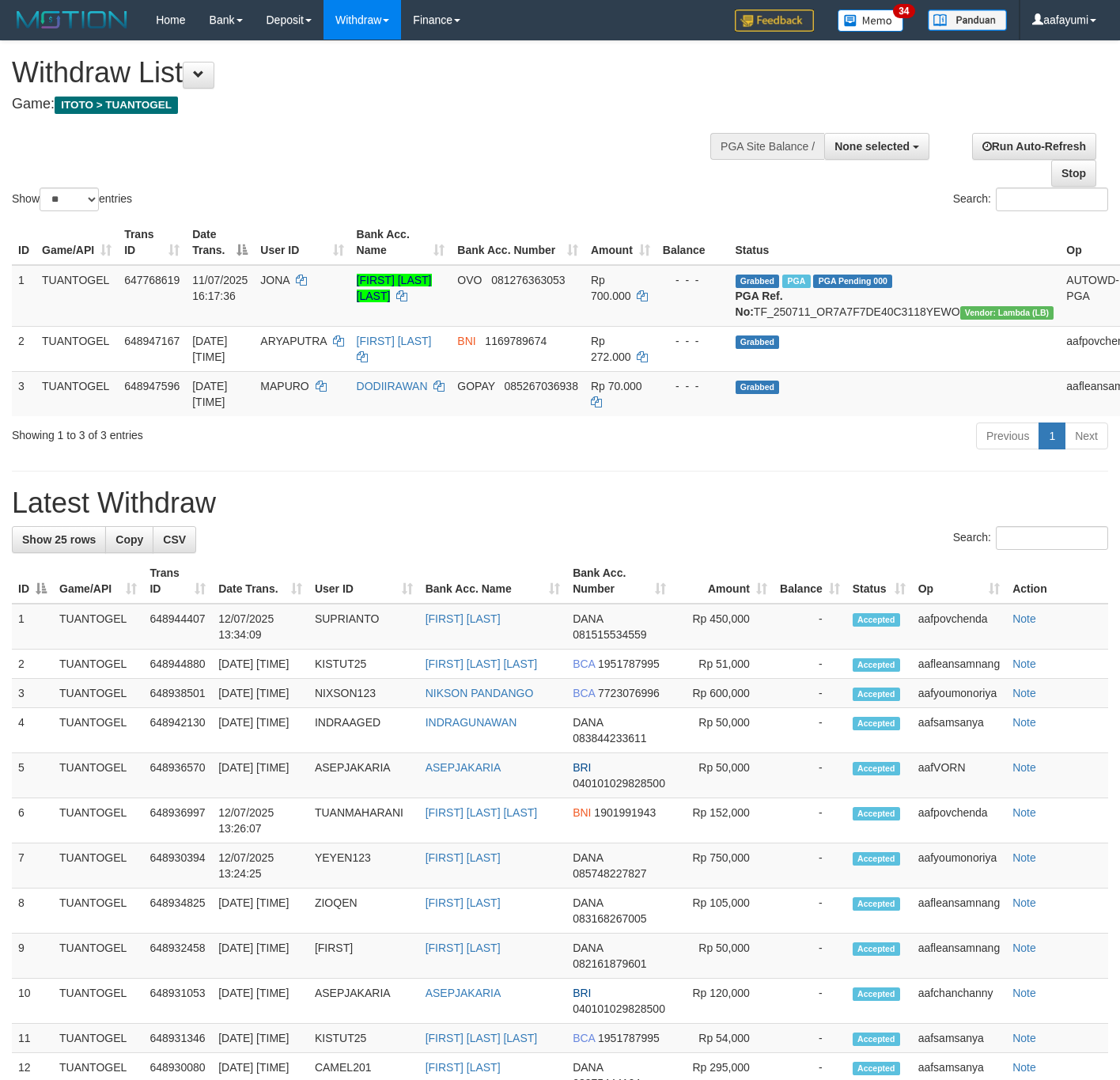 select 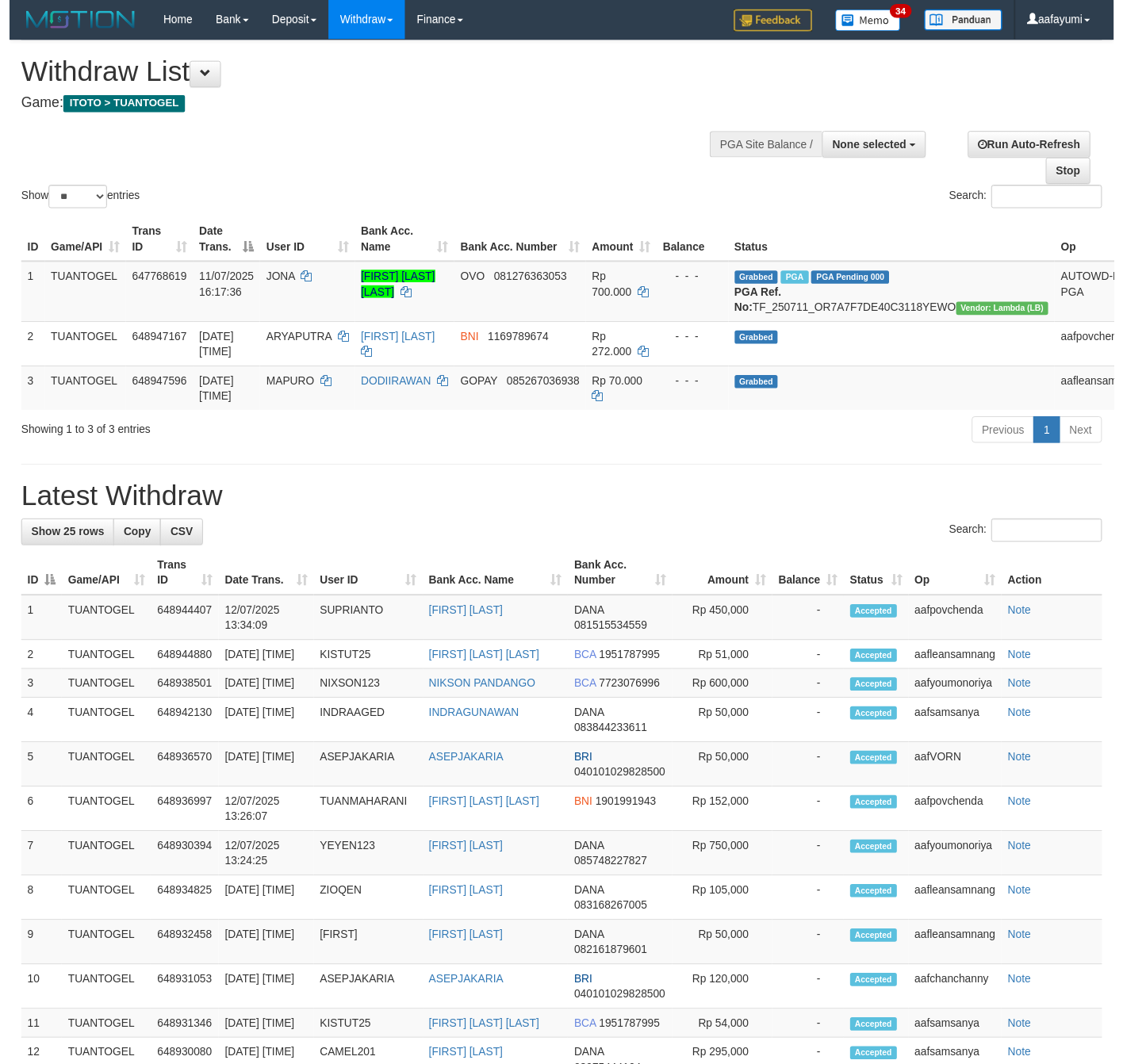 scroll, scrollTop: 0, scrollLeft: 0, axis: both 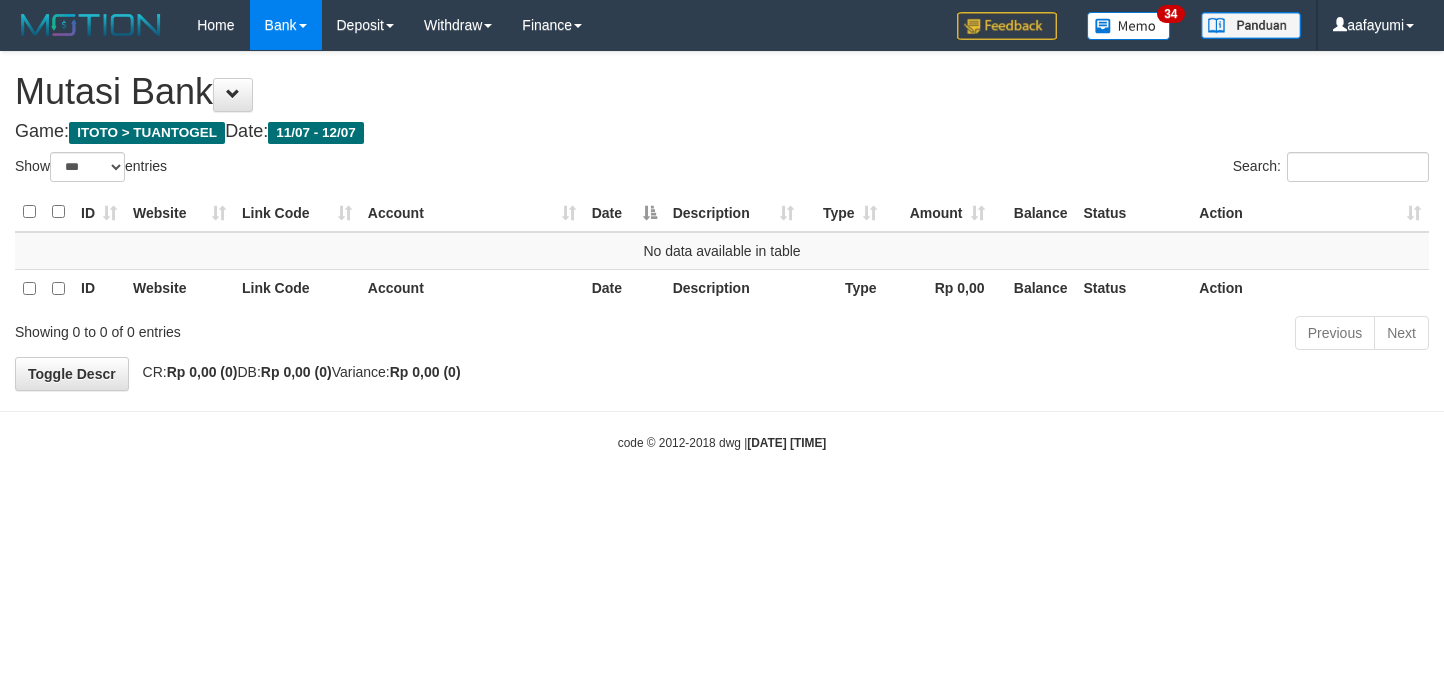 select on "***" 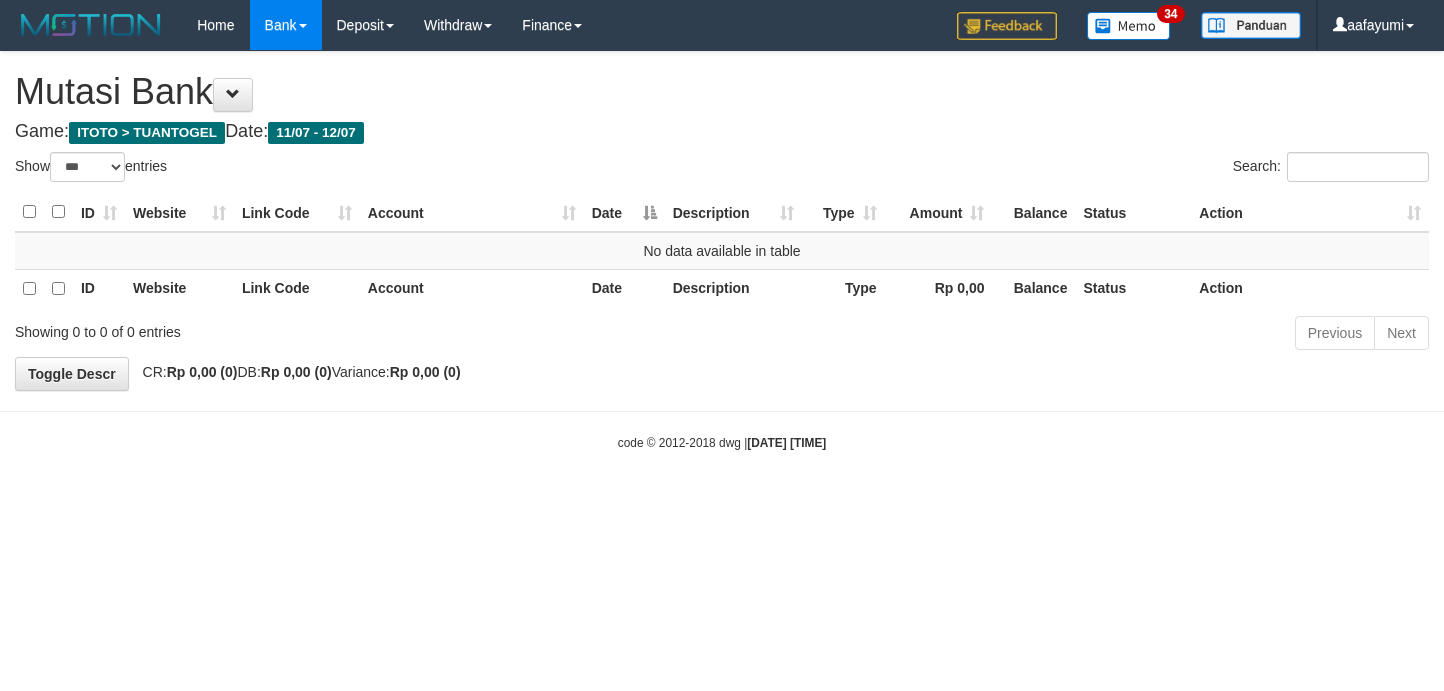 scroll, scrollTop: 0, scrollLeft: 0, axis: both 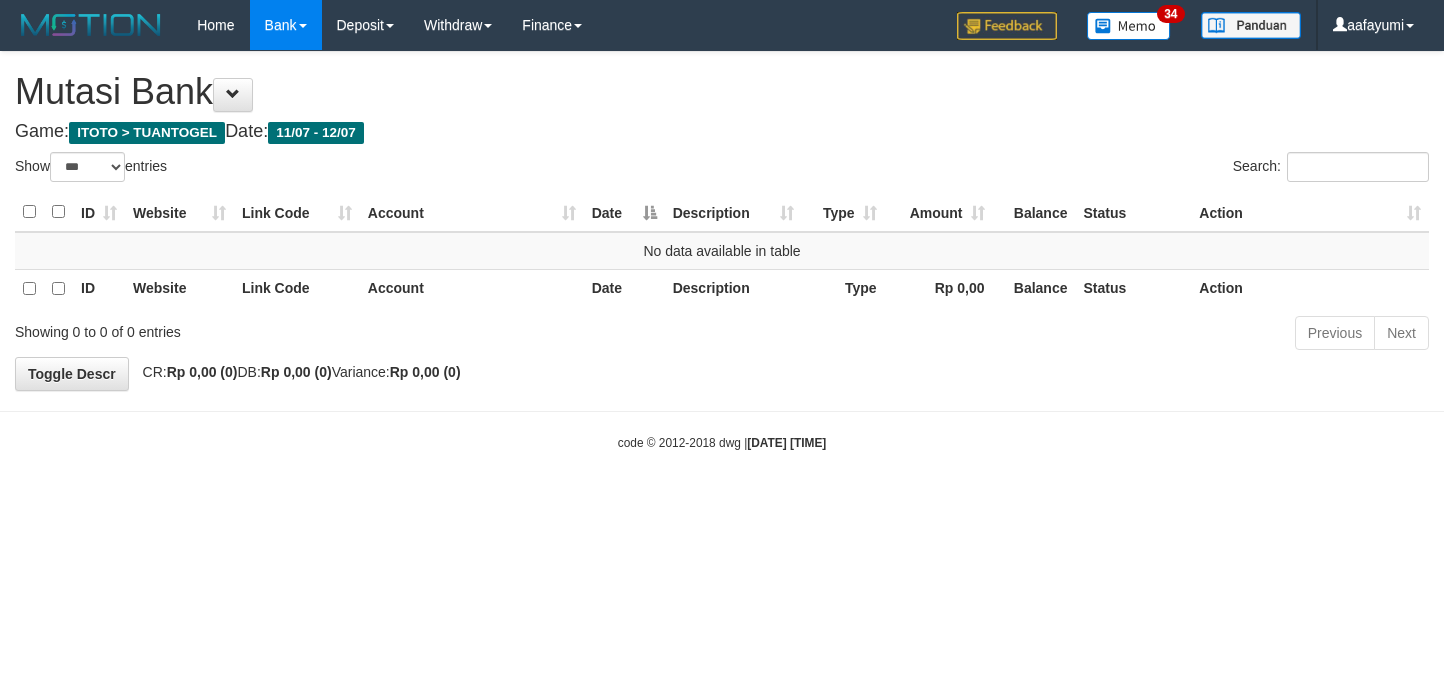 select on "***" 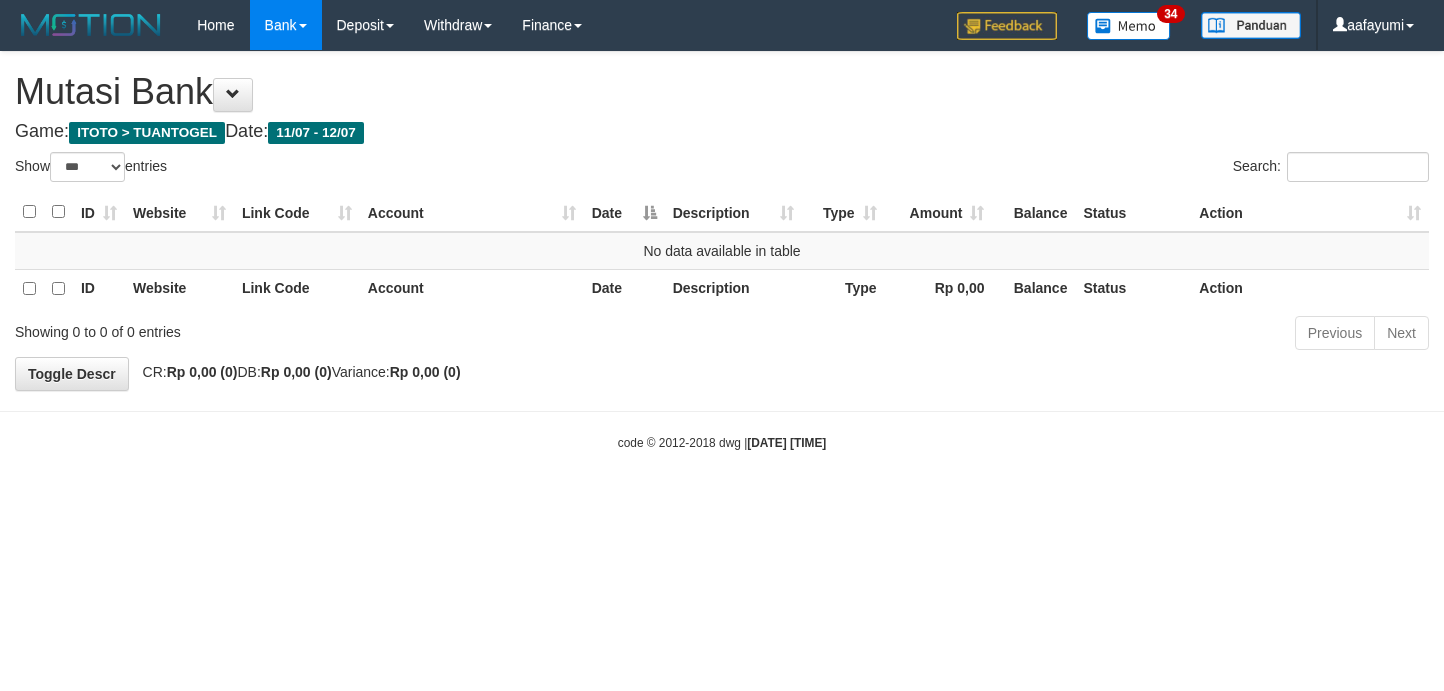 scroll, scrollTop: 0, scrollLeft: 0, axis: both 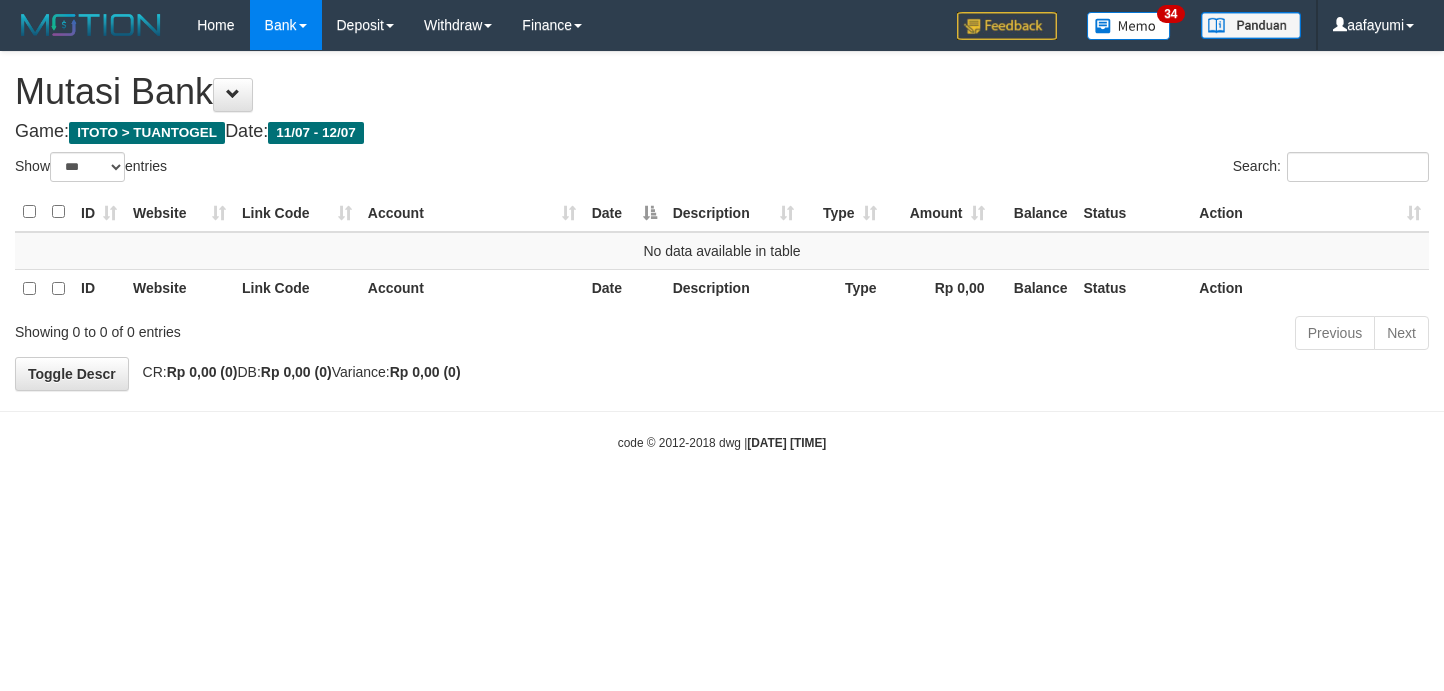 select on "***" 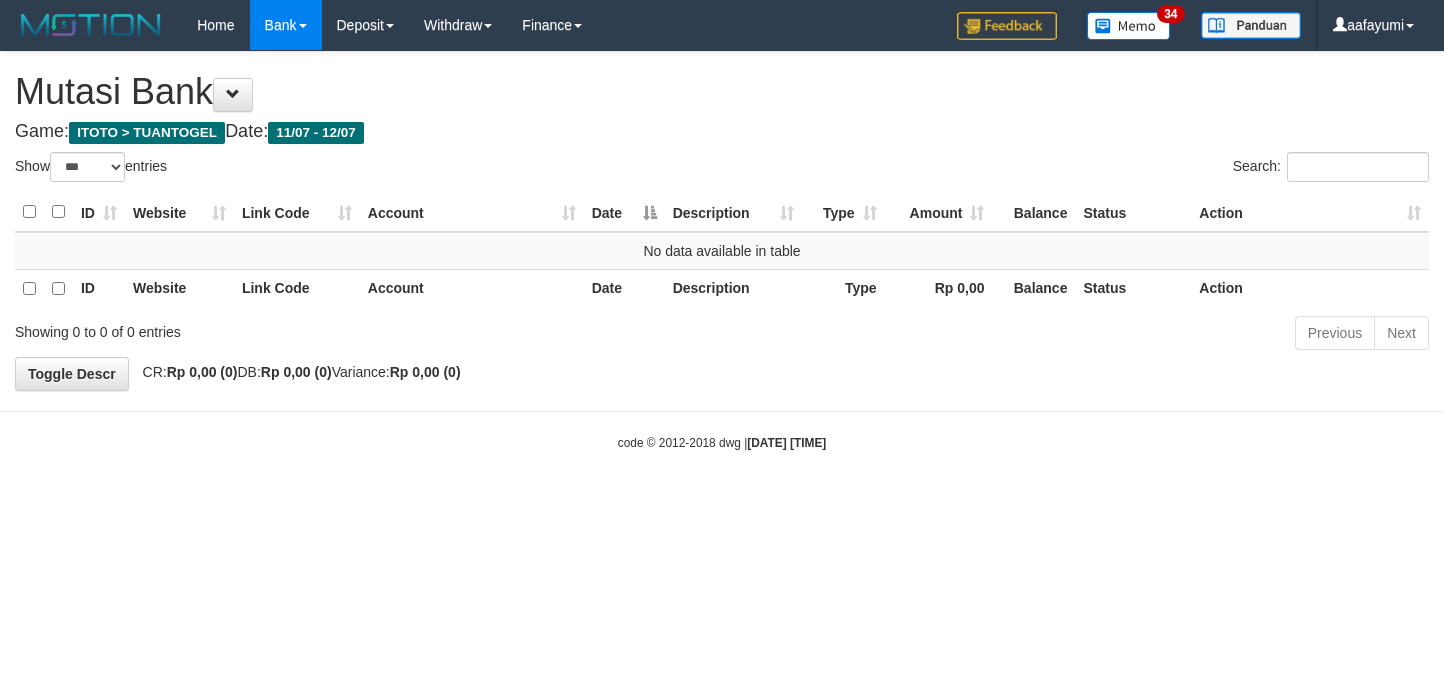 scroll, scrollTop: 0, scrollLeft: 0, axis: both 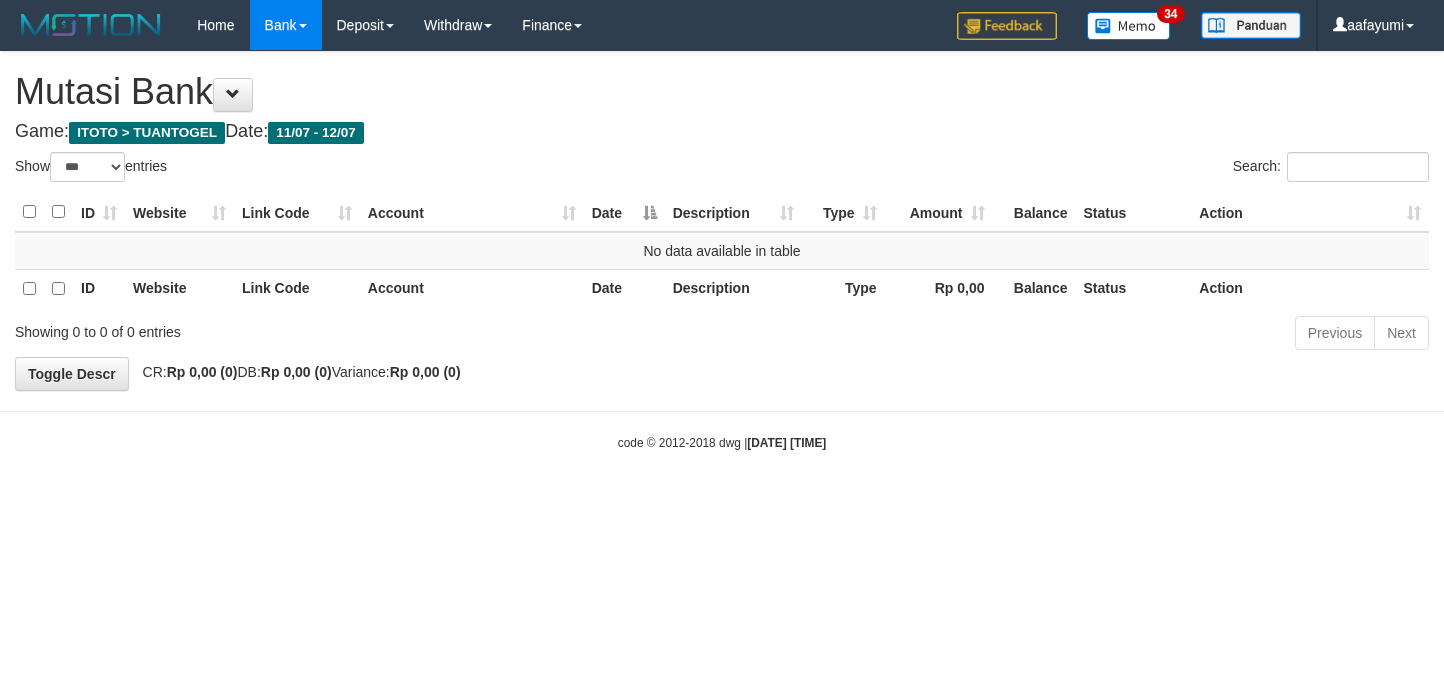 select on "***" 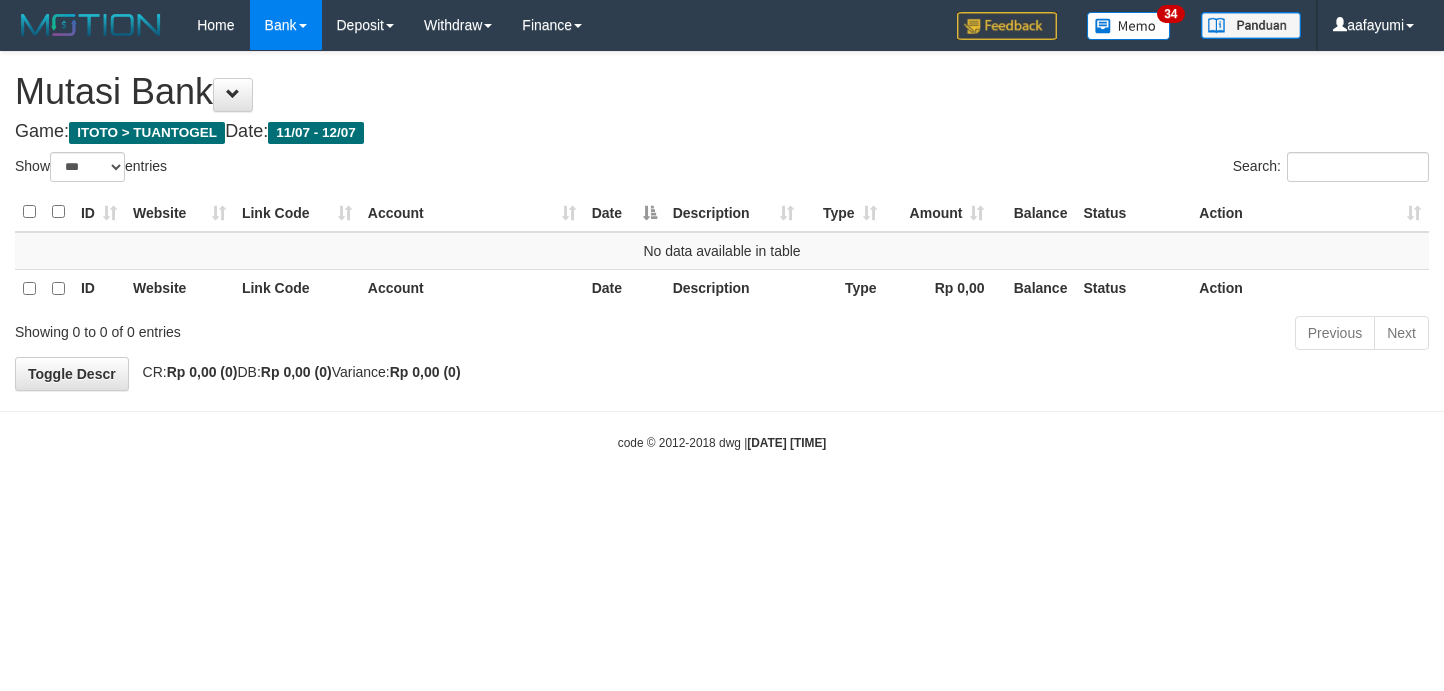 scroll, scrollTop: 0, scrollLeft: 0, axis: both 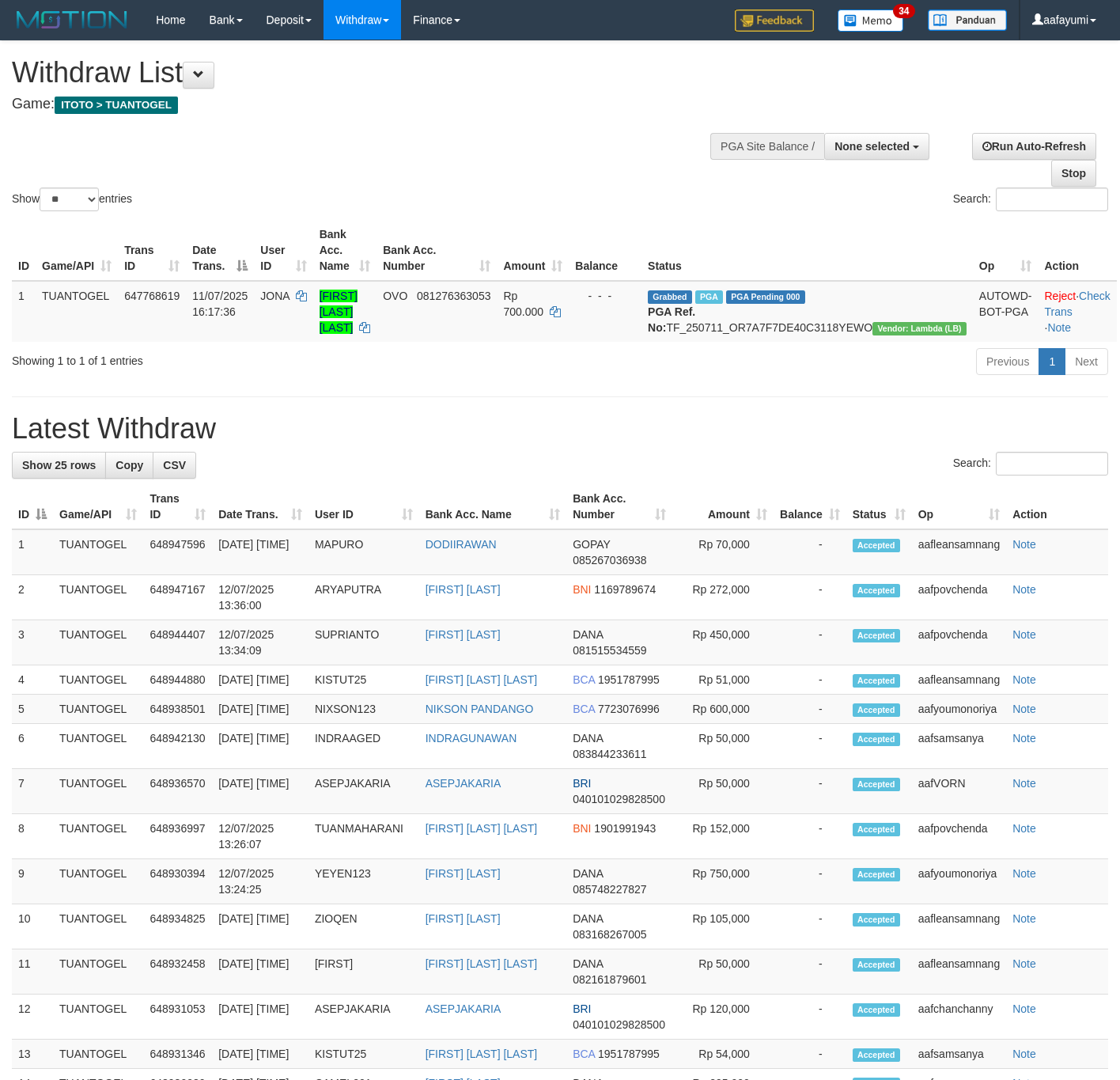 select 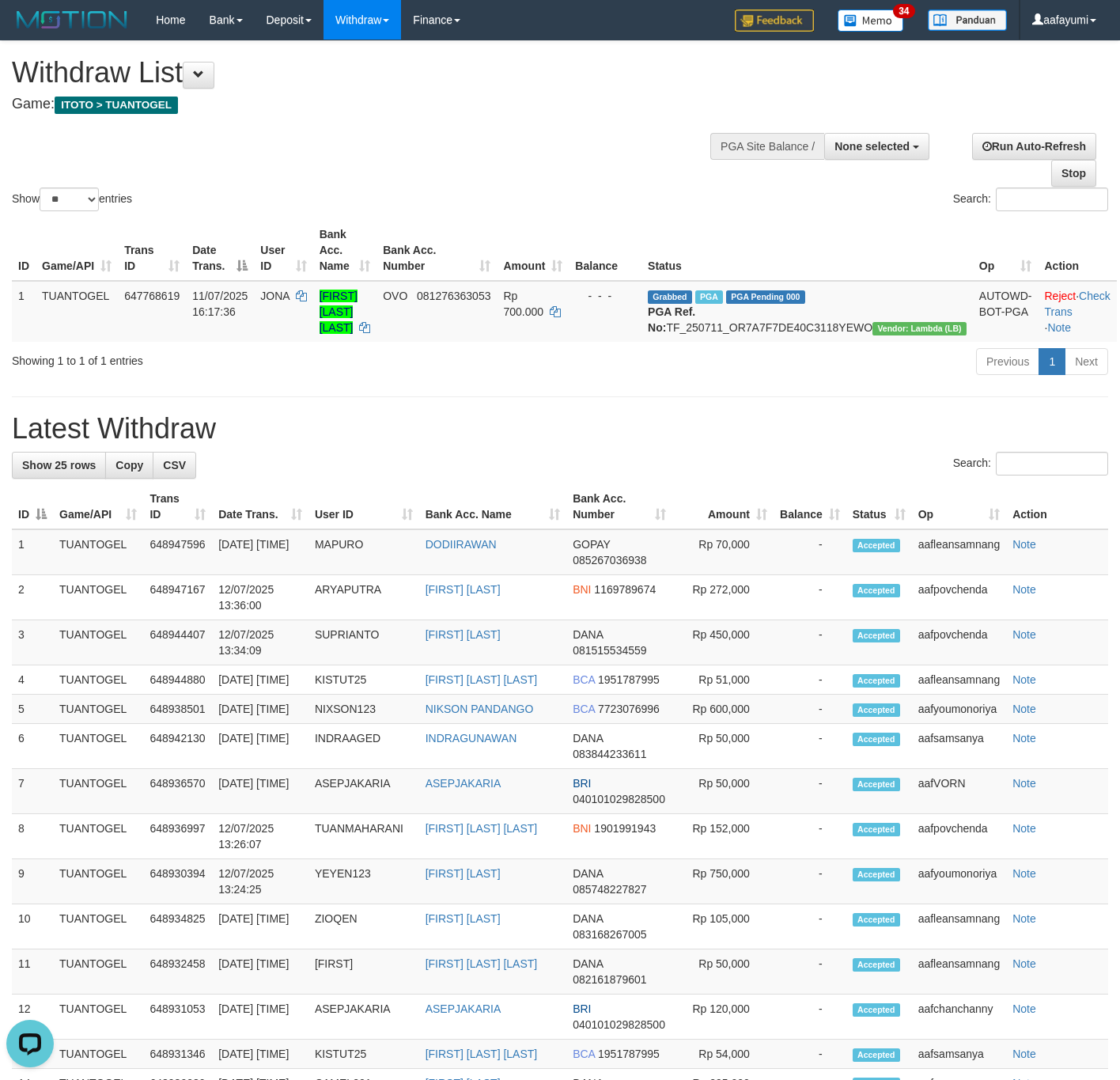 scroll, scrollTop: 0, scrollLeft: 0, axis: both 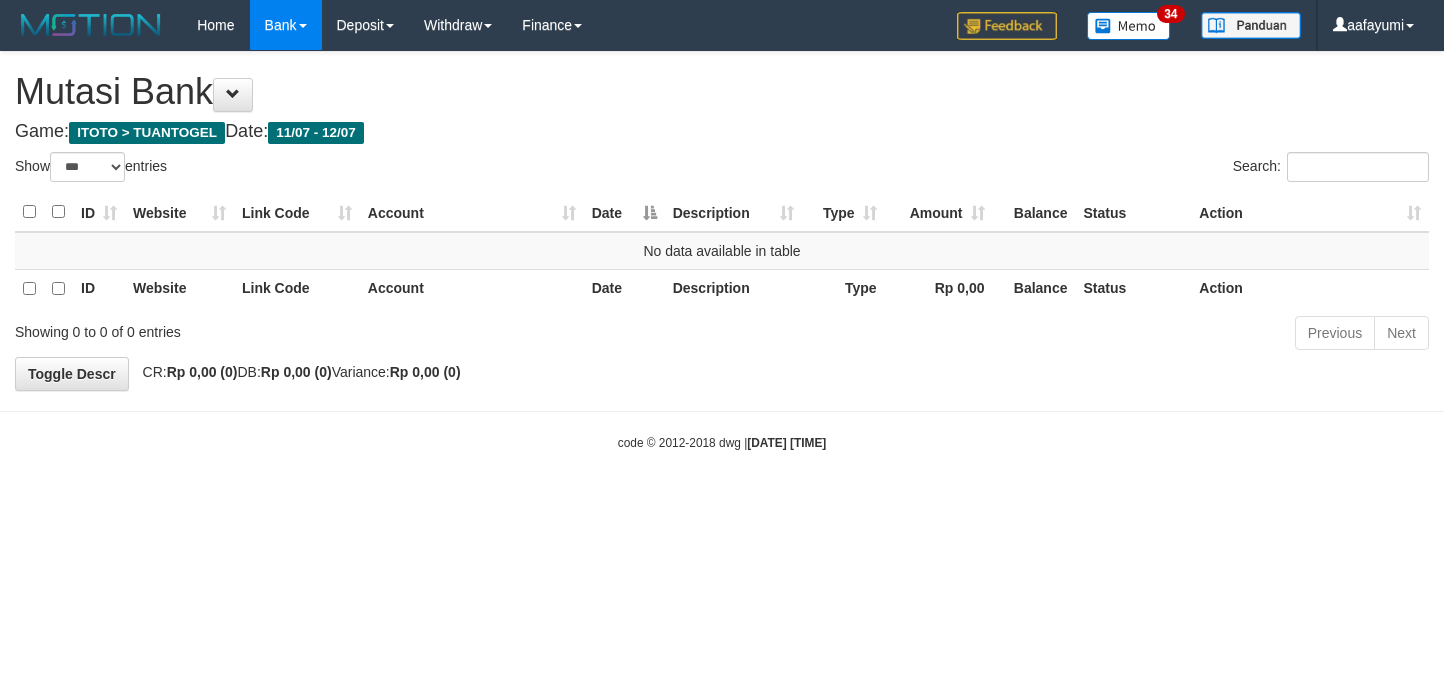 select on "***" 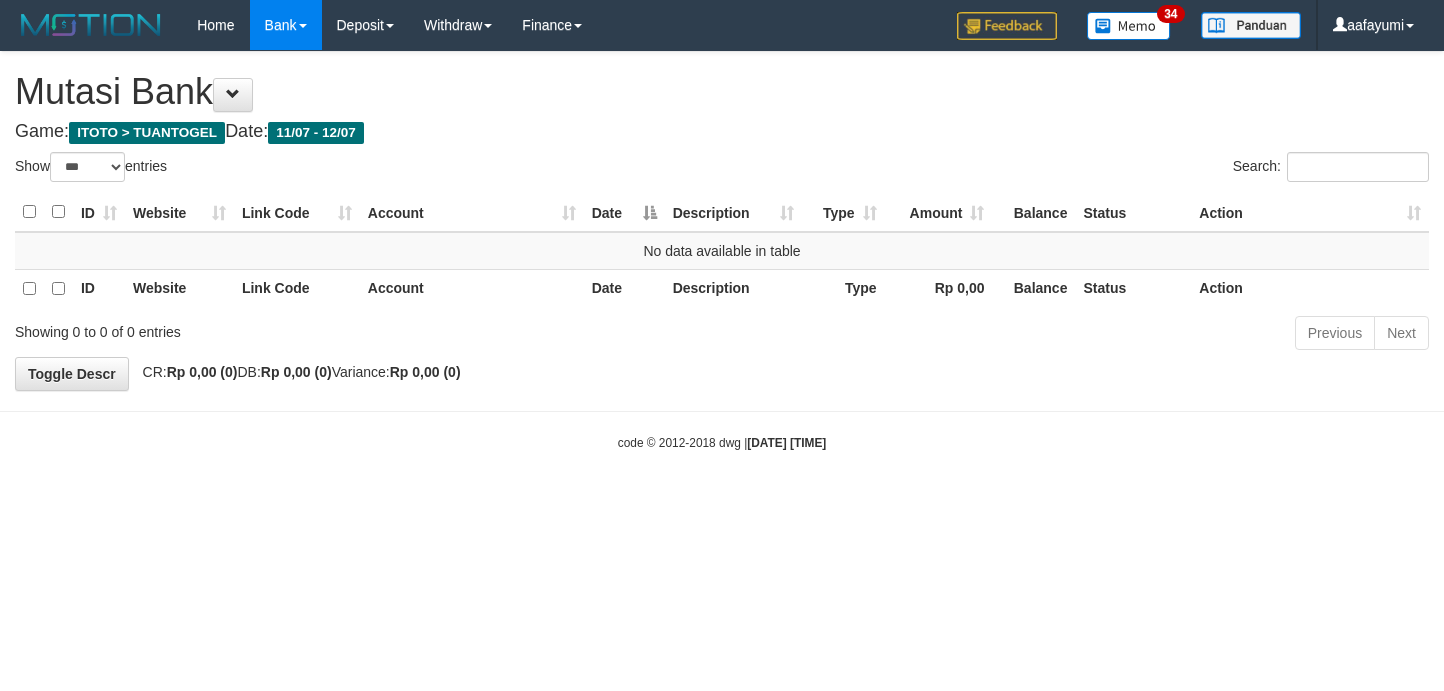scroll, scrollTop: 0, scrollLeft: 0, axis: both 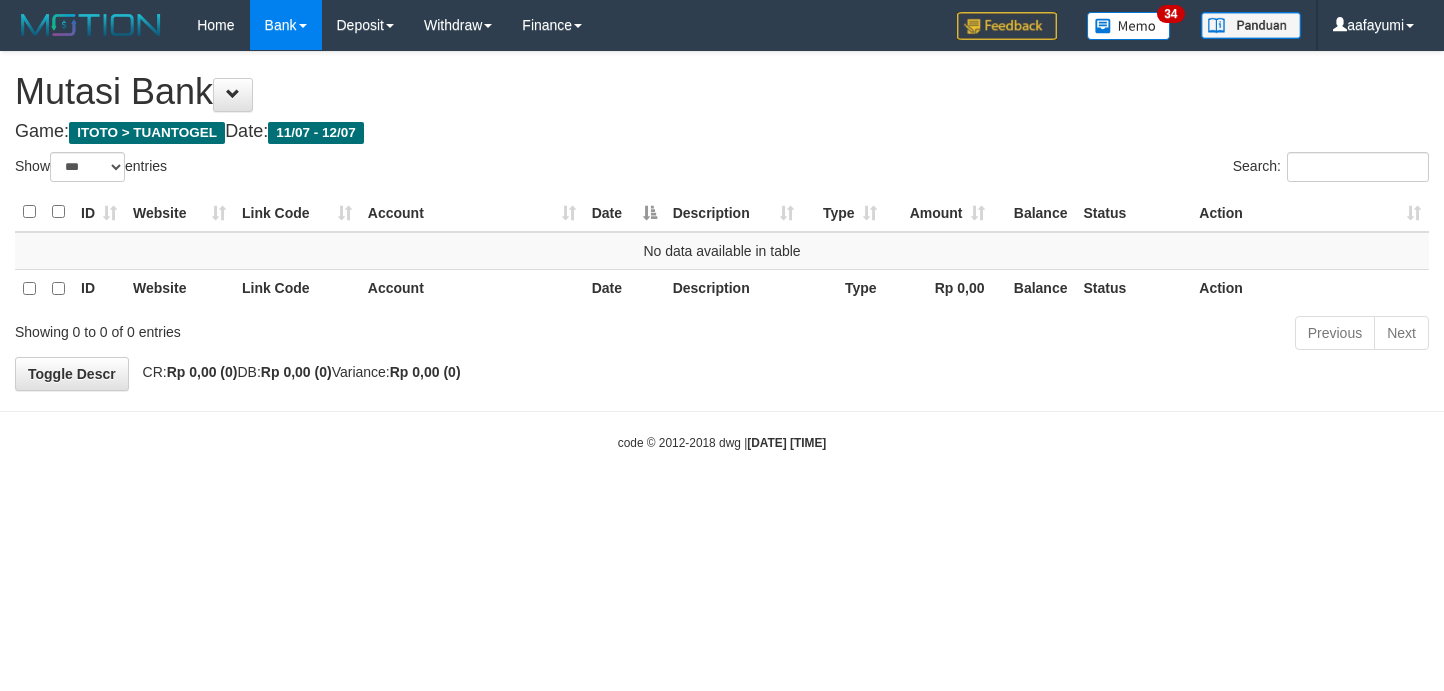 select on "***" 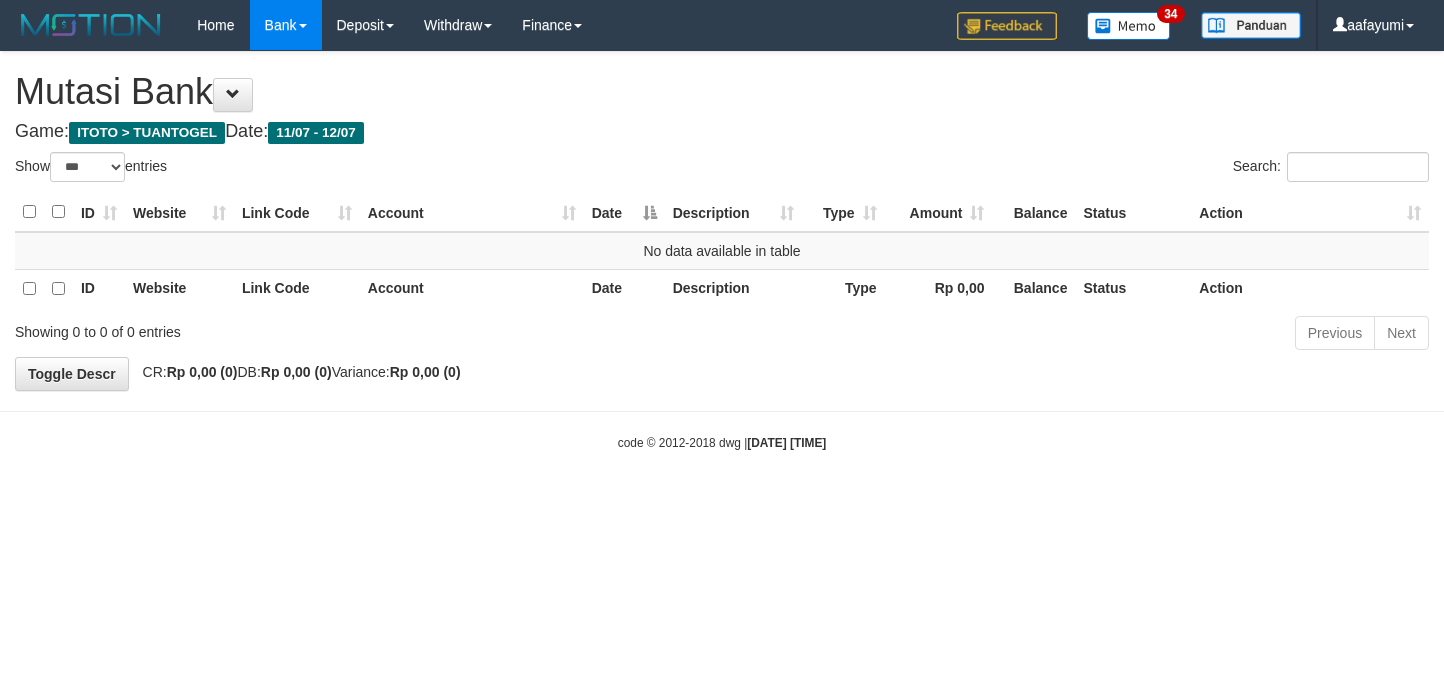 scroll, scrollTop: 0, scrollLeft: 0, axis: both 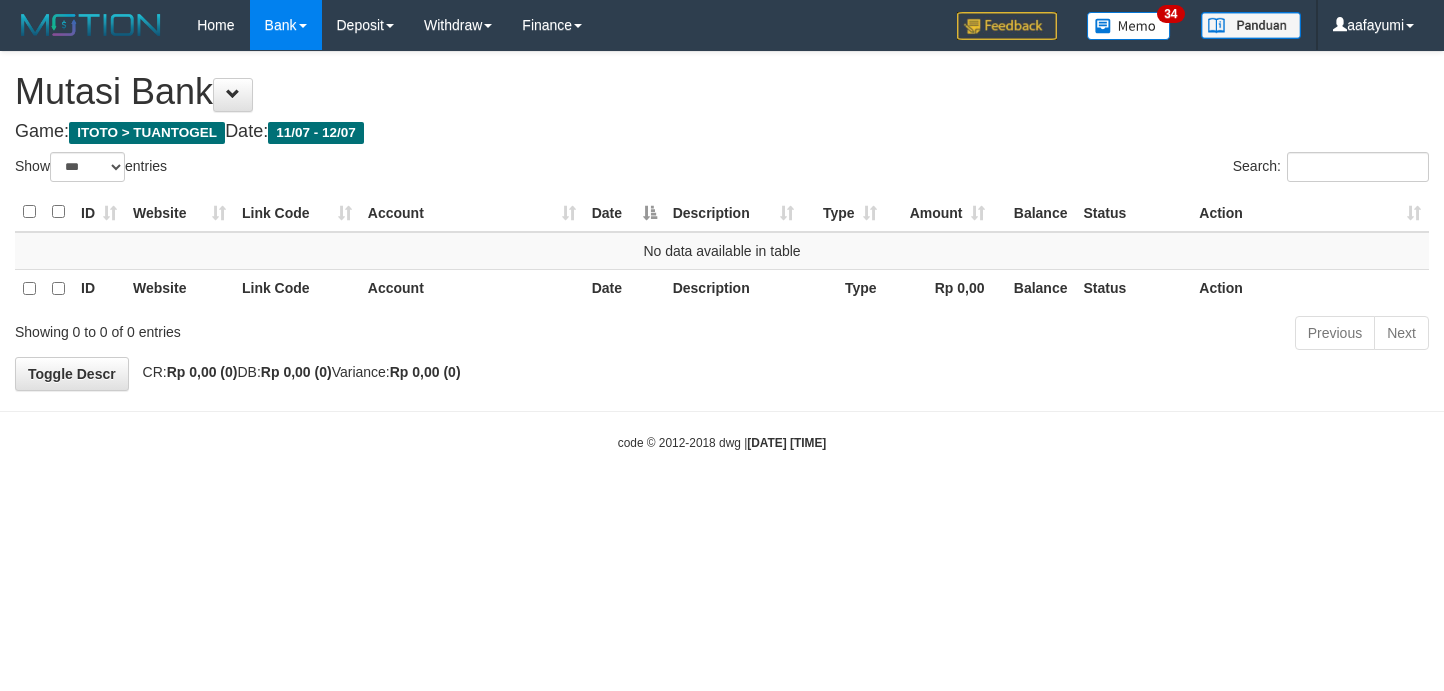 select on "***" 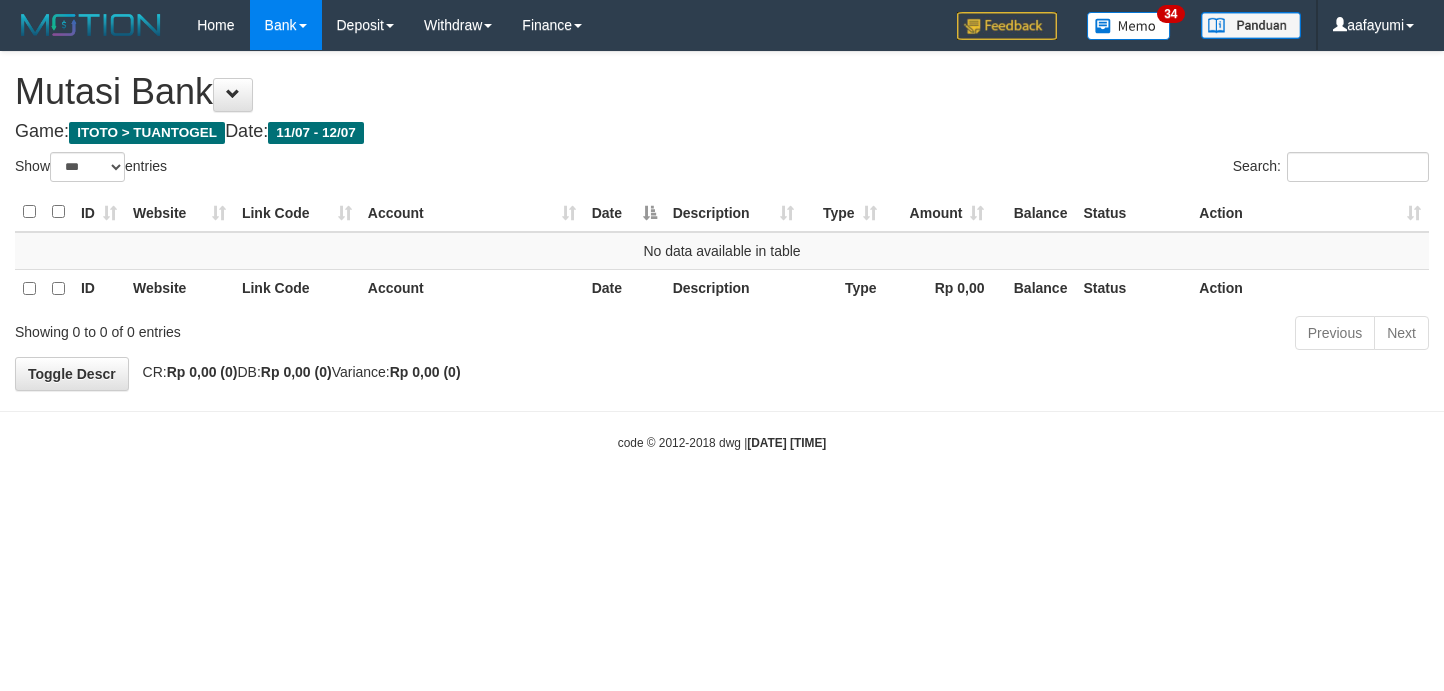scroll, scrollTop: 0, scrollLeft: 0, axis: both 